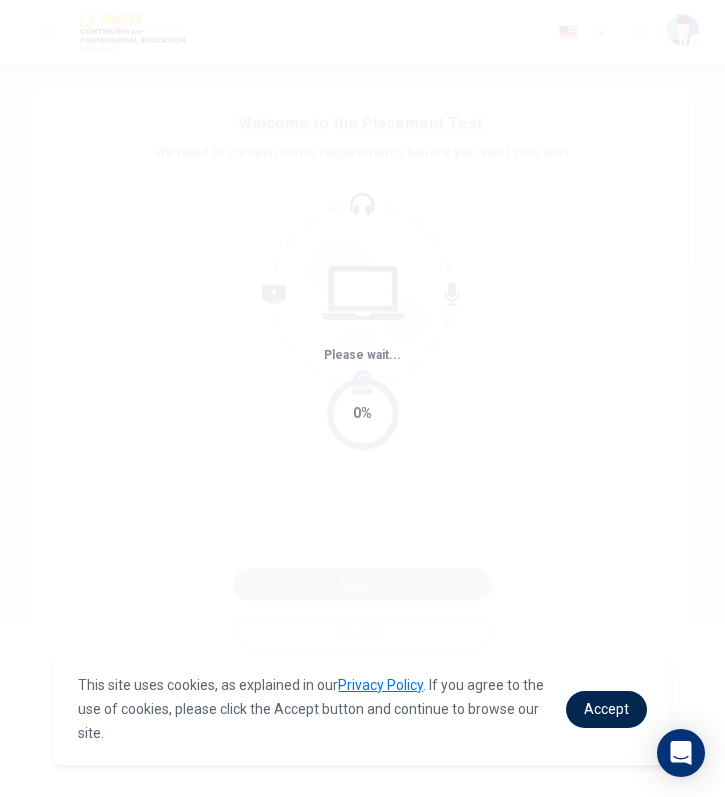 scroll, scrollTop: 0, scrollLeft: 0, axis: both 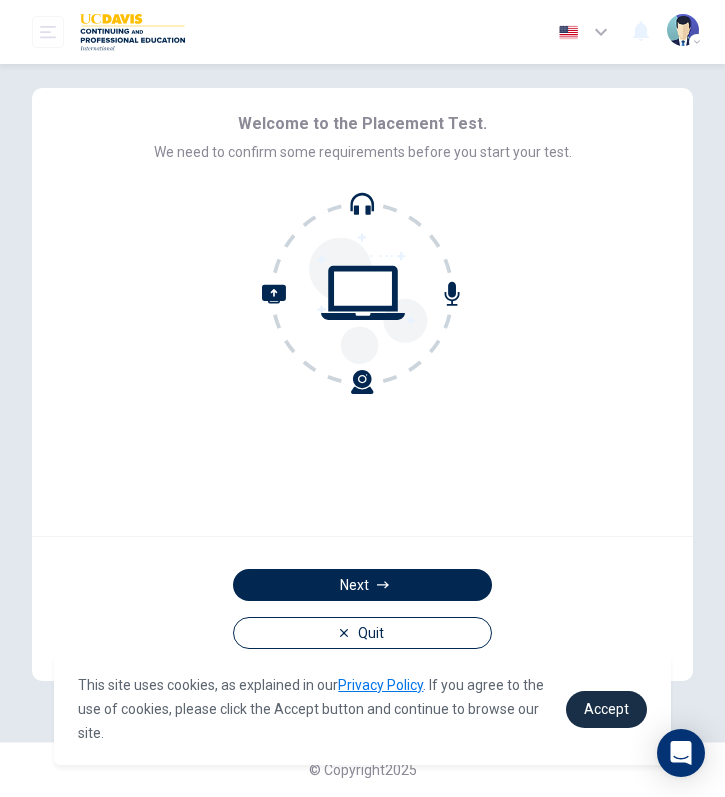 click on "Accept" at bounding box center (606, 709) 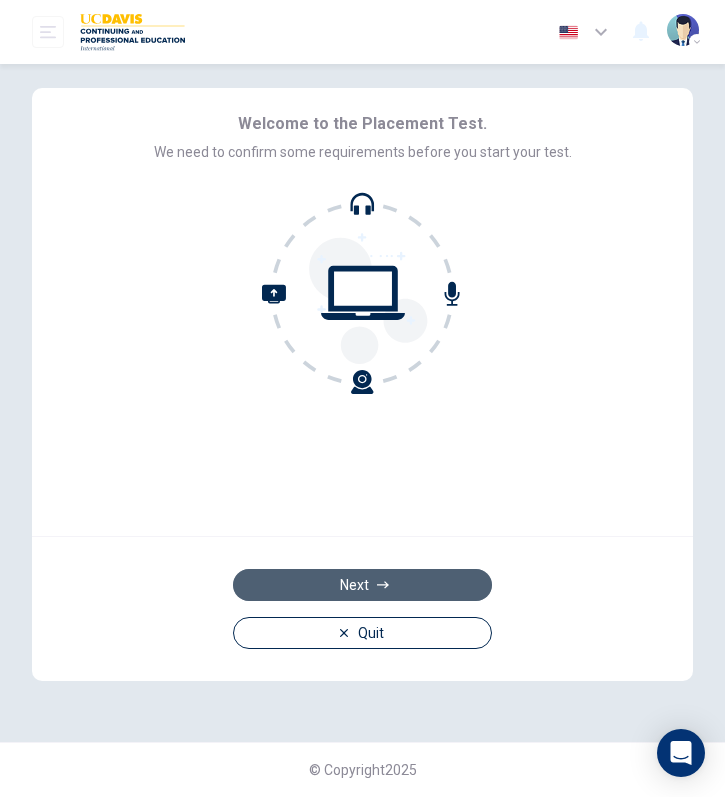 click on "Next" at bounding box center (362, 585) 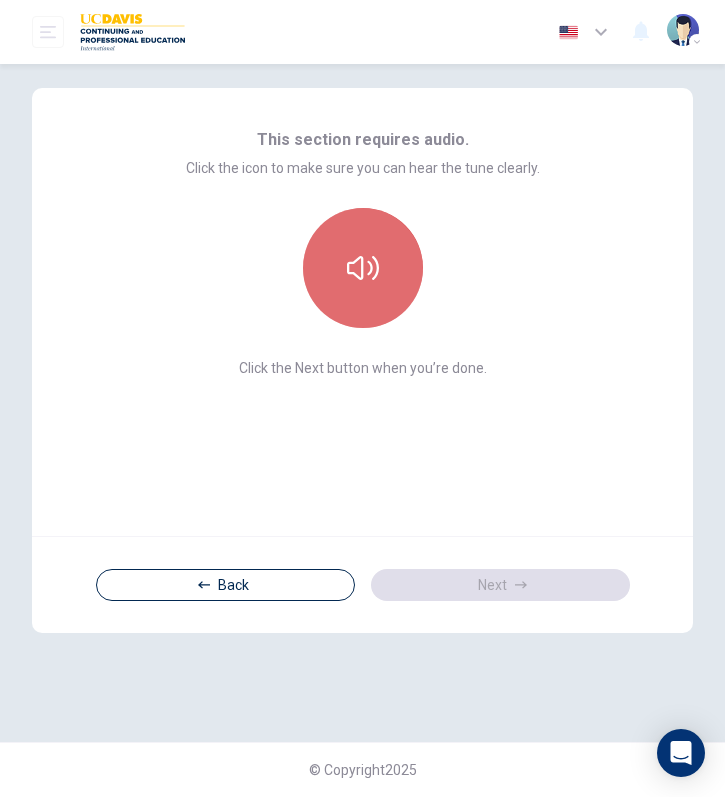 click 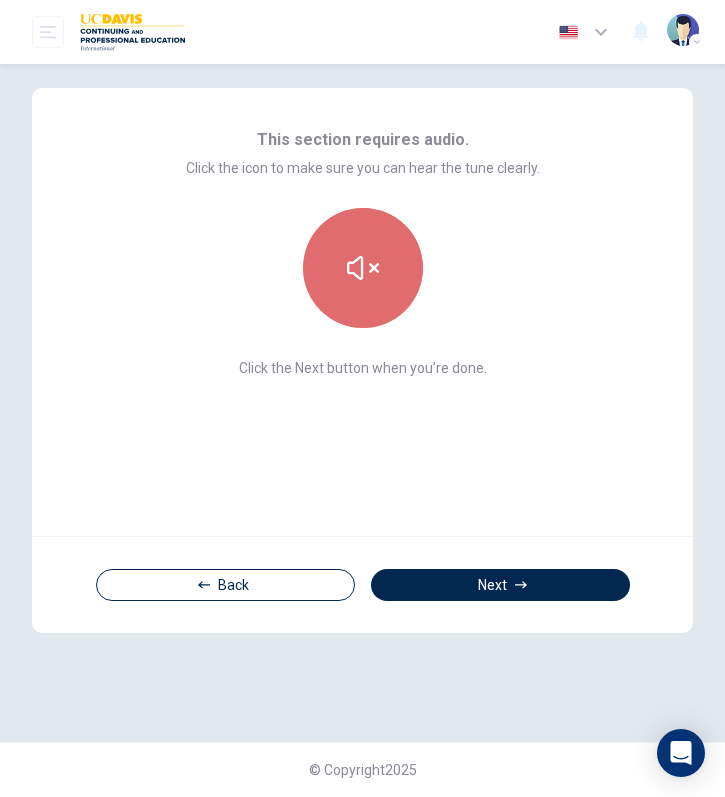 click 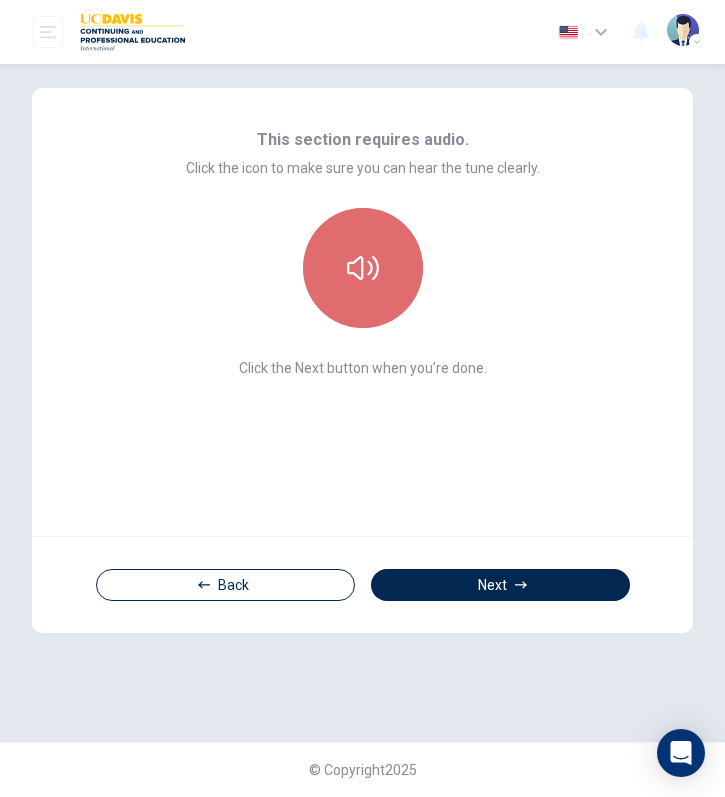 click 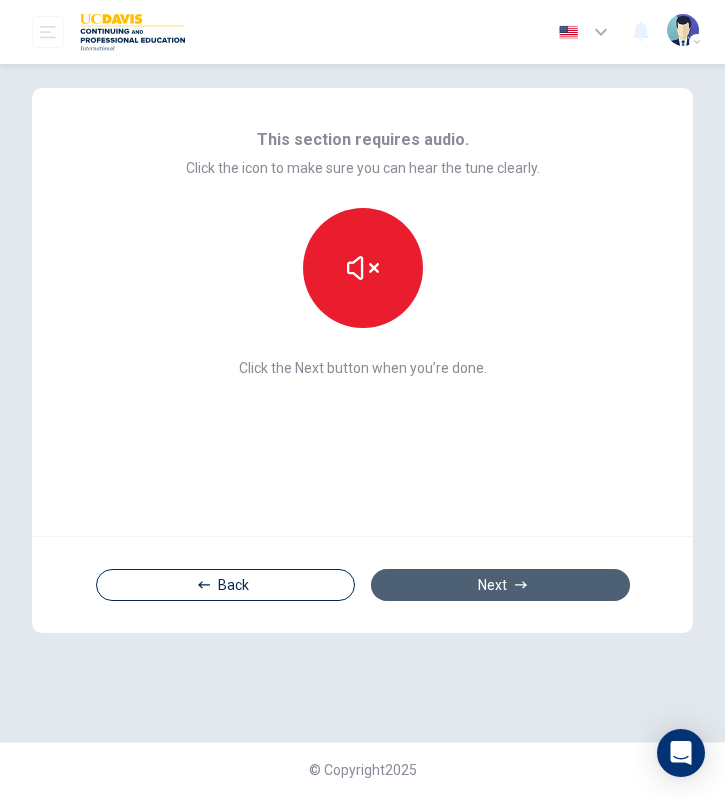 click on "Next" at bounding box center [500, 585] 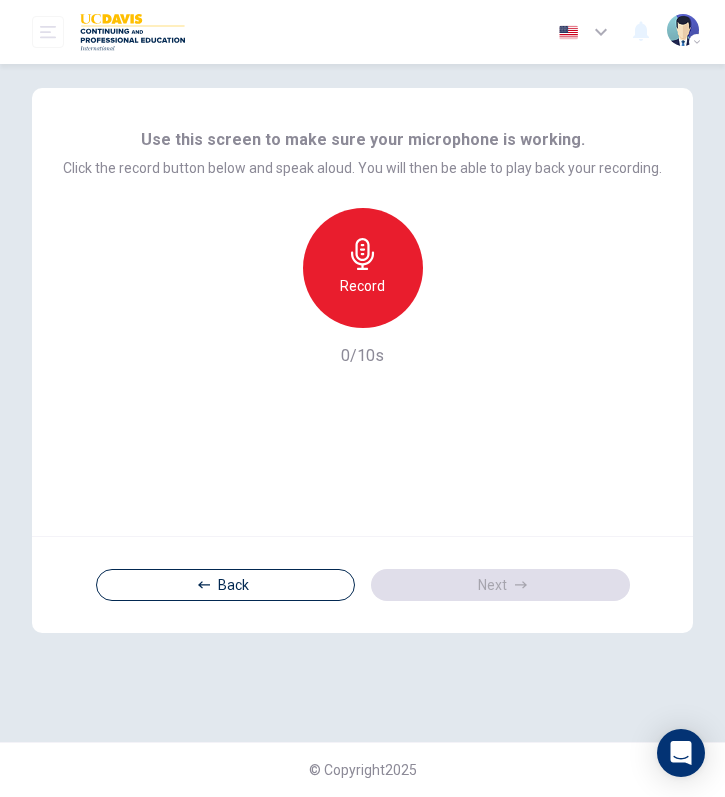 click on "Record" at bounding box center (363, 268) 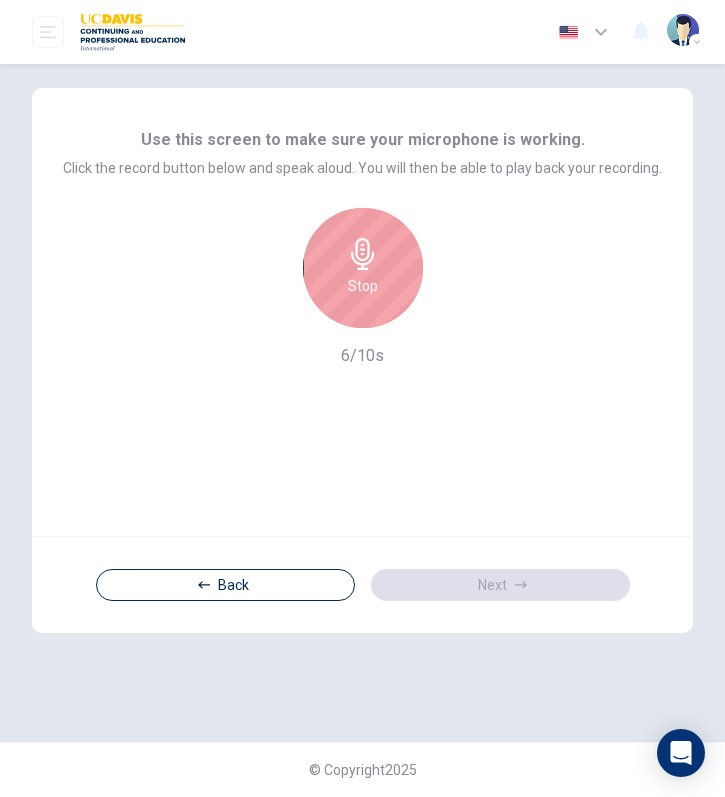 click 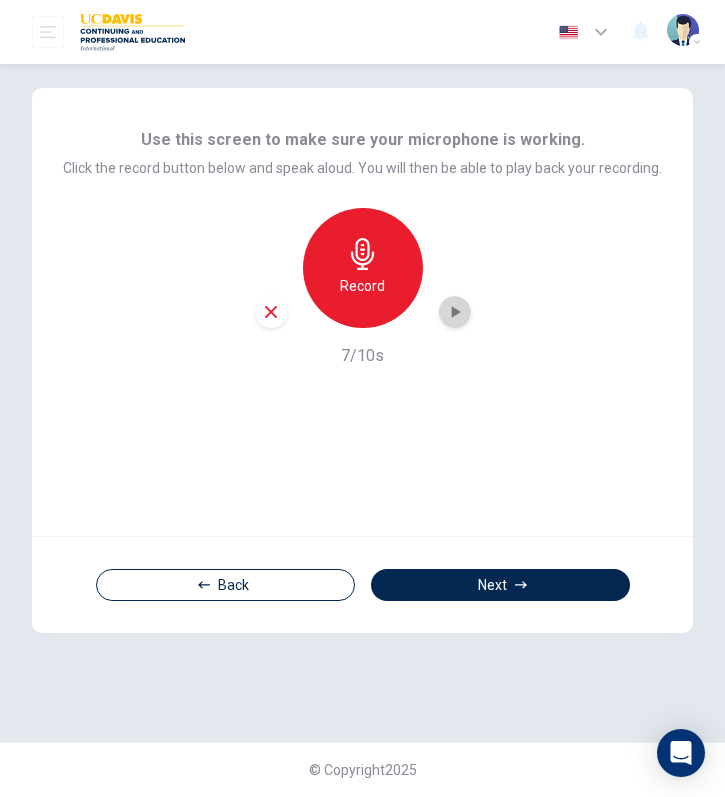 click 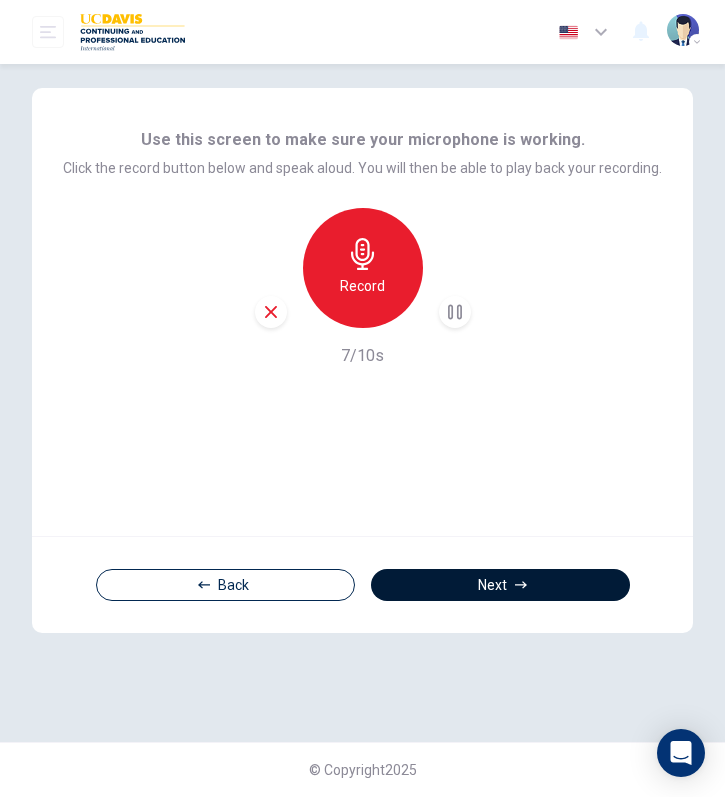 click on "Next" at bounding box center (500, 585) 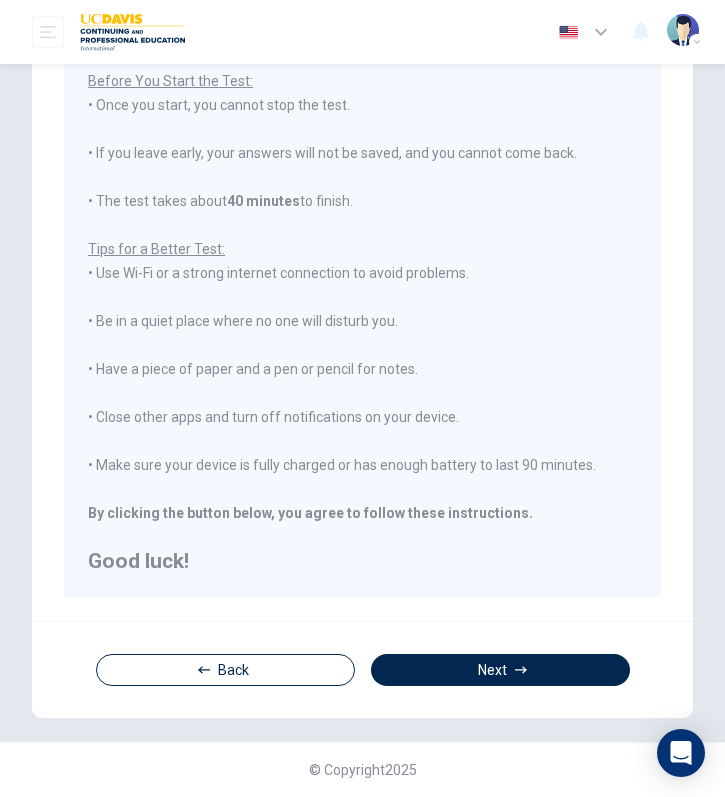 scroll, scrollTop: 171, scrollLeft: 0, axis: vertical 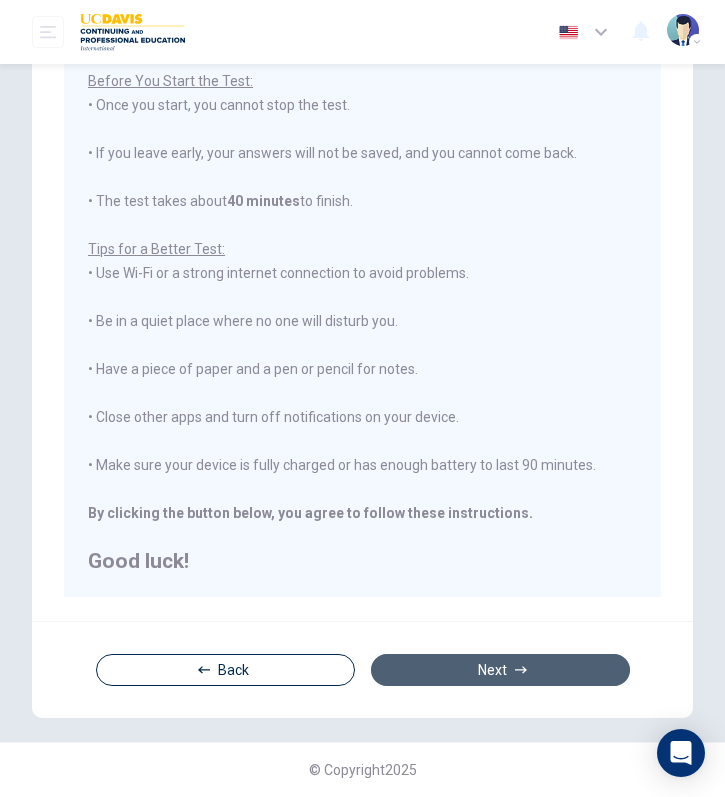 click on "Next" at bounding box center [500, 670] 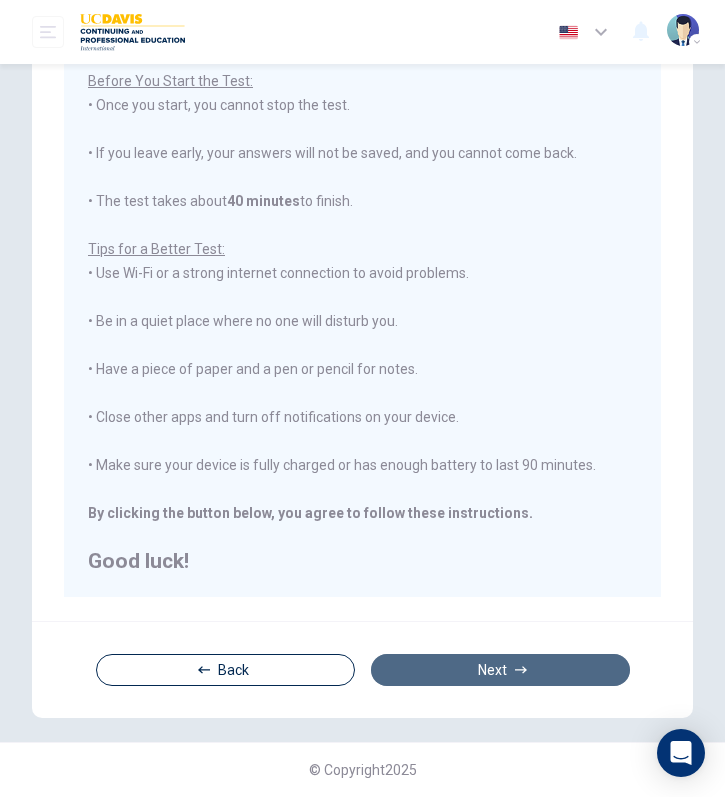 scroll, scrollTop: 0, scrollLeft: 0, axis: both 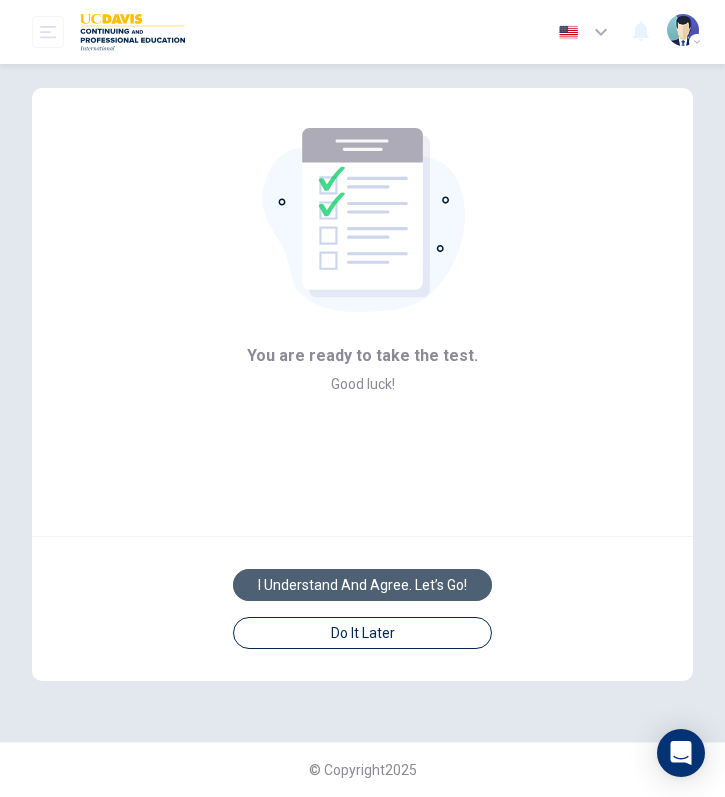 click on "I understand and agree. Let’s go!" at bounding box center [362, 585] 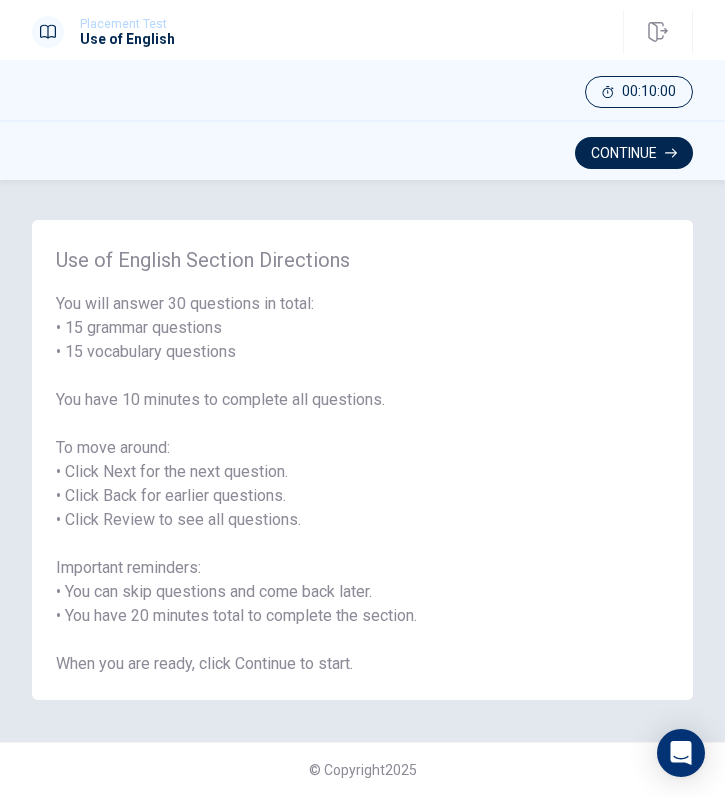 scroll, scrollTop: 0, scrollLeft: 0, axis: both 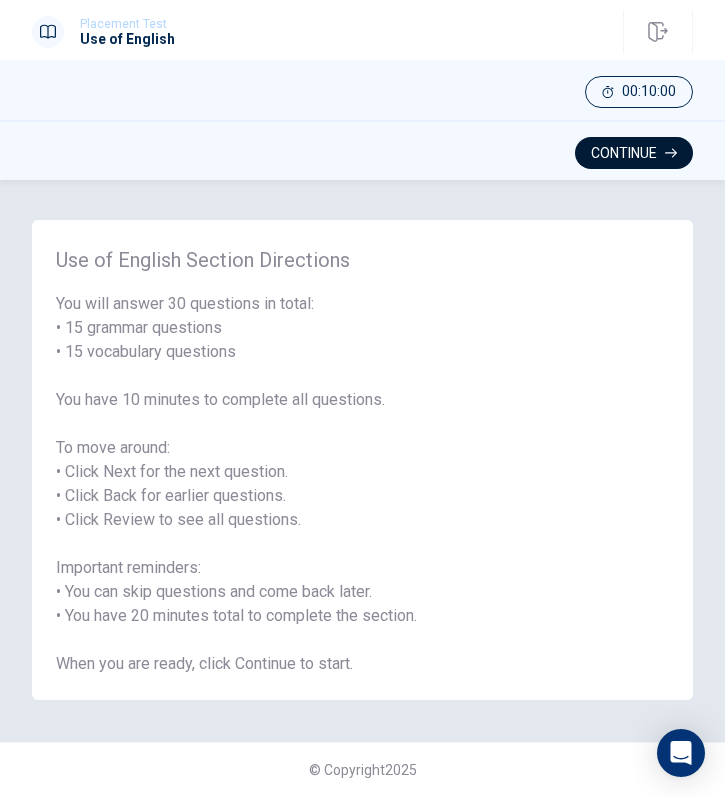 click on "Continue" at bounding box center [634, 153] 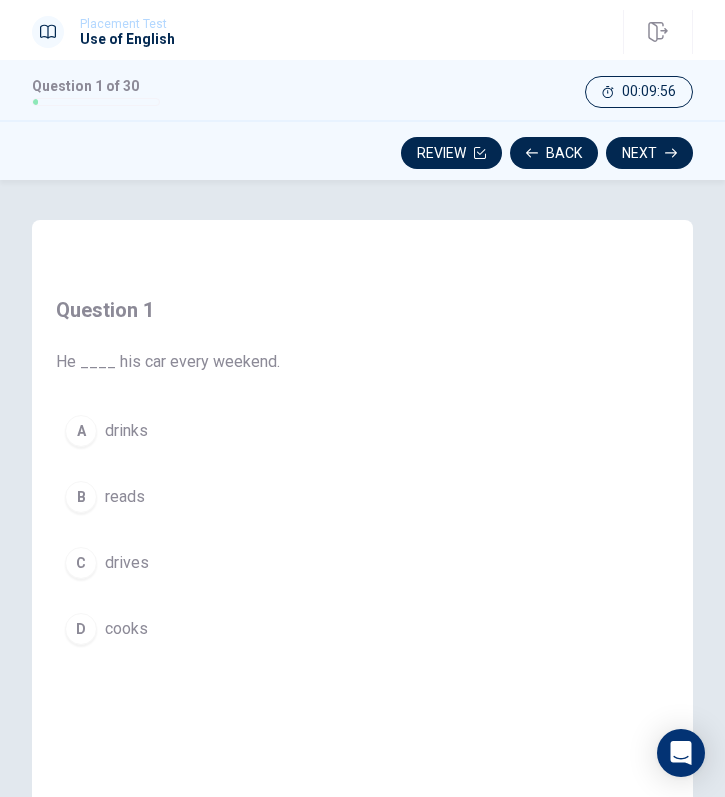 click on "C" at bounding box center [81, 563] 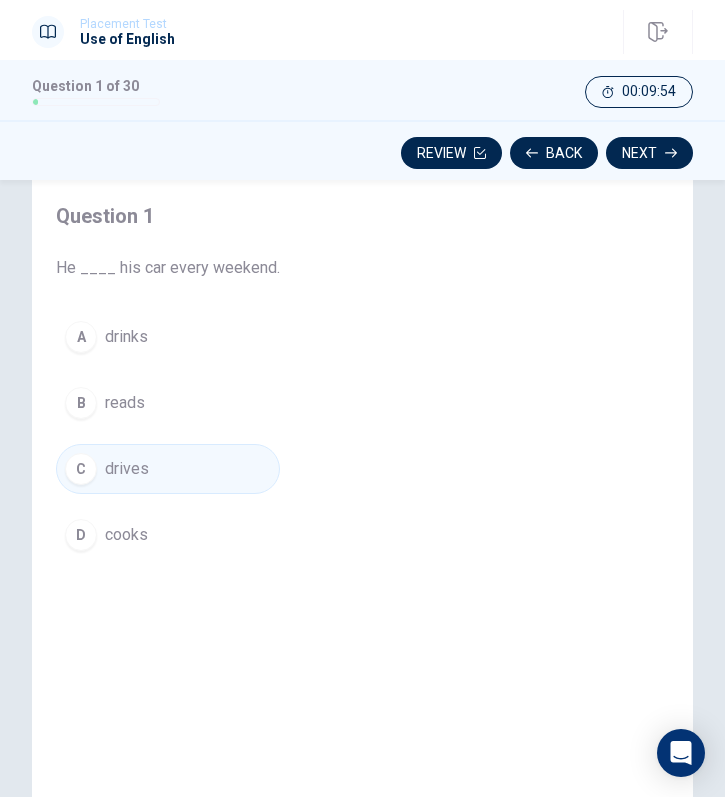 scroll, scrollTop: 176, scrollLeft: 0, axis: vertical 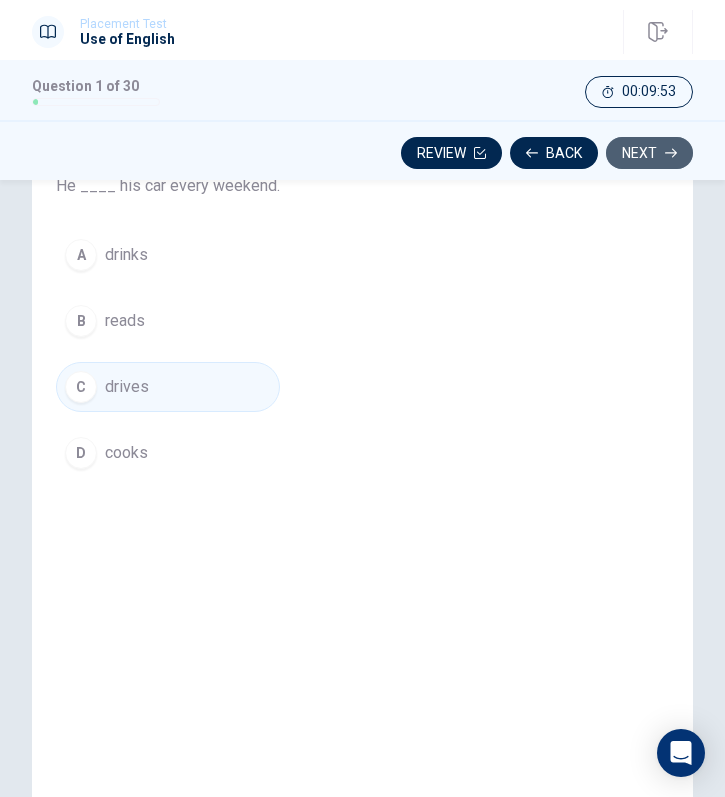 click on "Next" at bounding box center (649, 153) 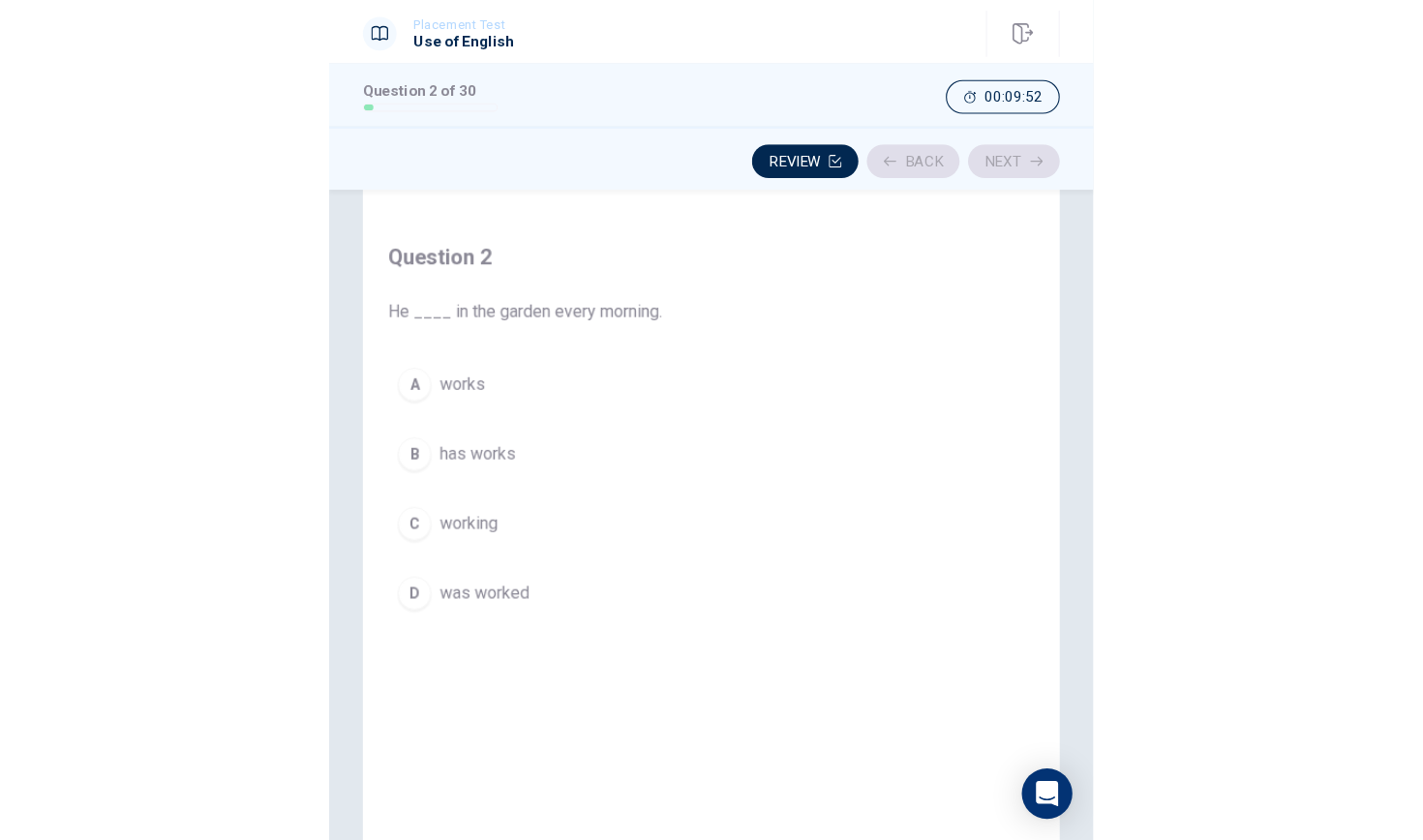 scroll, scrollTop: 59, scrollLeft: 0, axis: vertical 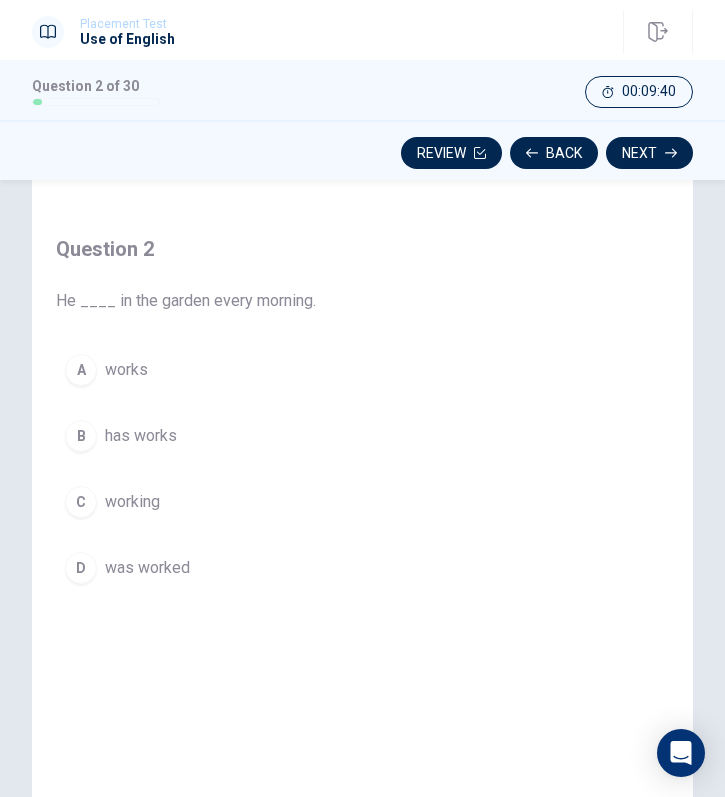 click on "He ____ in the garden every morning." at bounding box center [186, 301] 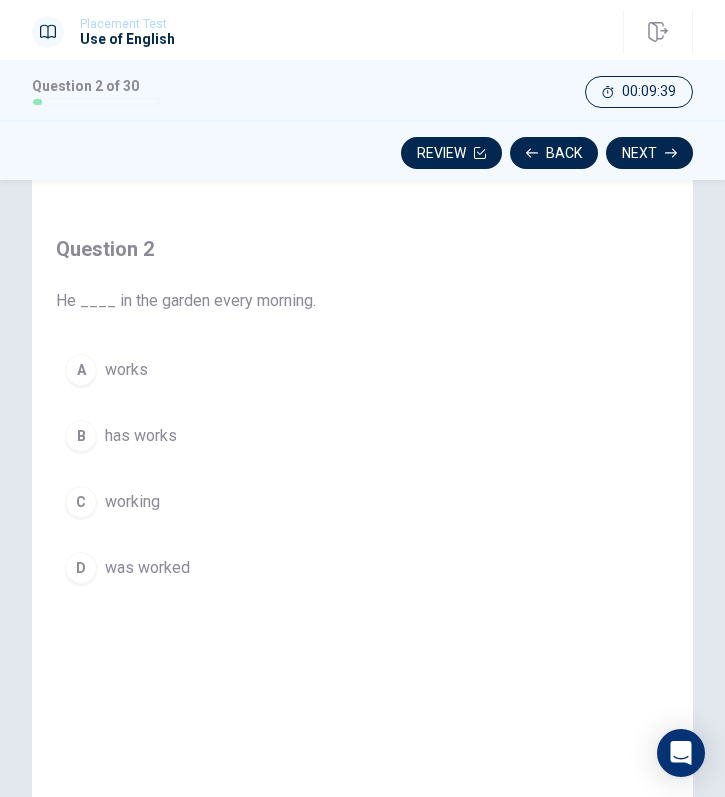 drag, startPoint x: 321, startPoint y: 304, endPoint x: 58, endPoint y: 293, distance: 263.22995 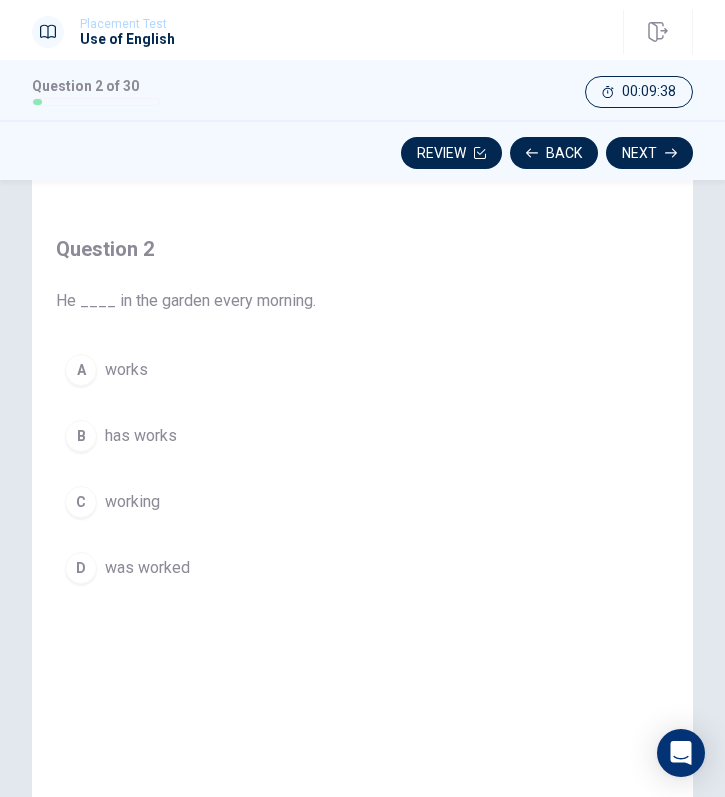 drag, startPoint x: 57, startPoint y: 293, endPoint x: 257, endPoint y: 287, distance: 200.08998 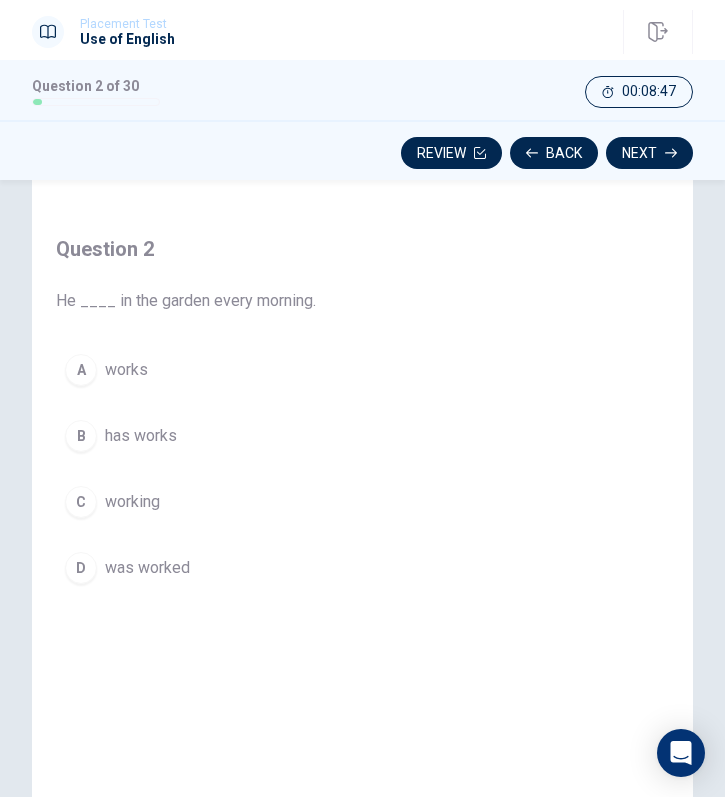click on "works" at bounding box center [126, 370] 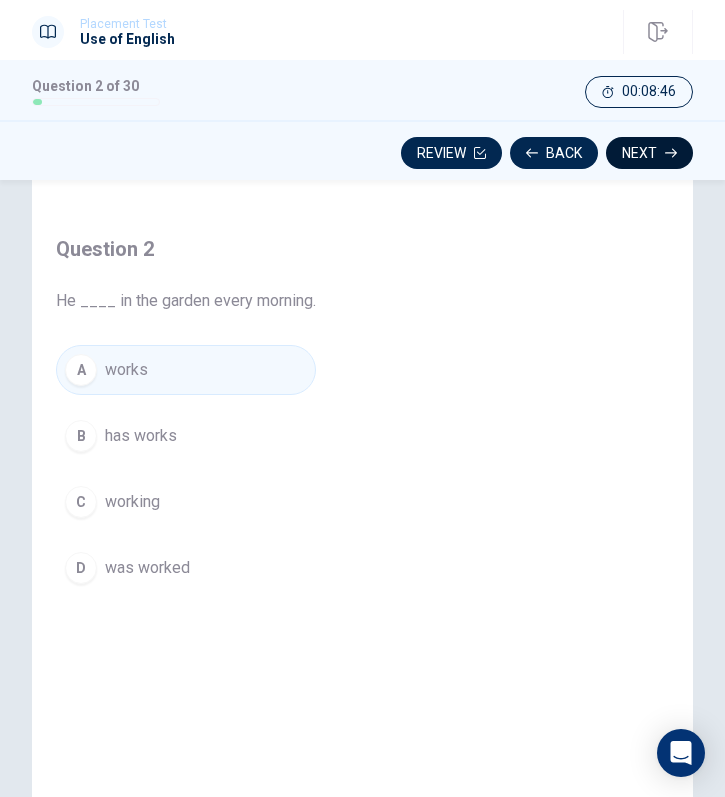 click on "Next" at bounding box center [649, 153] 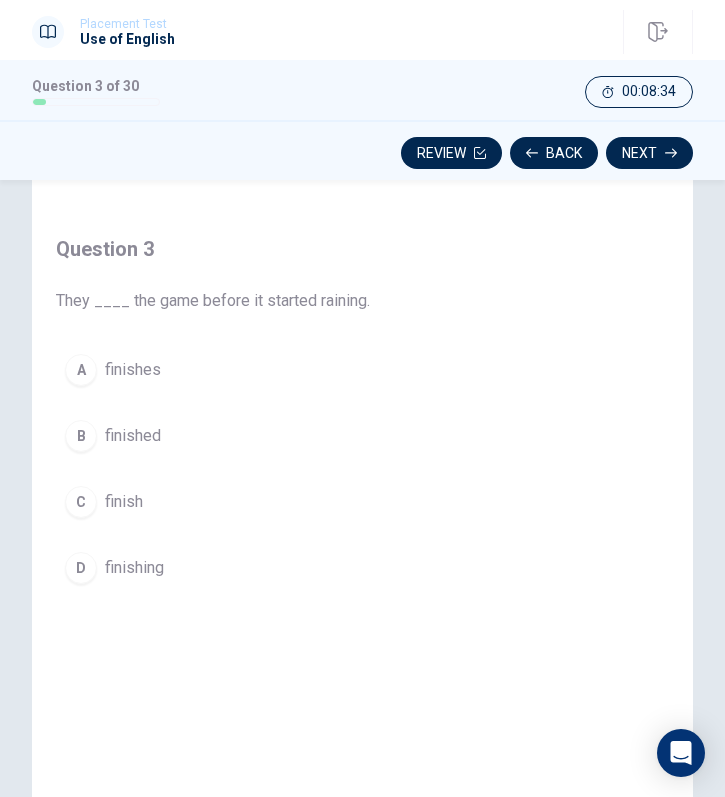 click on "finished" at bounding box center [133, 436] 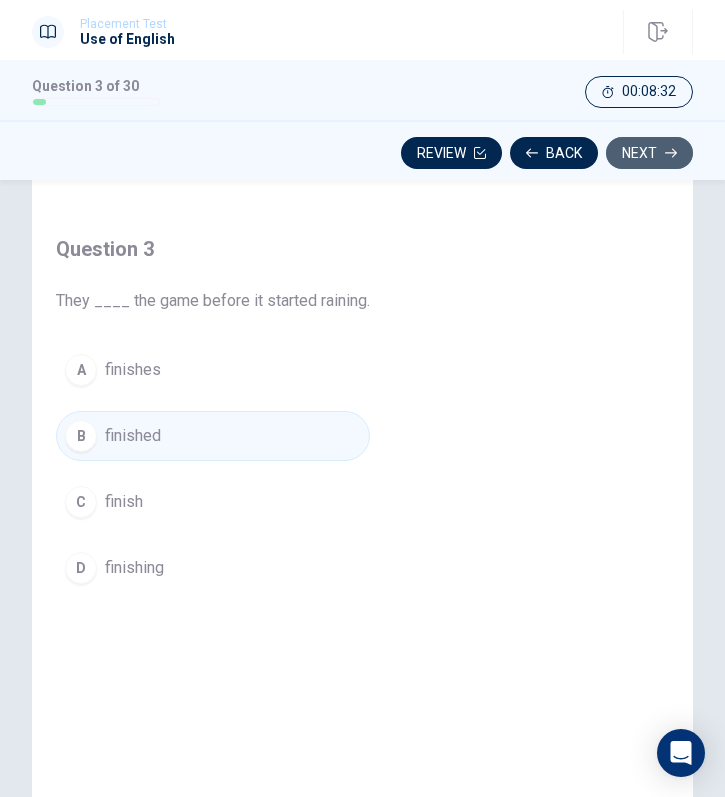 click on "Next" at bounding box center (649, 153) 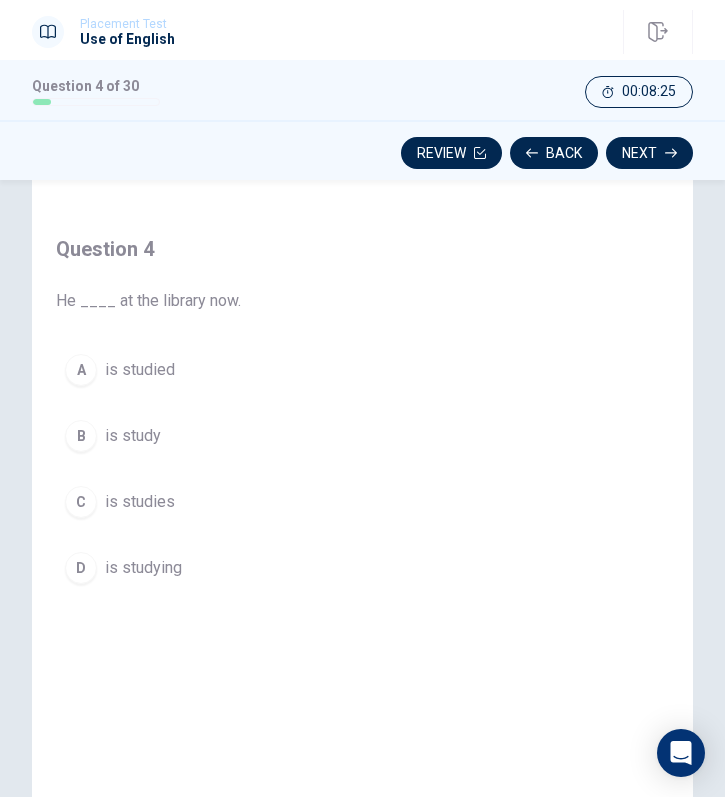 click on "is studying" at bounding box center (143, 568) 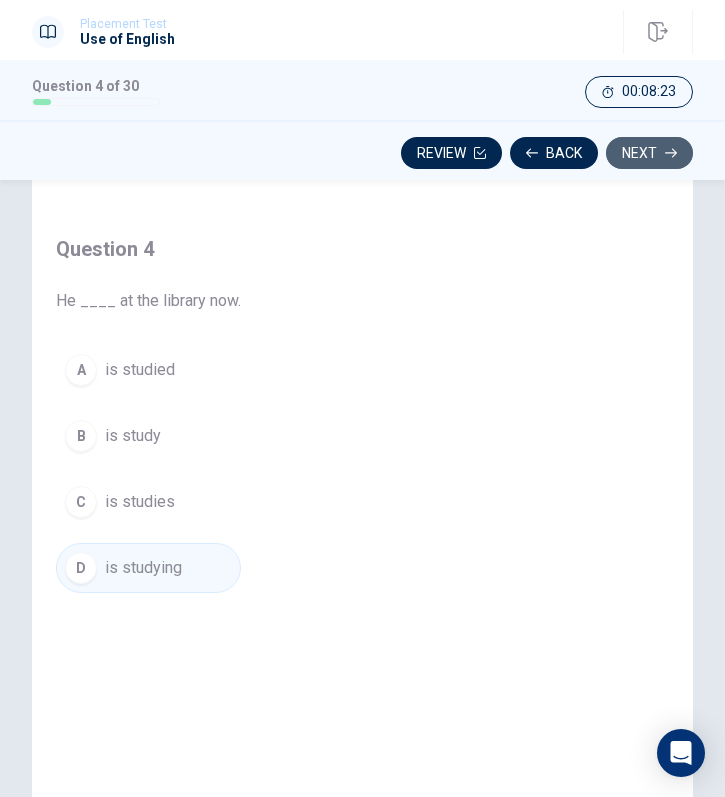 click on "Next" at bounding box center [649, 153] 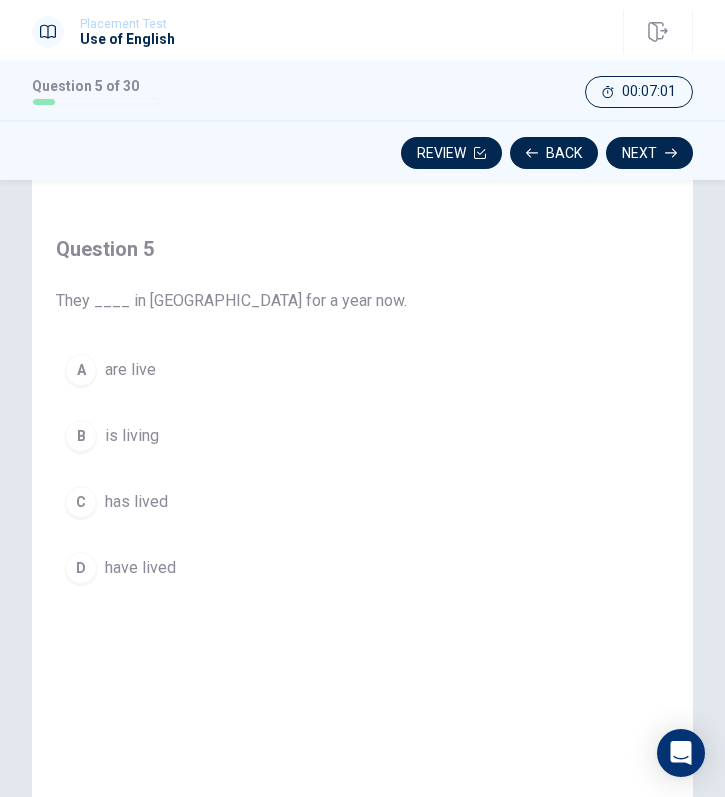 click on "has lived" at bounding box center [136, 502] 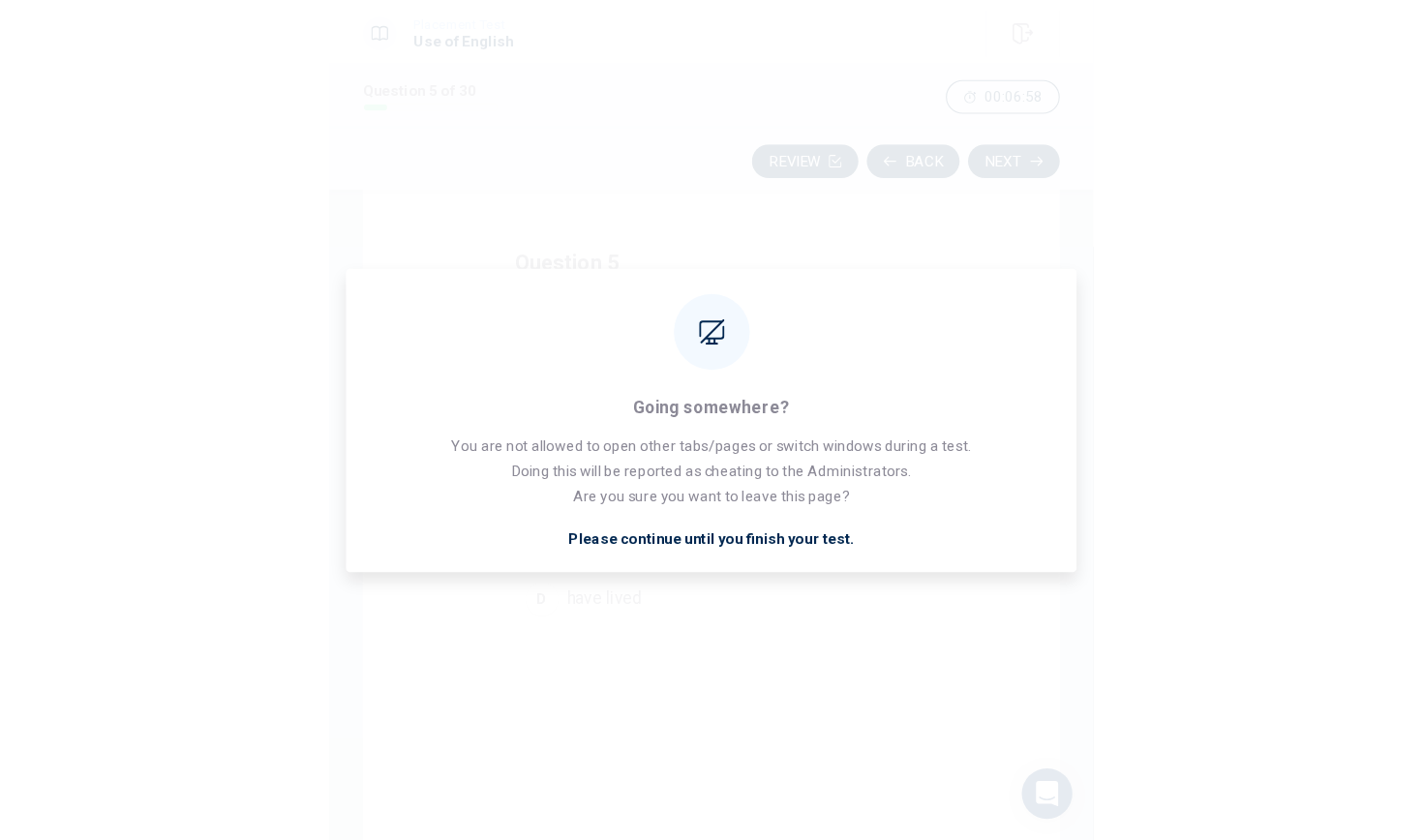 scroll, scrollTop: 34, scrollLeft: 0, axis: vertical 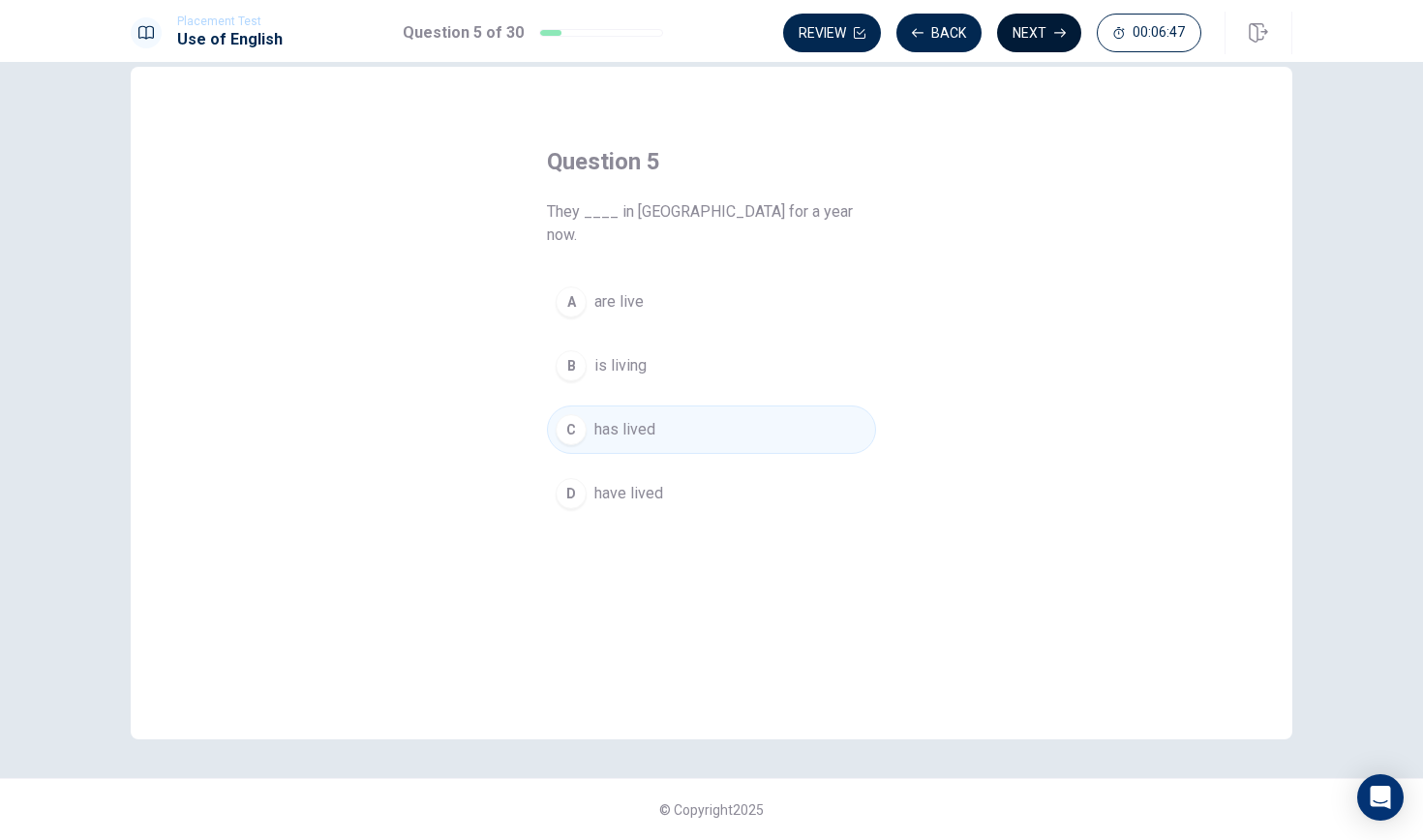 click on "Next" at bounding box center (1039, 33) 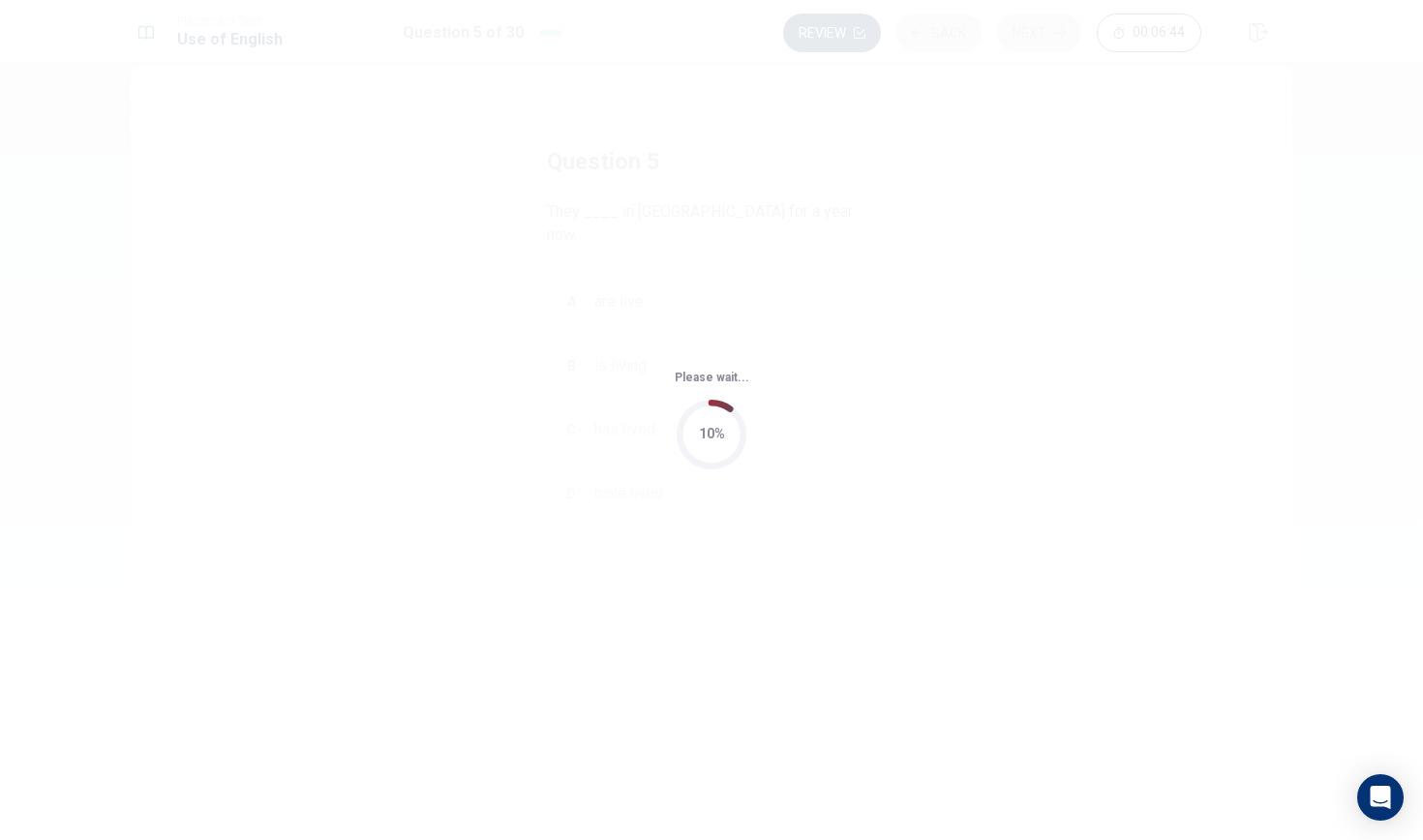scroll, scrollTop: 0, scrollLeft: 0, axis: both 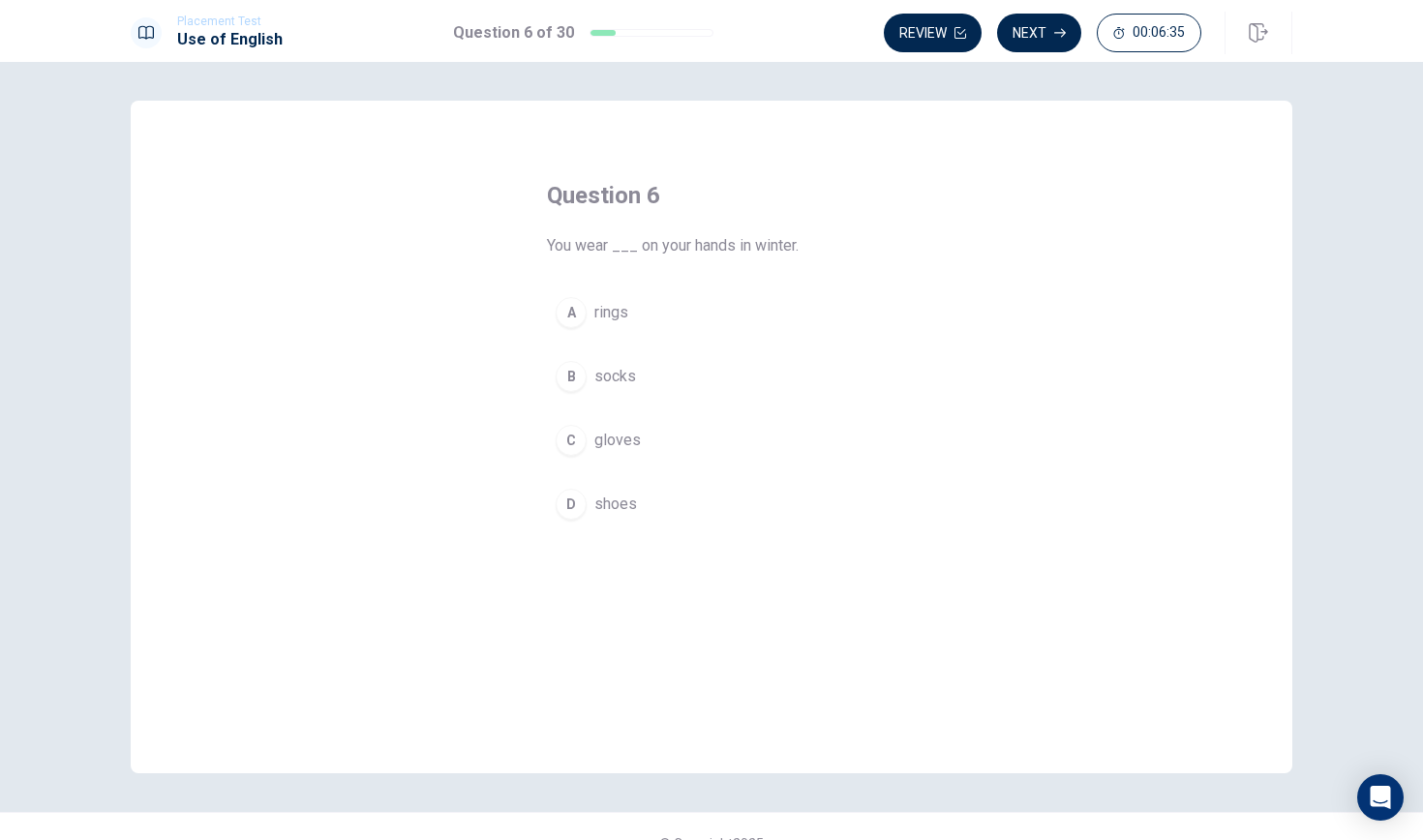 click on "C" at bounding box center [571, 440] 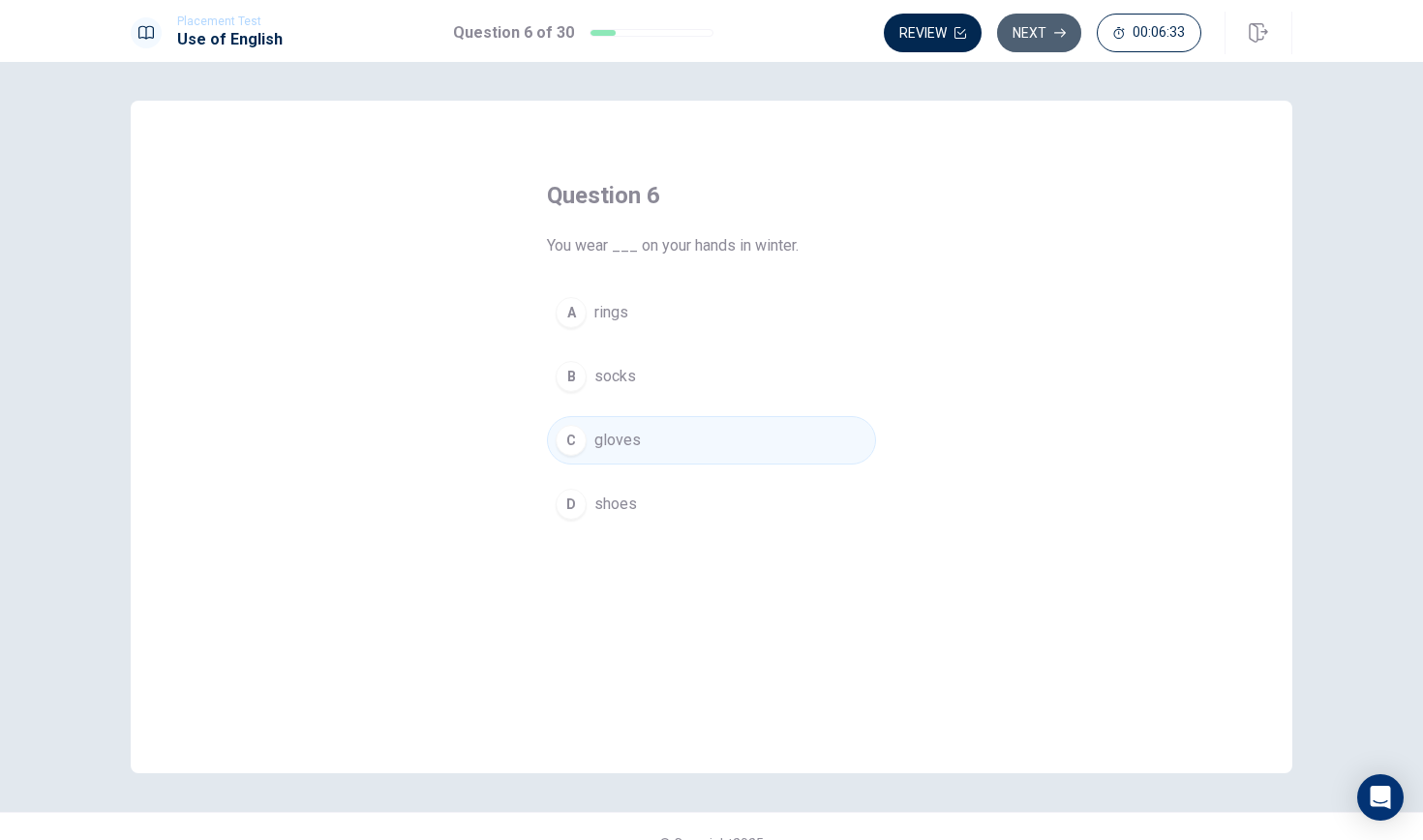 click on "Next" at bounding box center (1039, 33) 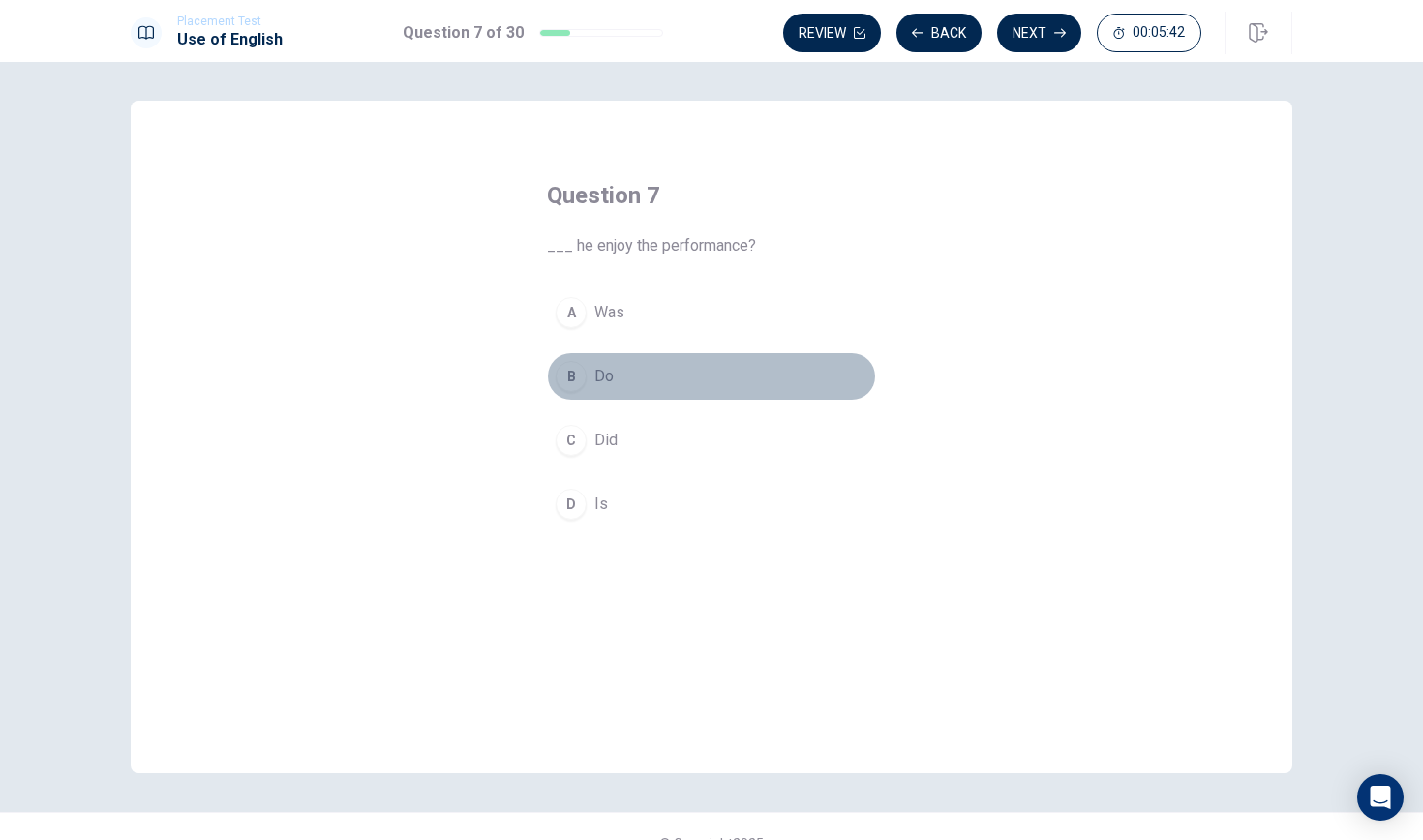click on "B Do" at bounding box center [712, 376] 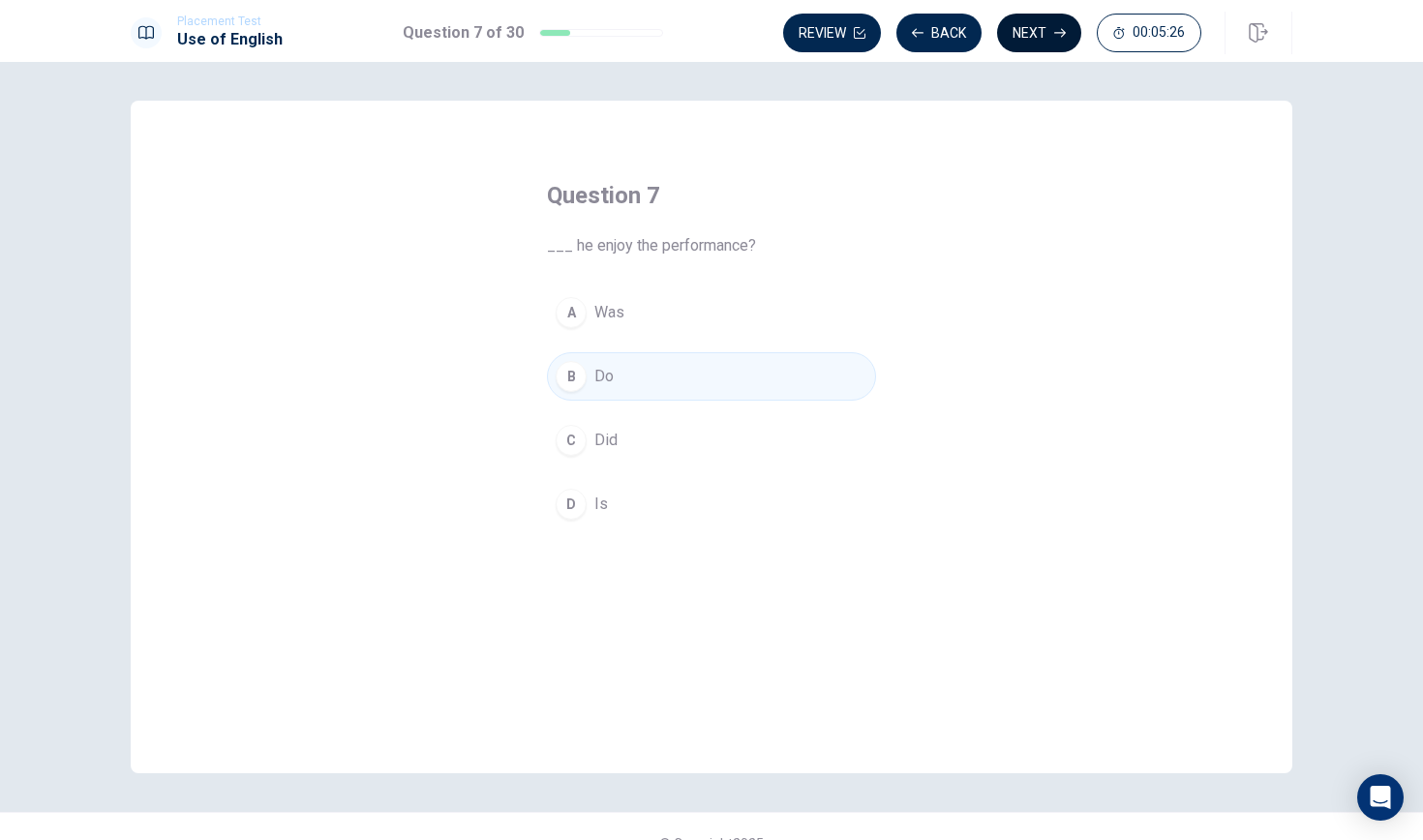 click on "Next" at bounding box center (1039, 33) 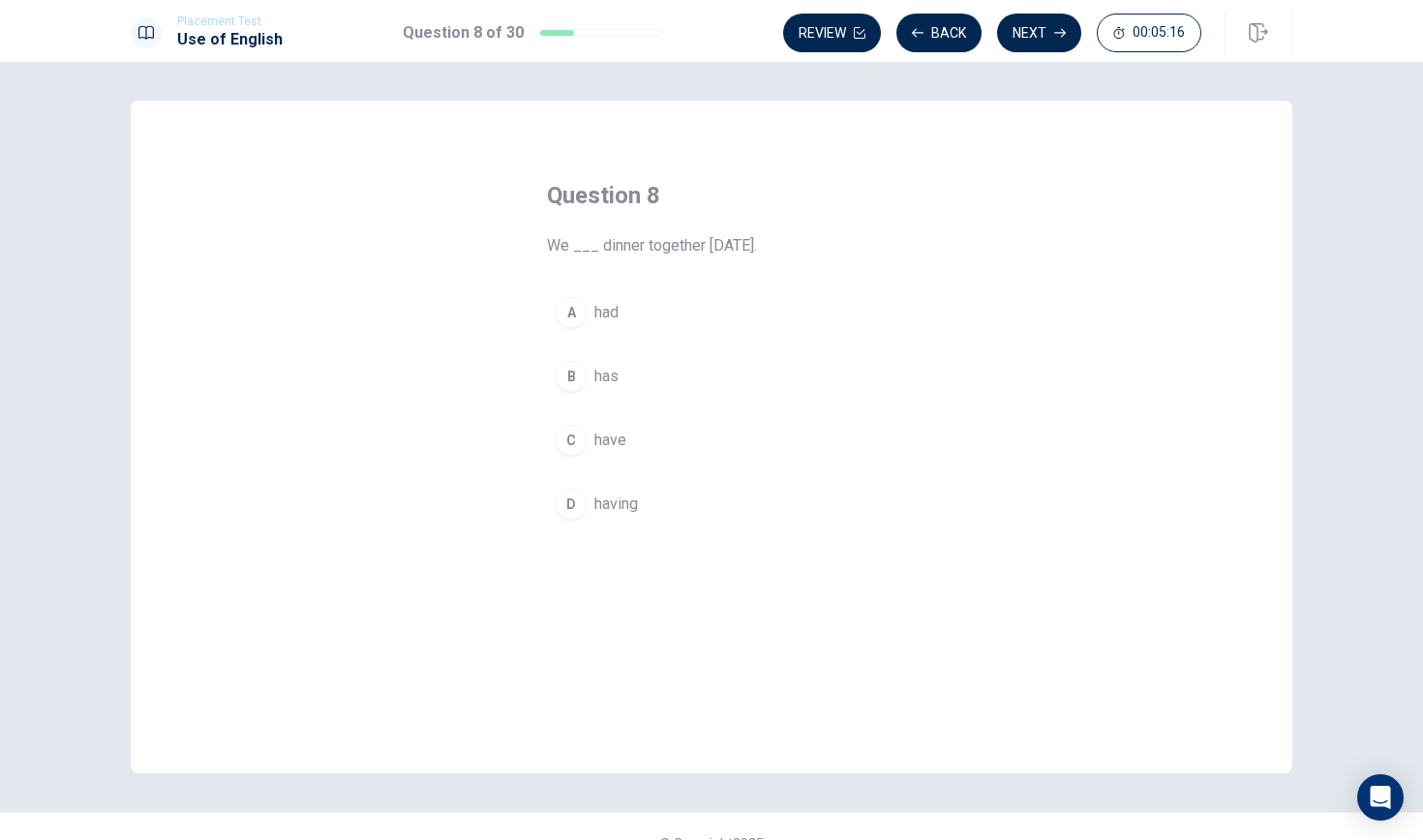 click on "A" at bounding box center [571, 313] 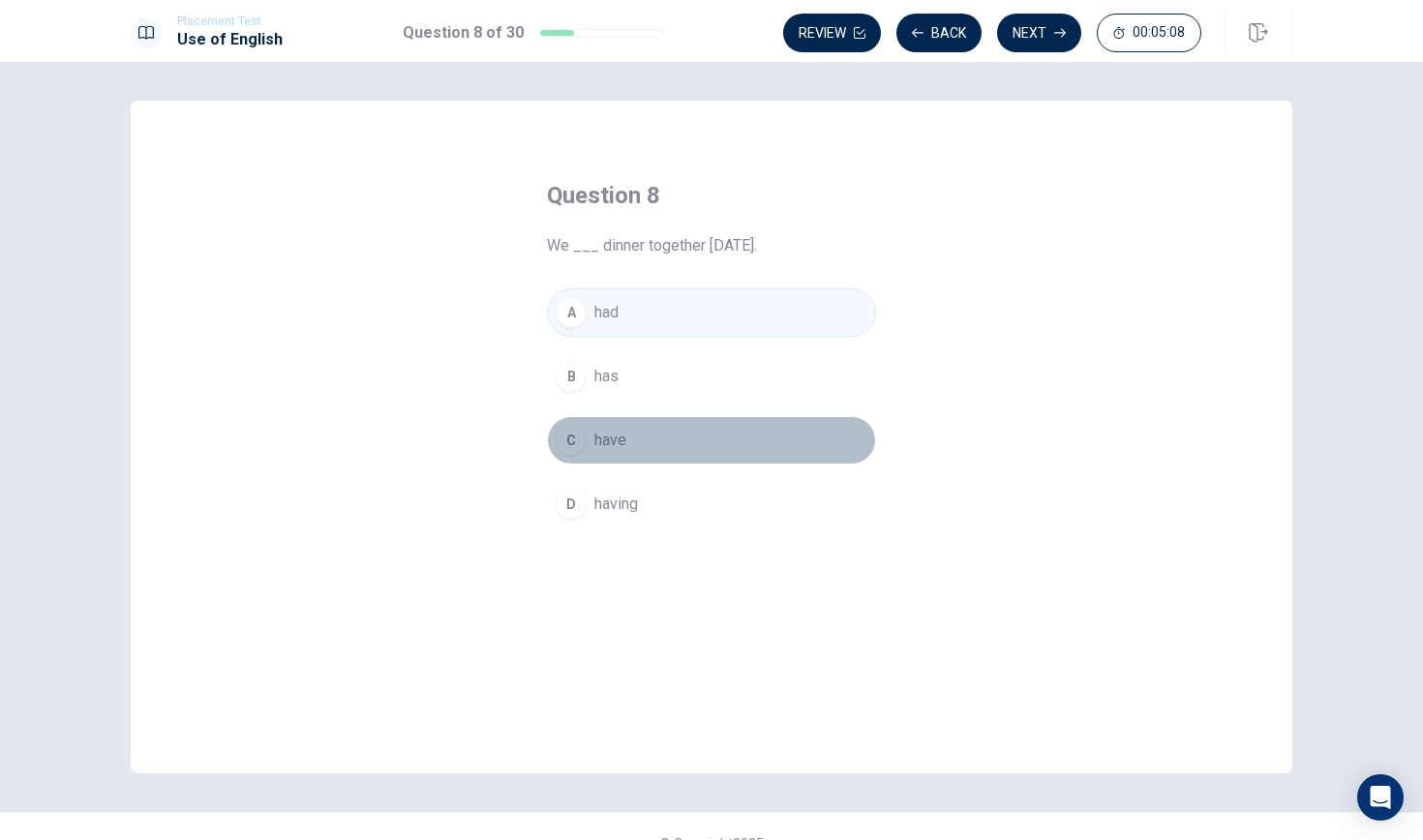 click on "C have" at bounding box center [712, 440] 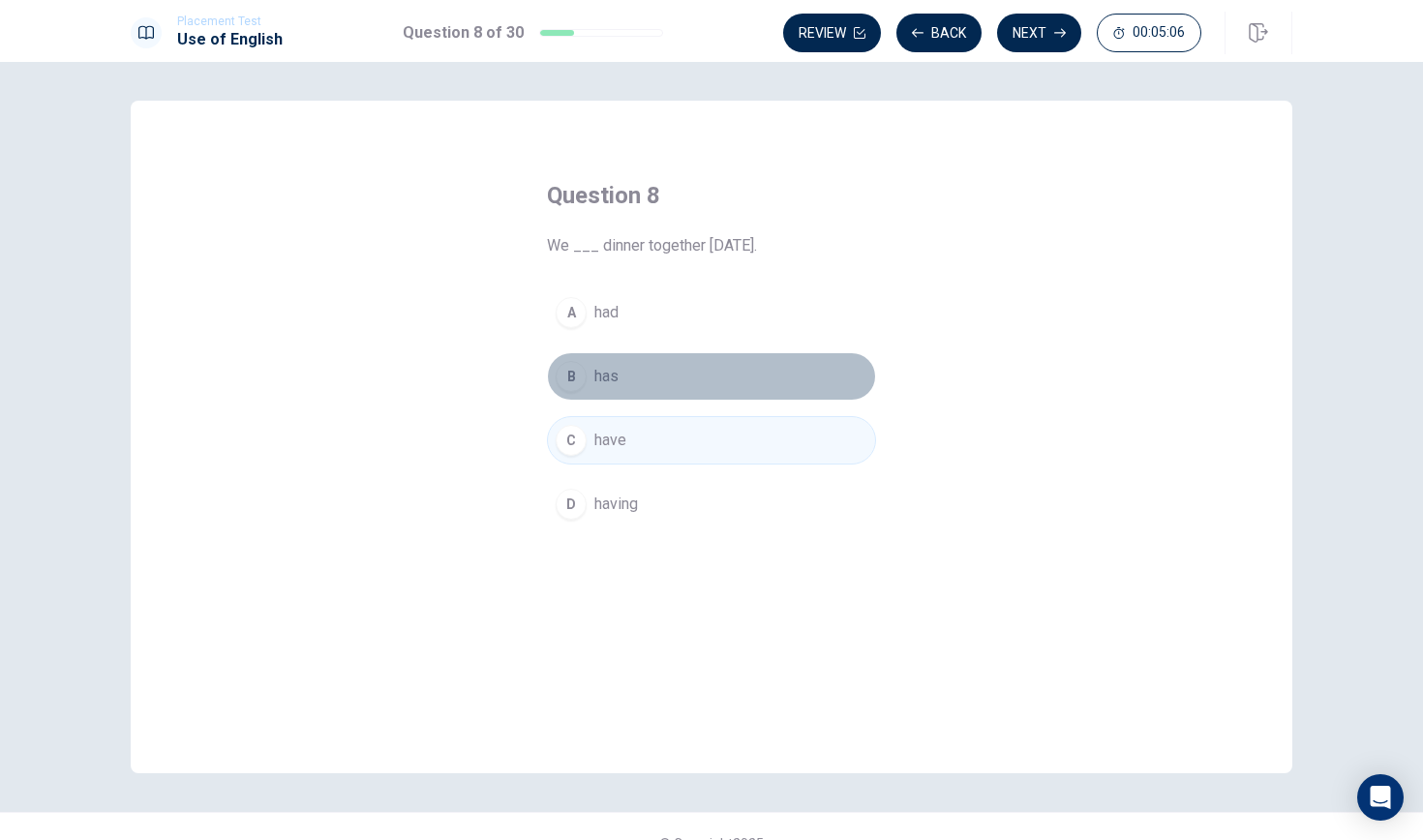 click on "B has" at bounding box center [712, 376] 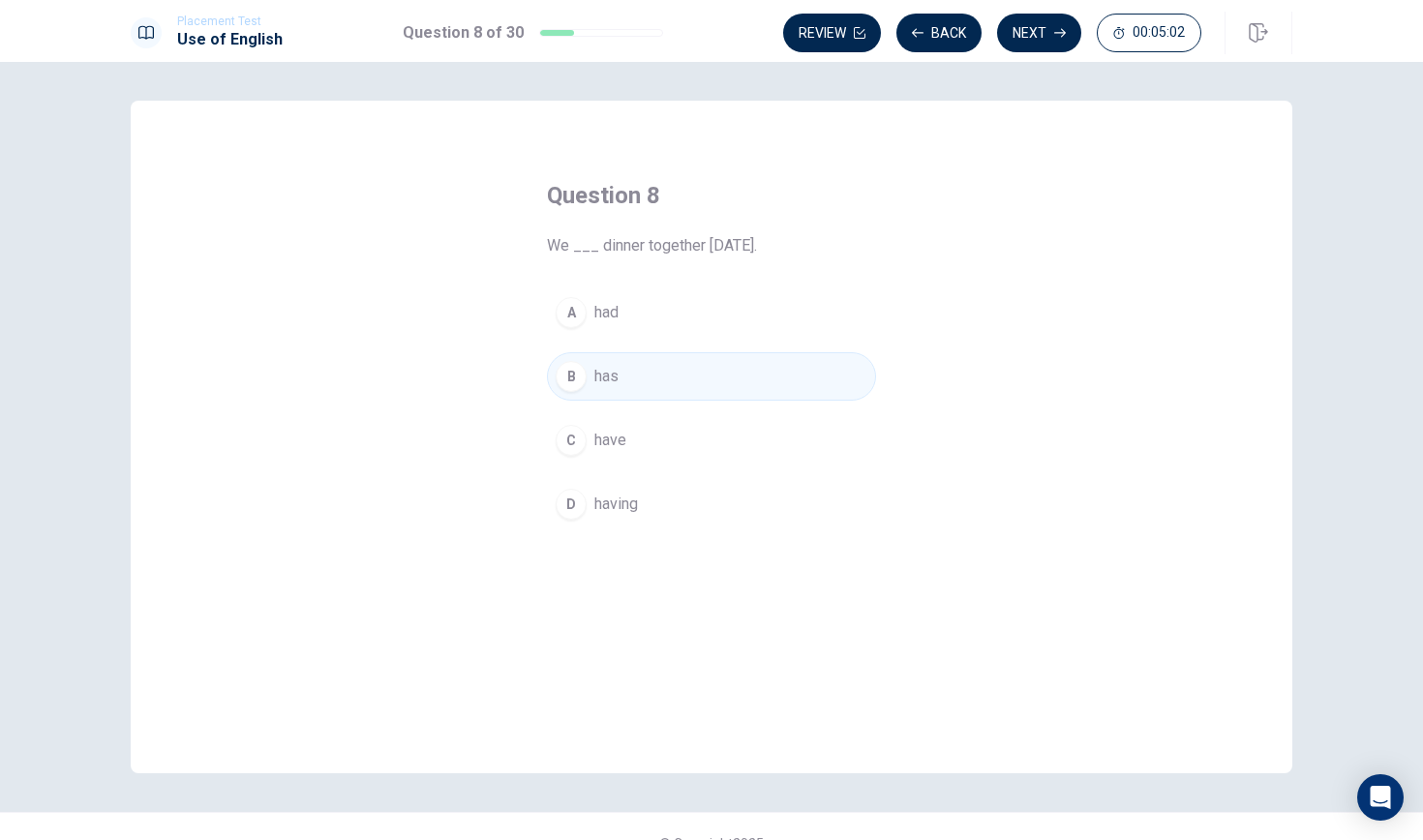 click on "A had B has C have D having" at bounding box center [712, 408] 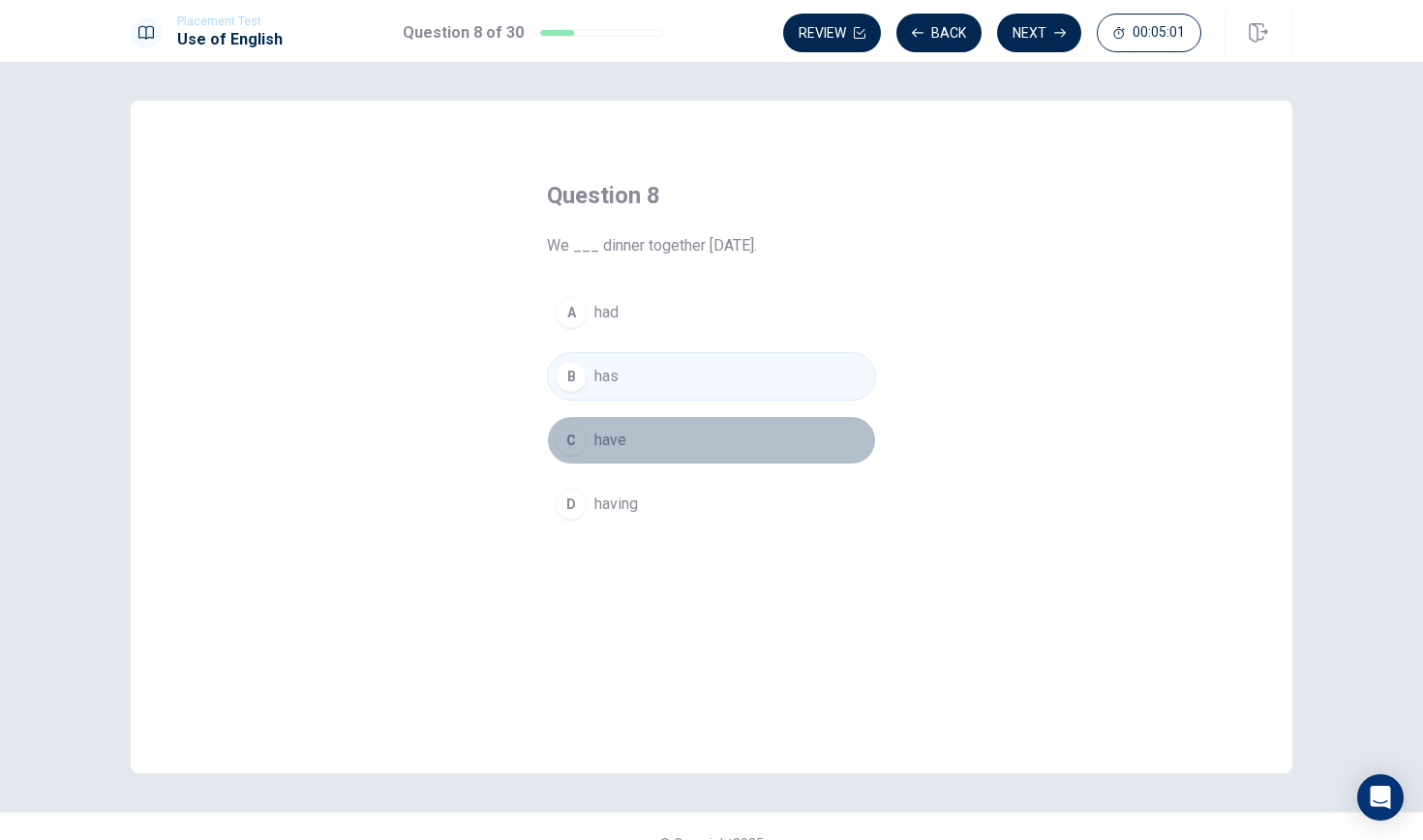 click on "C have" at bounding box center [712, 440] 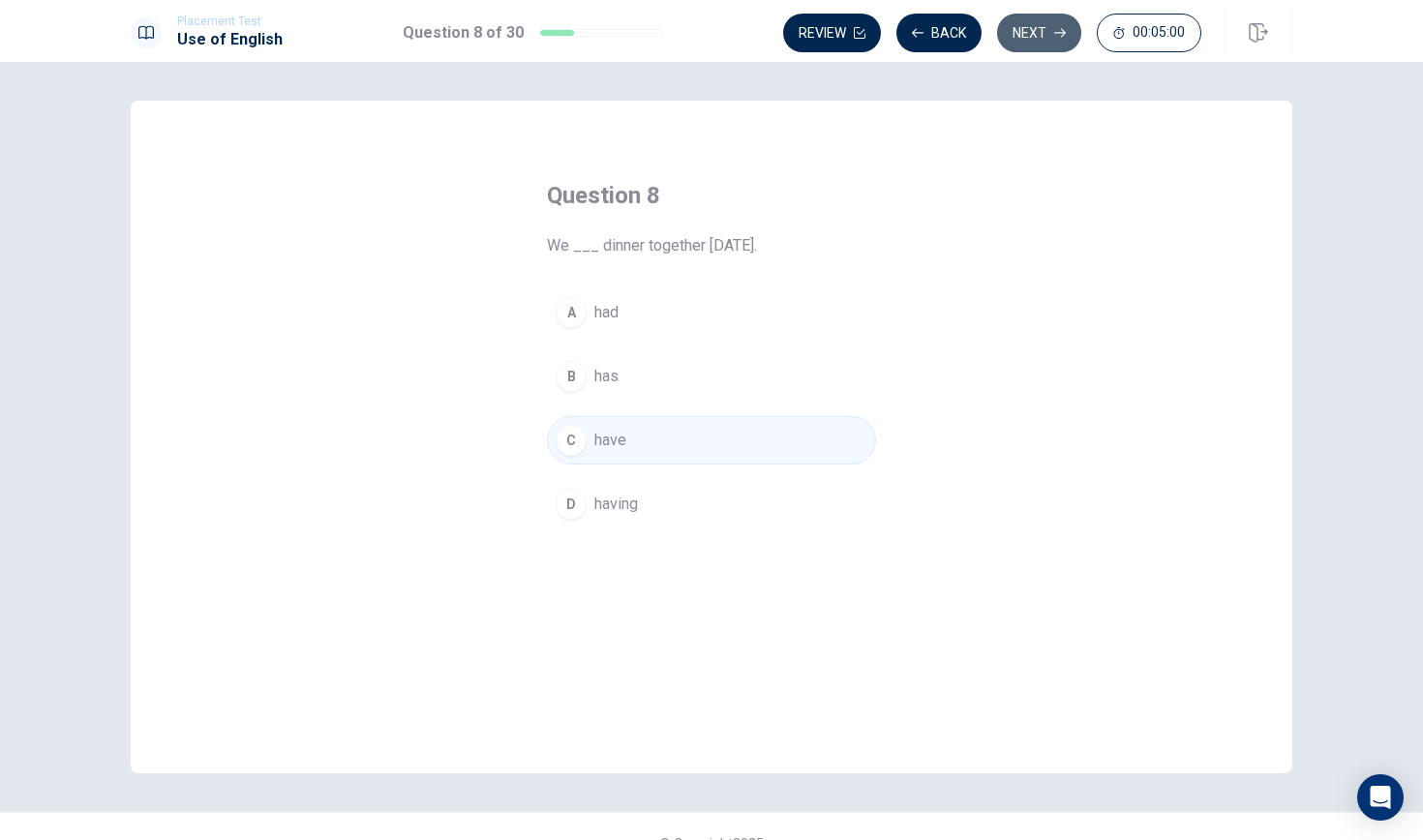 click on "Next" at bounding box center [1039, 33] 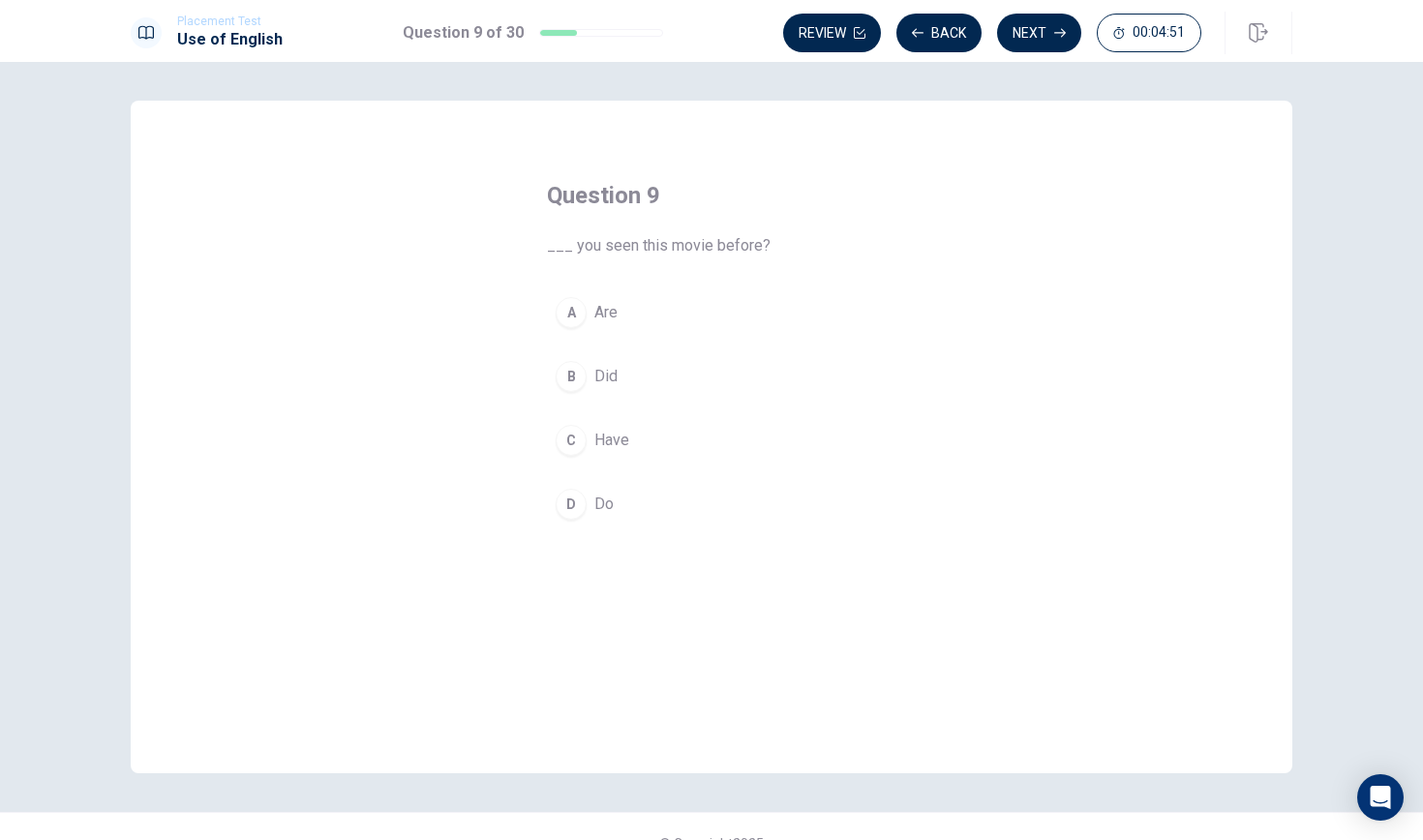 click on "Have" at bounding box center (612, 440) 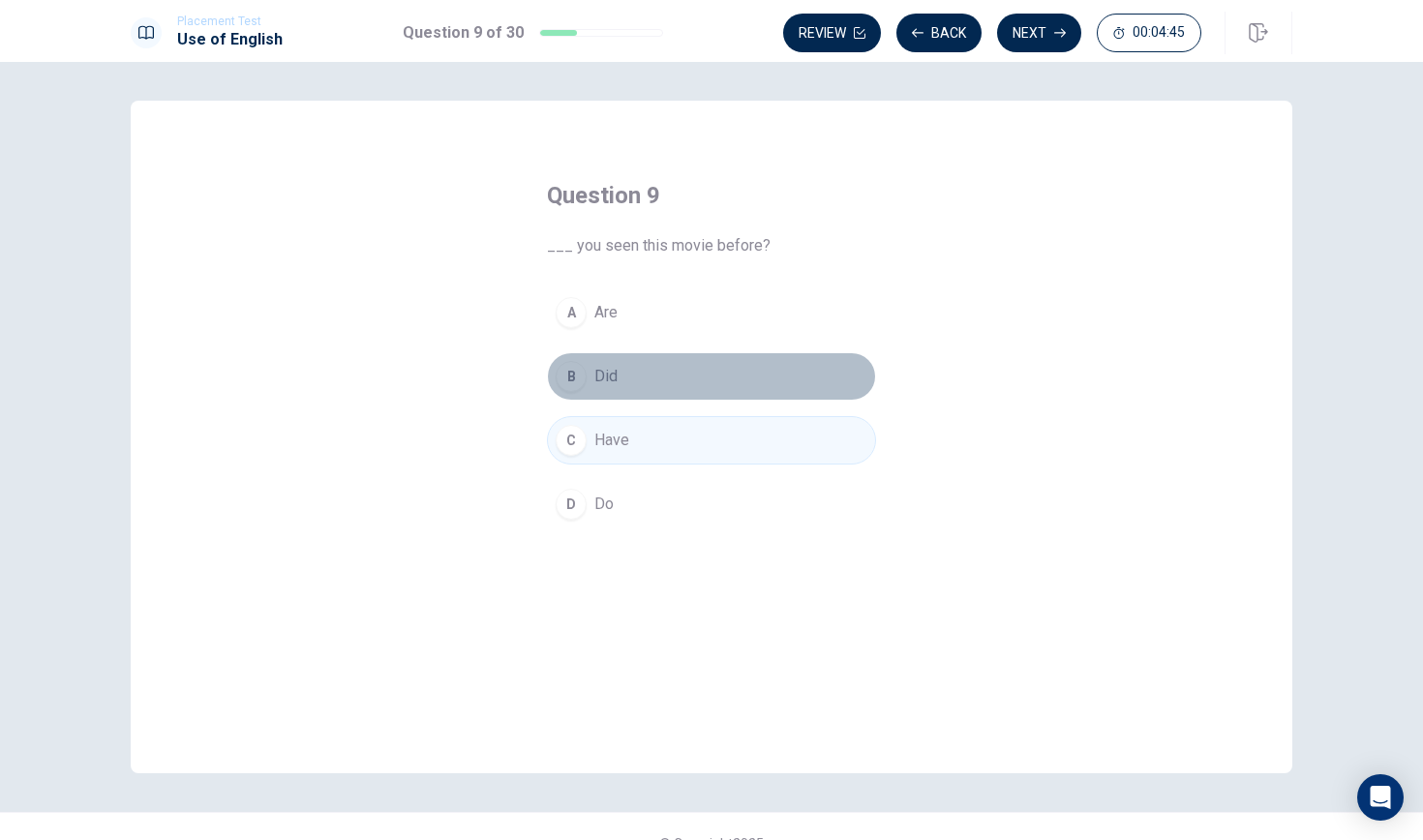 click on "B Did" at bounding box center [712, 376] 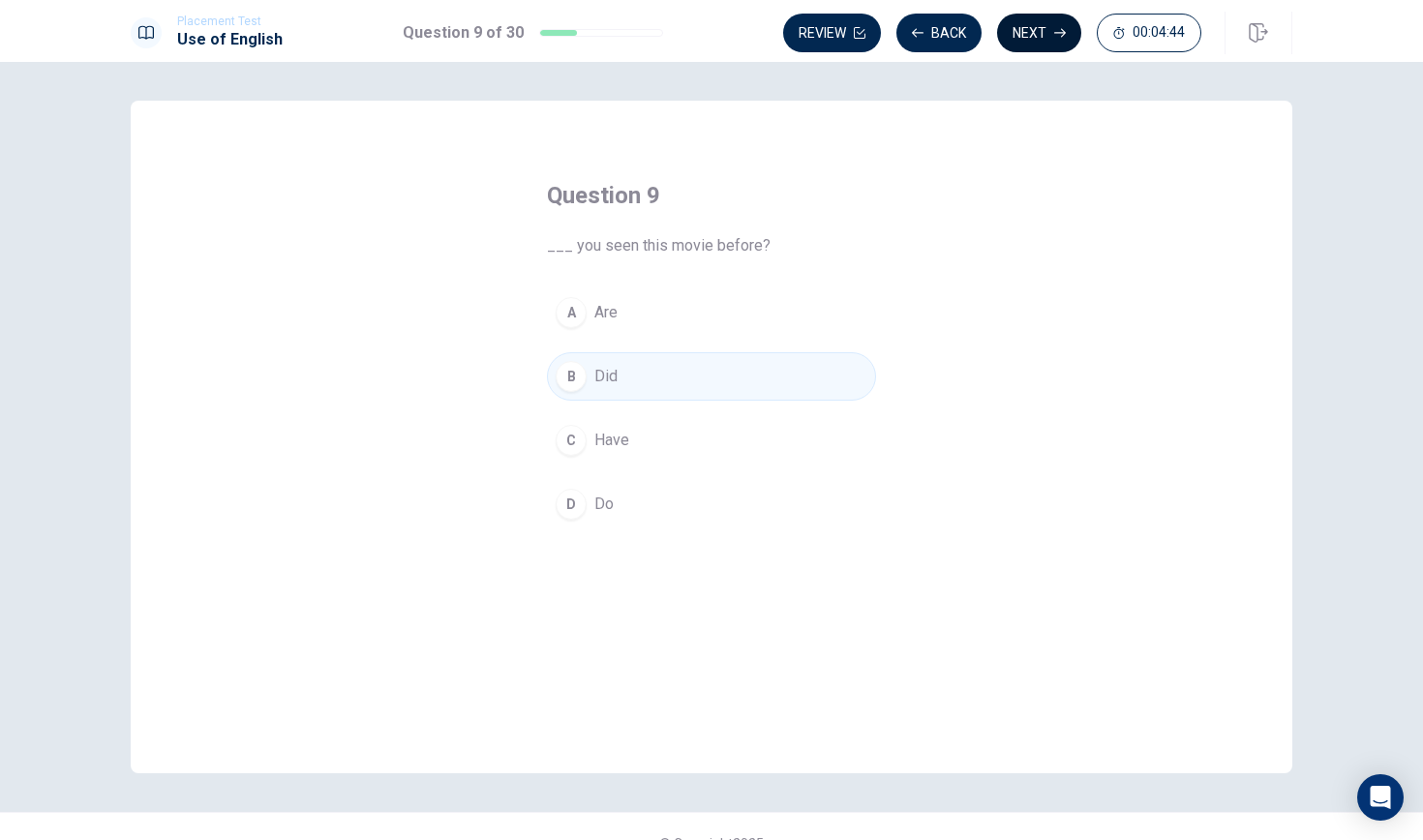 click on "Next" at bounding box center (1039, 33) 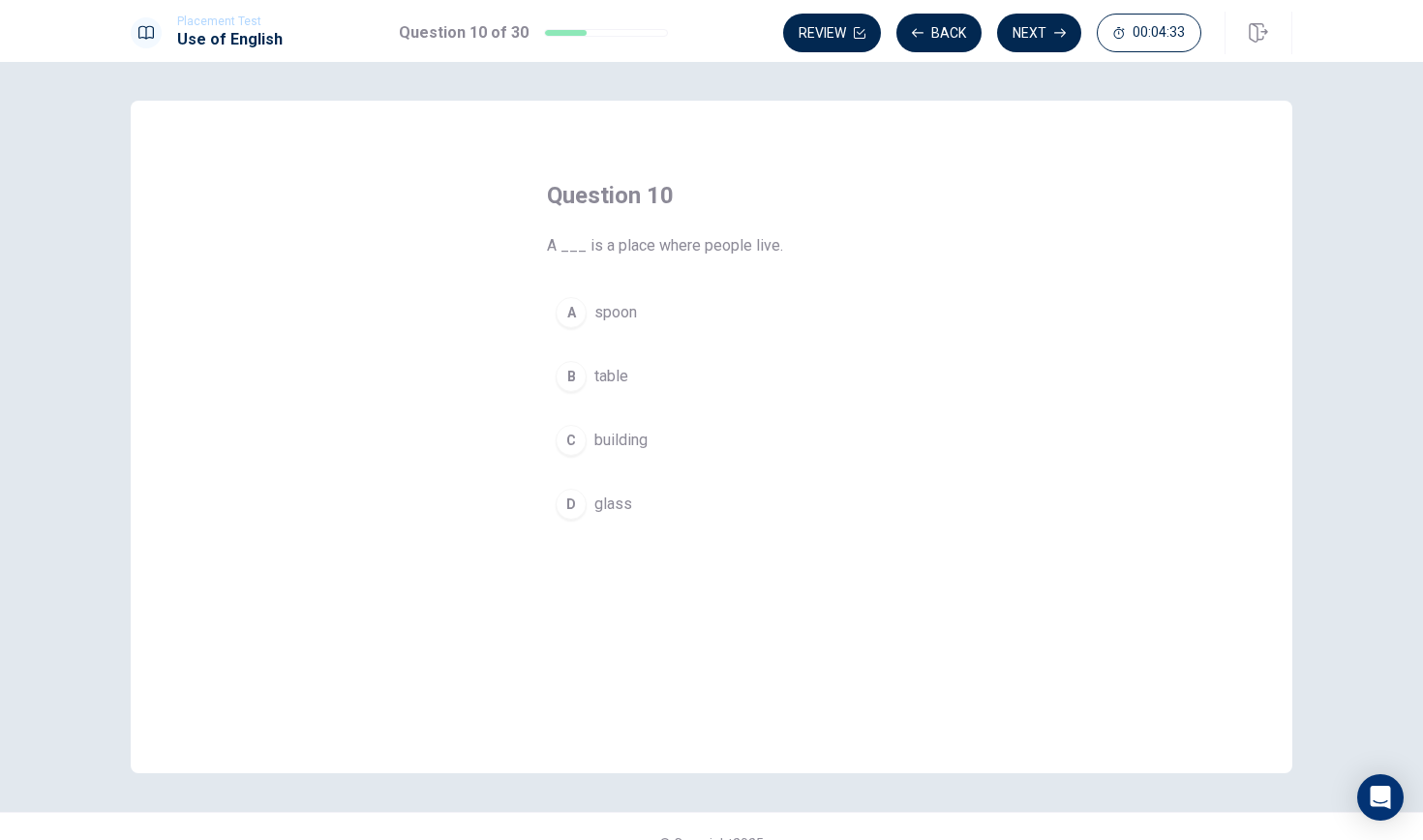 click on "C" at bounding box center [571, 440] 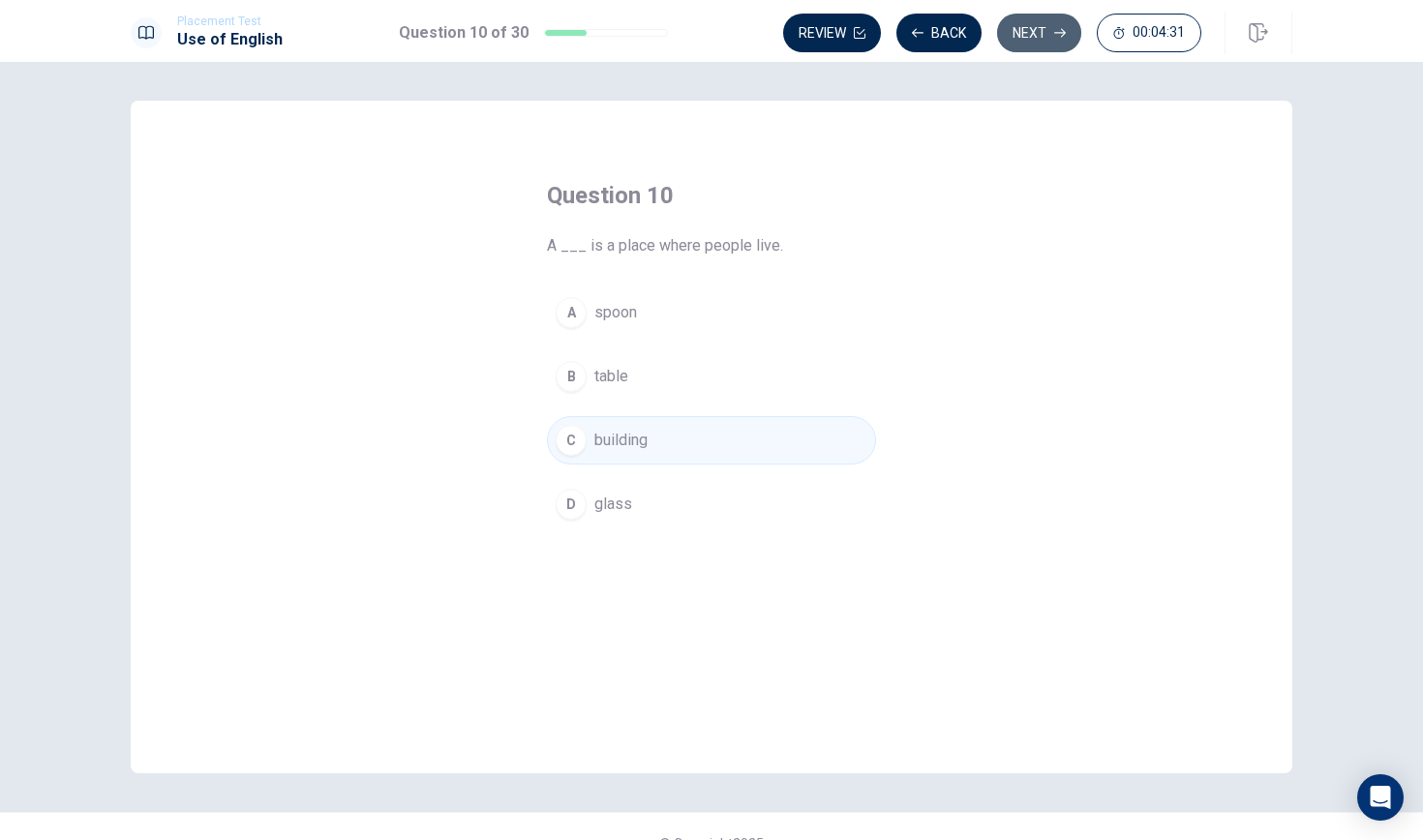 click on "Next" at bounding box center [1039, 33] 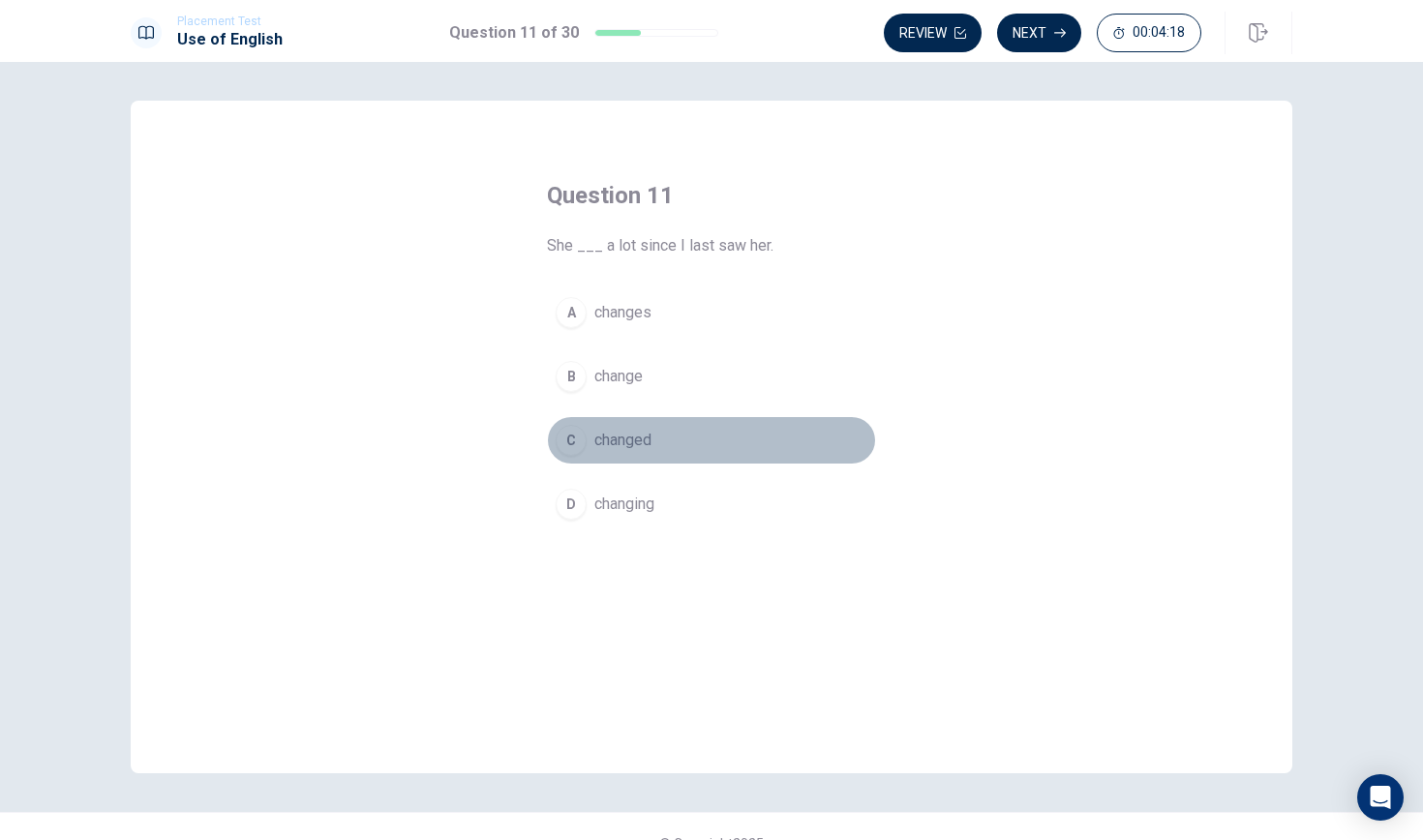 click on "C" at bounding box center [571, 440] 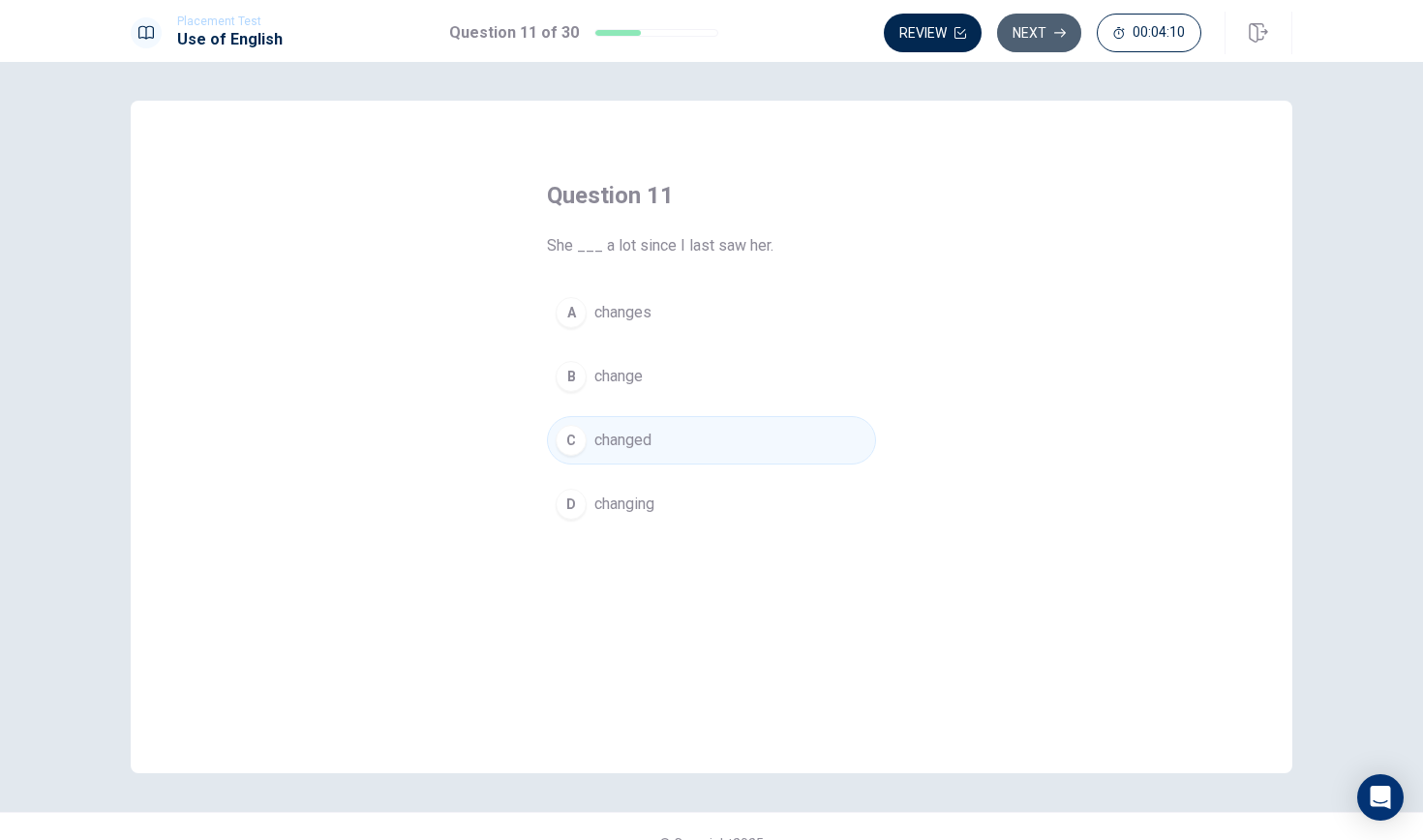 click on "Next" at bounding box center [1039, 33] 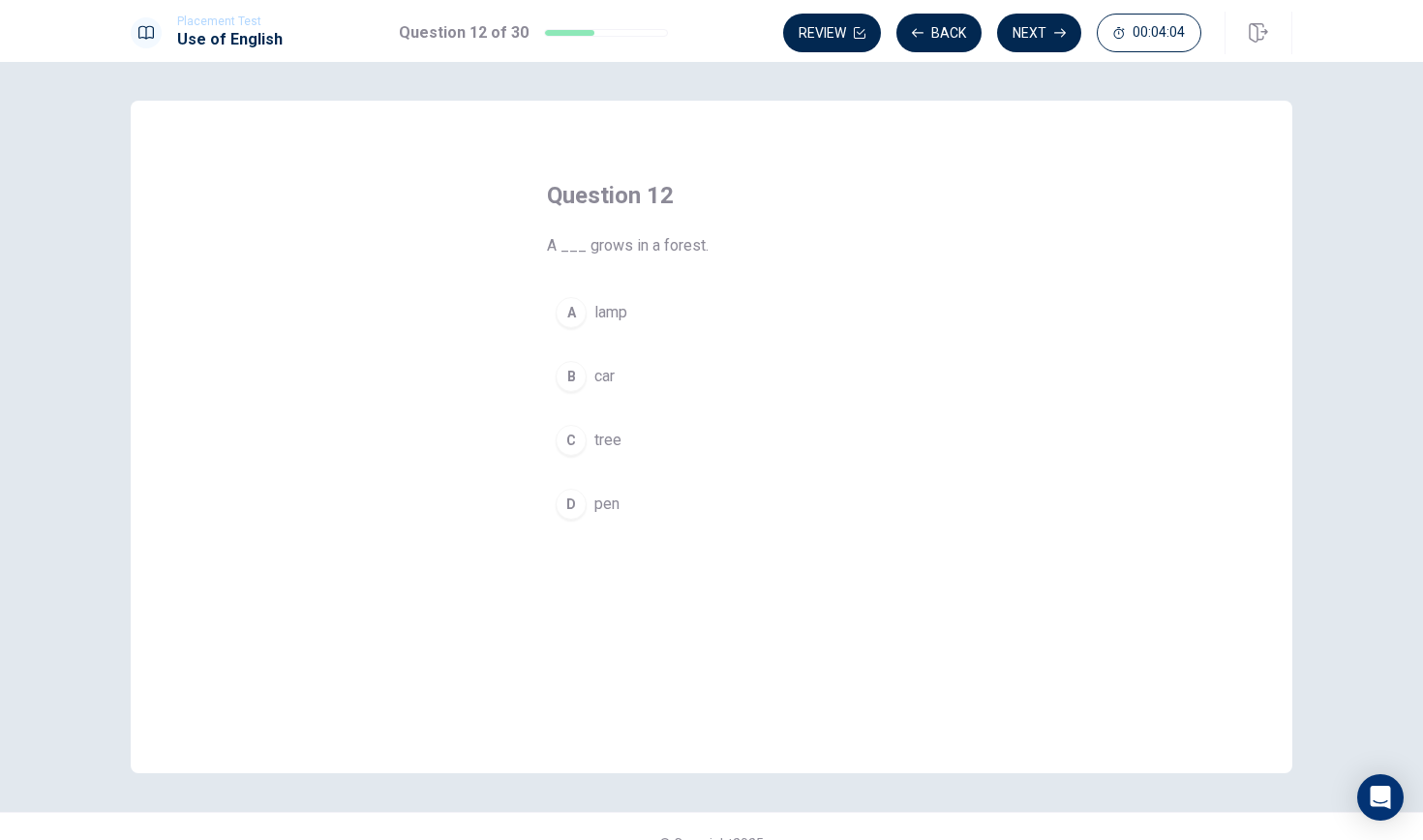 click on "C tree" at bounding box center [712, 440] 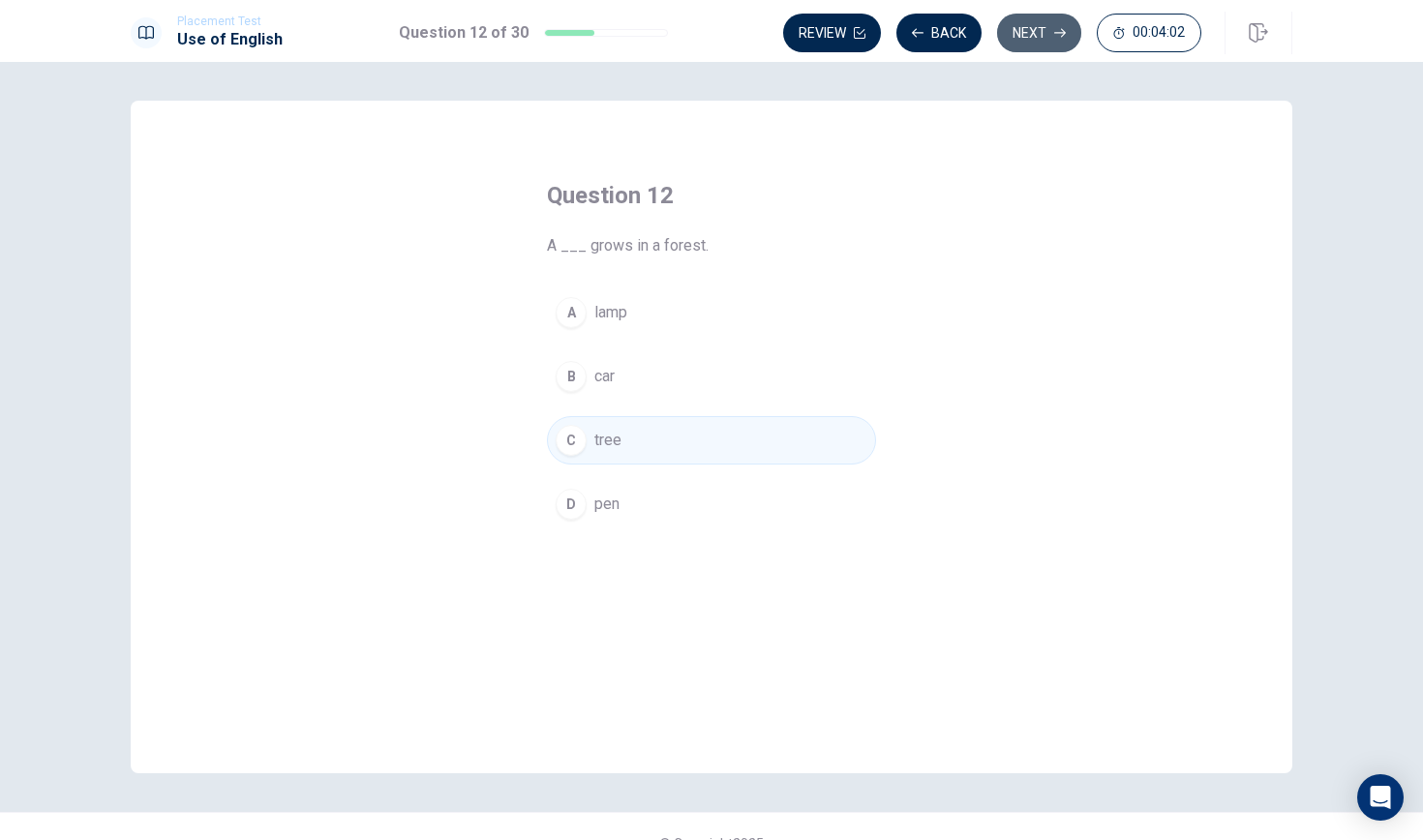 click on "Next" at bounding box center [1039, 33] 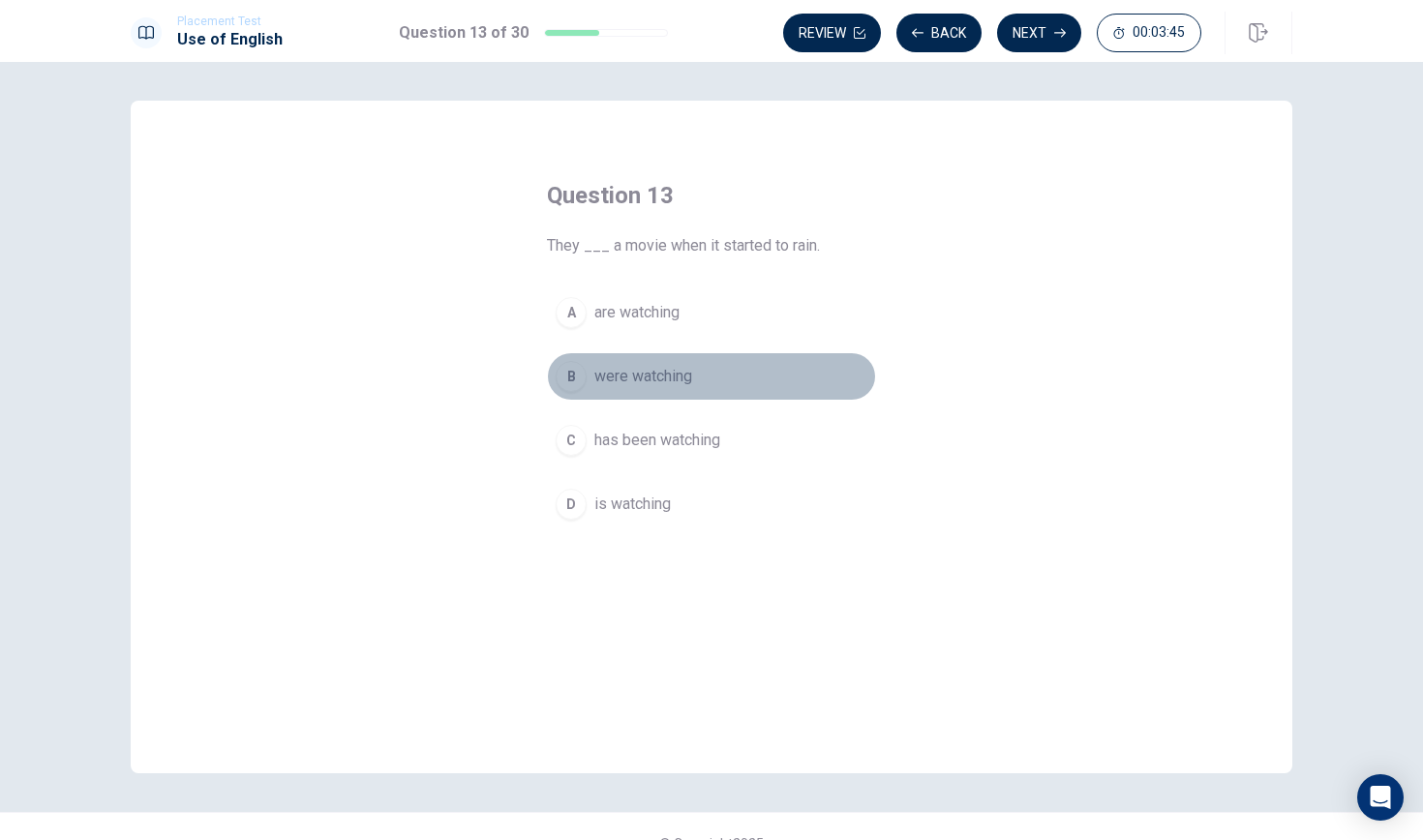 click on "were watching" at bounding box center (643, 376) 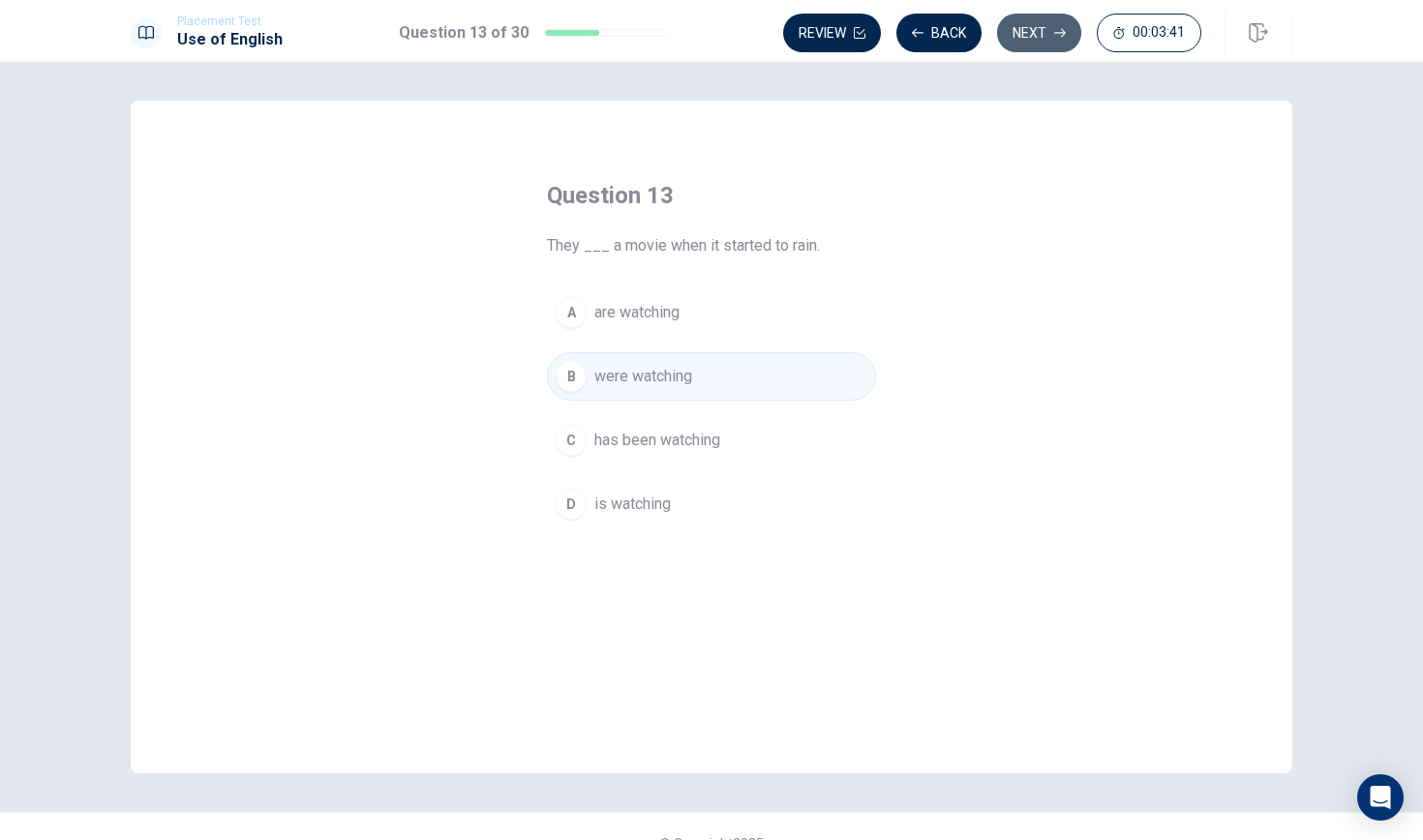 click on "Next" at bounding box center [1039, 33] 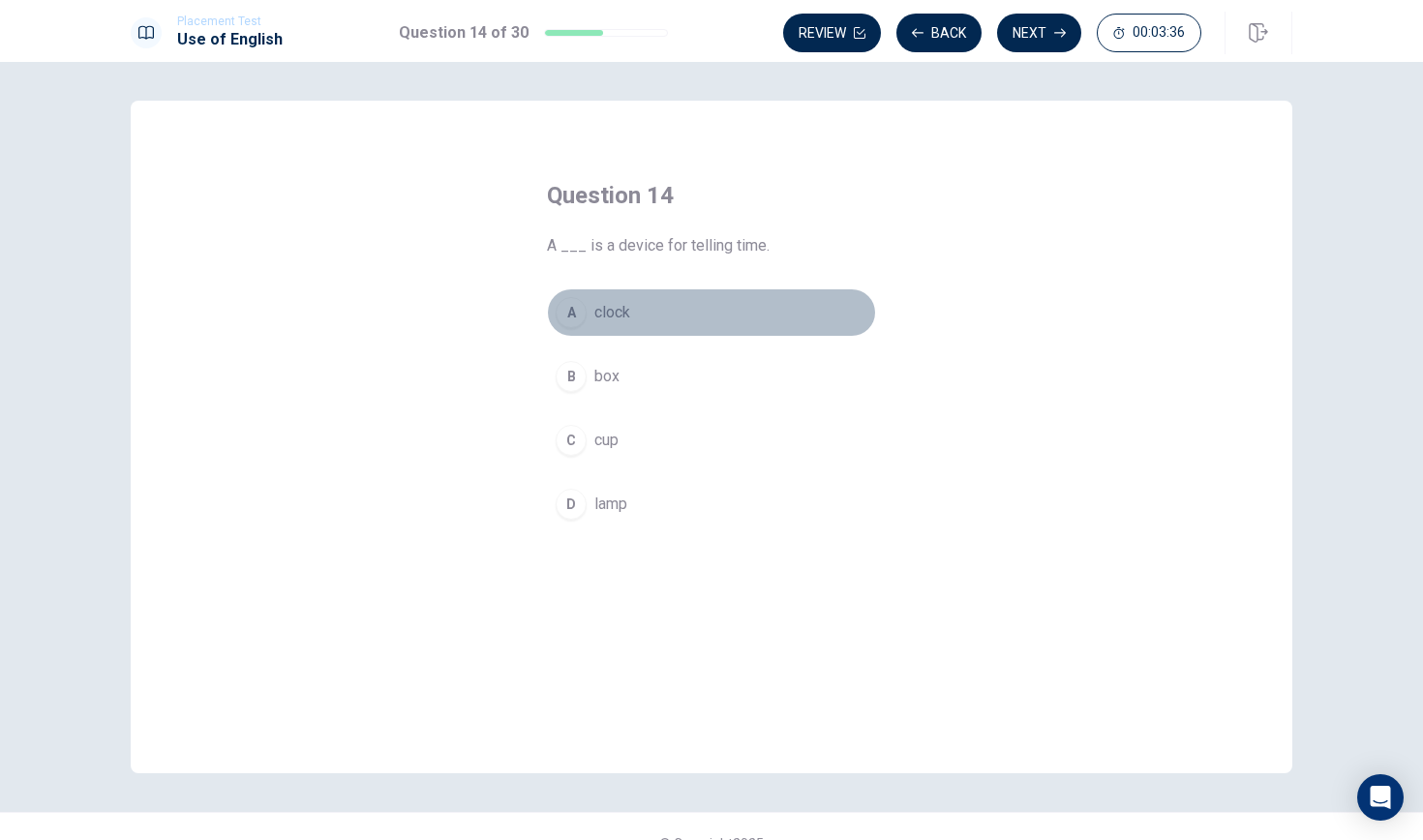 click on "A clock" at bounding box center (712, 313) 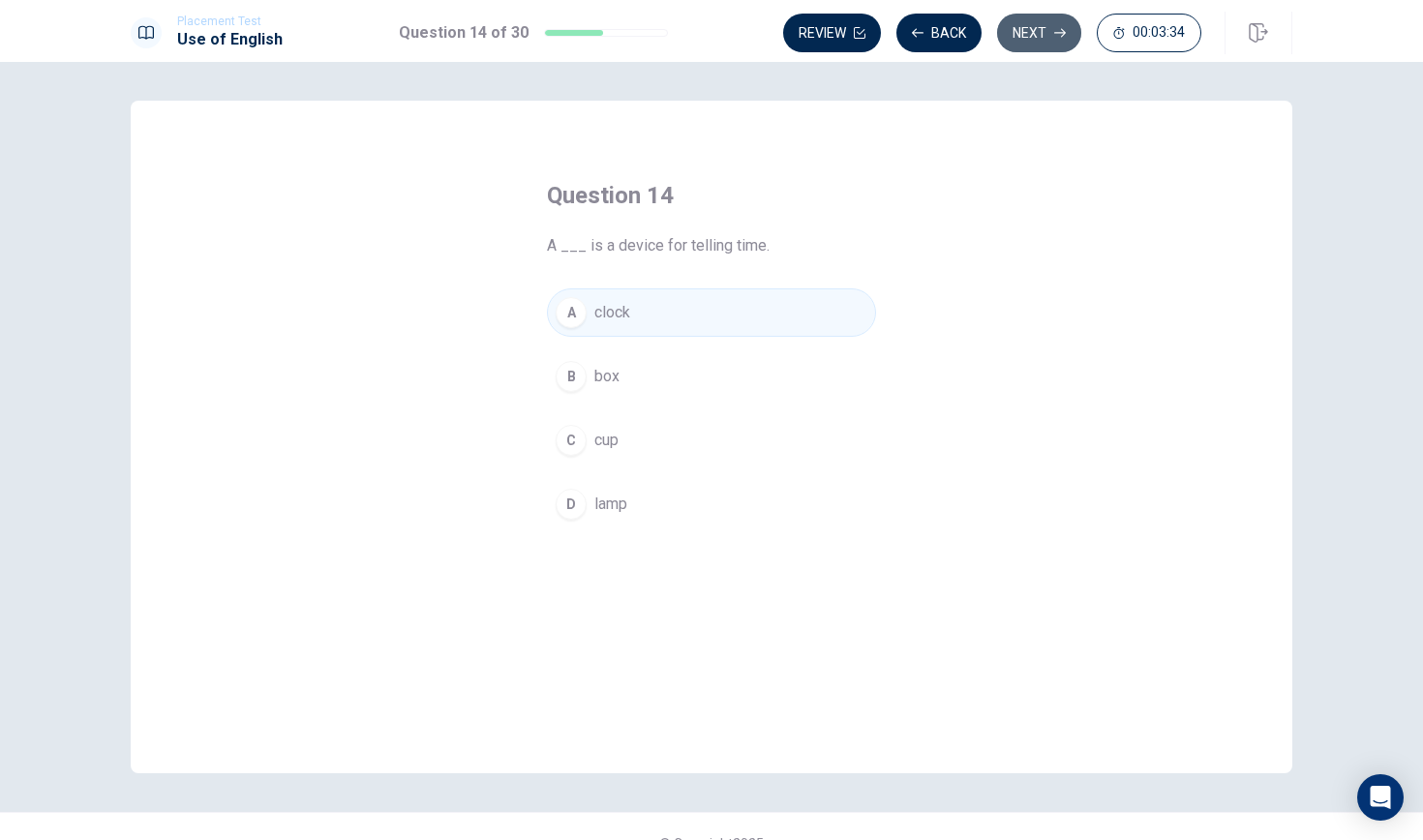 click on "Next" at bounding box center [1039, 33] 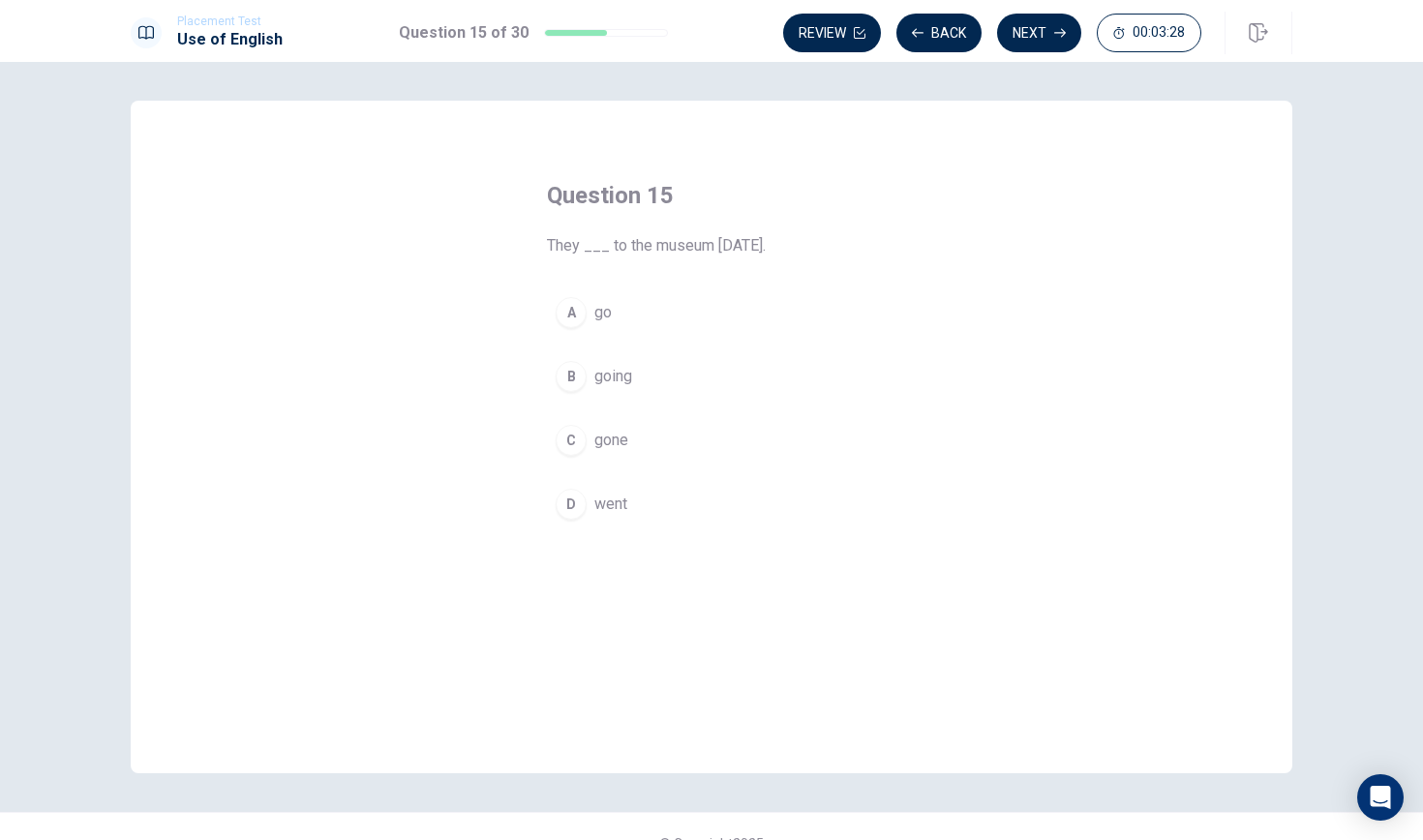 click on "A go" at bounding box center (712, 313) 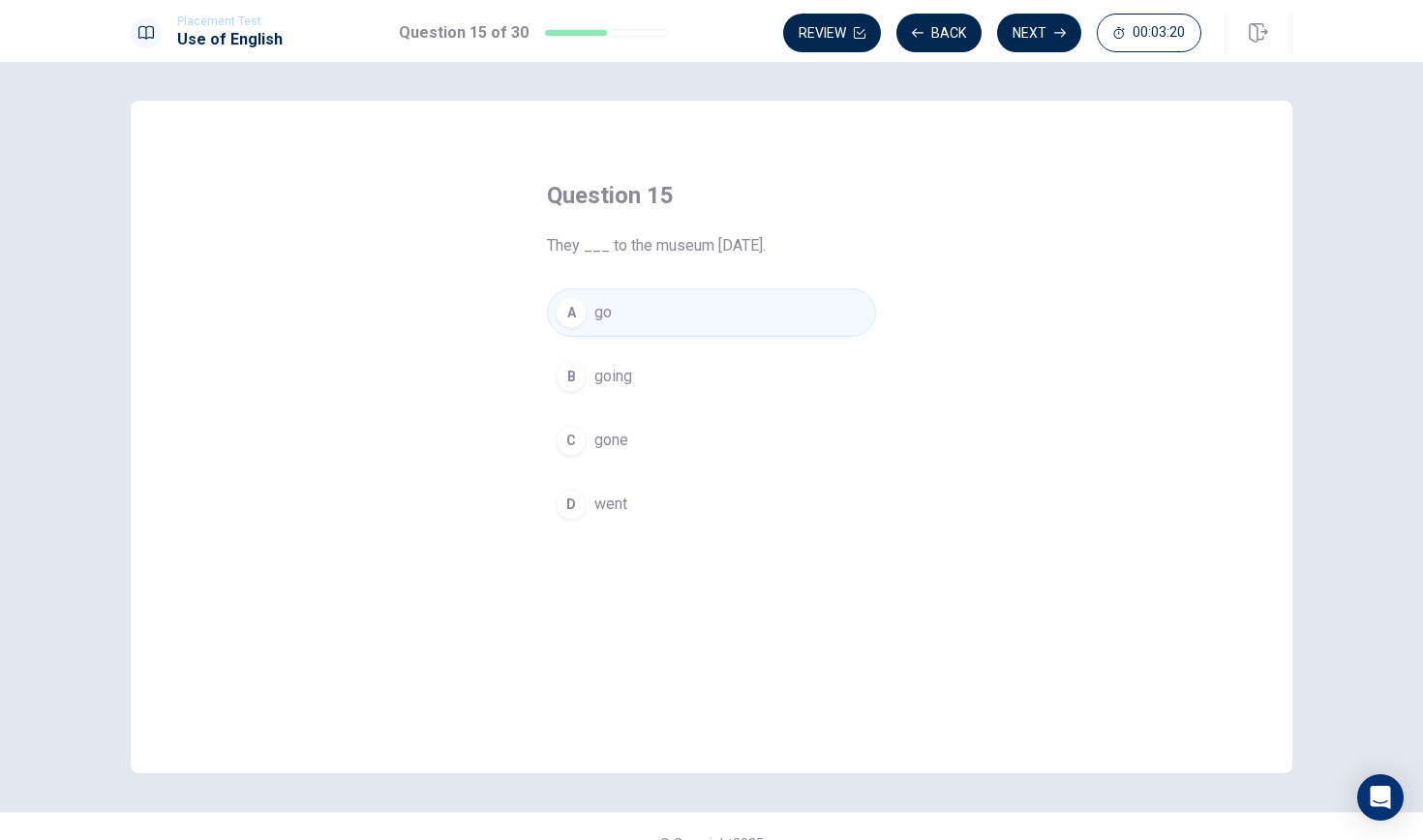 click on "gone" at bounding box center [611, 440] 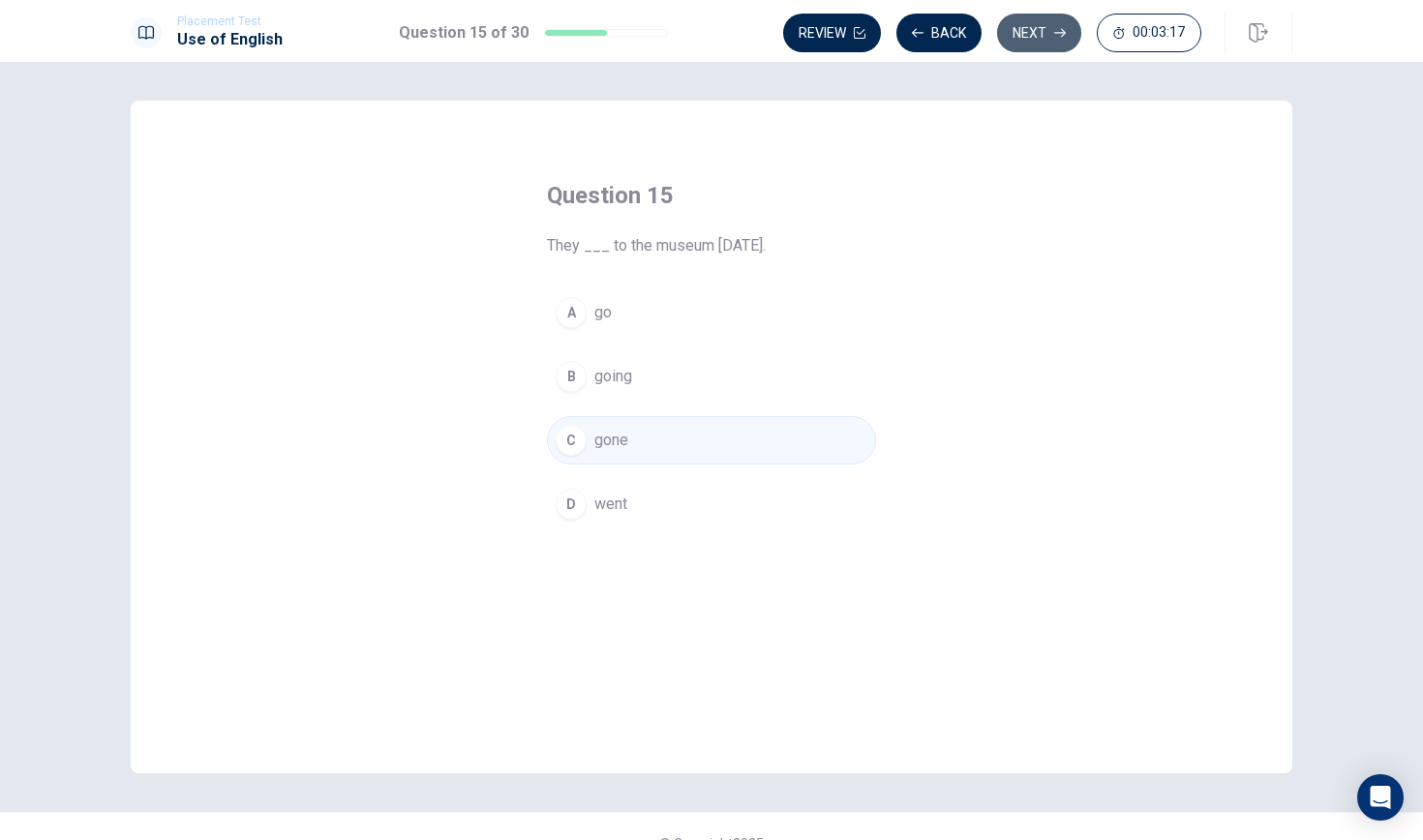 click on "Next" at bounding box center [1039, 33] 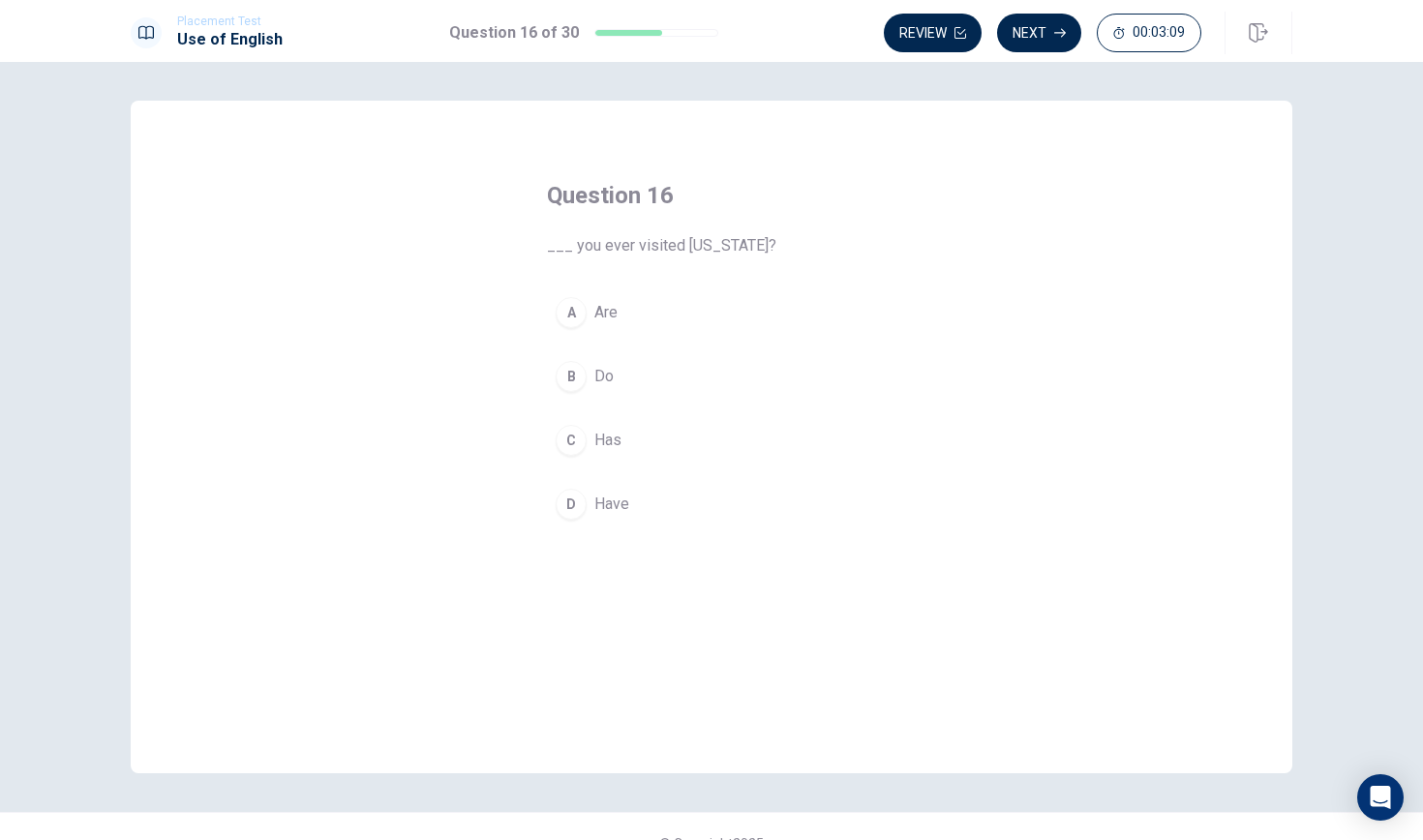 click on "C" at bounding box center (571, 440) 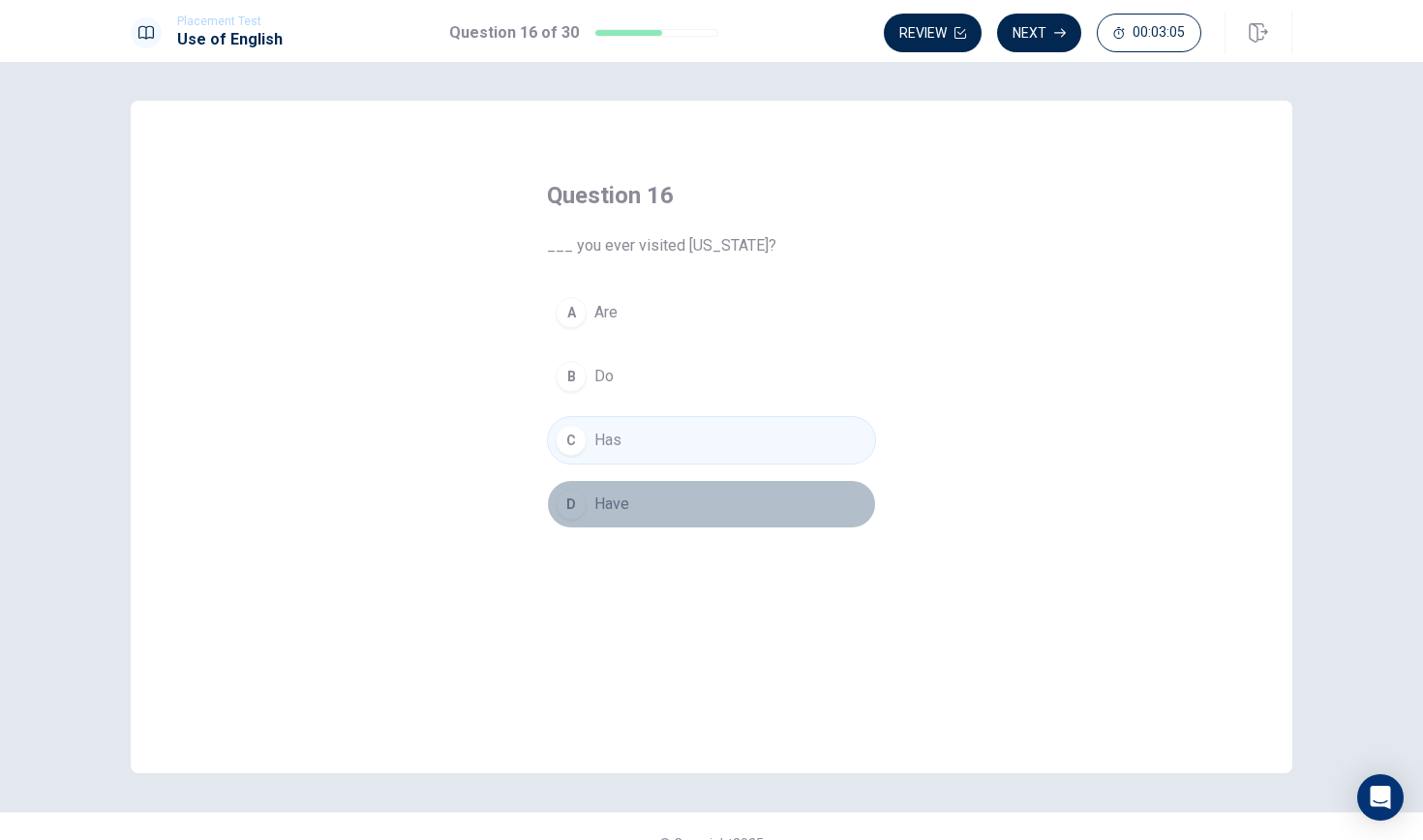 click on "Have" at bounding box center [612, 504] 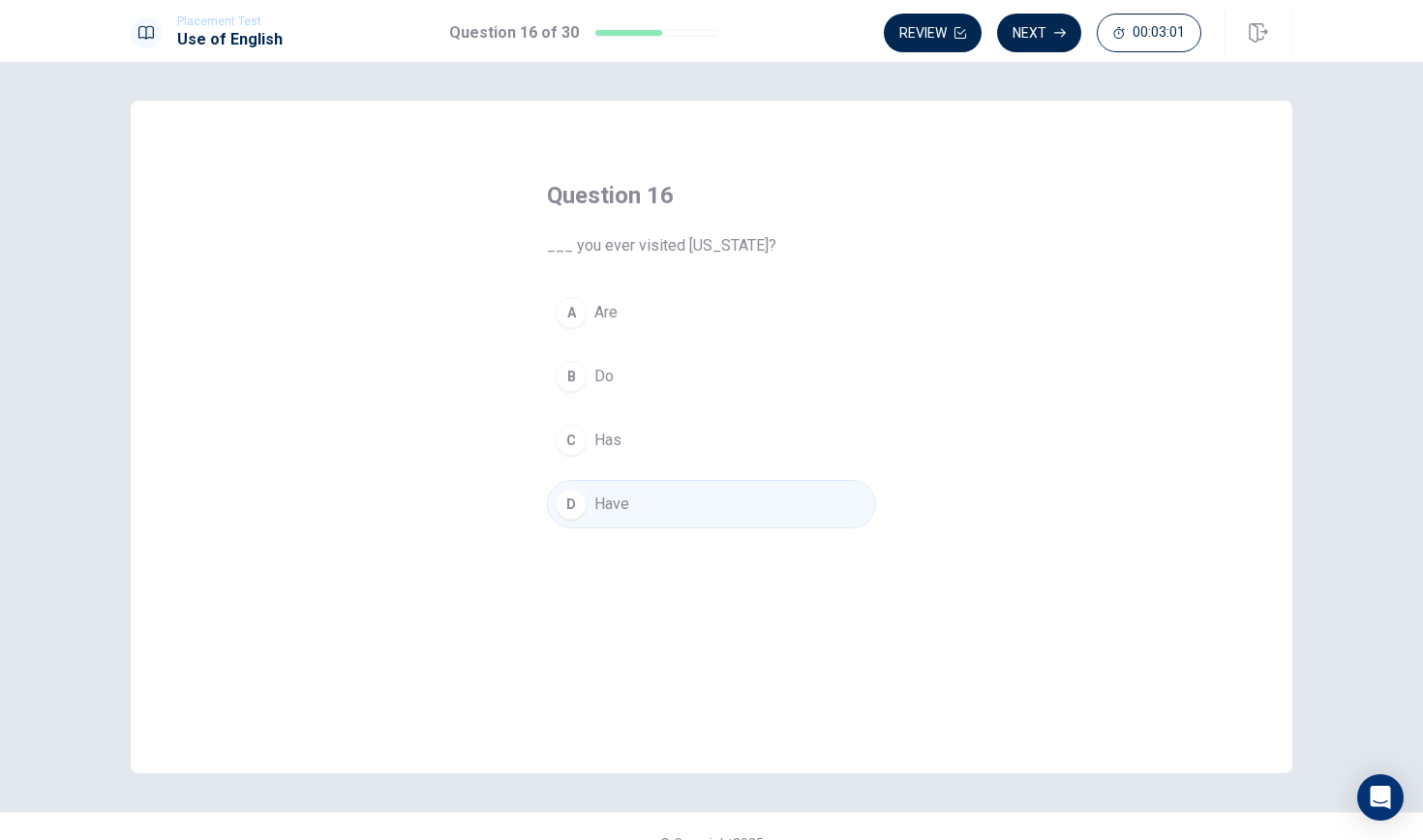 click on "B Do" at bounding box center [712, 376] 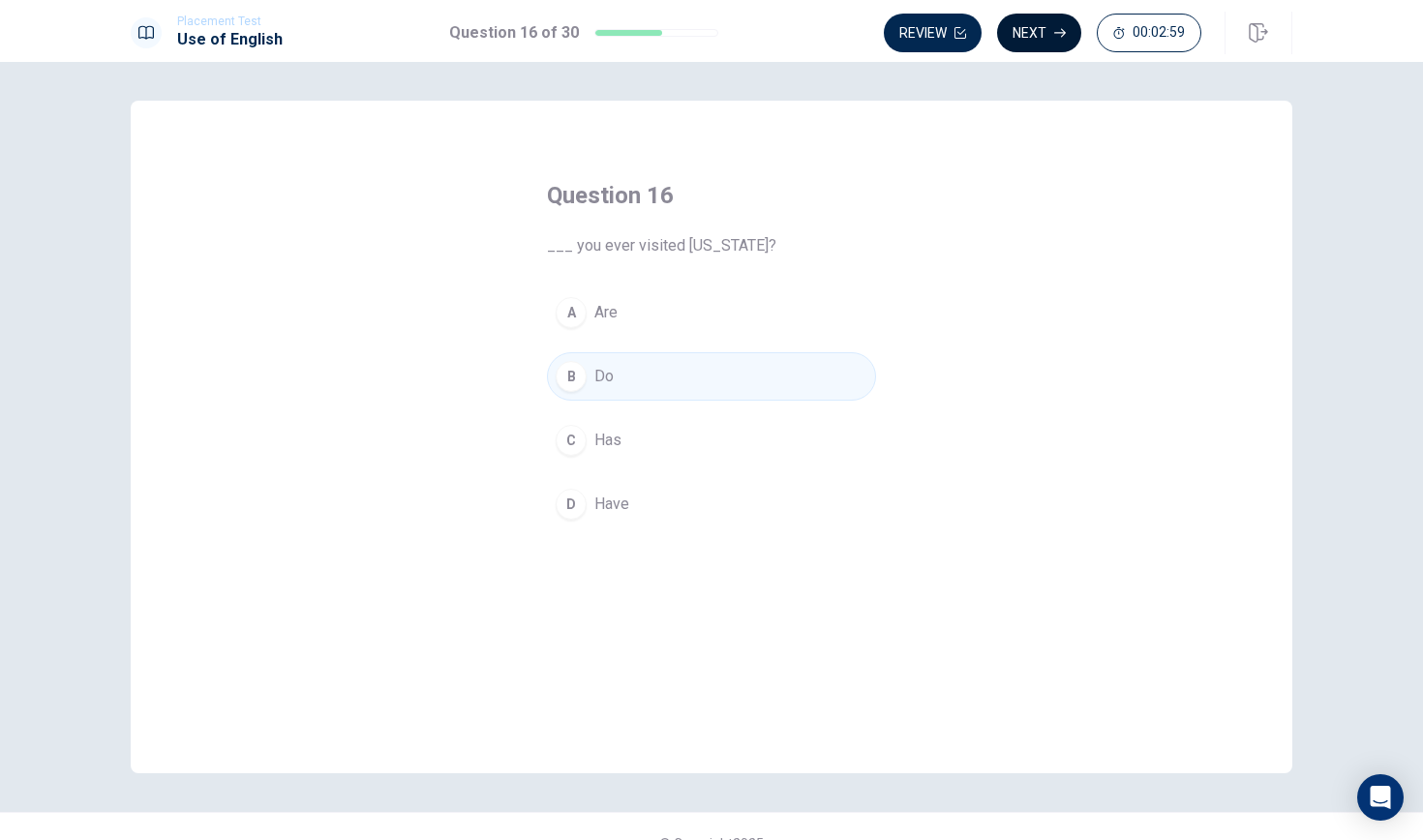 click on "Next" at bounding box center [1039, 33] 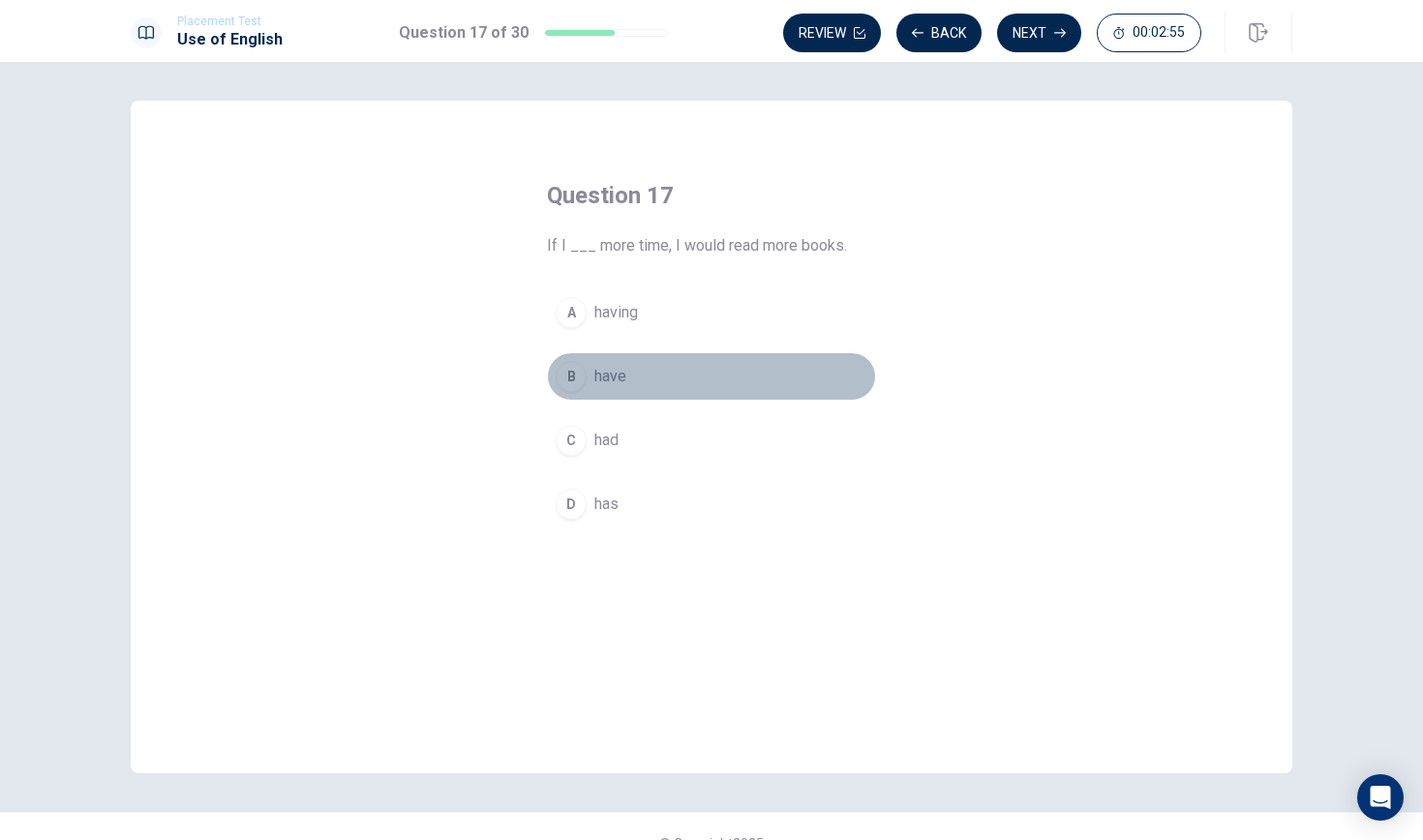 click on "have" at bounding box center (610, 376) 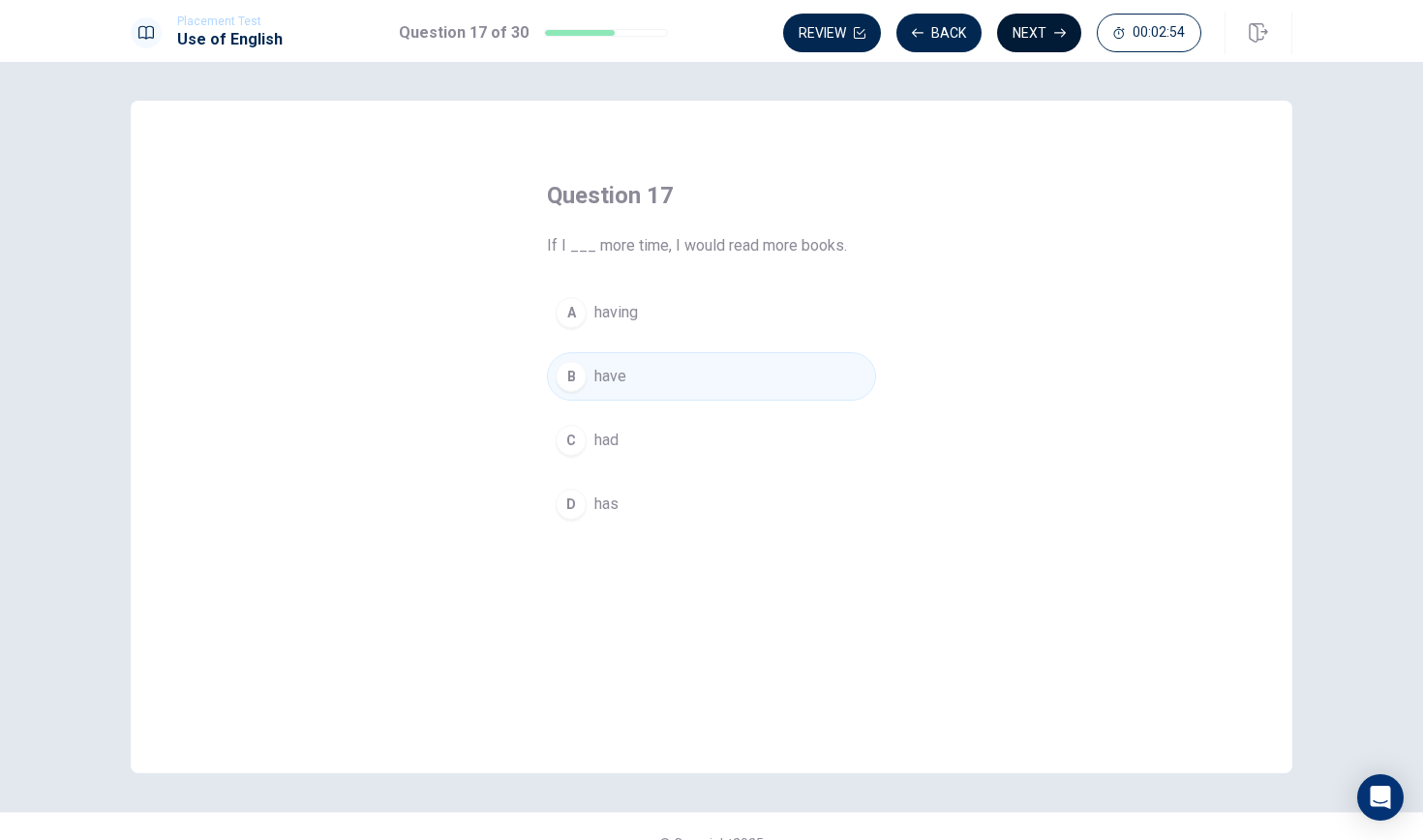 click on "Next" at bounding box center (1039, 33) 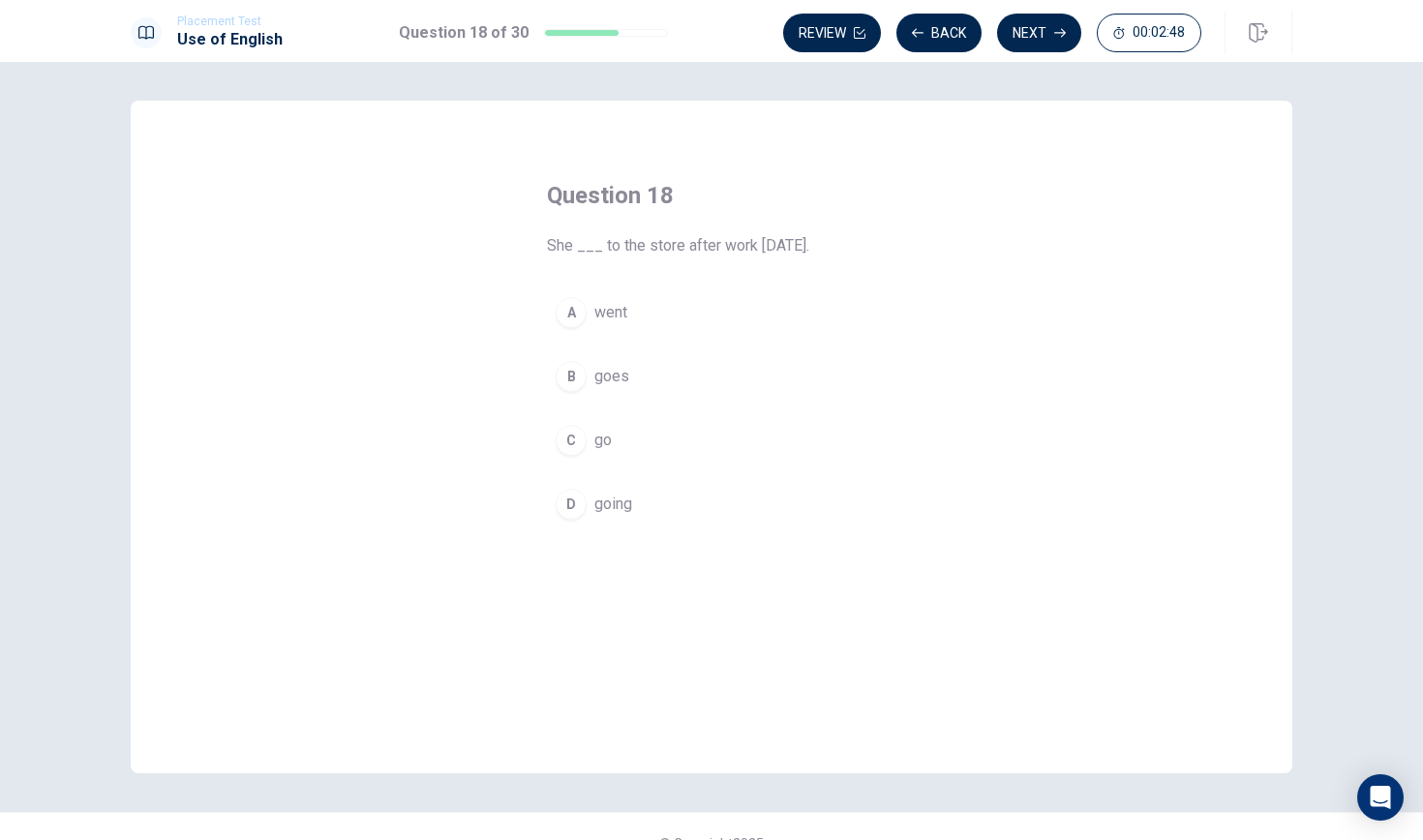 click on "C" at bounding box center (571, 440) 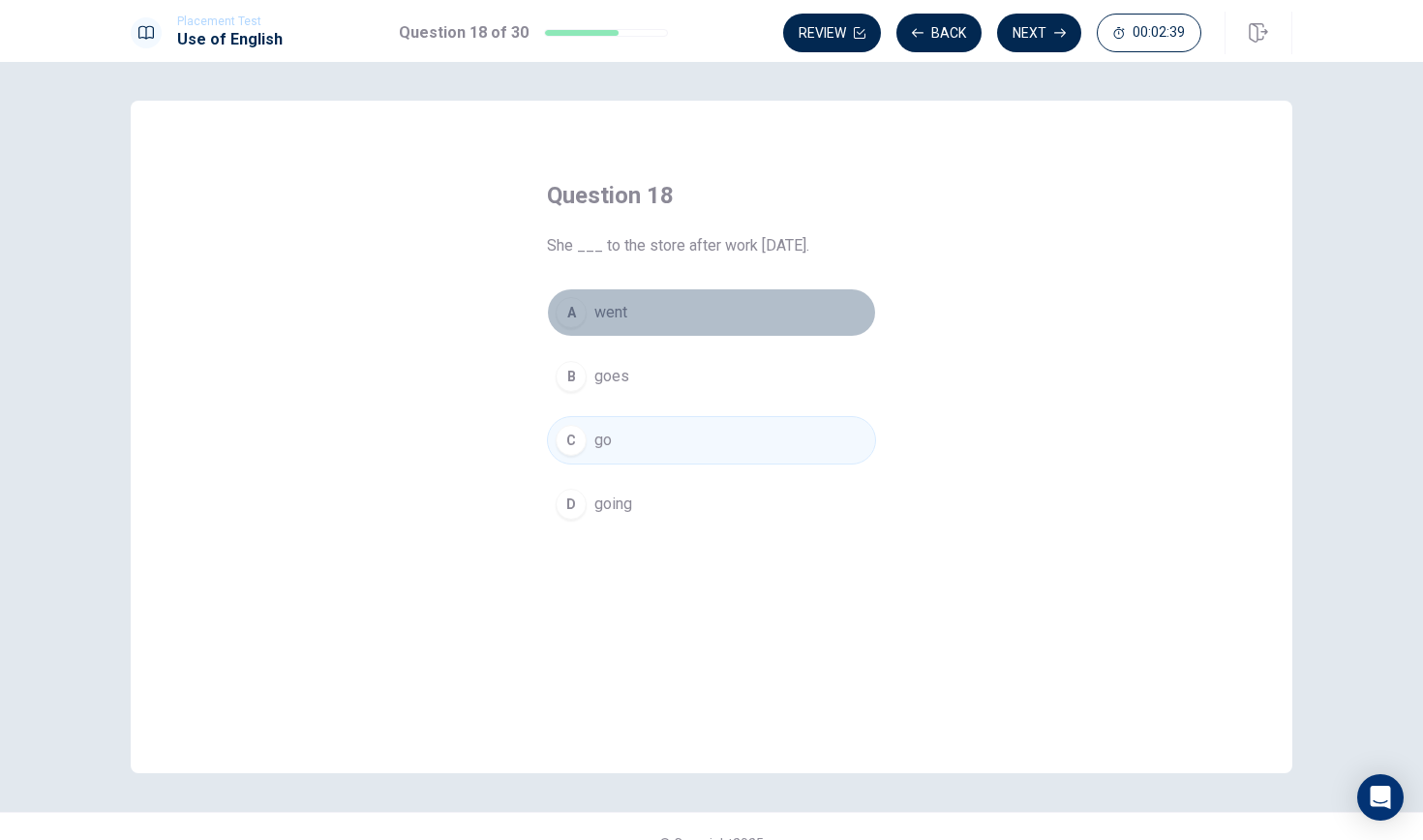 click on "A went" at bounding box center (712, 313) 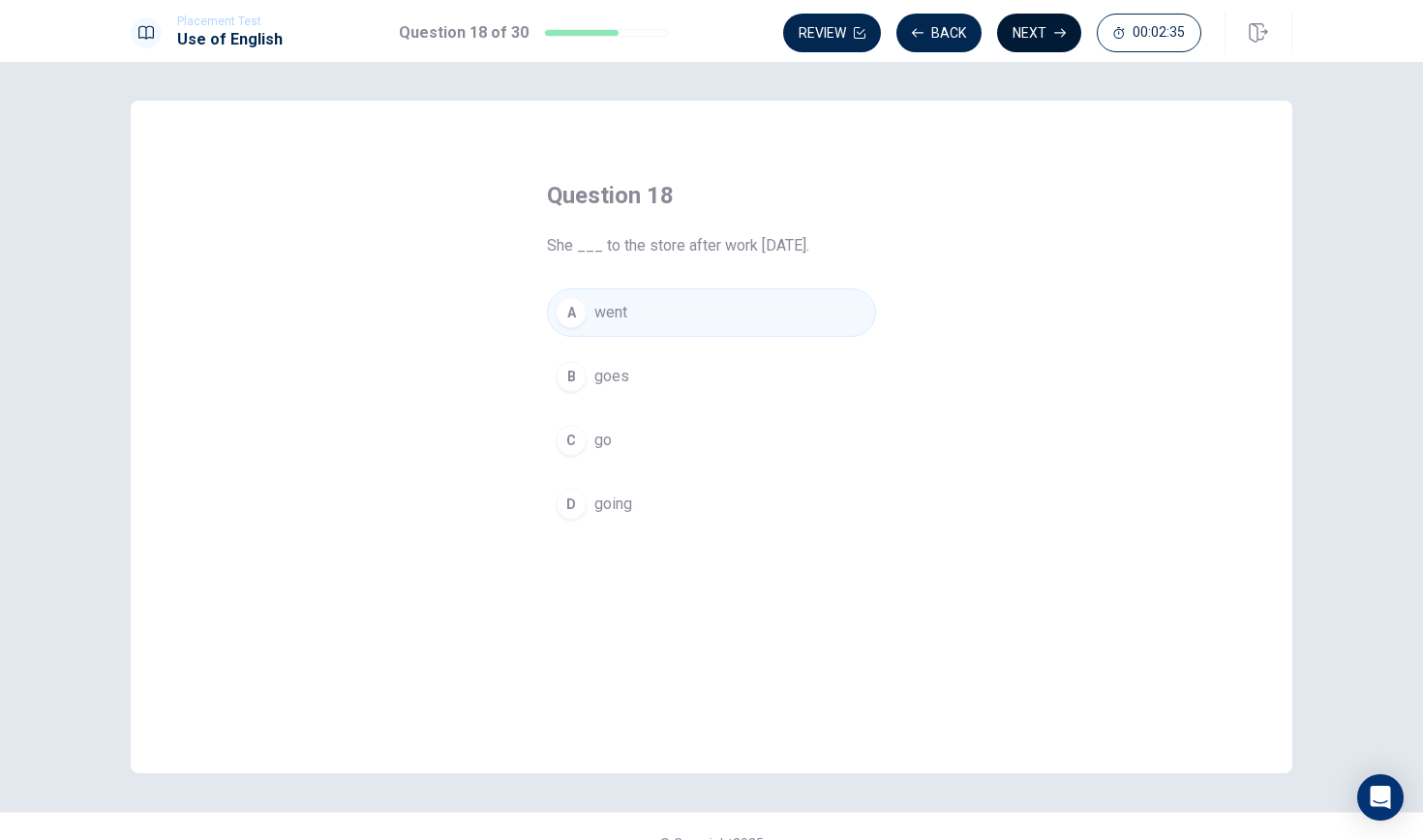 click on "Next" at bounding box center (1039, 33) 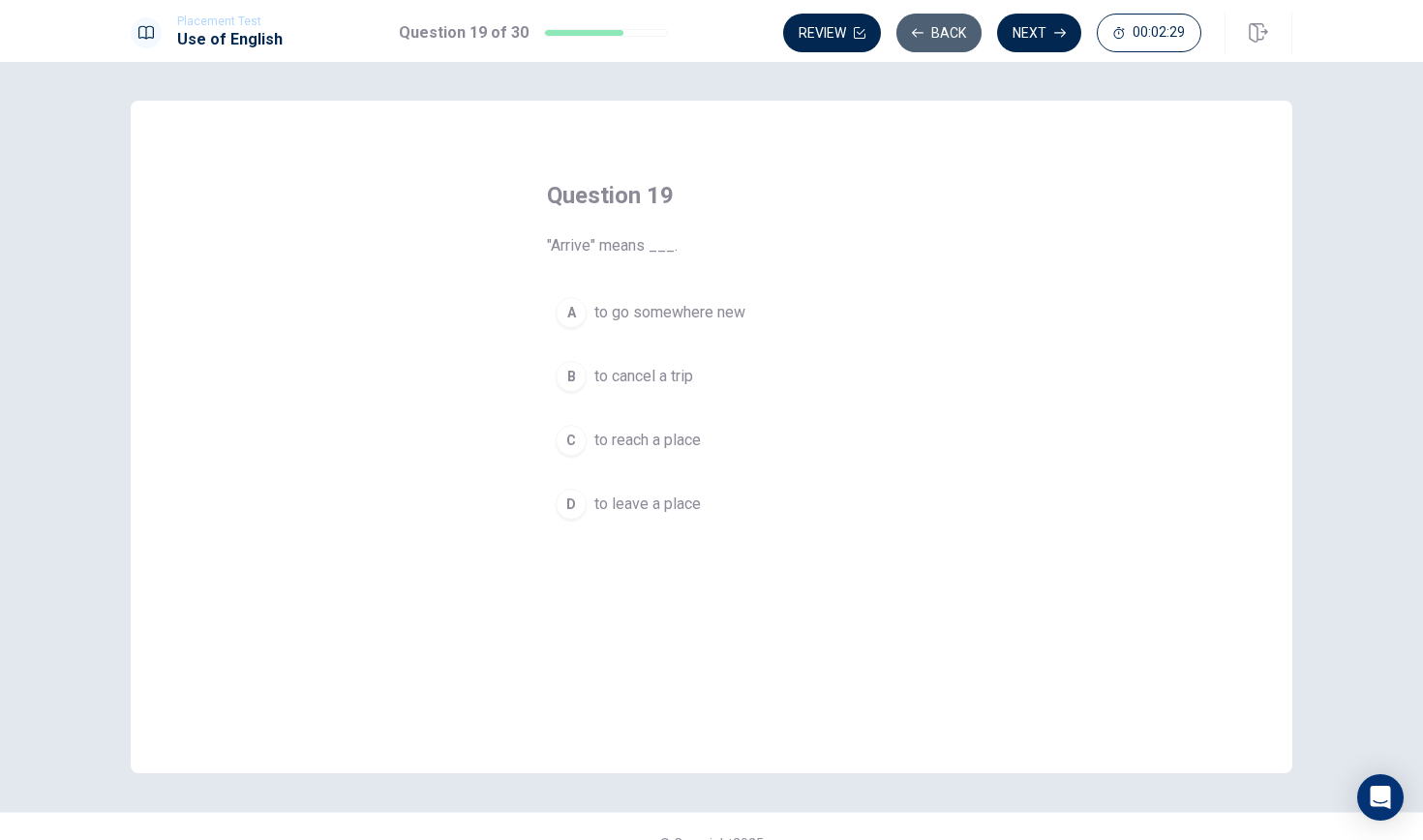 click on "Back" at bounding box center (939, 33) 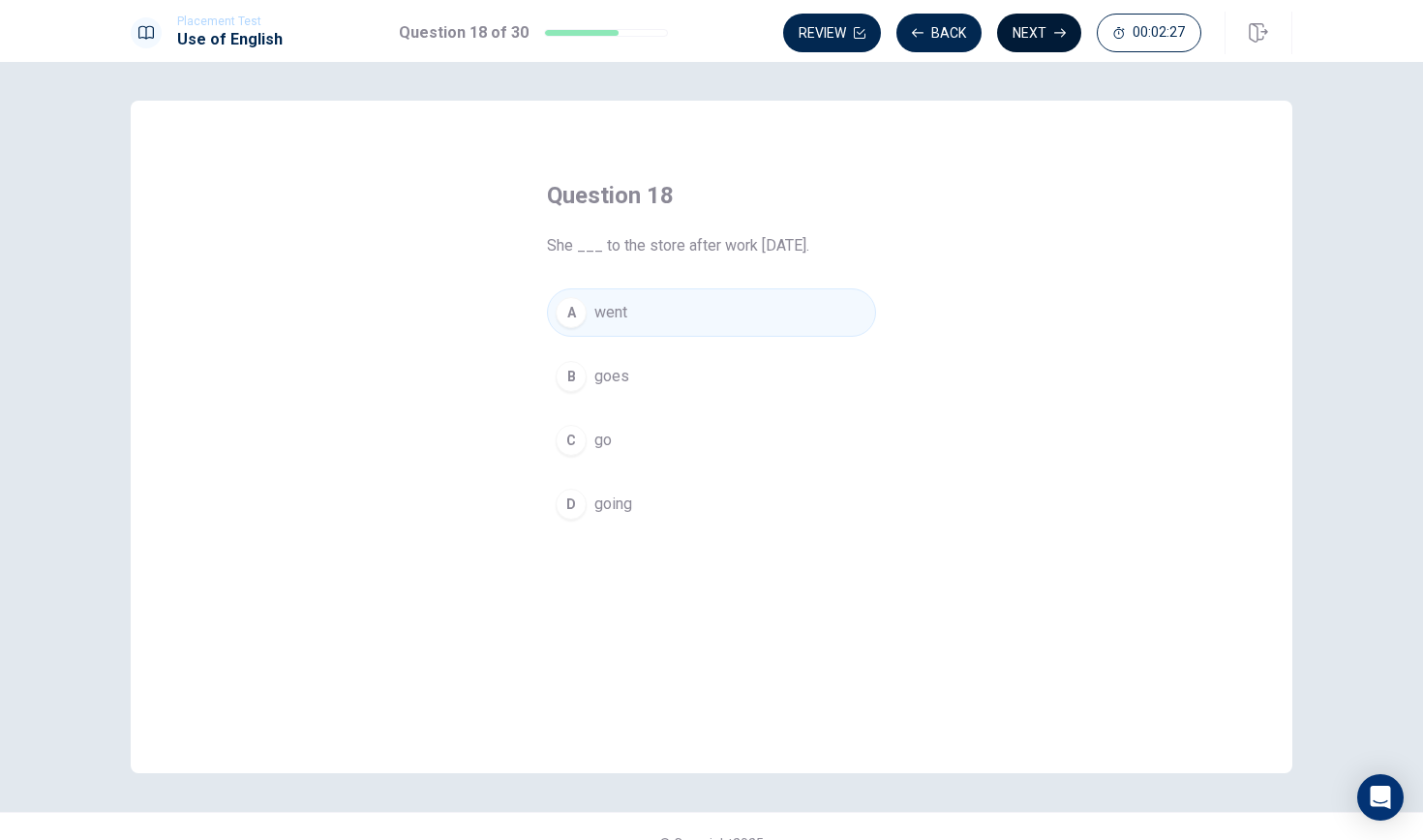 click on "Next" at bounding box center (1039, 33) 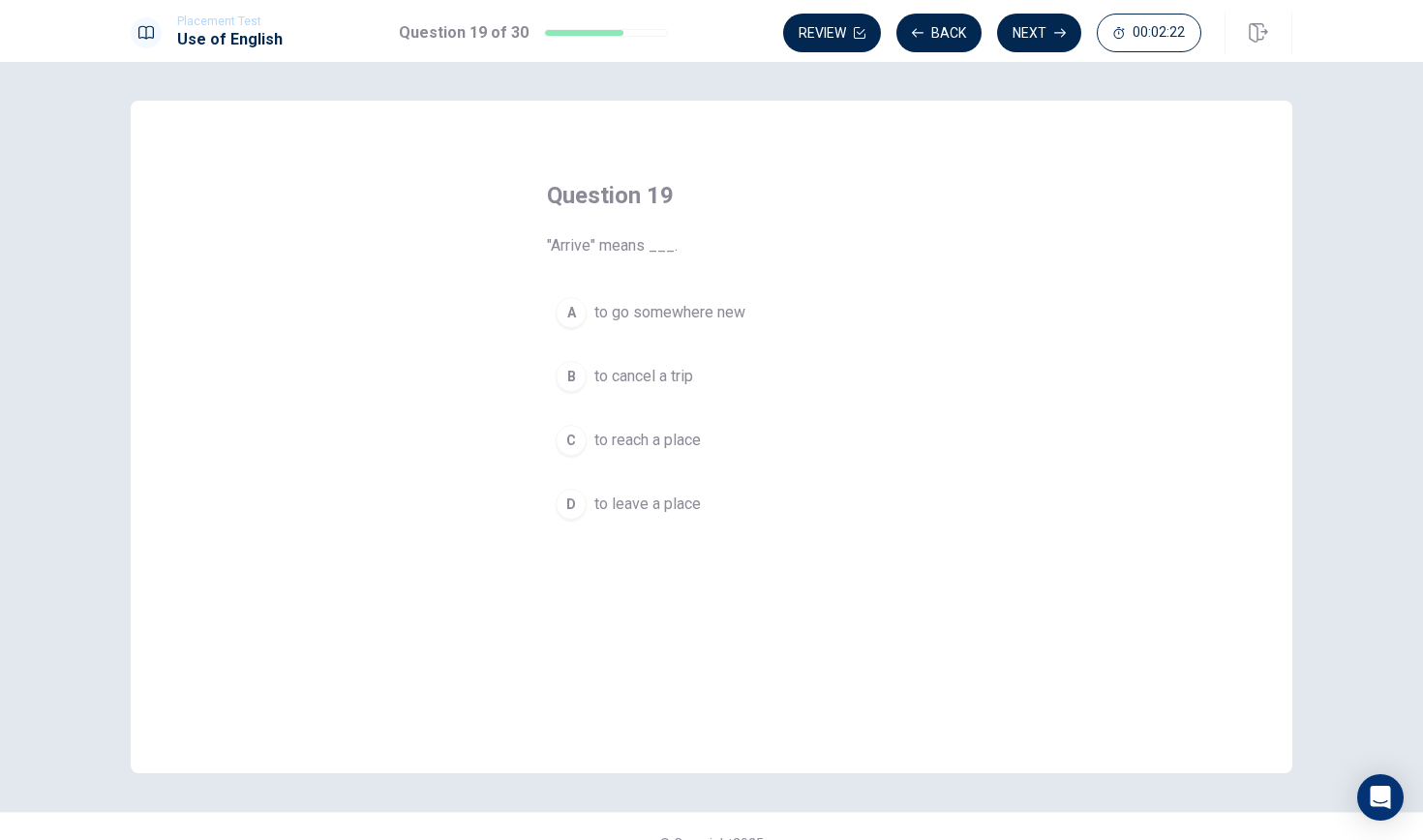 click on "to reach a place" at bounding box center (648, 440) 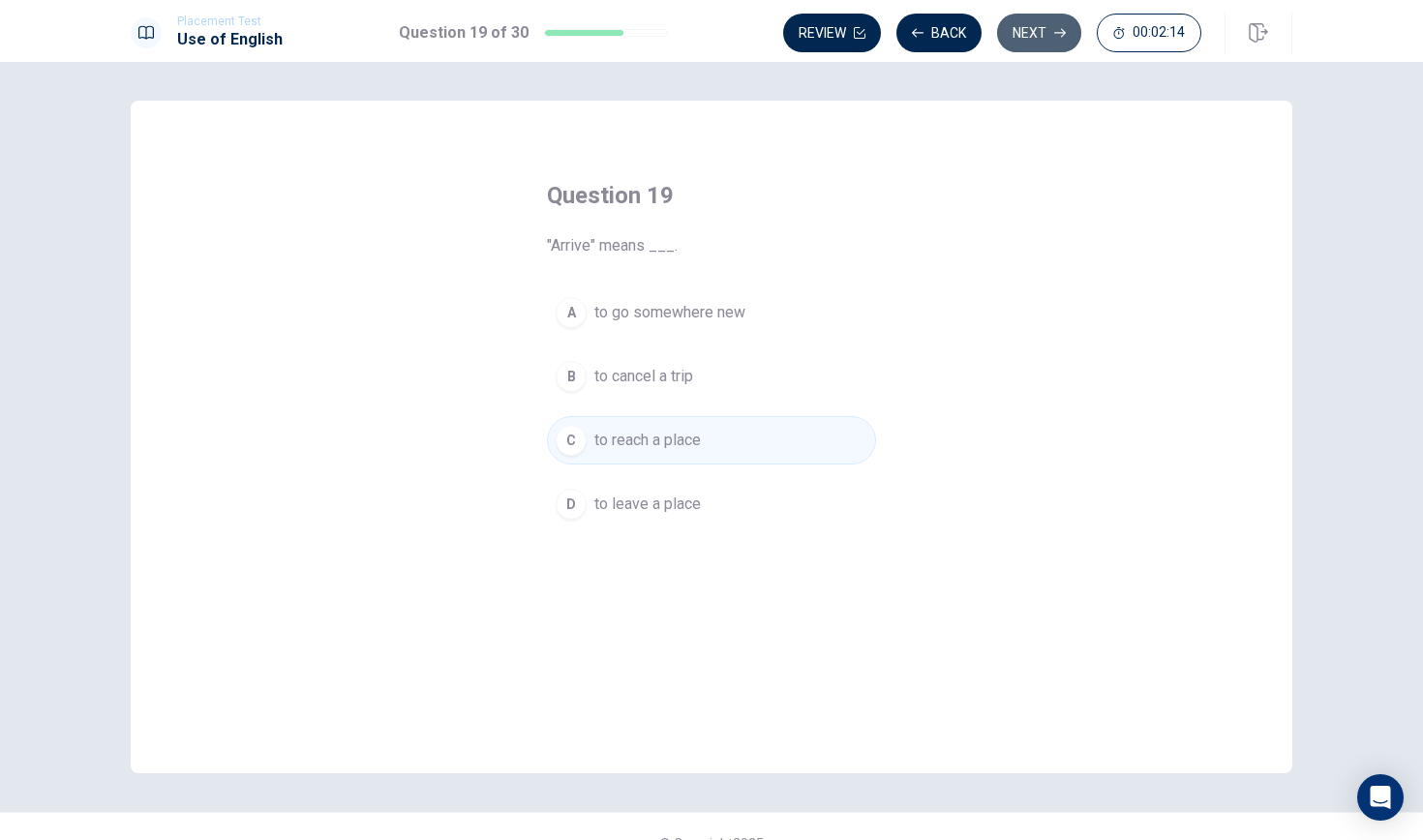 click on "Next" at bounding box center [1039, 33] 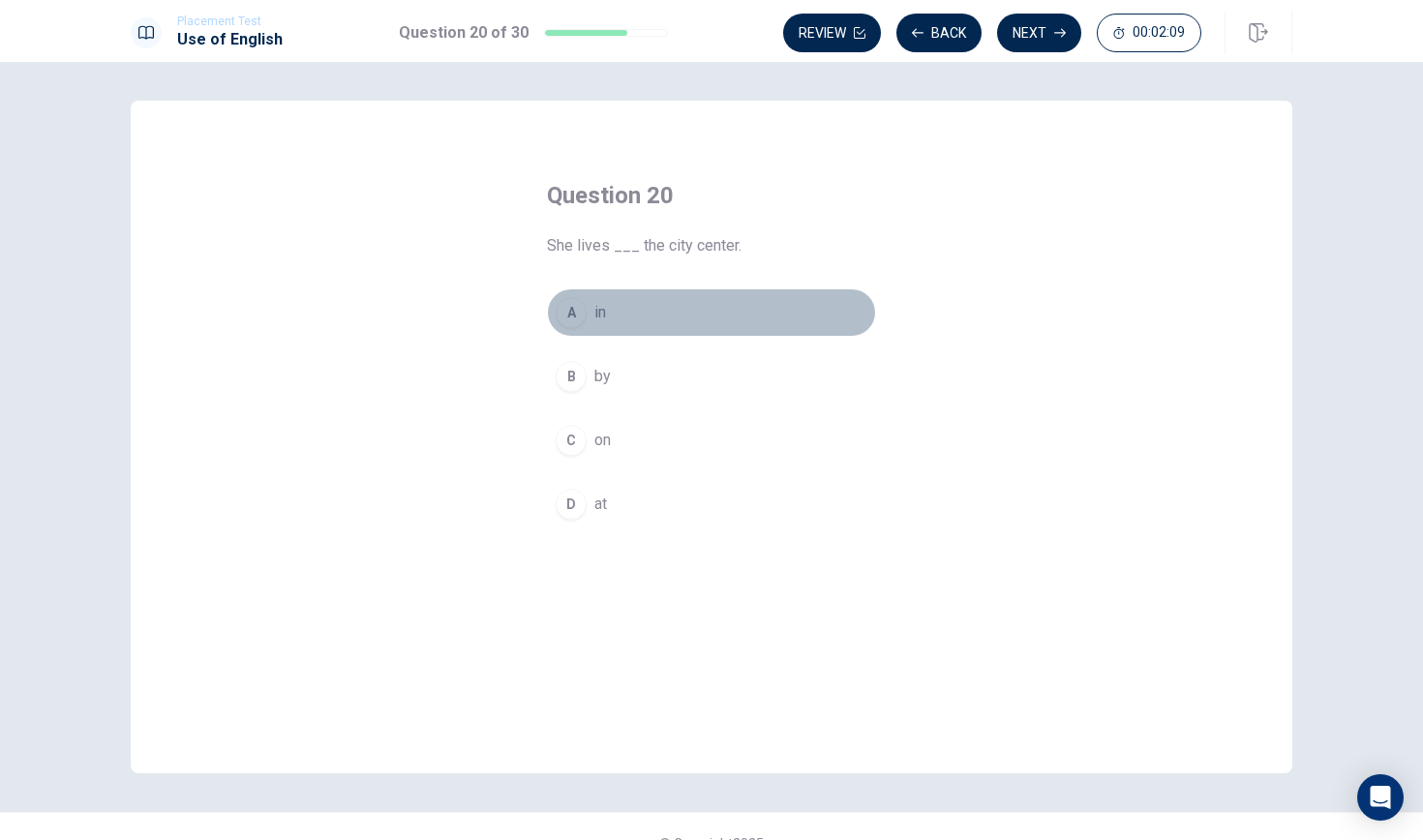 click on "A" at bounding box center (571, 313) 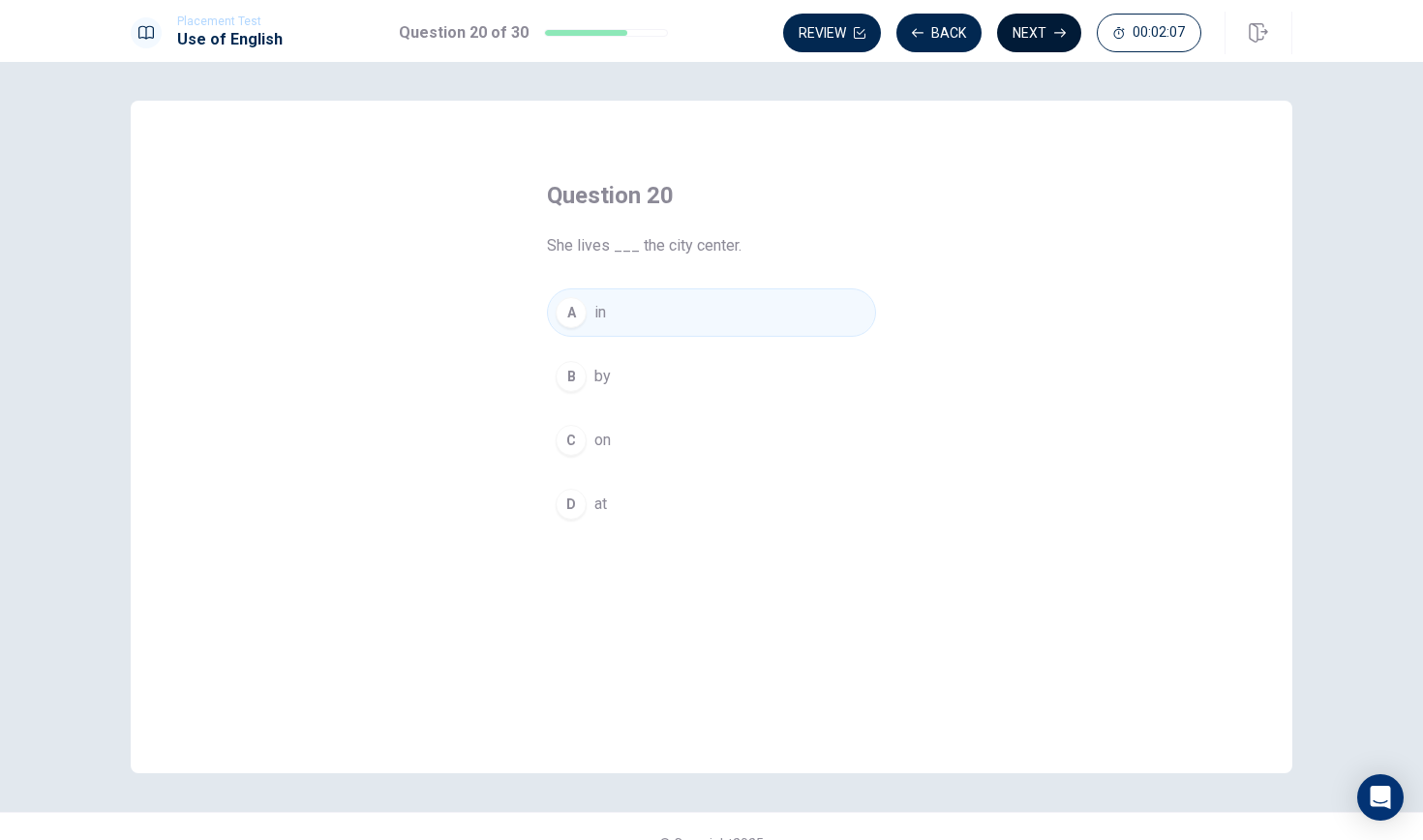 click on "Next" at bounding box center [1039, 33] 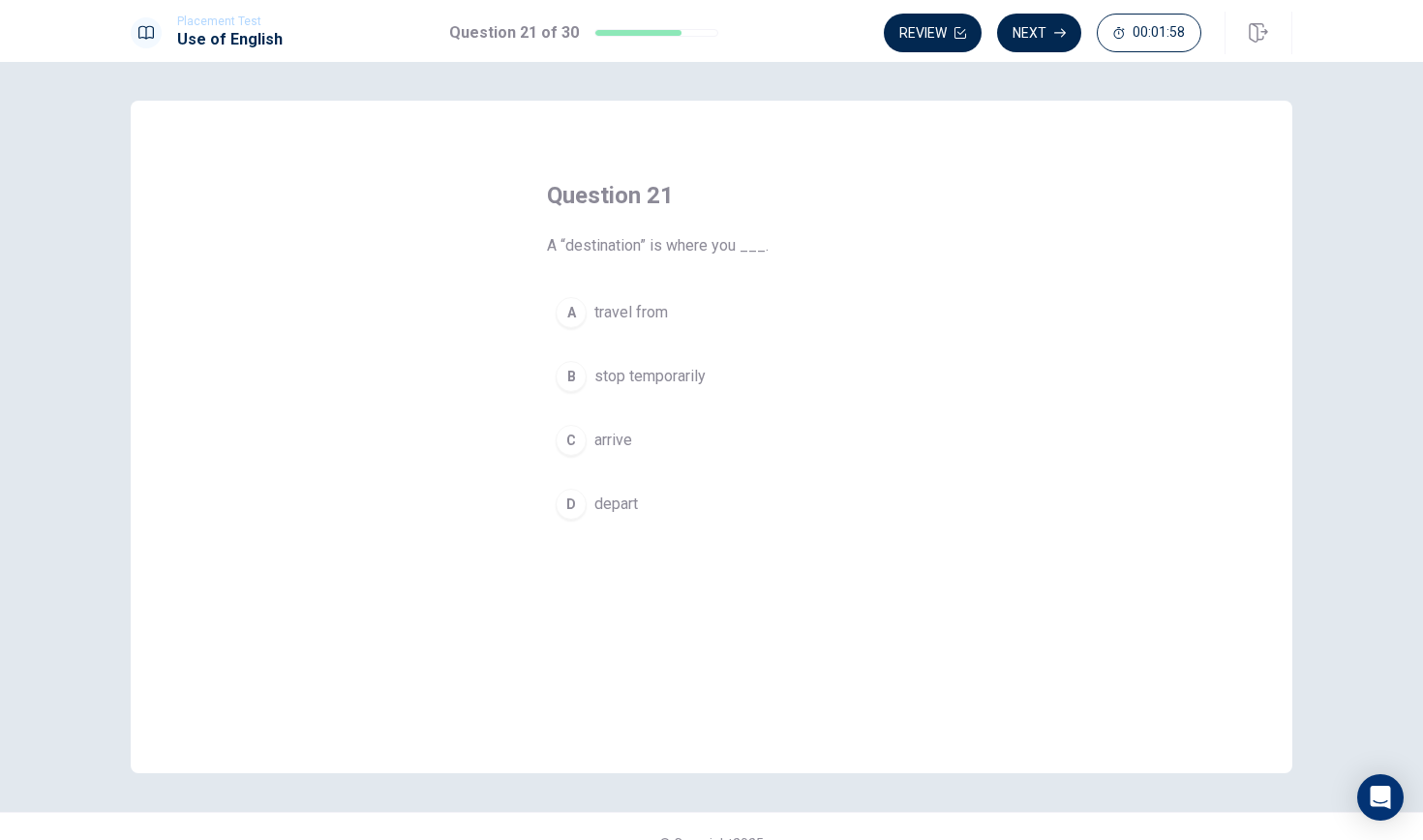 click on "arrive" at bounding box center [613, 440] 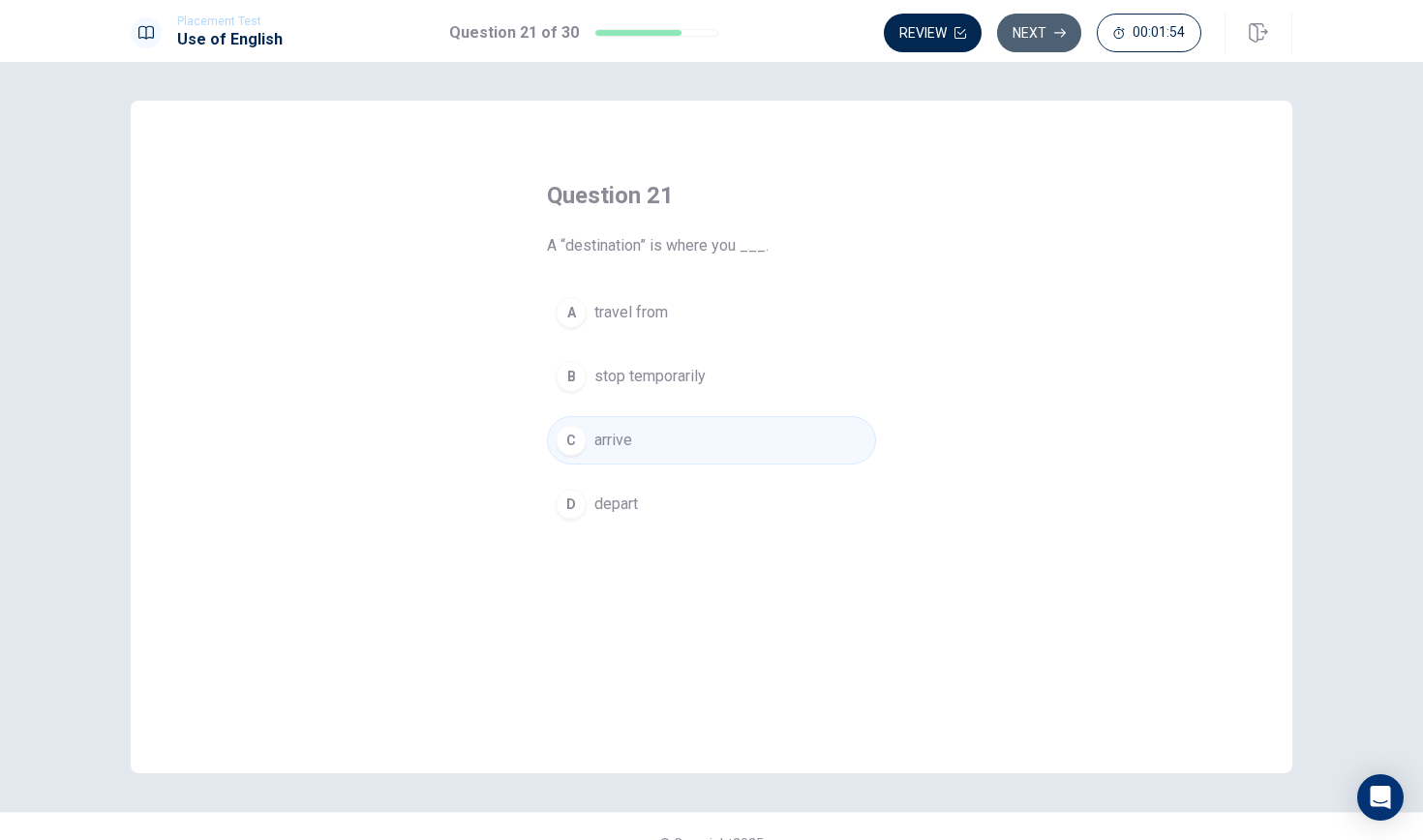 click on "Next" at bounding box center [1039, 33] 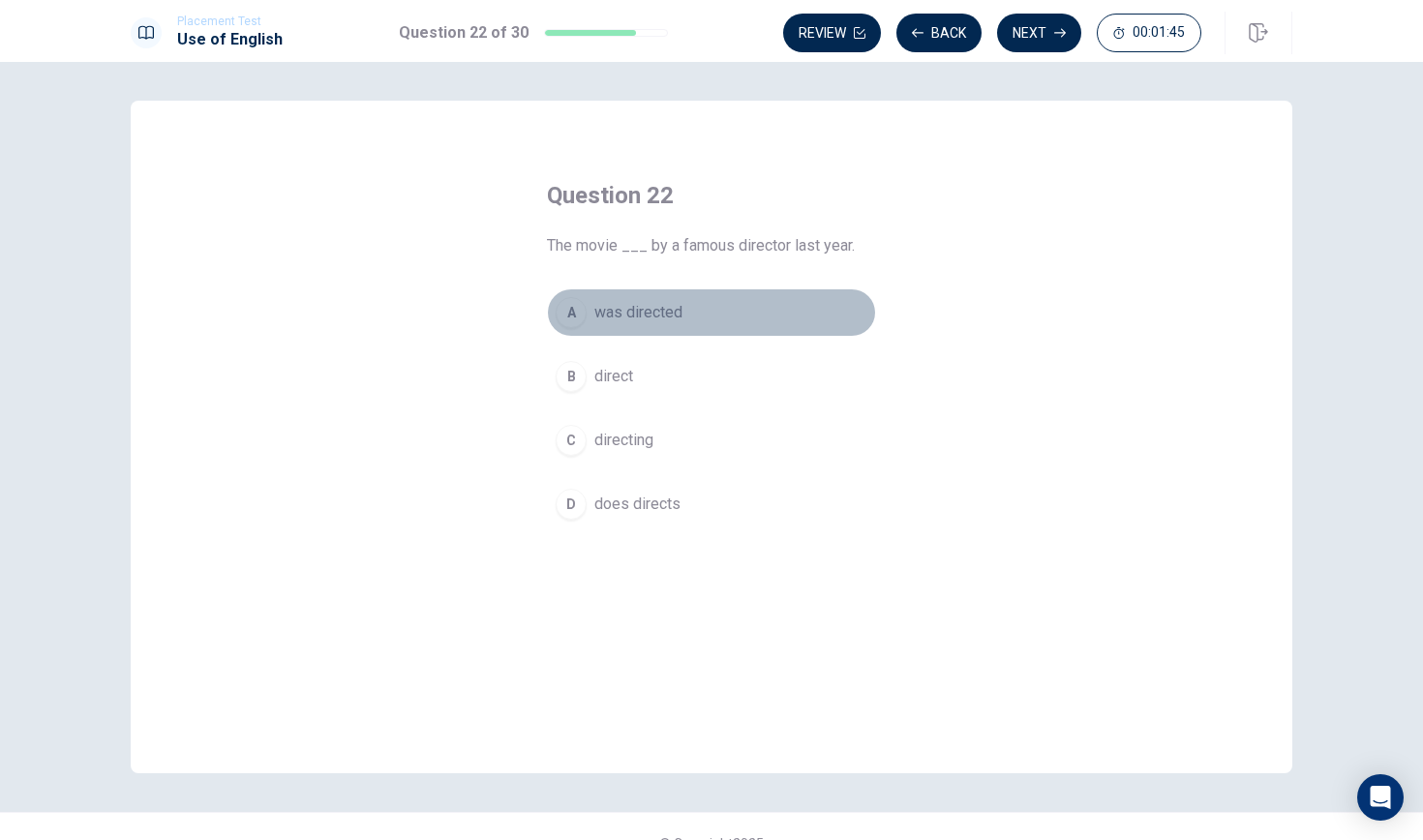 click on "was directed" at bounding box center (638, 313) 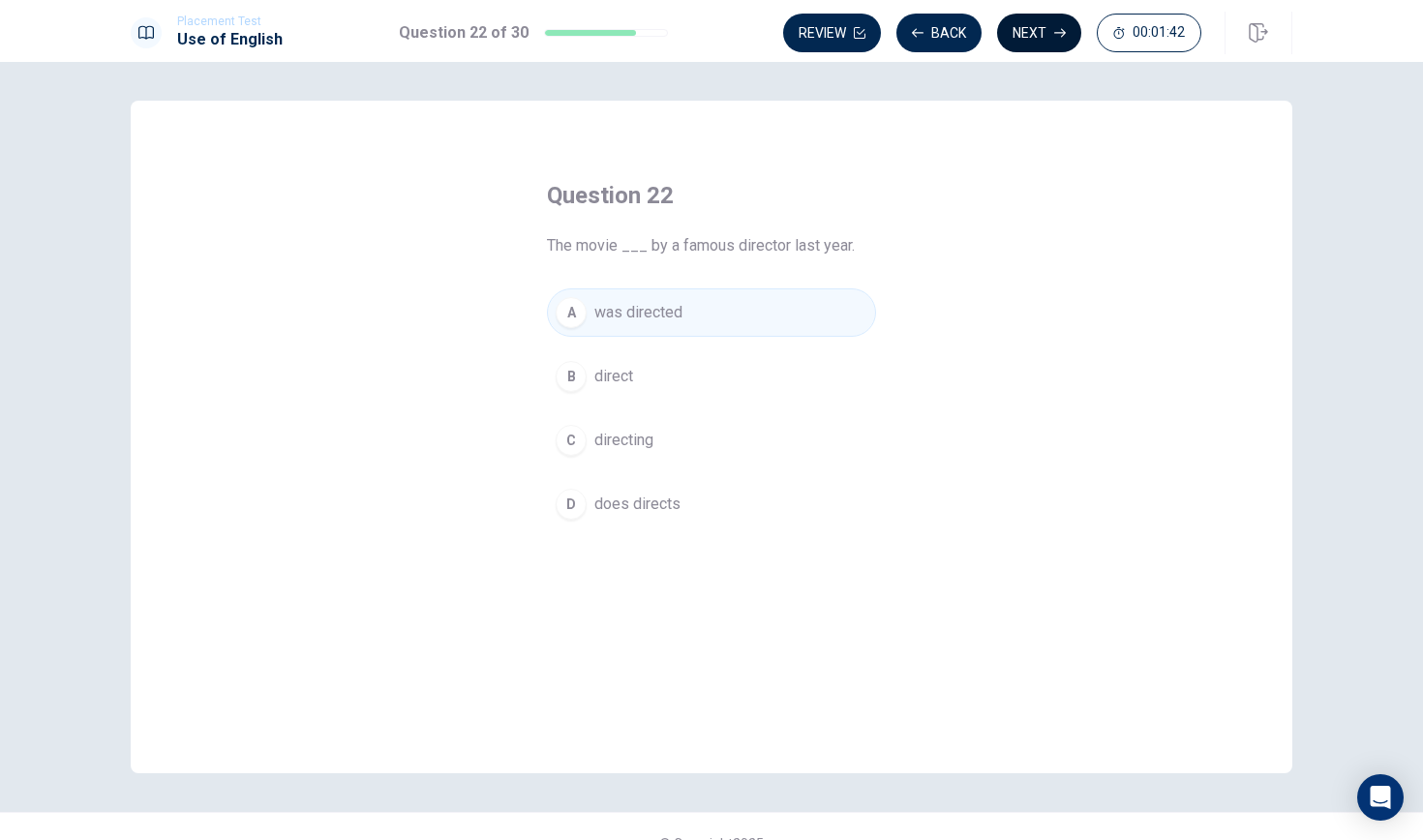 click on "Next" at bounding box center [1039, 33] 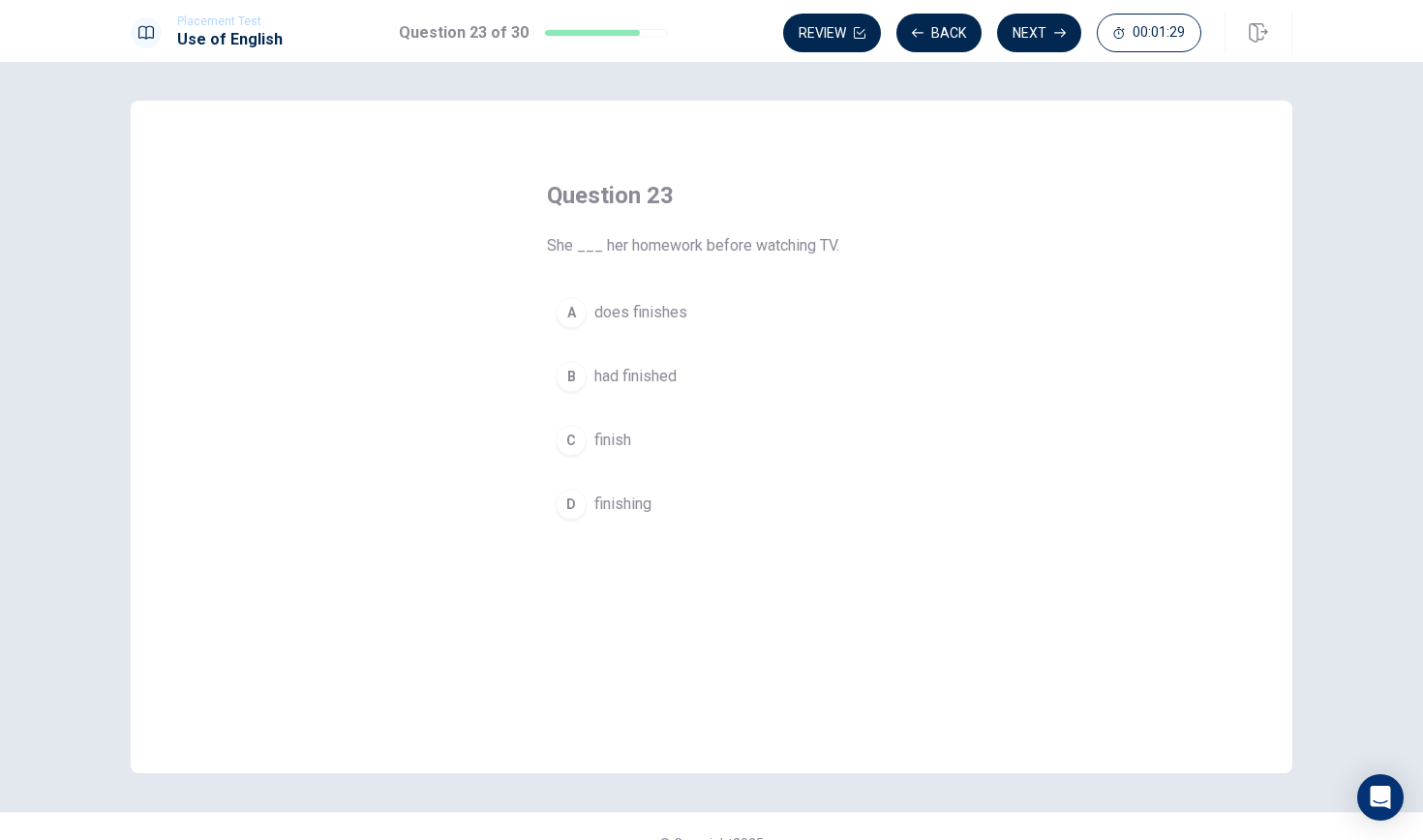 click on "had finished" at bounding box center (635, 376) 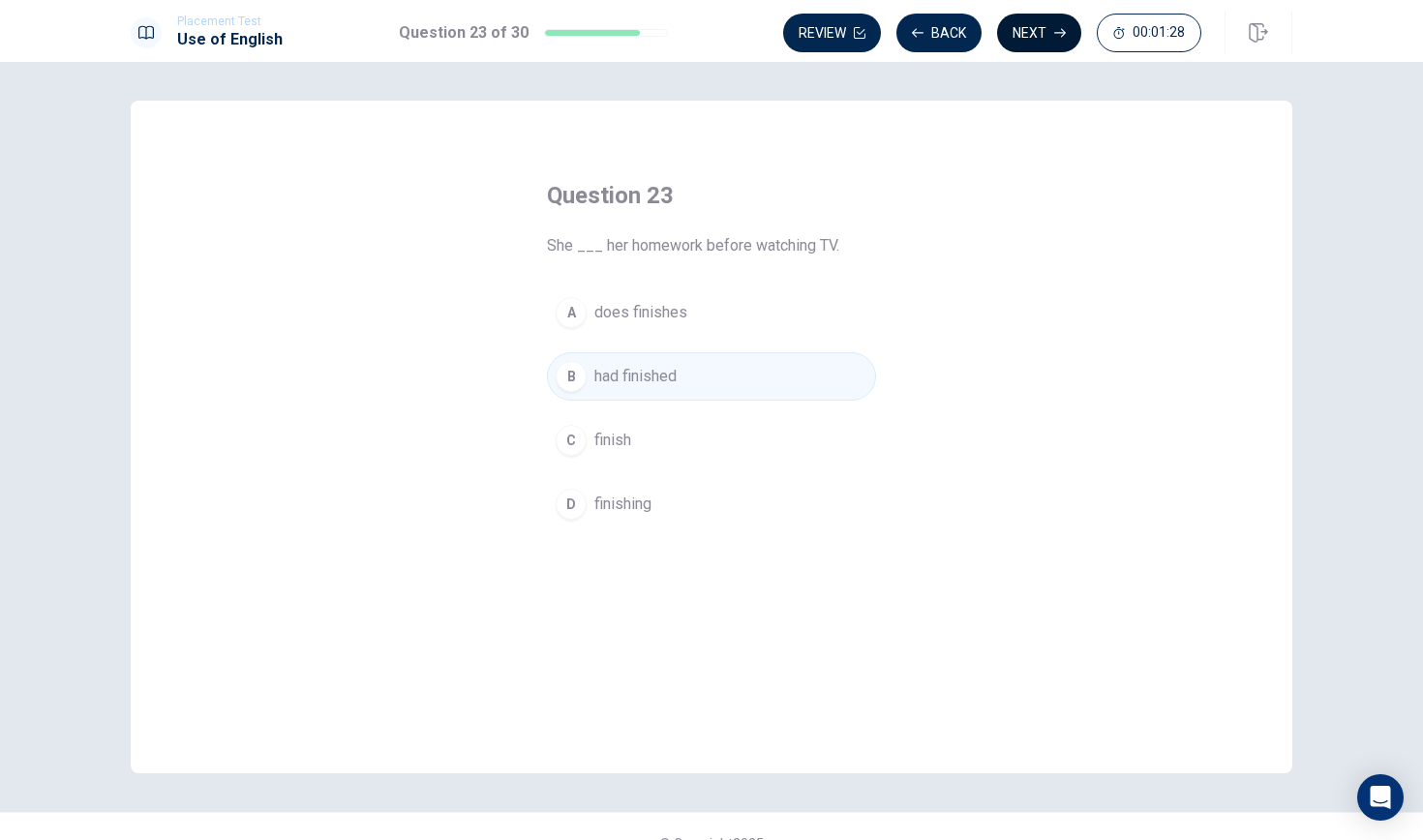 click on "Next" at bounding box center [1039, 33] 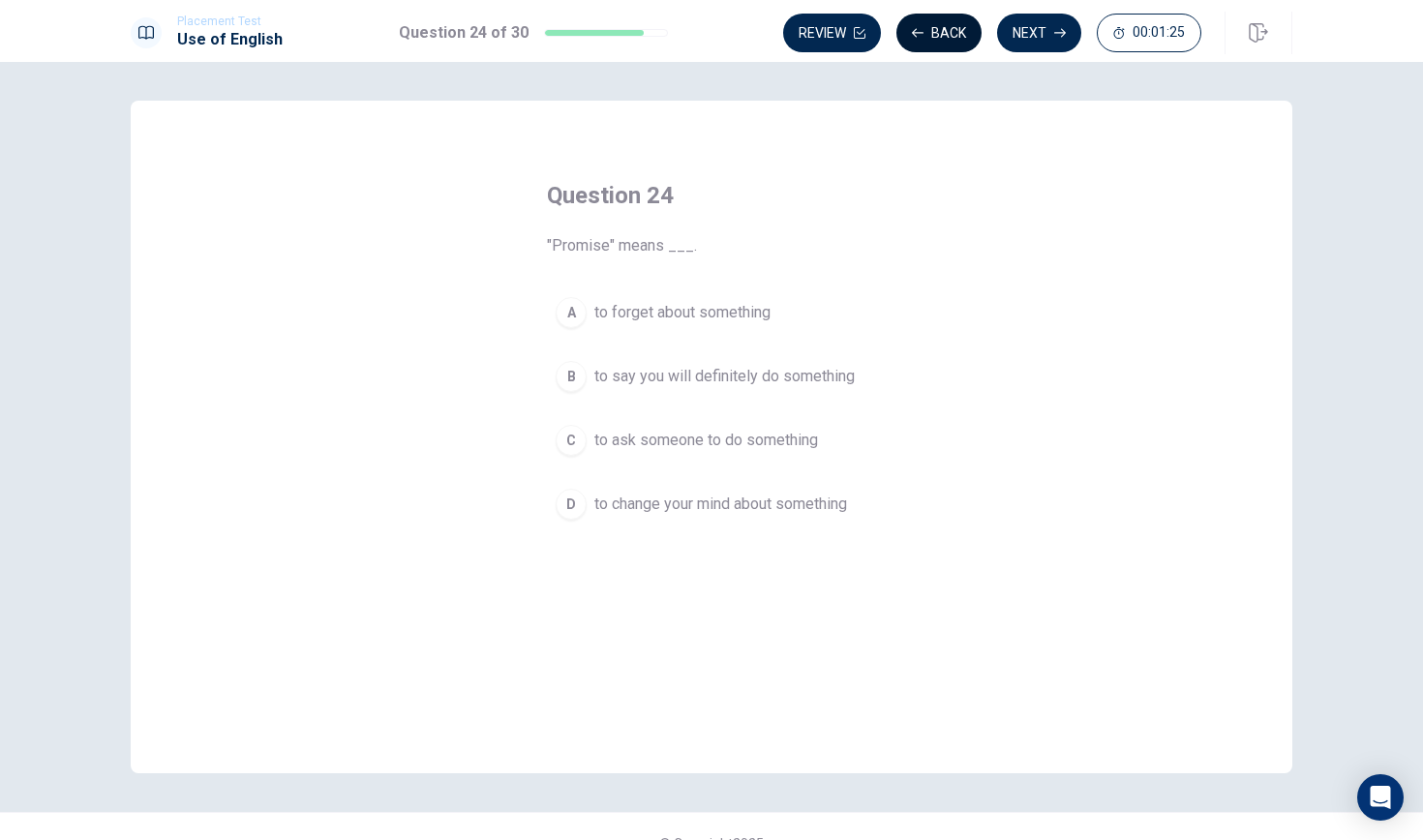click on "Back" at bounding box center [939, 33] 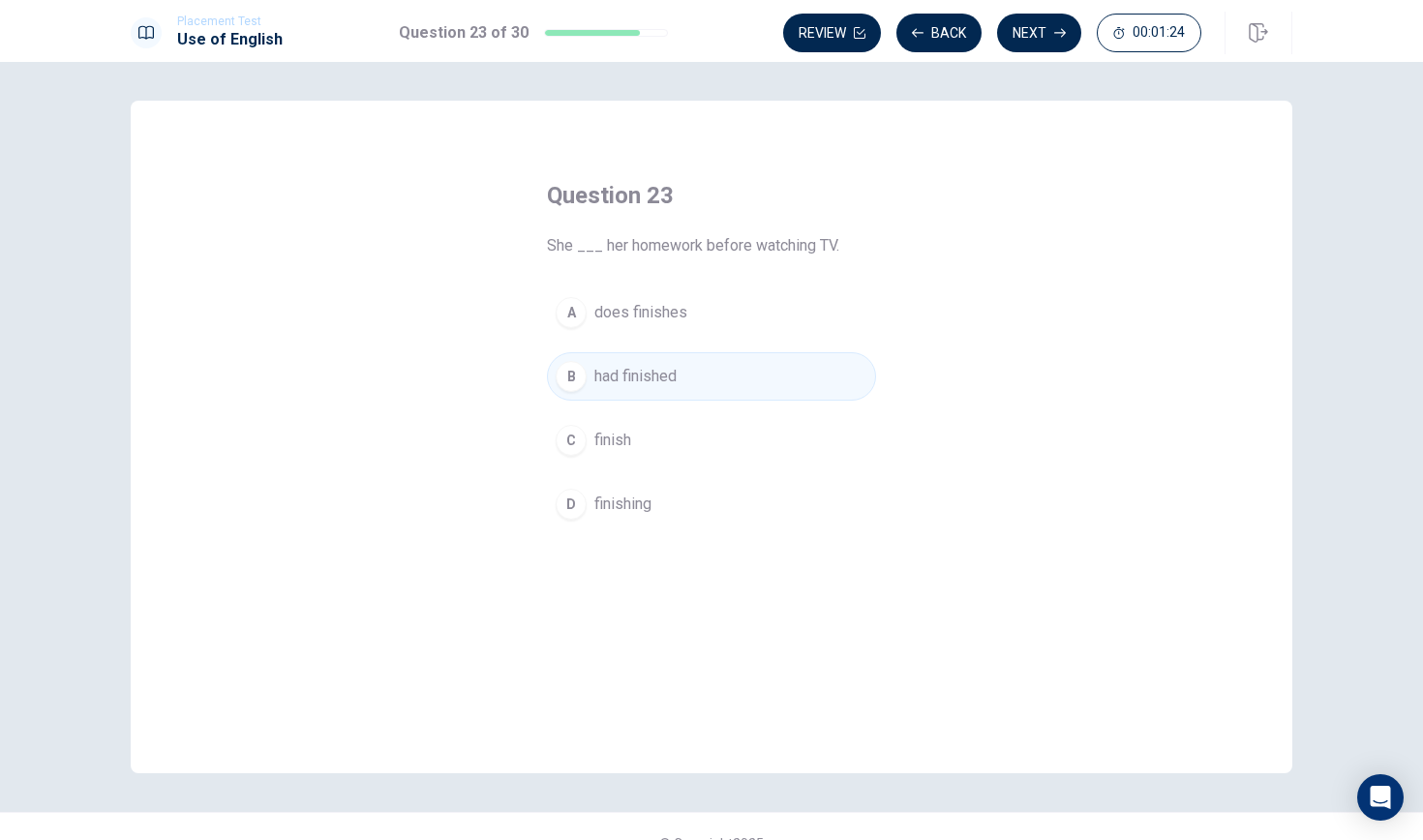 click on "C finish" at bounding box center (712, 440) 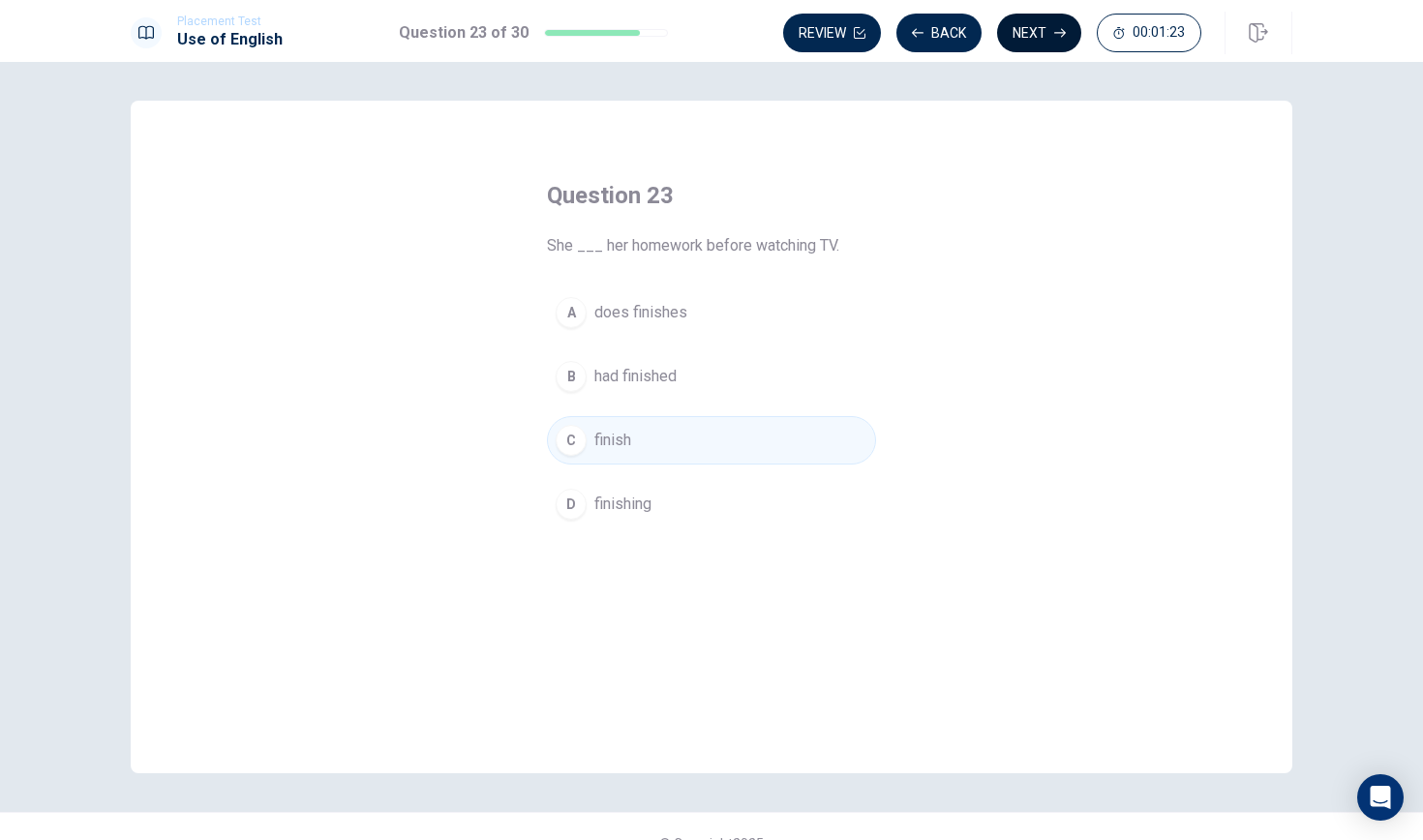click on "Next" at bounding box center (1039, 33) 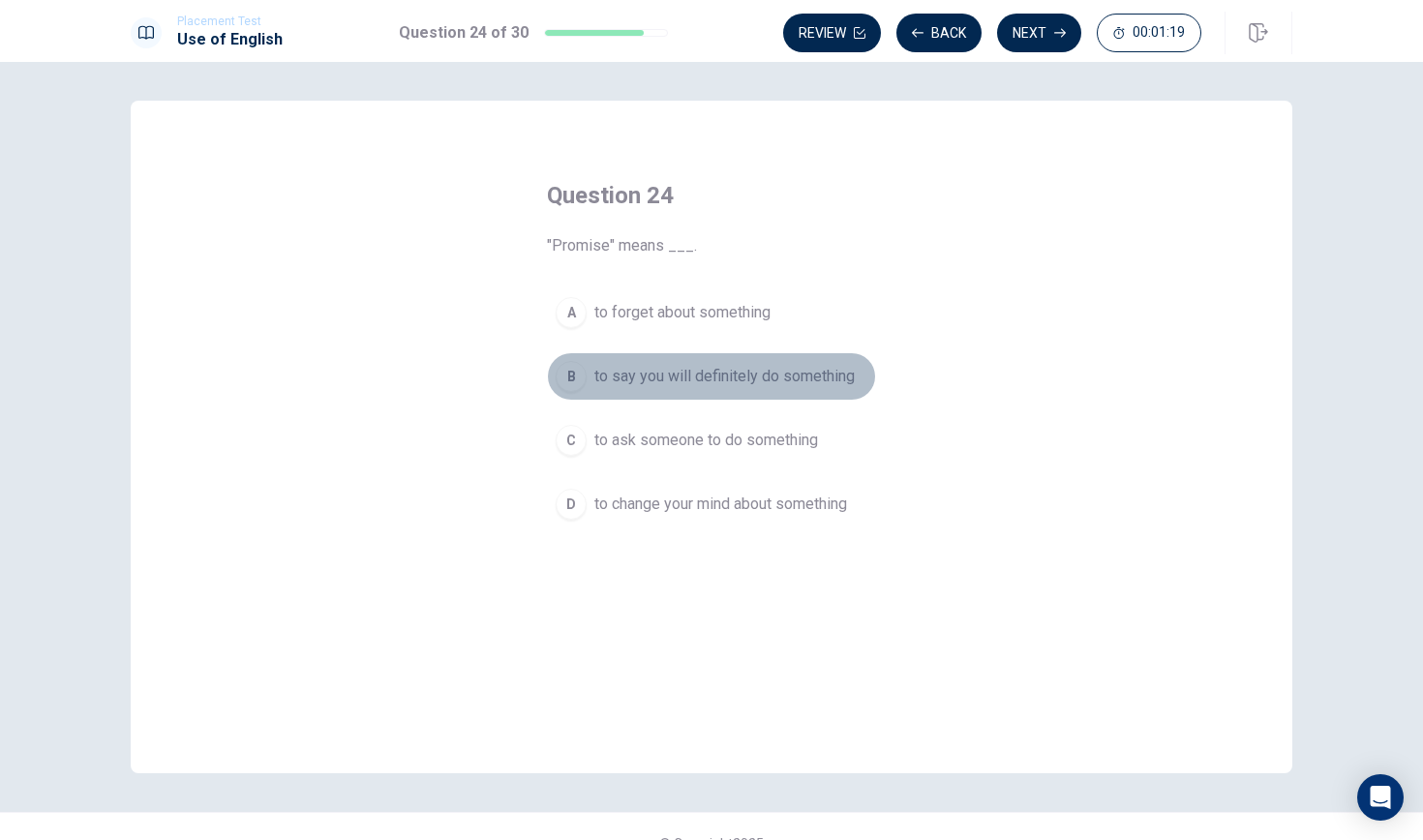 click on "to say you will definitely do something" at bounding box center [724, 376] 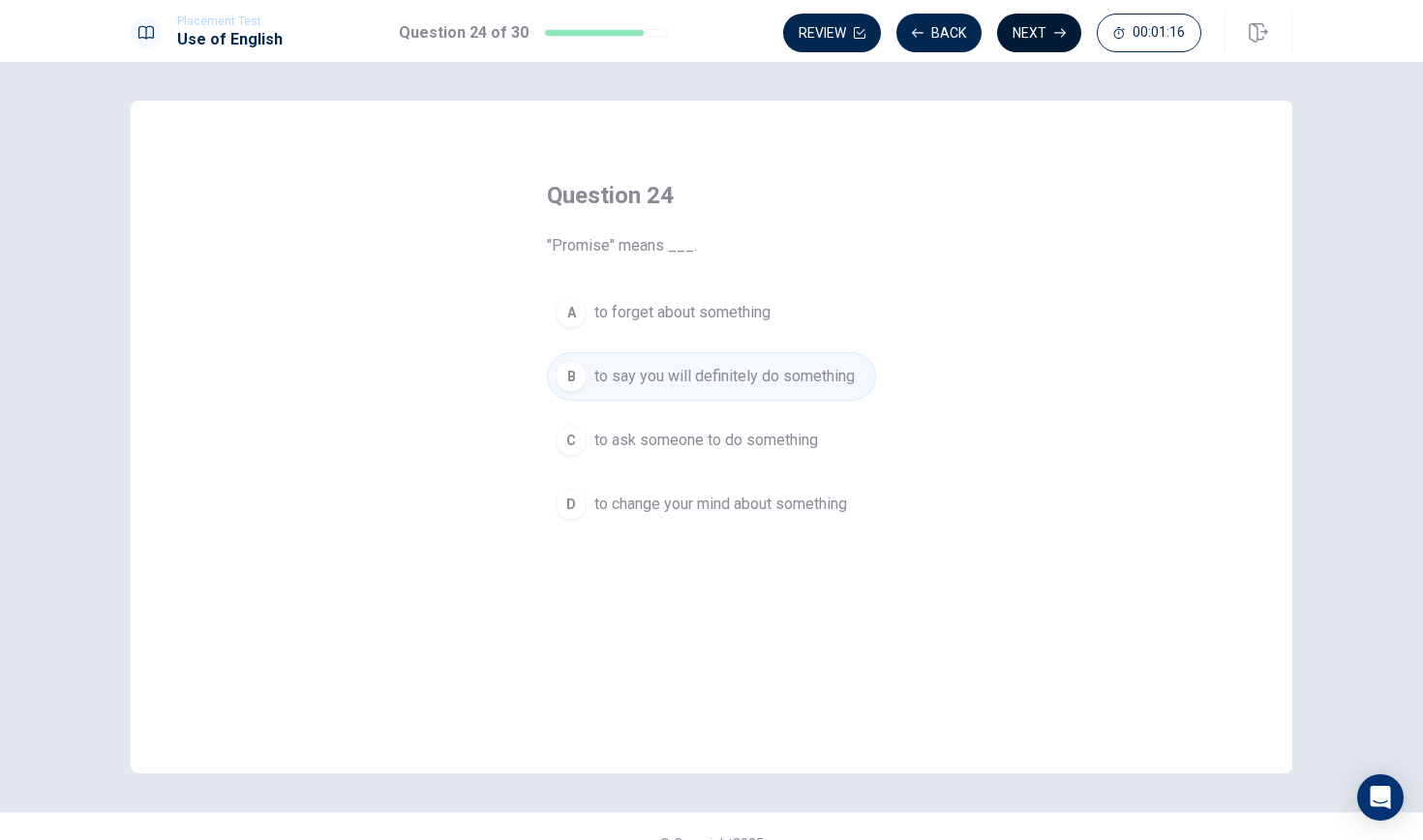 click on "Next" at bounding box center (1039, 33) 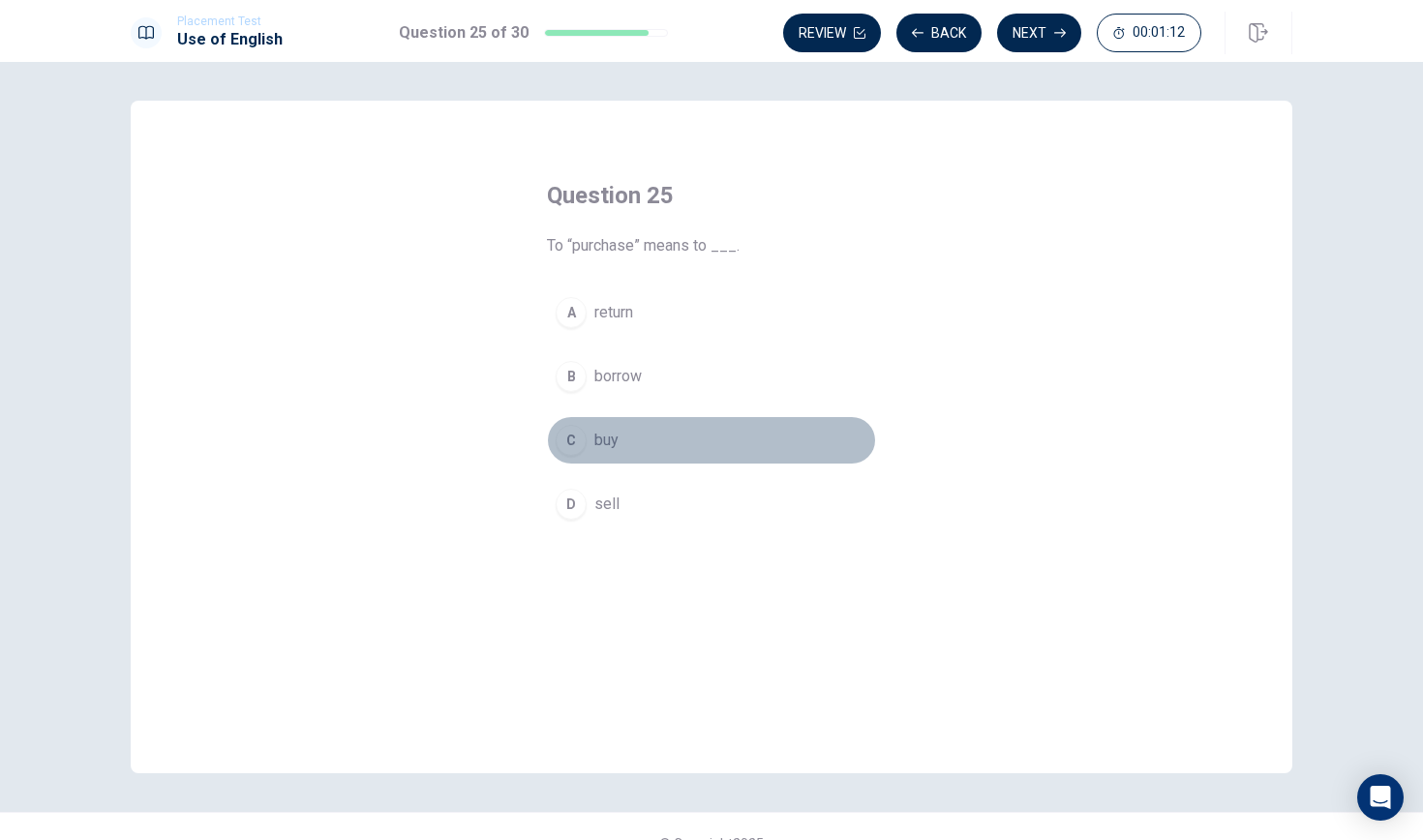 click on "C buy" at bounding box center (712, 440) 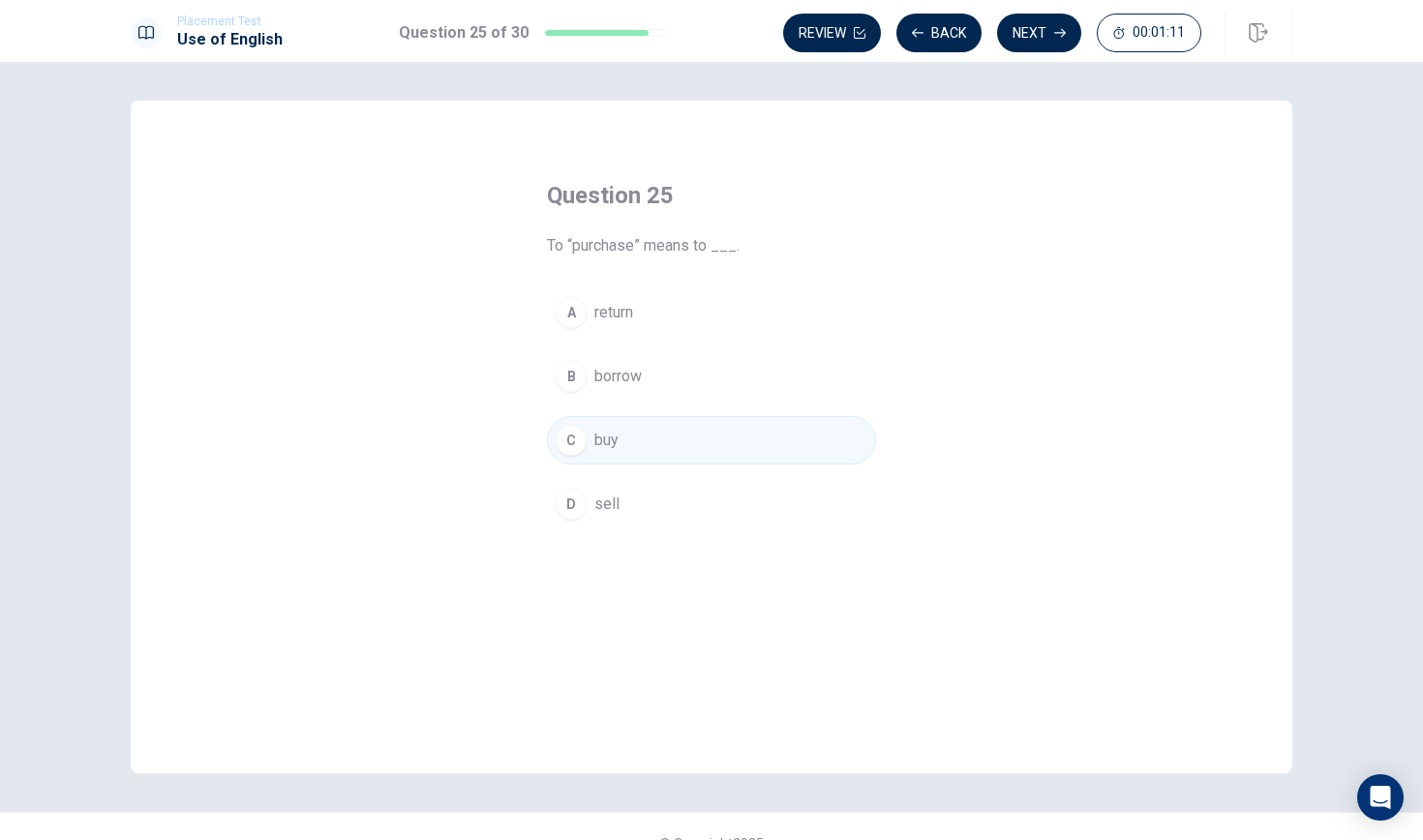 click on "Review Back Next 00:01:11" at bounding box center (992, 33) 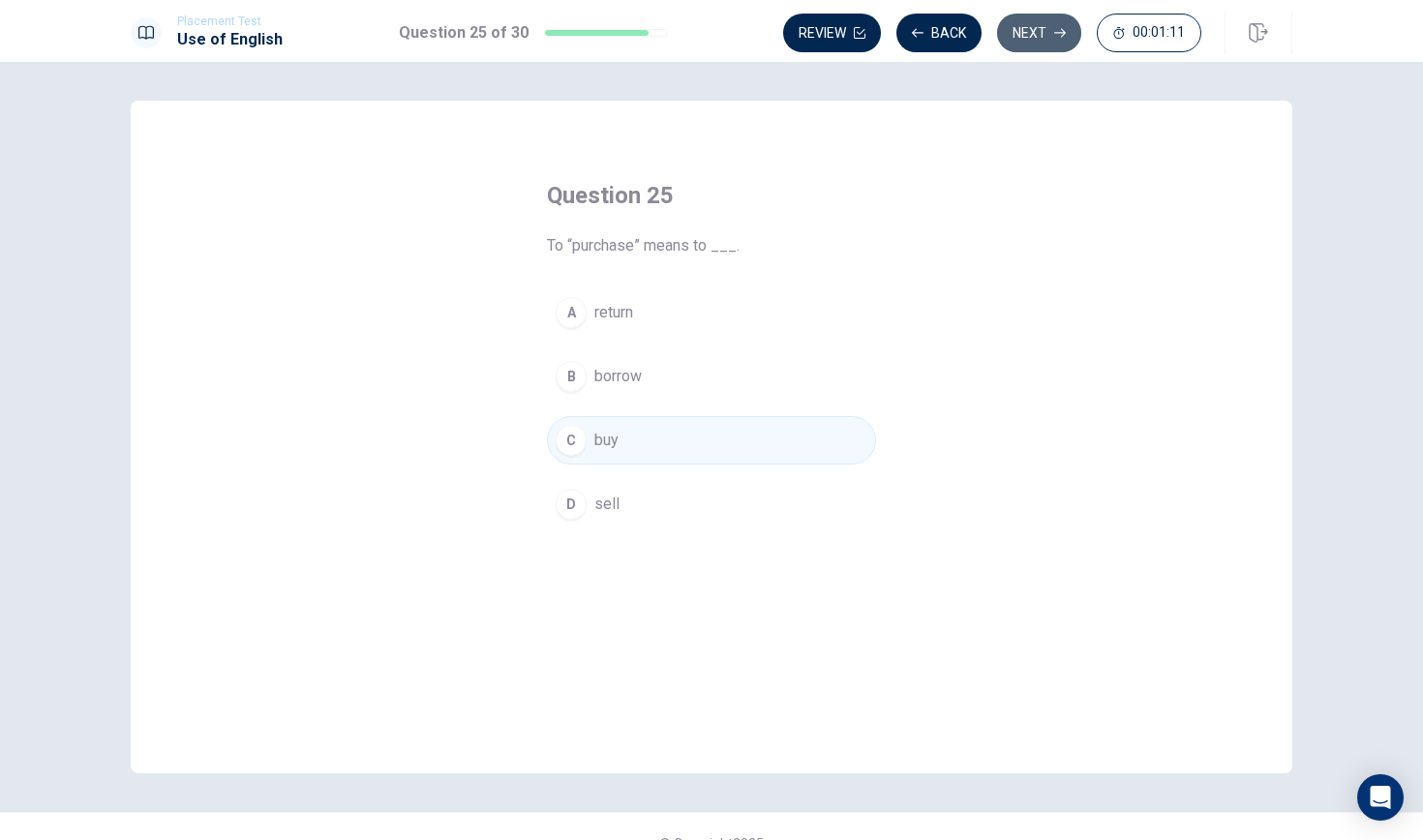 click on "Next" at bounding box center (1039, 33) 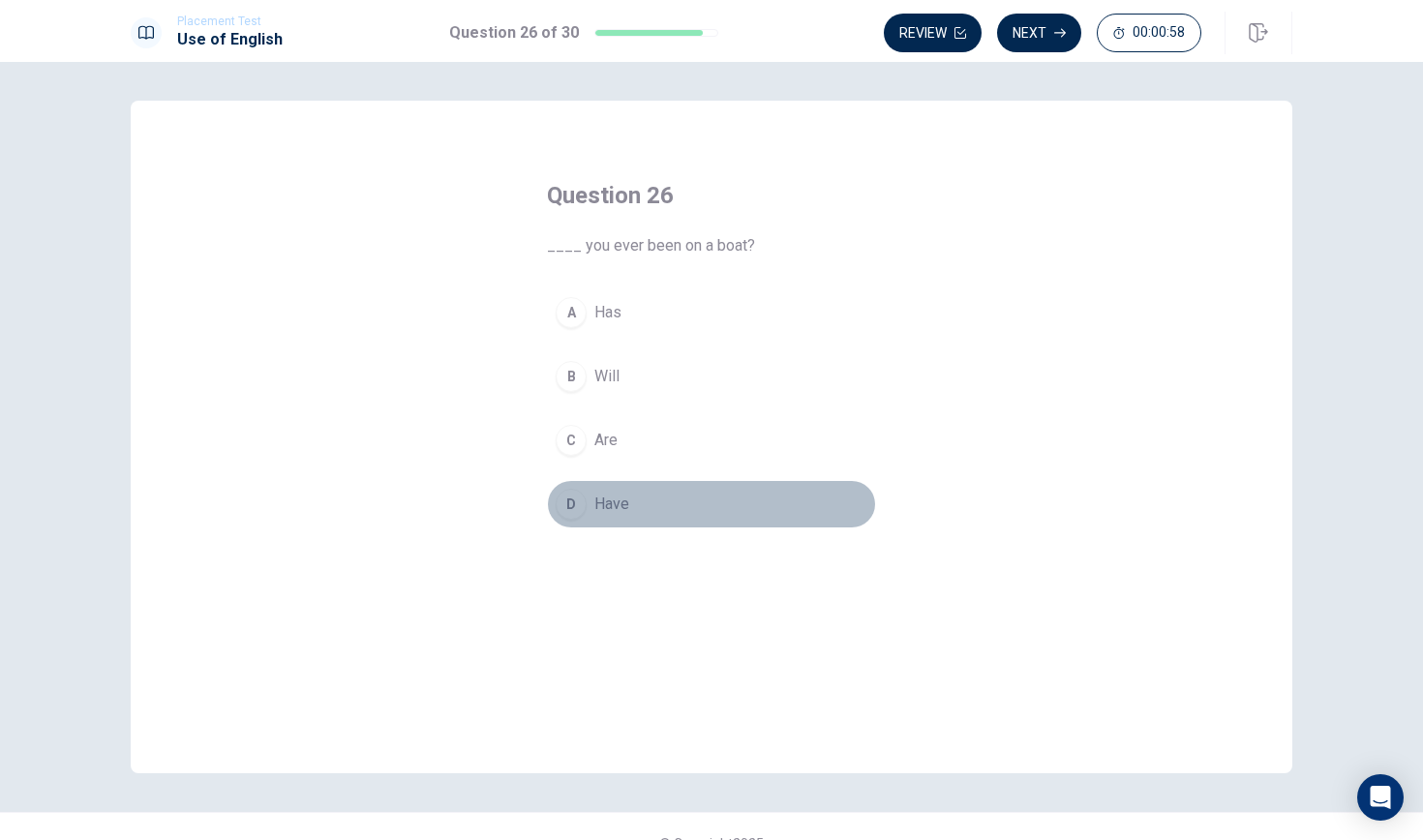 click on "Have" at bounding box center [612, 504] 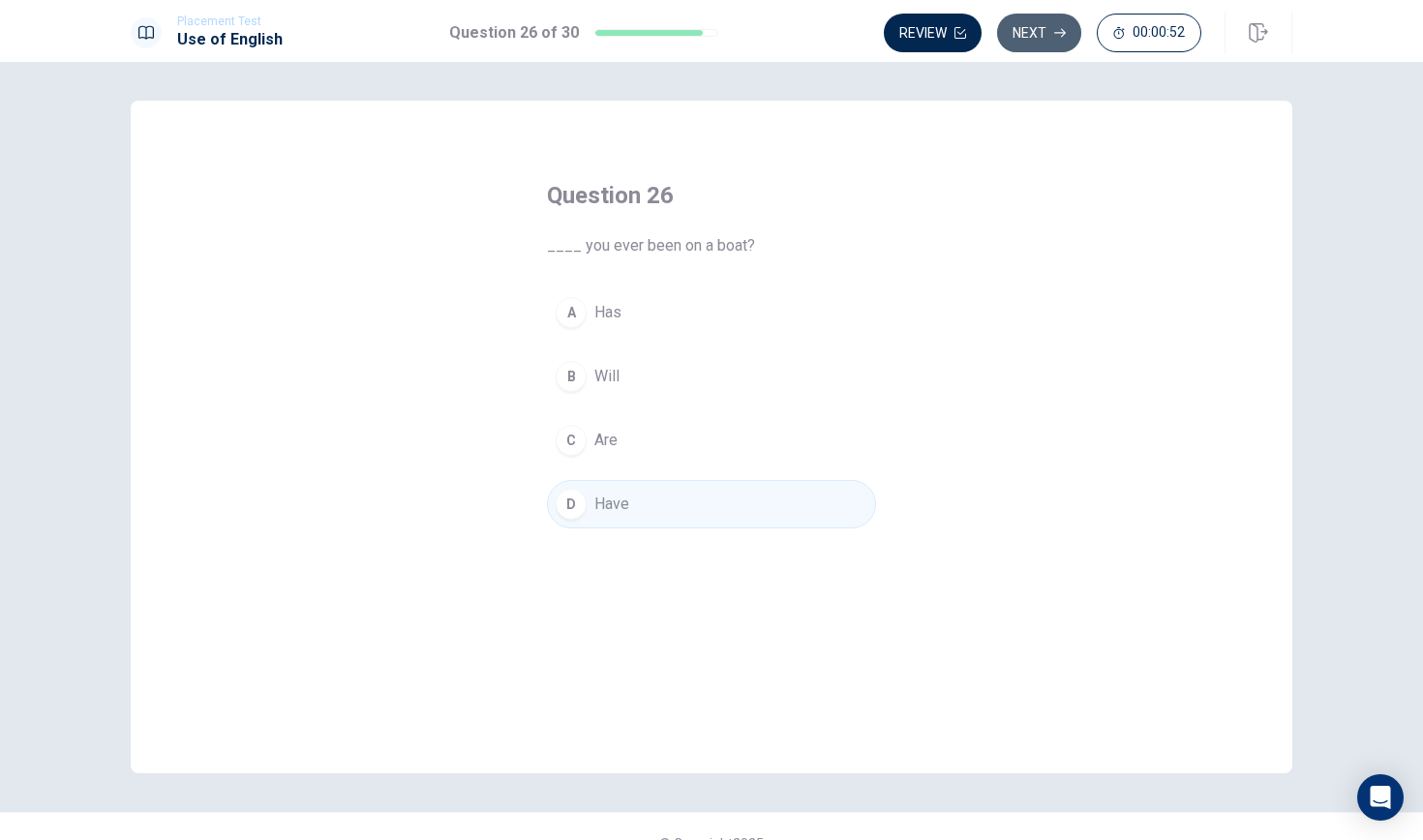 click on "Next" at bounding box center [1039, 33] 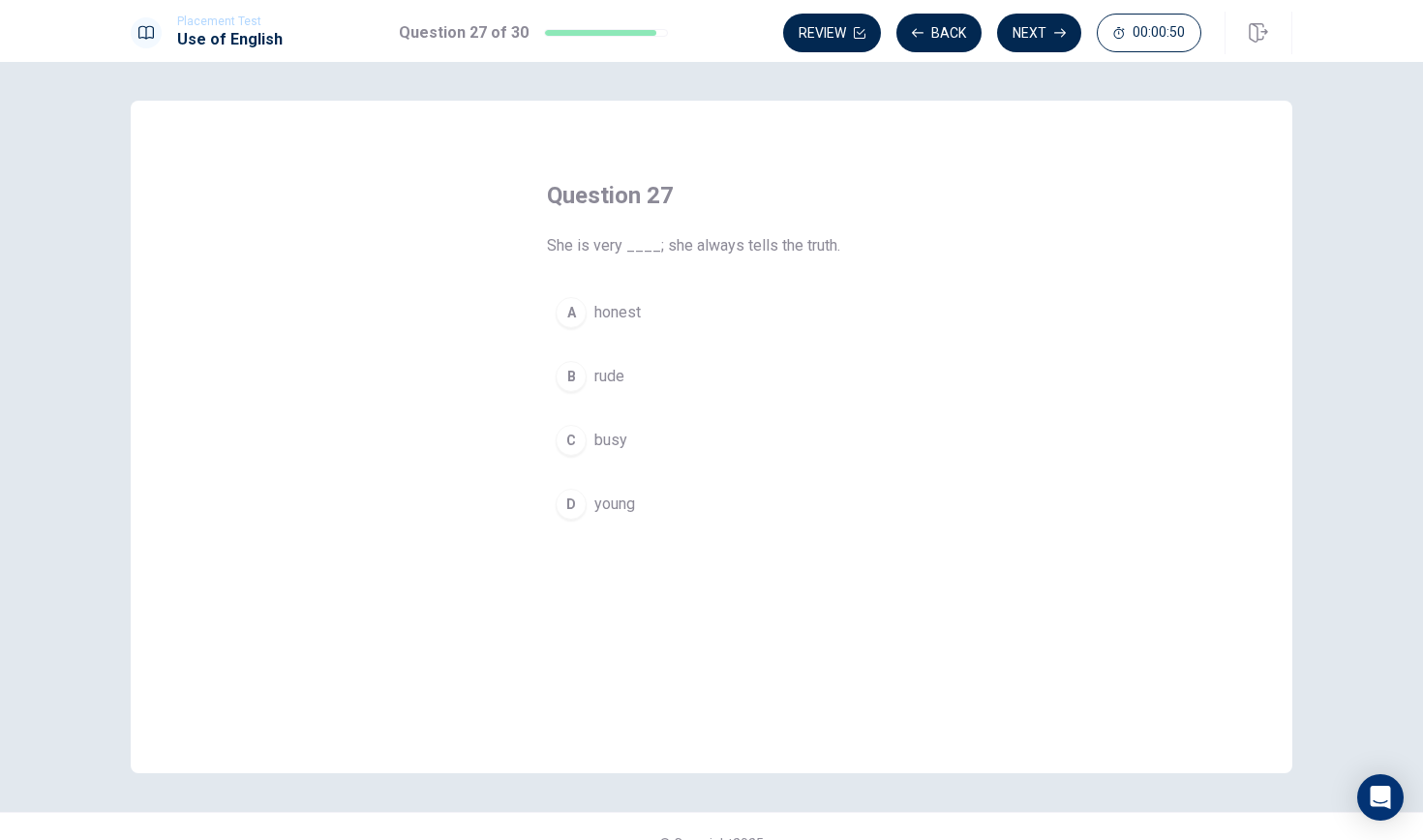 click on "honest" at bounding box center (618, 313) 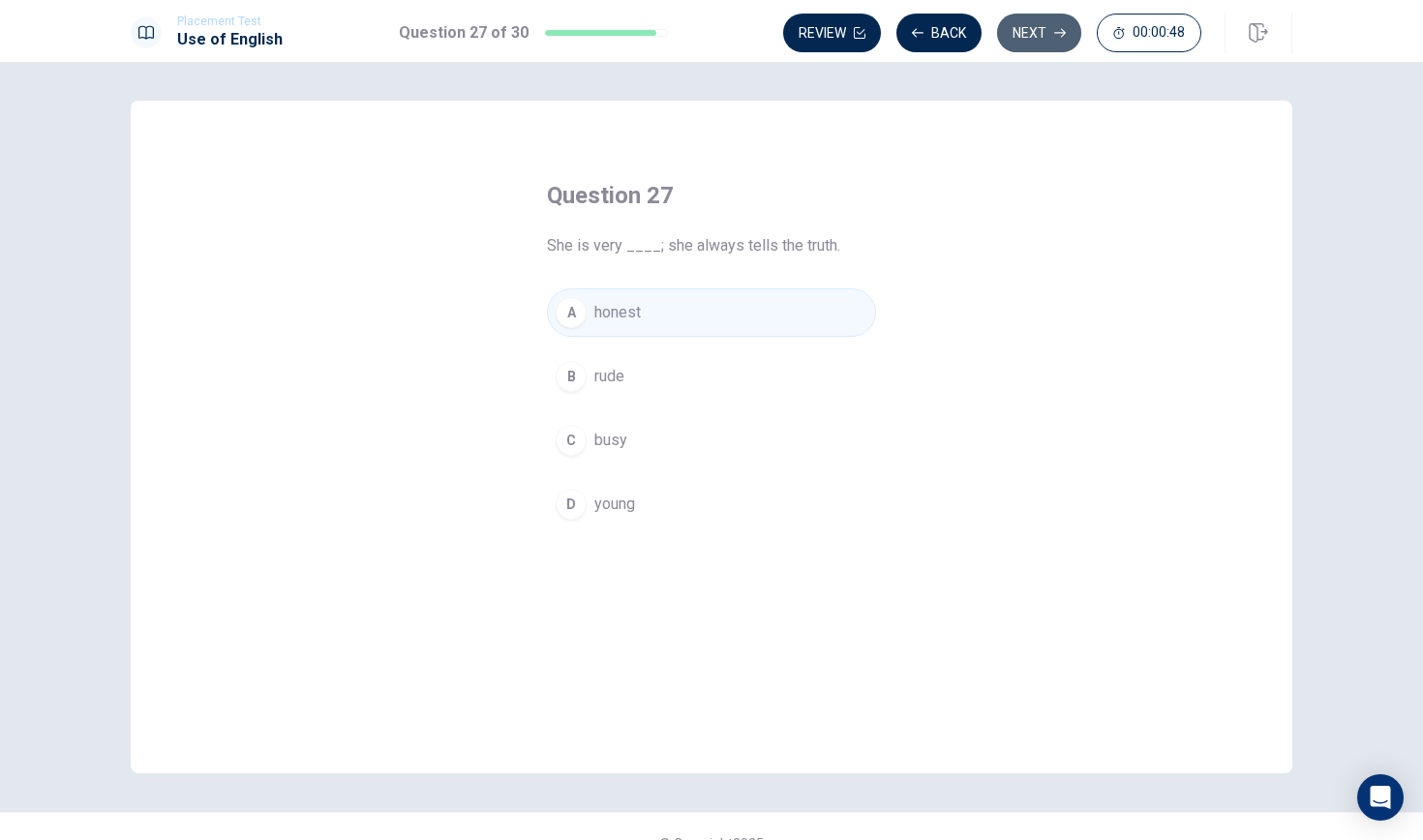 click on "Next" at bounding box center [1039, 33] 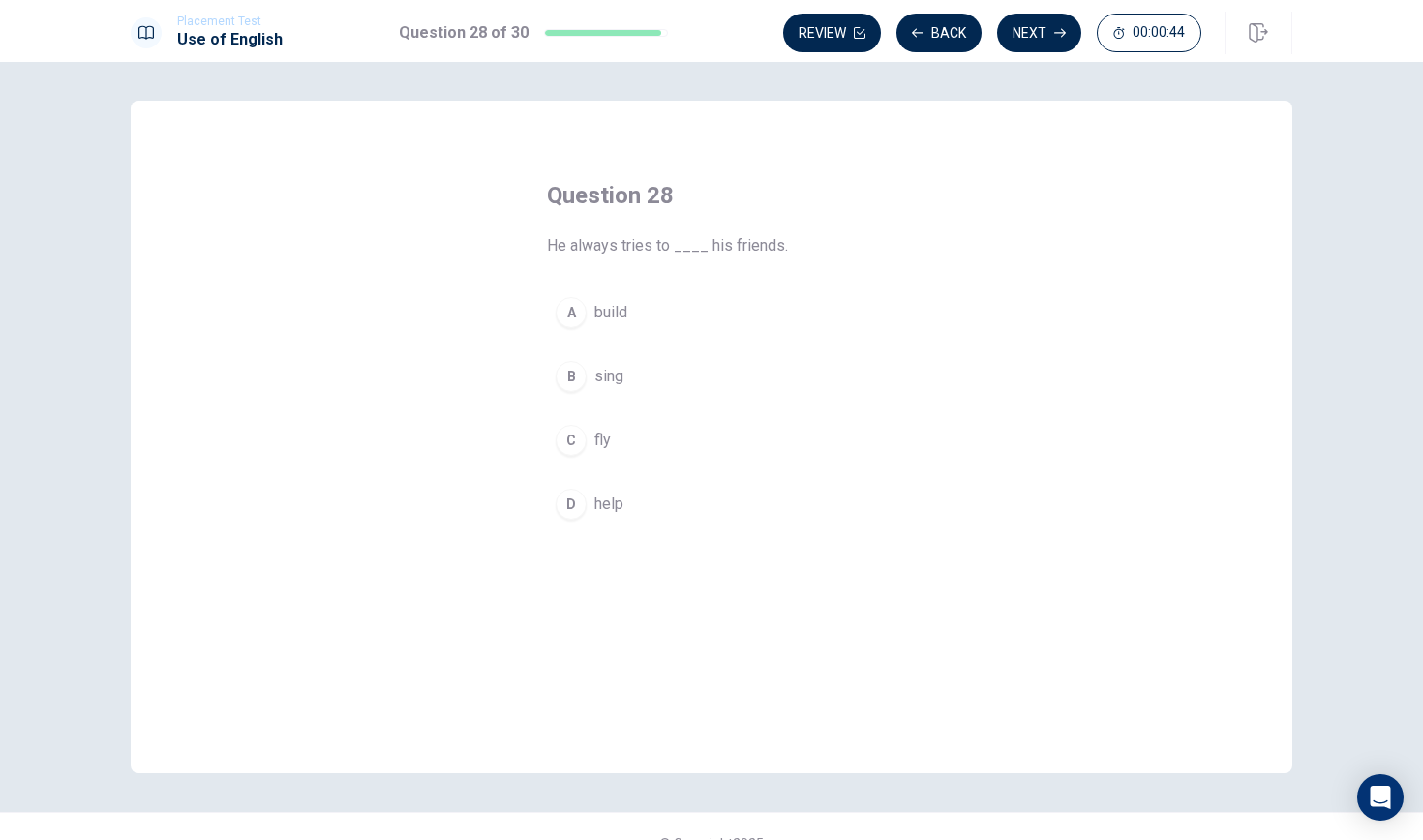 click on "D help" at bounding box center (712, 504) 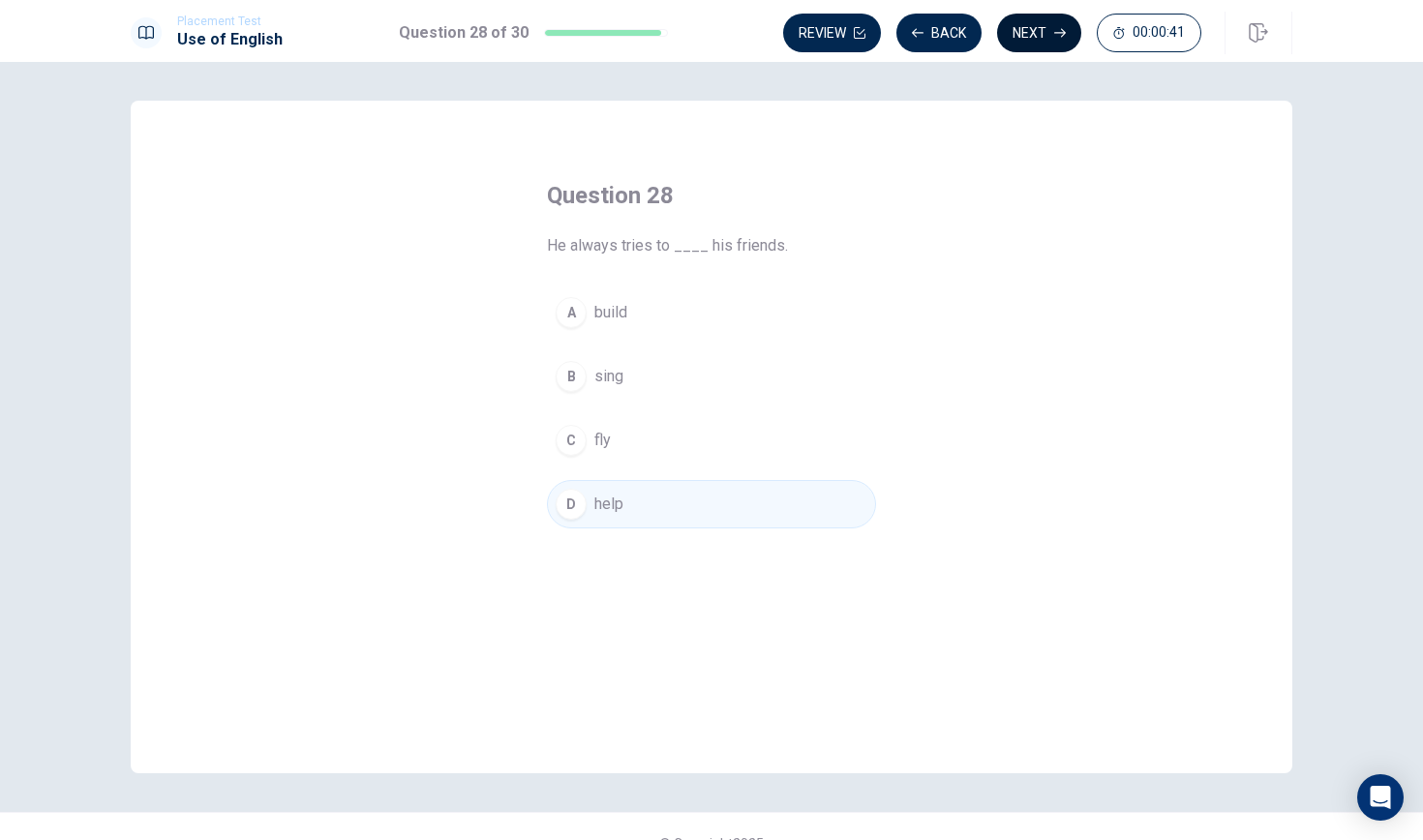 click 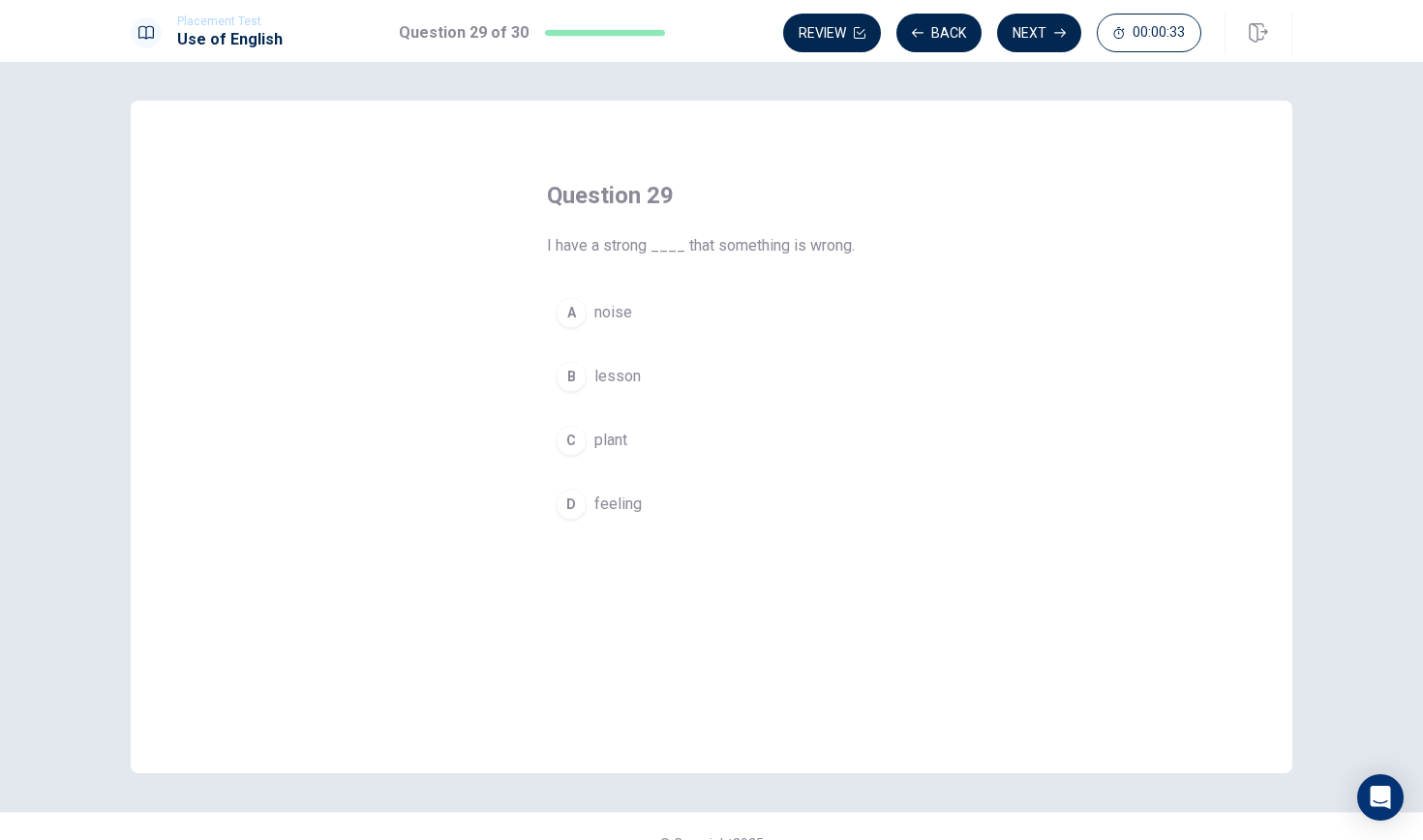 click on "feeling" at bounding box center [618, 504] 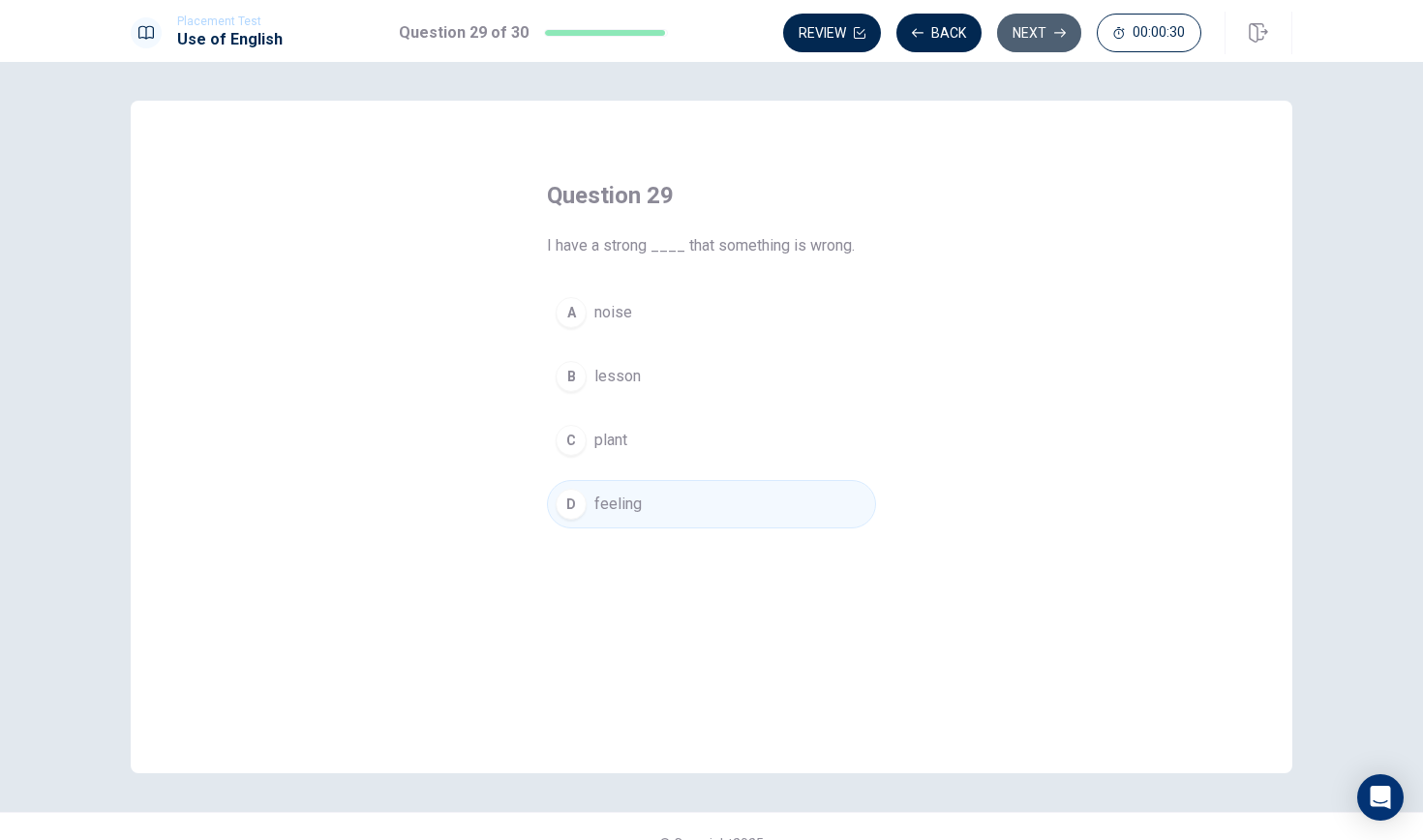 click 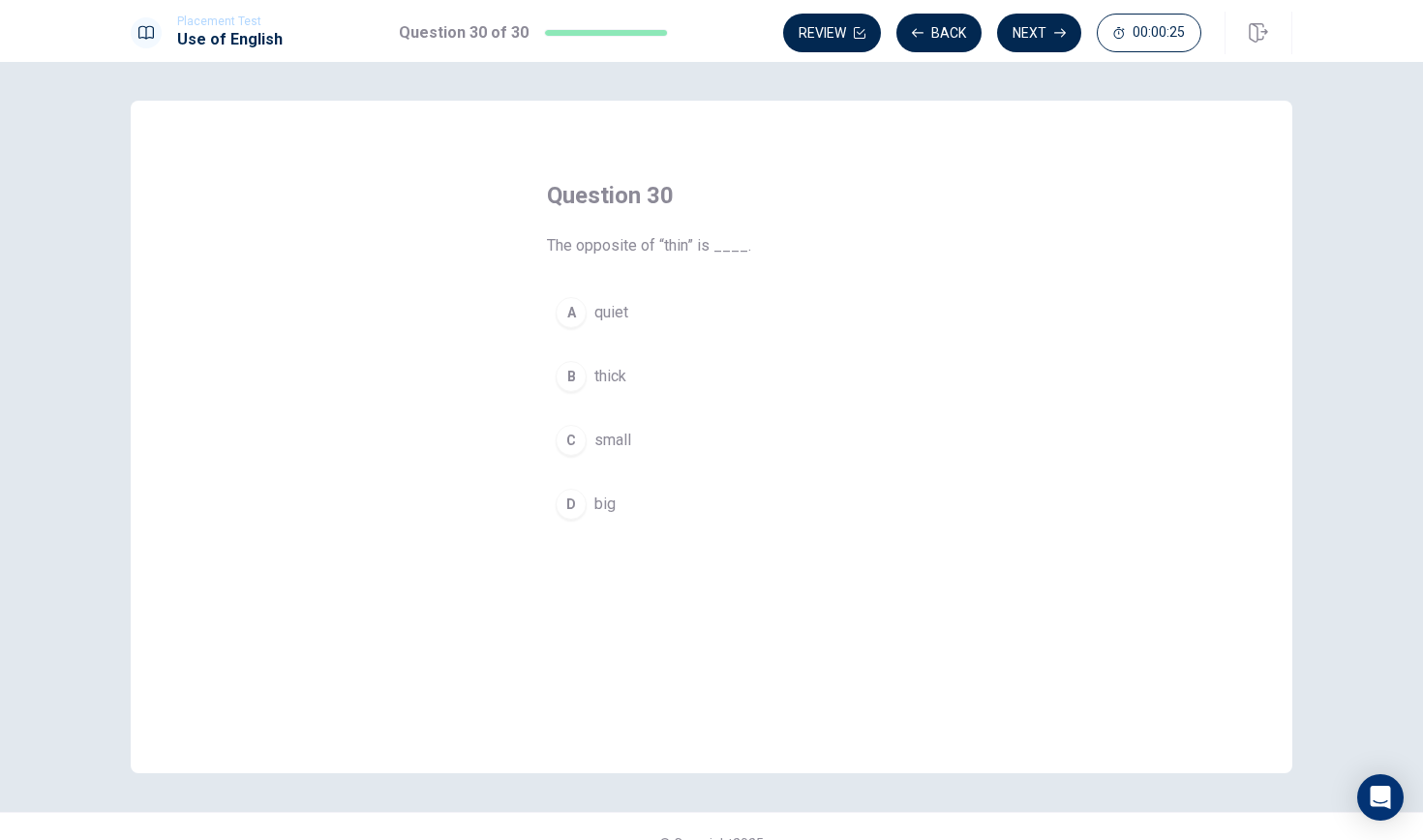 click on "C small" at bounding box center (712, 440) 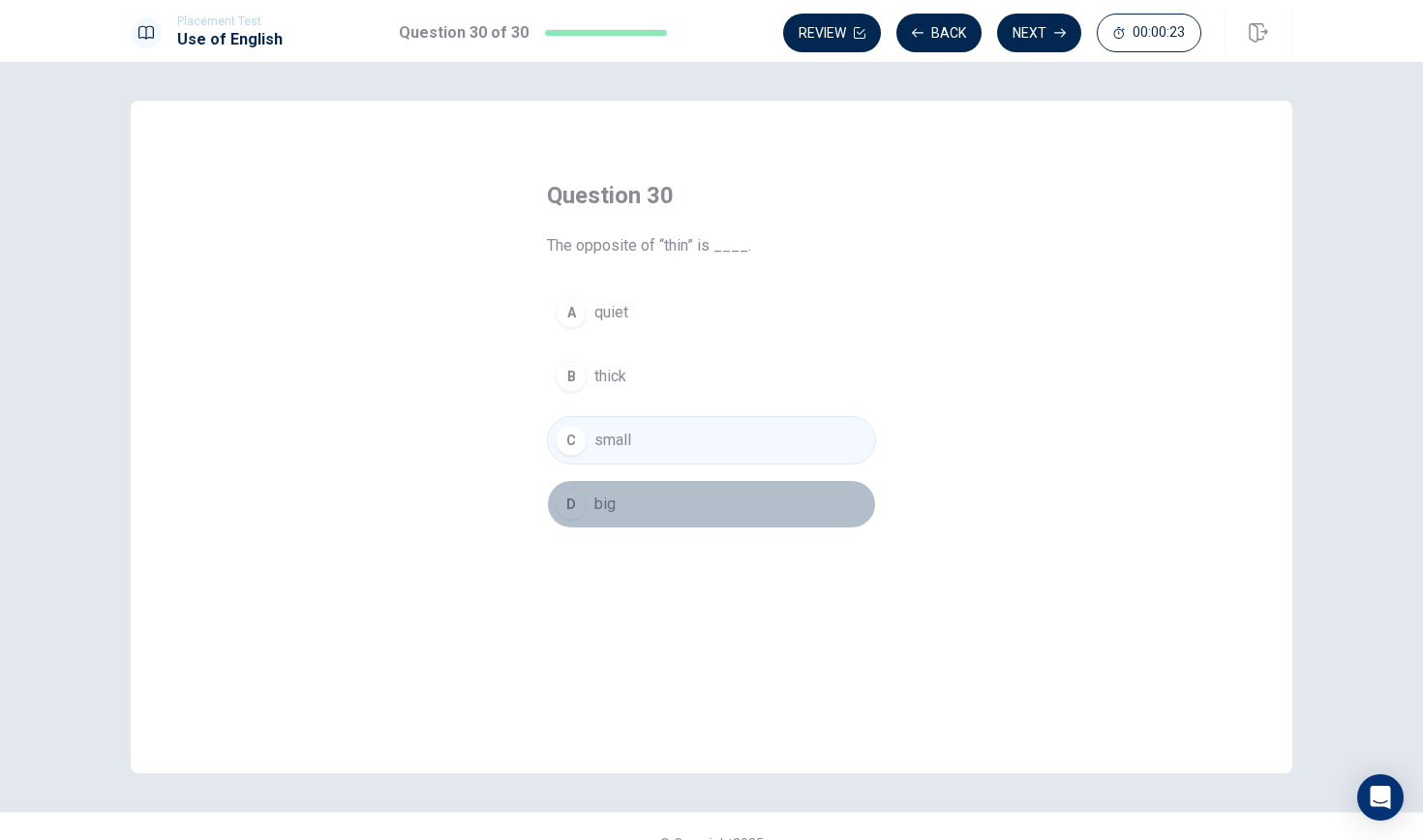 click on "D big" at bounding box center (712, 504) 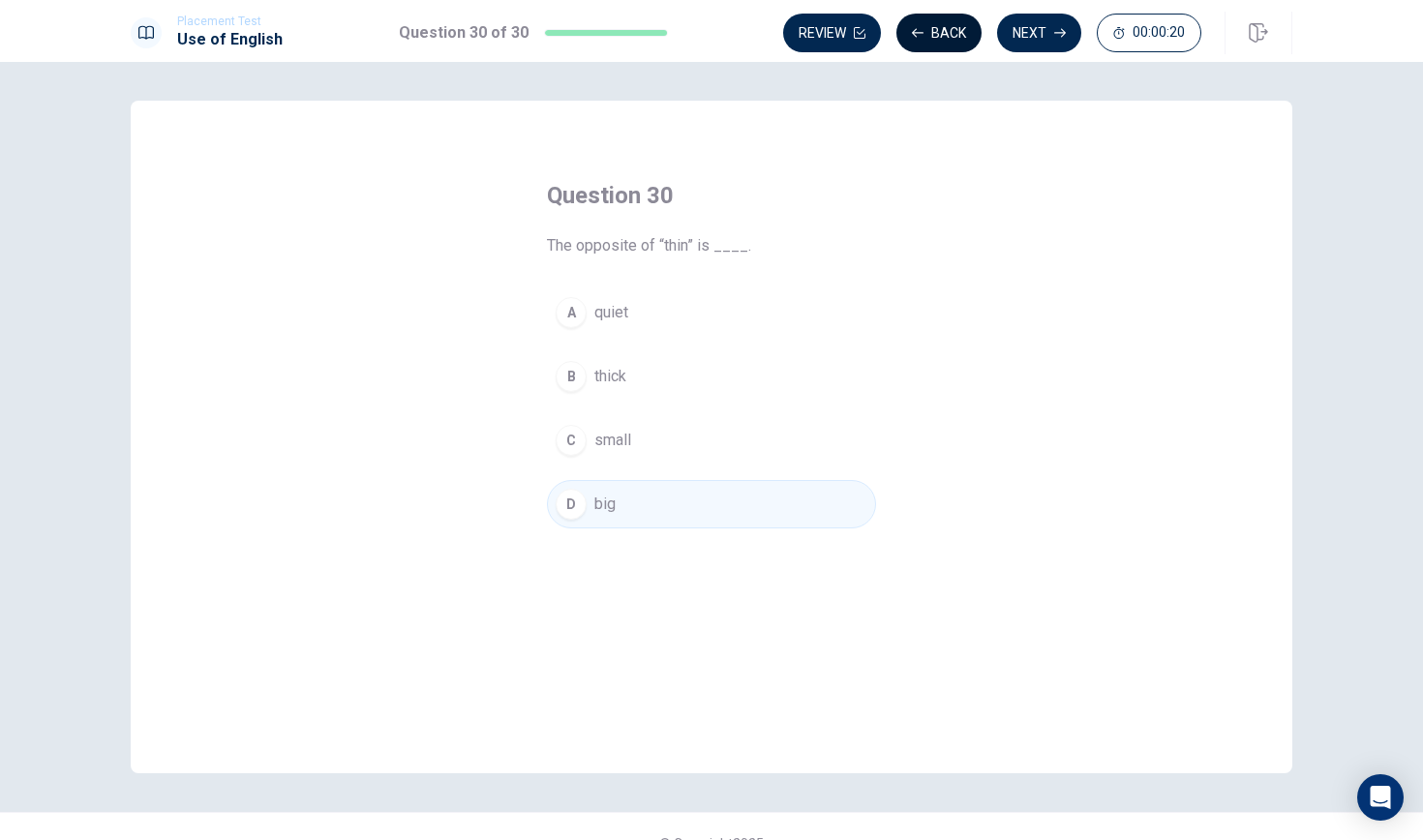 click on "Back" at bounding box center (939, 33) 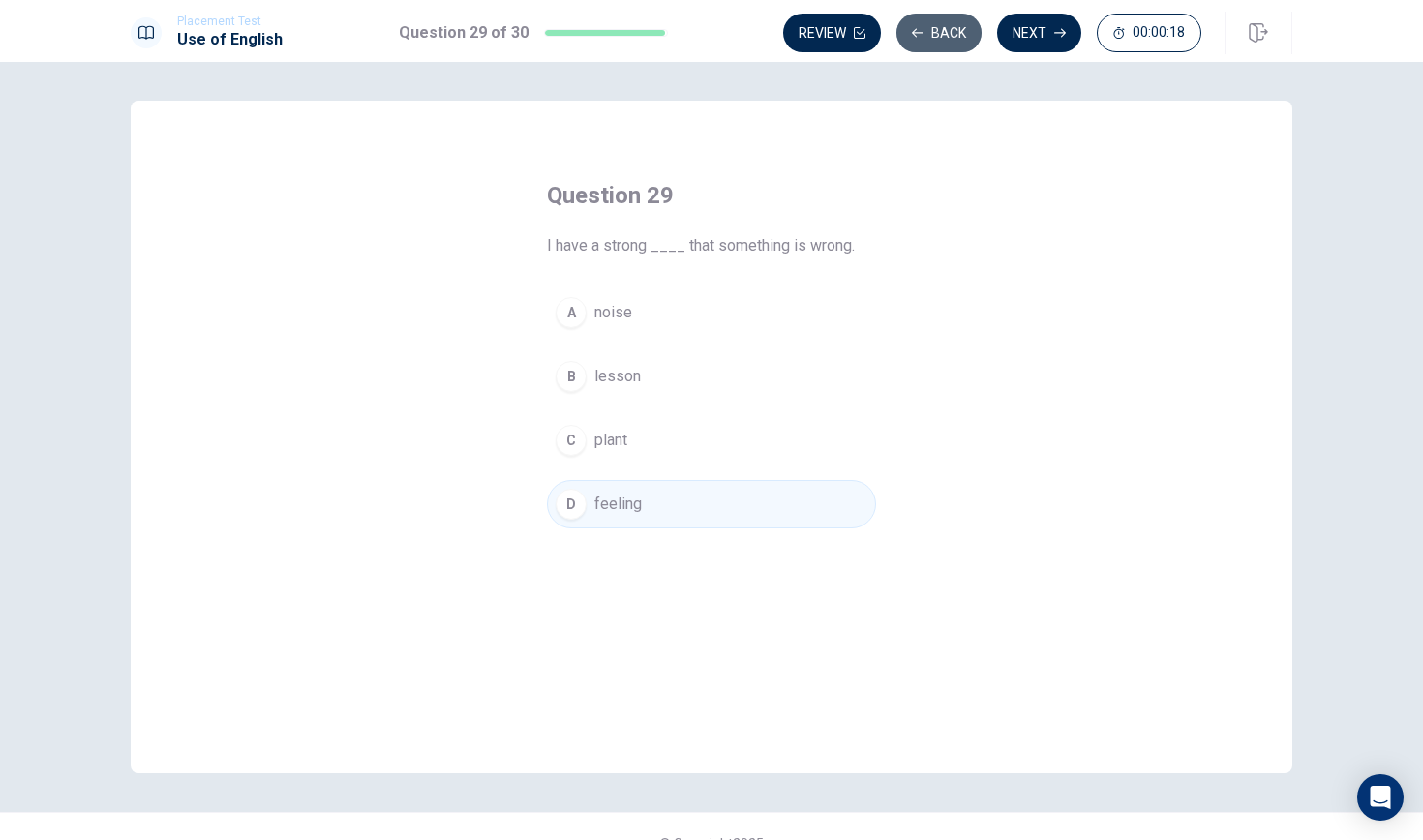 click on "Back" at bounding box center [939, 33] 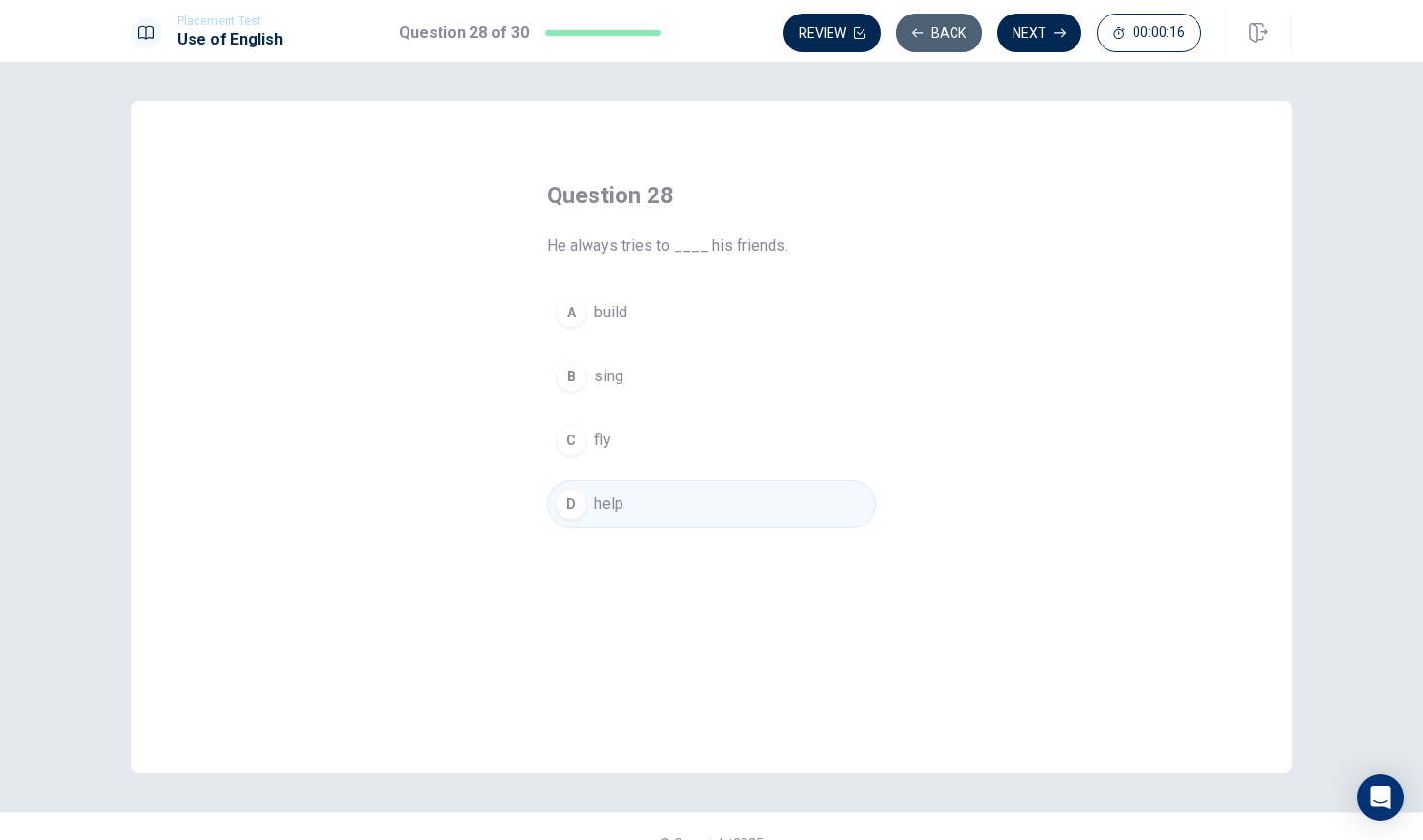 click on "Back" at bounding box center (939, 33) 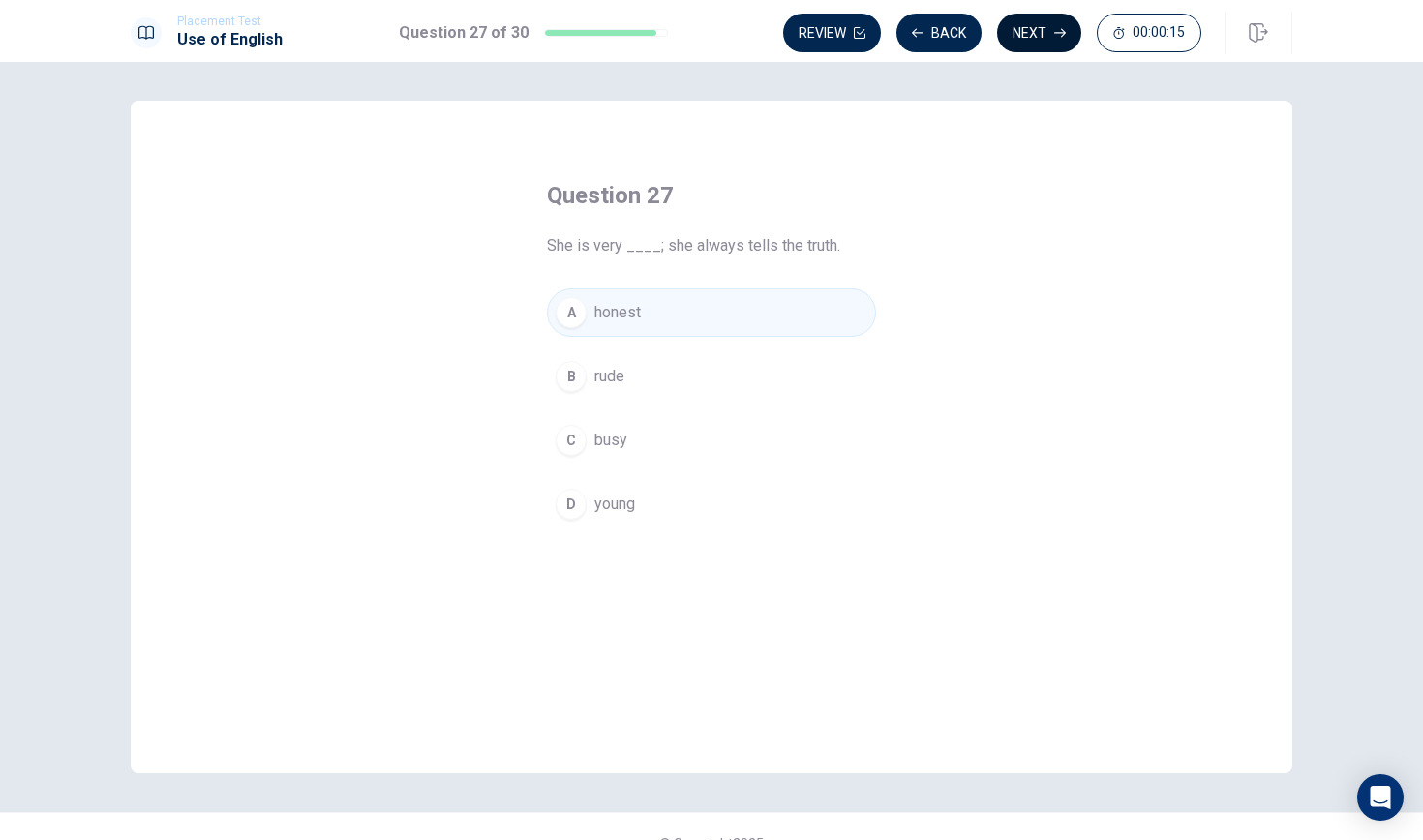 click on "Next" at bounding box center (1039, 33) 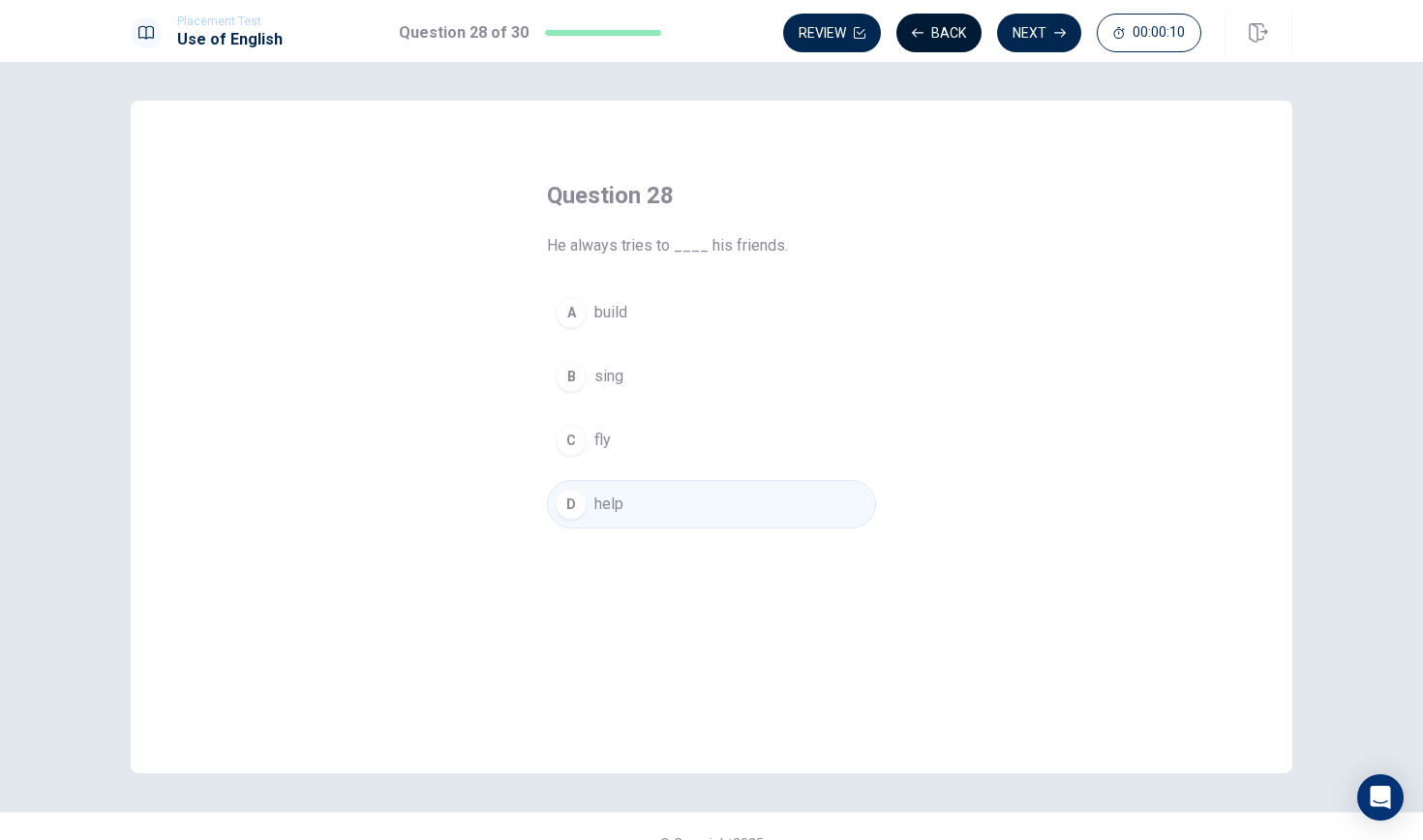 click on "Back" at bounding box center (939, 33) 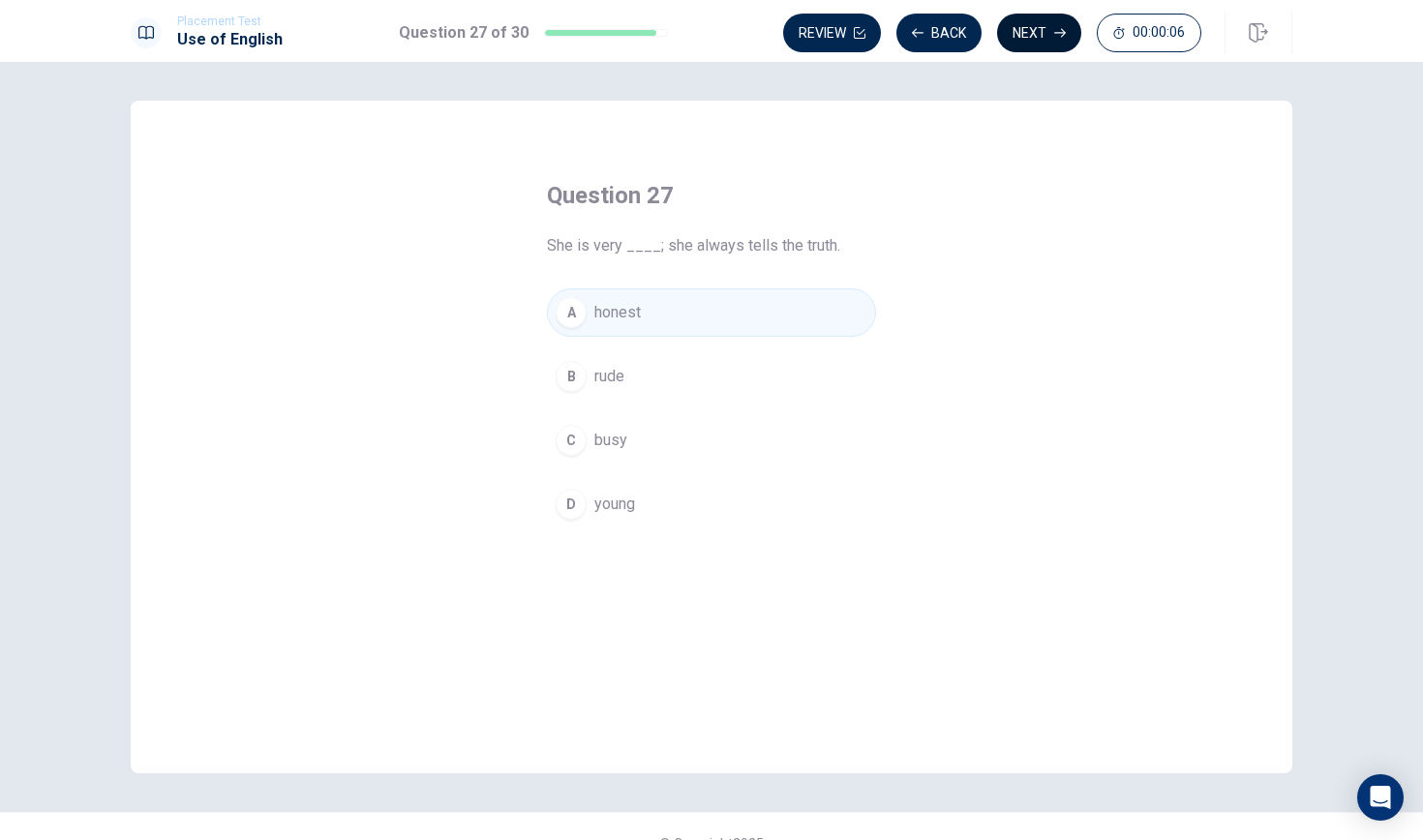 click on "Next" at bounding box center (1039, 33) 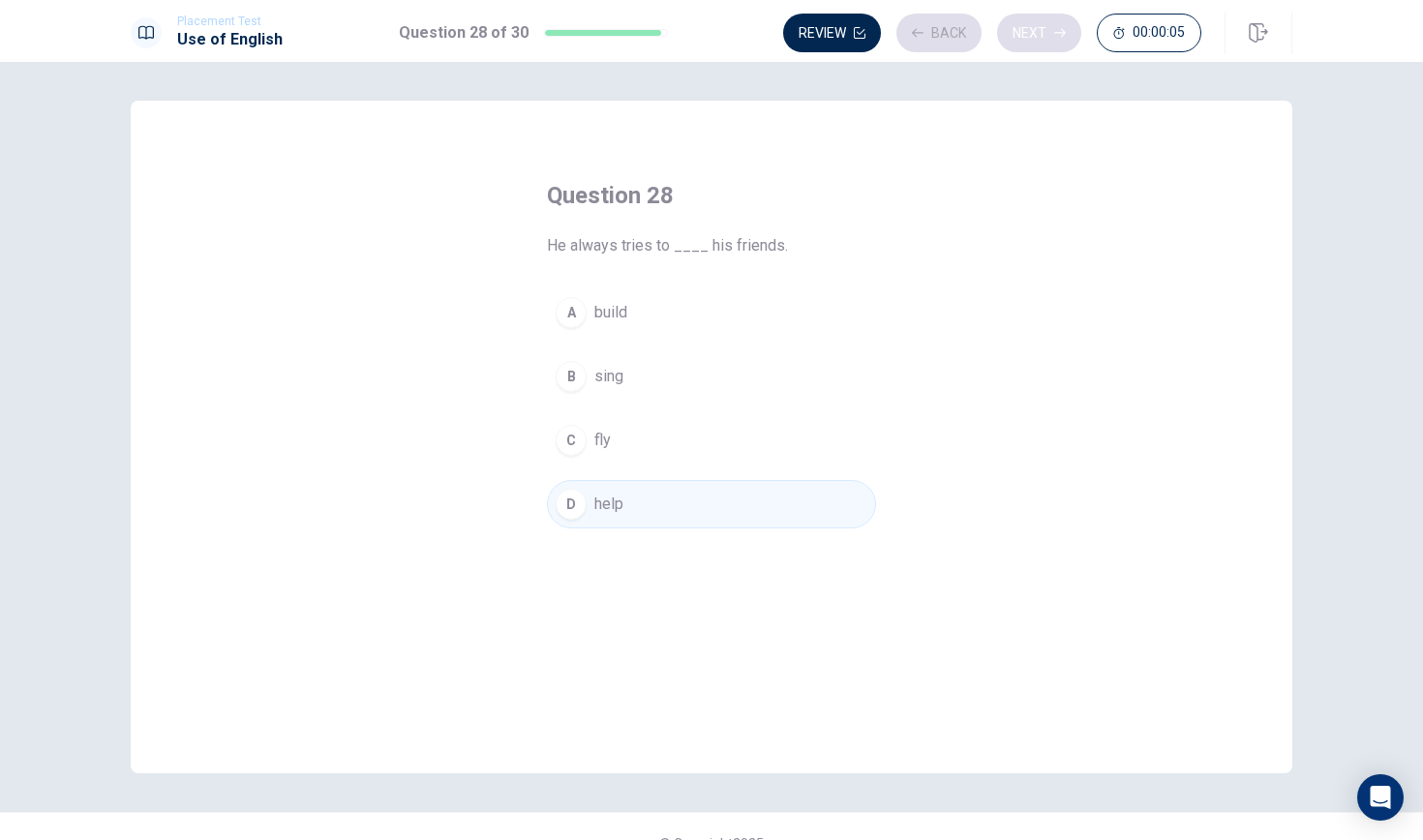 click on "Review Back Next 00:00:05" at bounding box center (992, 33) 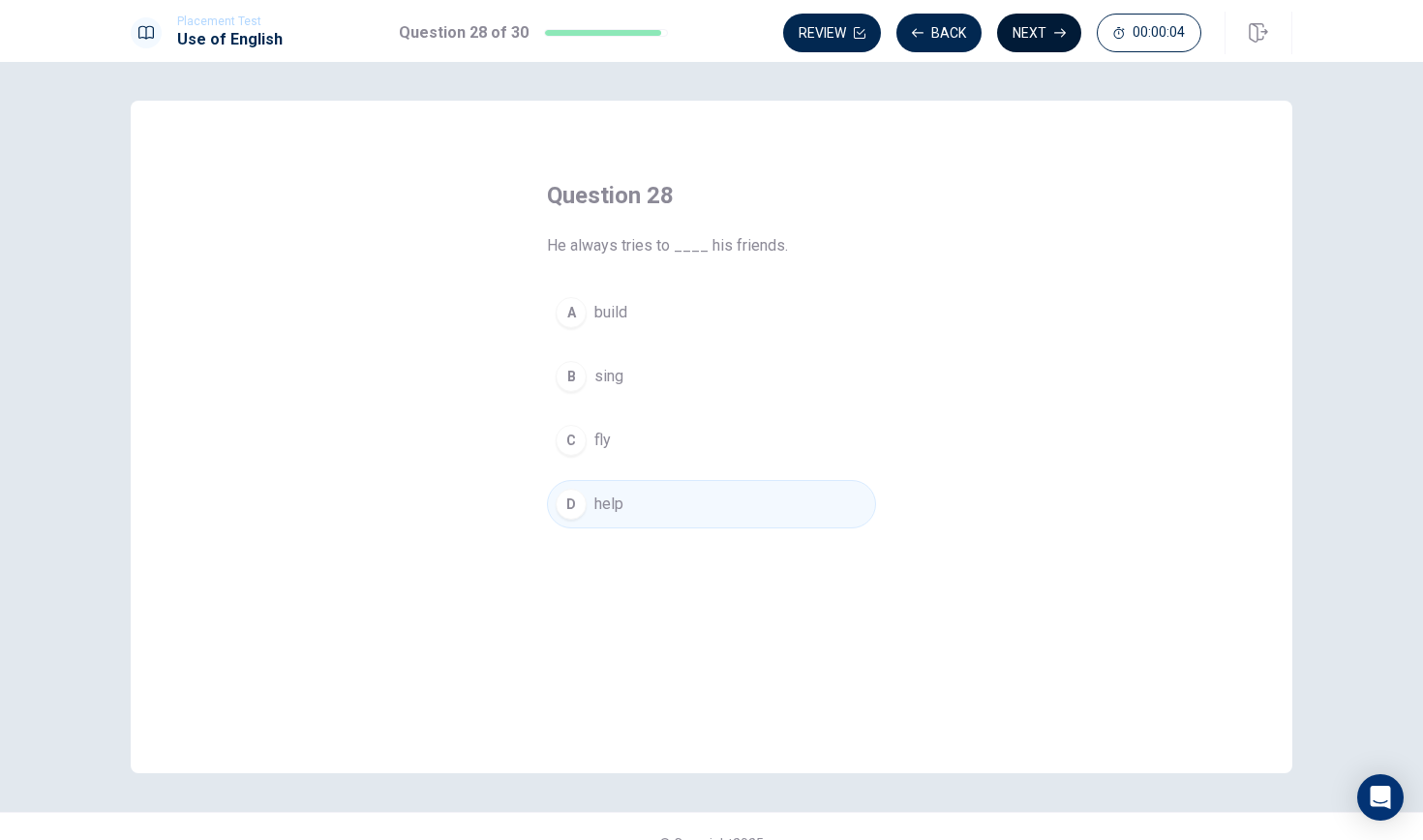 click on "Next" at bounding box center (1039, 33) 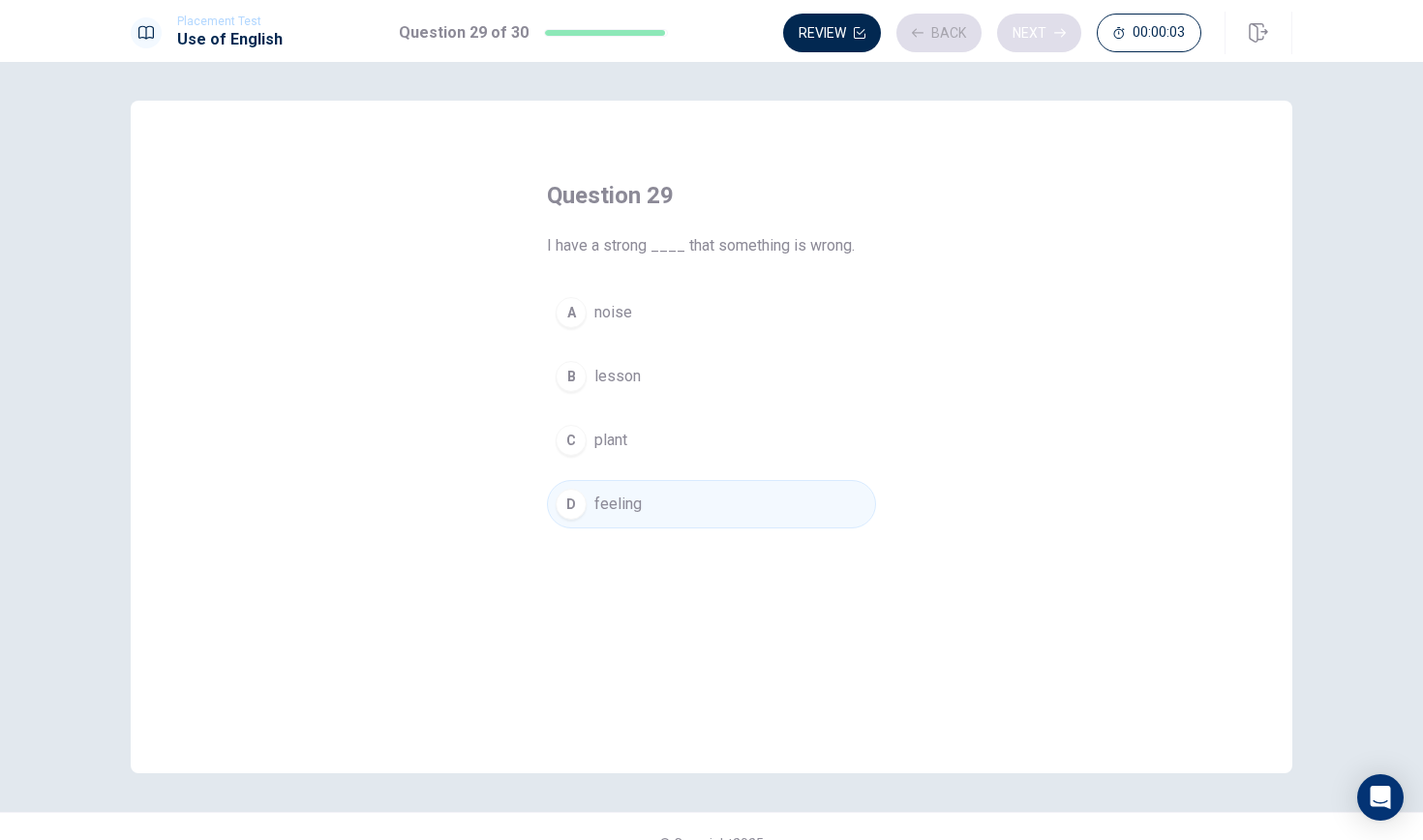 click on "Review Back Next 00:00:03" at bounding box center [992, 33] 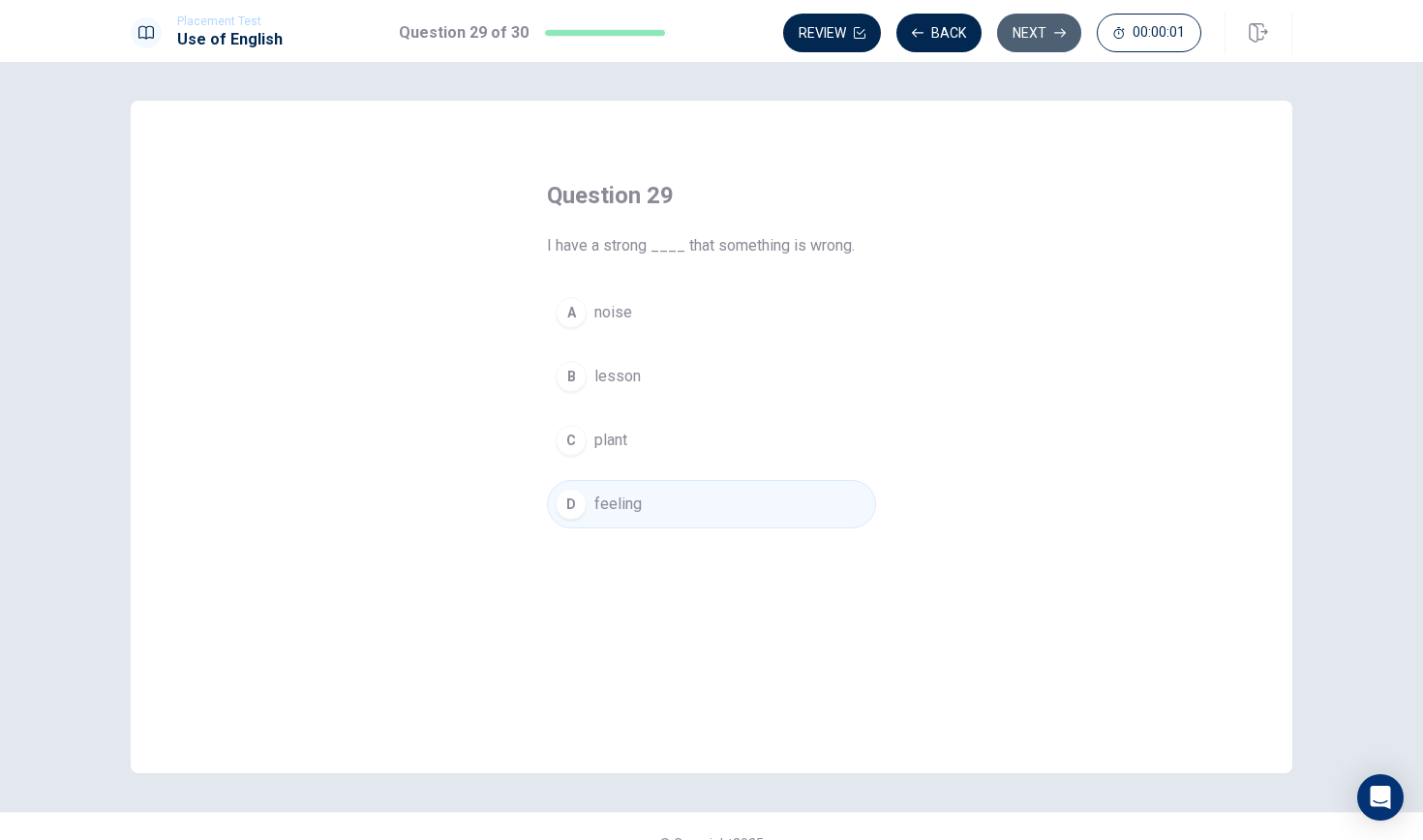 click on "Next" at bounding box center (1039, 33) 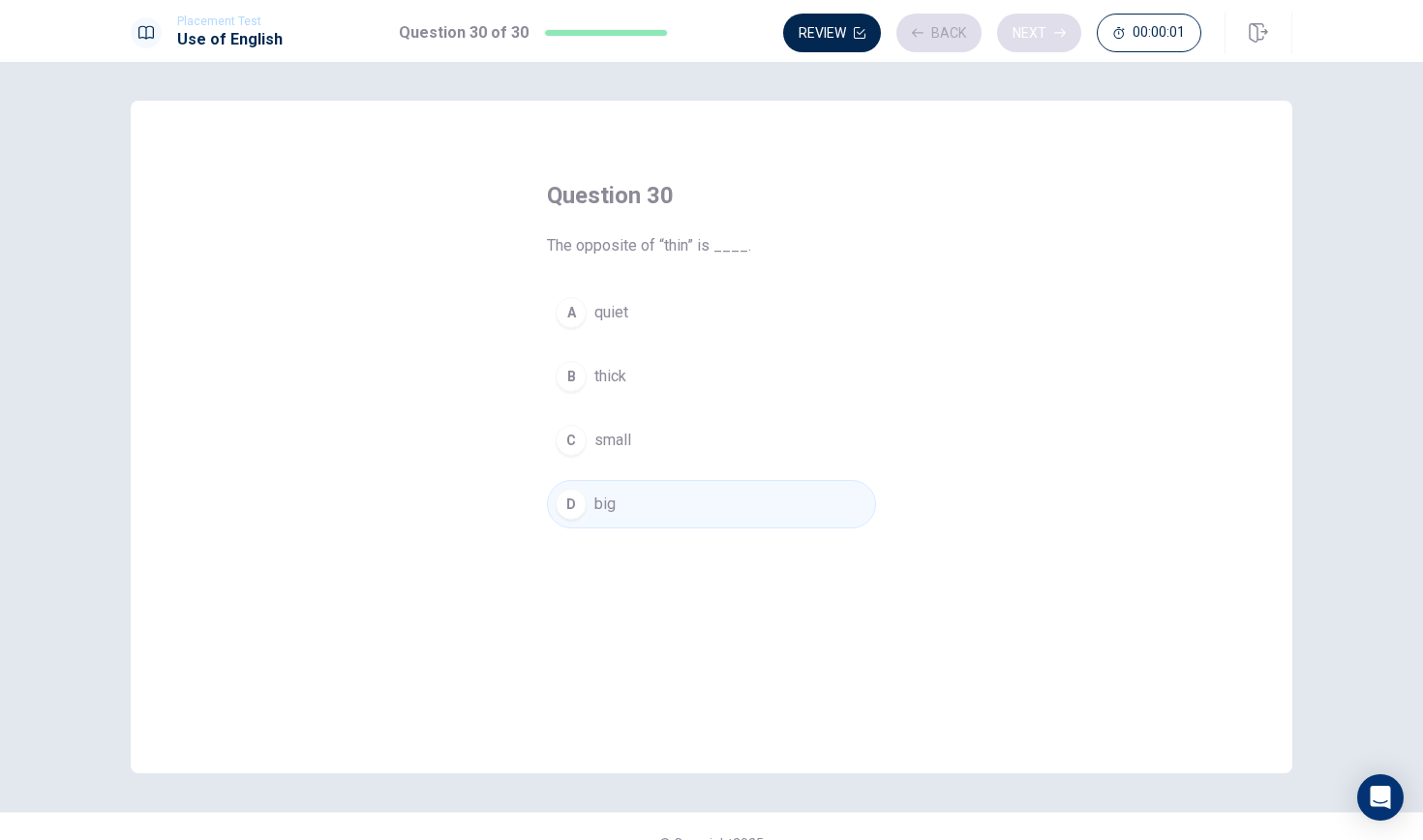 click on "Review Back Next 00:00:01" at bounding box center (992, 33) 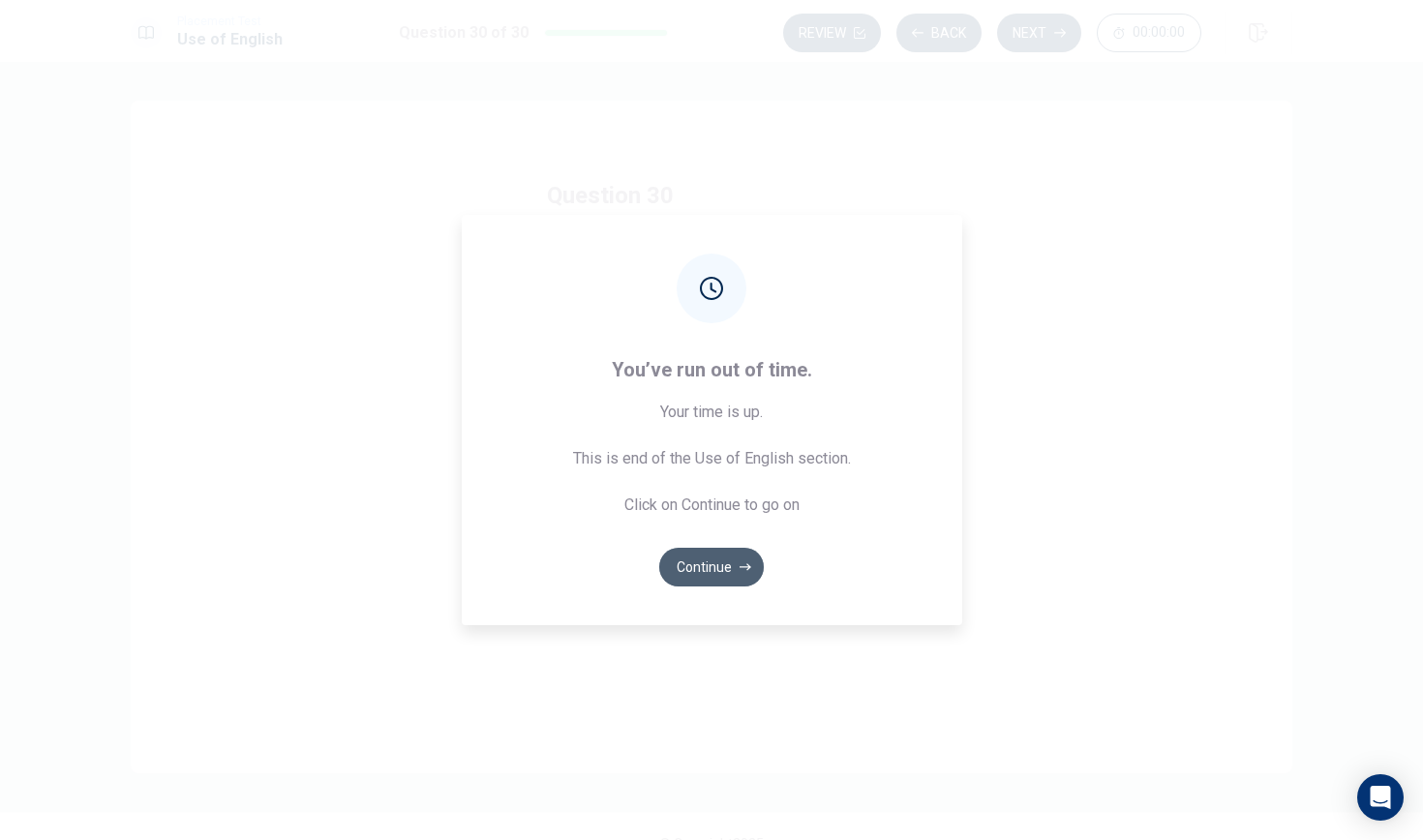 click on "Continue" at bounding box center (712, 567) 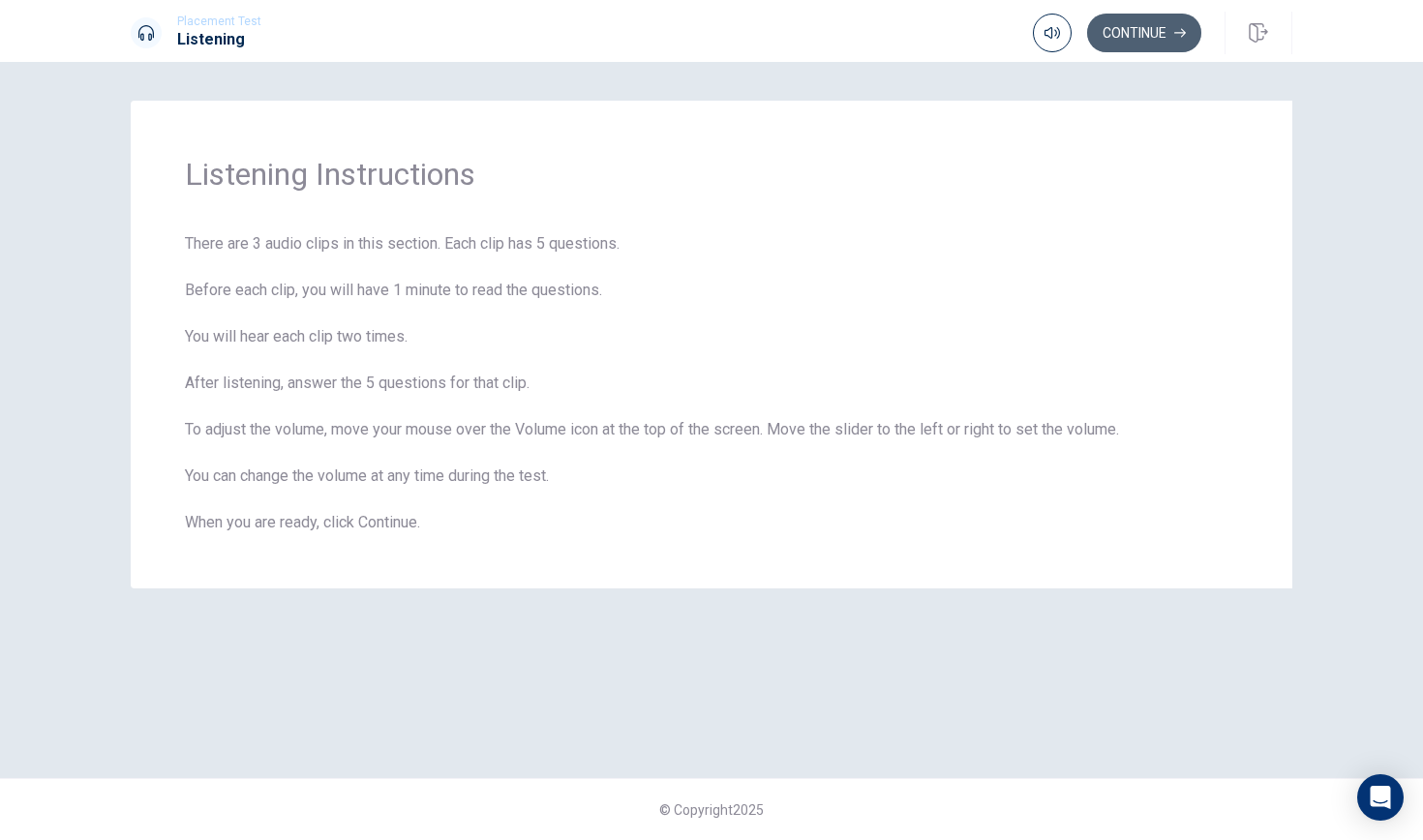 click on "Continue" at bounding box center (1144, 33) 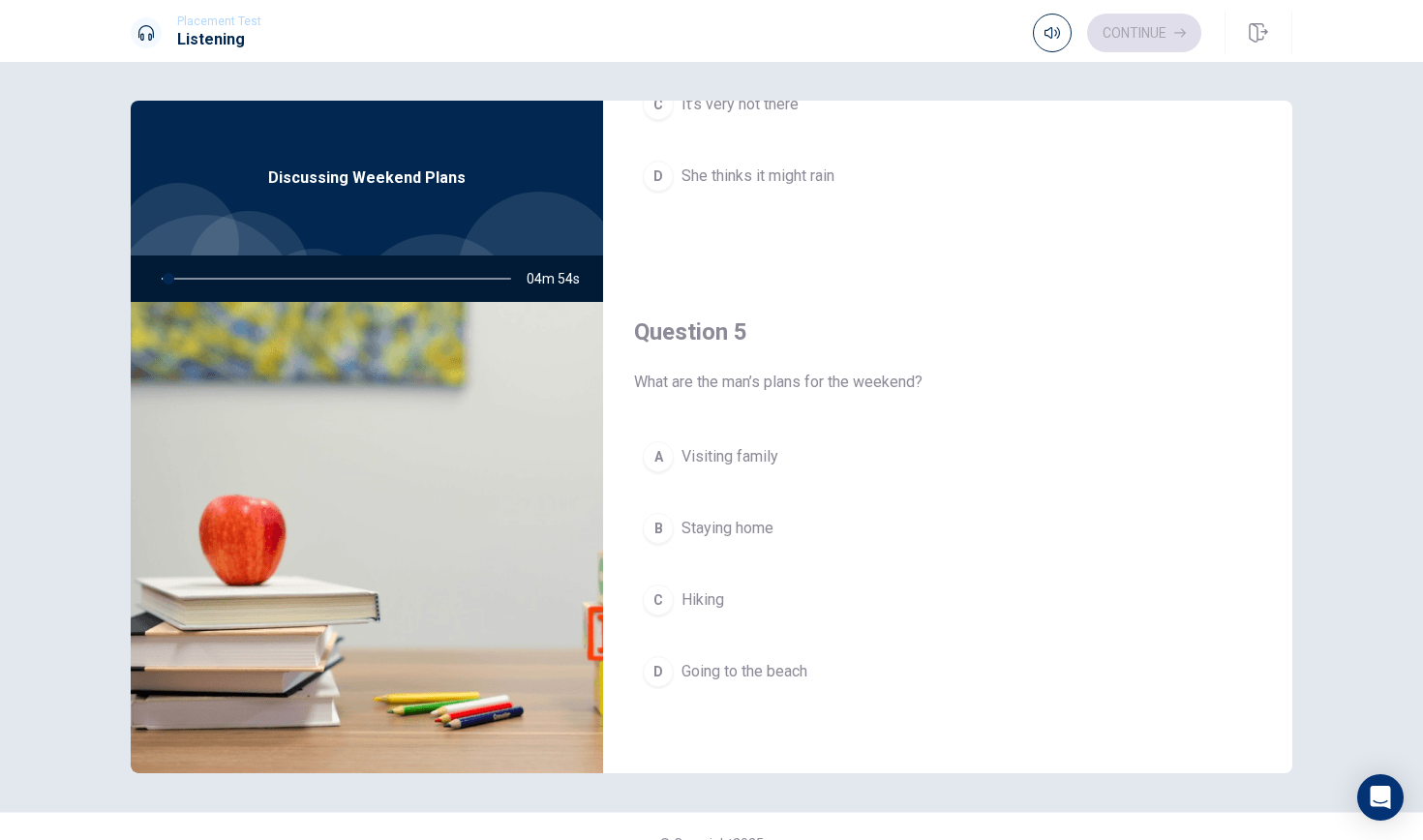 scroll, scrollTop: 1805, scrollLeft: 0, axis: vertical 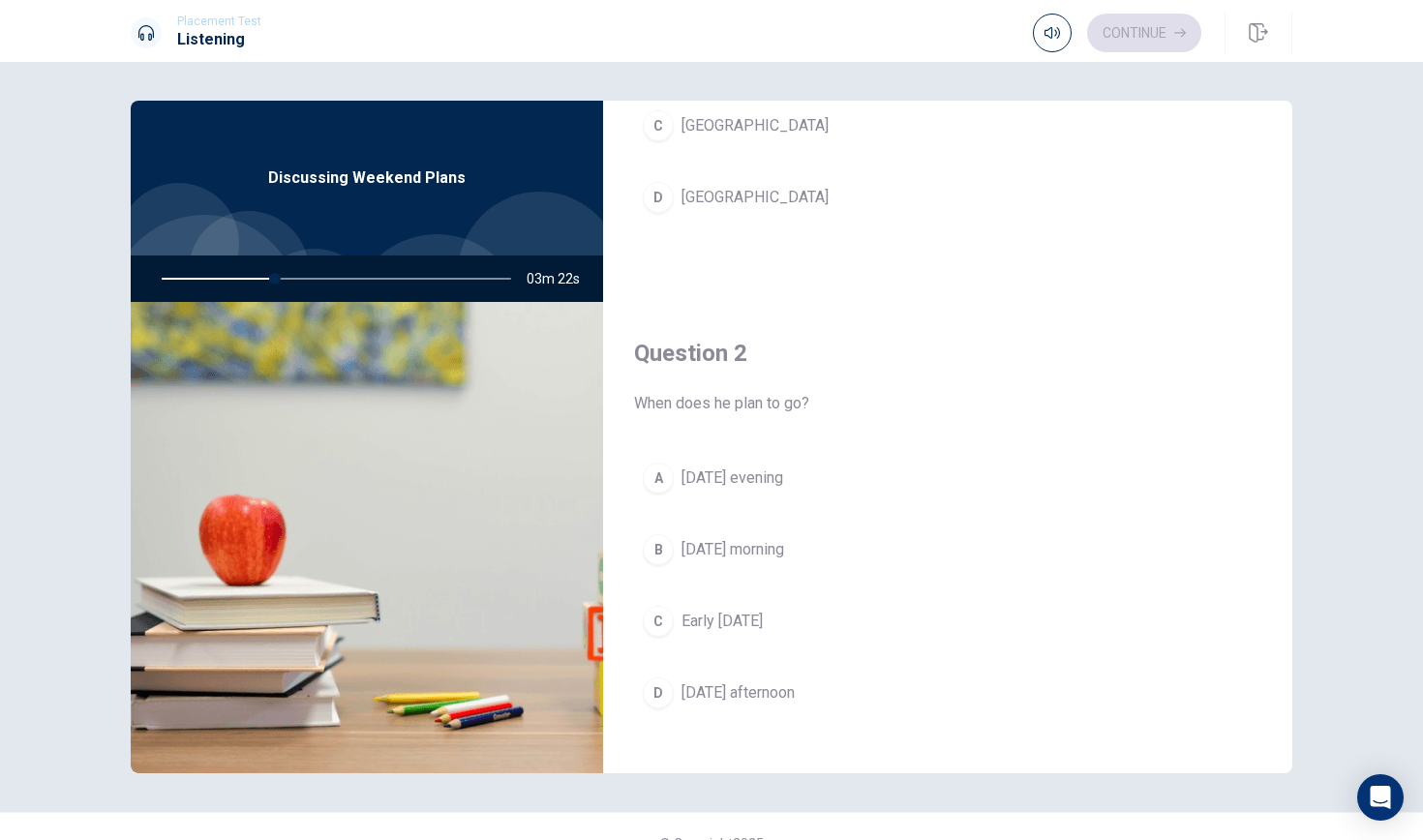 click on "Early [DATE]" at bounding box center (722, 621) 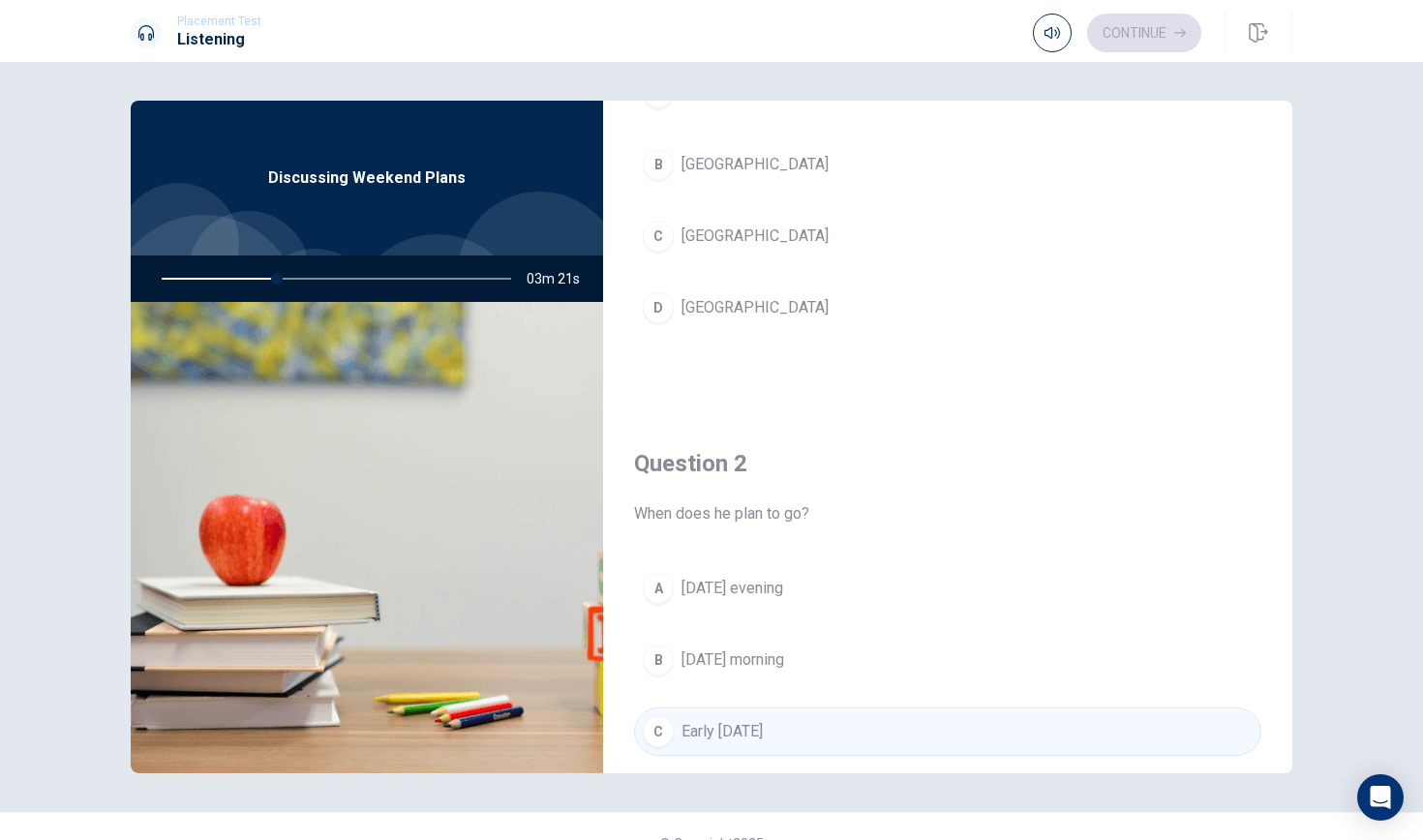 scroll, scrollTop: 32, scrollLeft: 0, axis: vertical 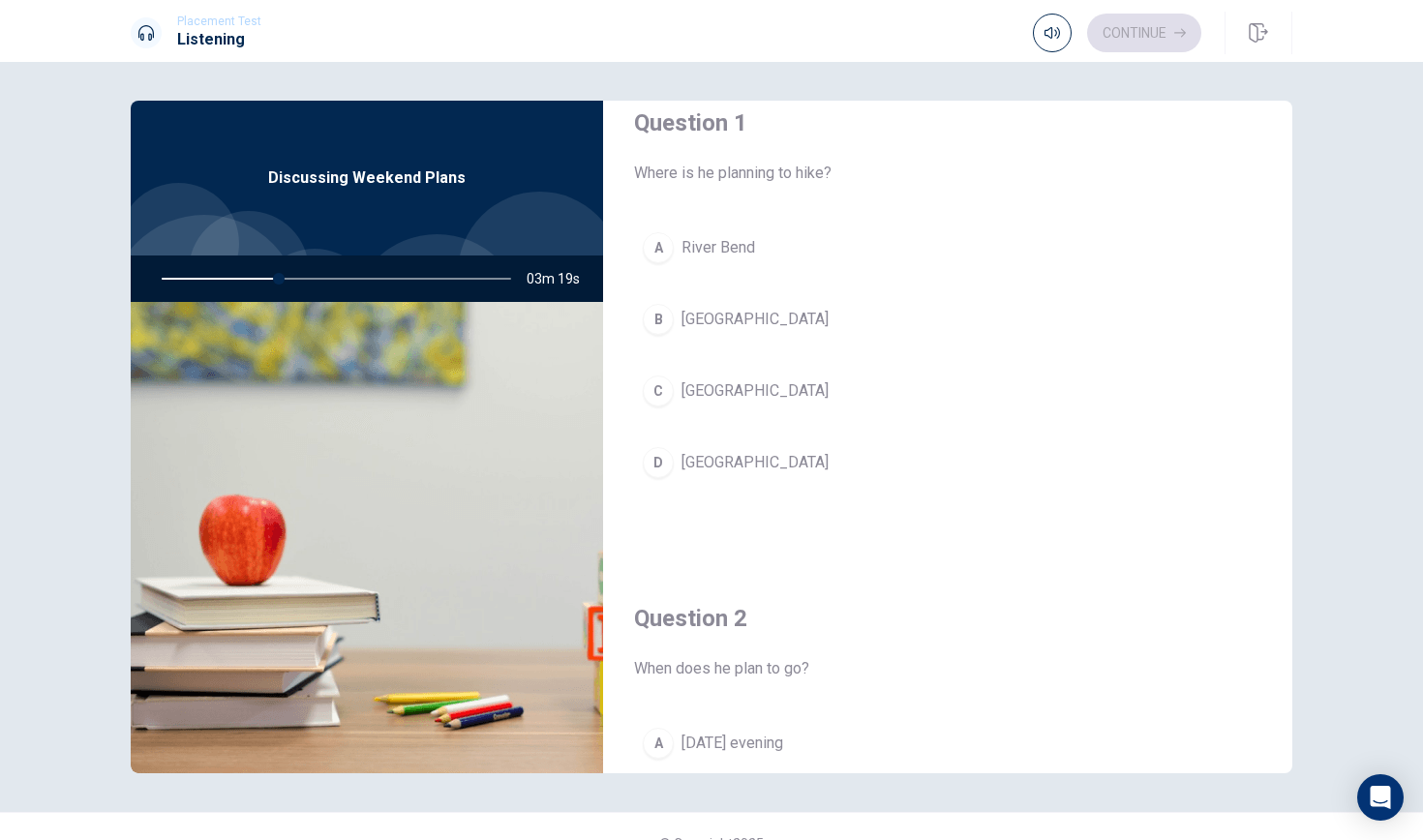 click on "[GEOGRAPHIC_DATA]" at bounding box center (755, 391) 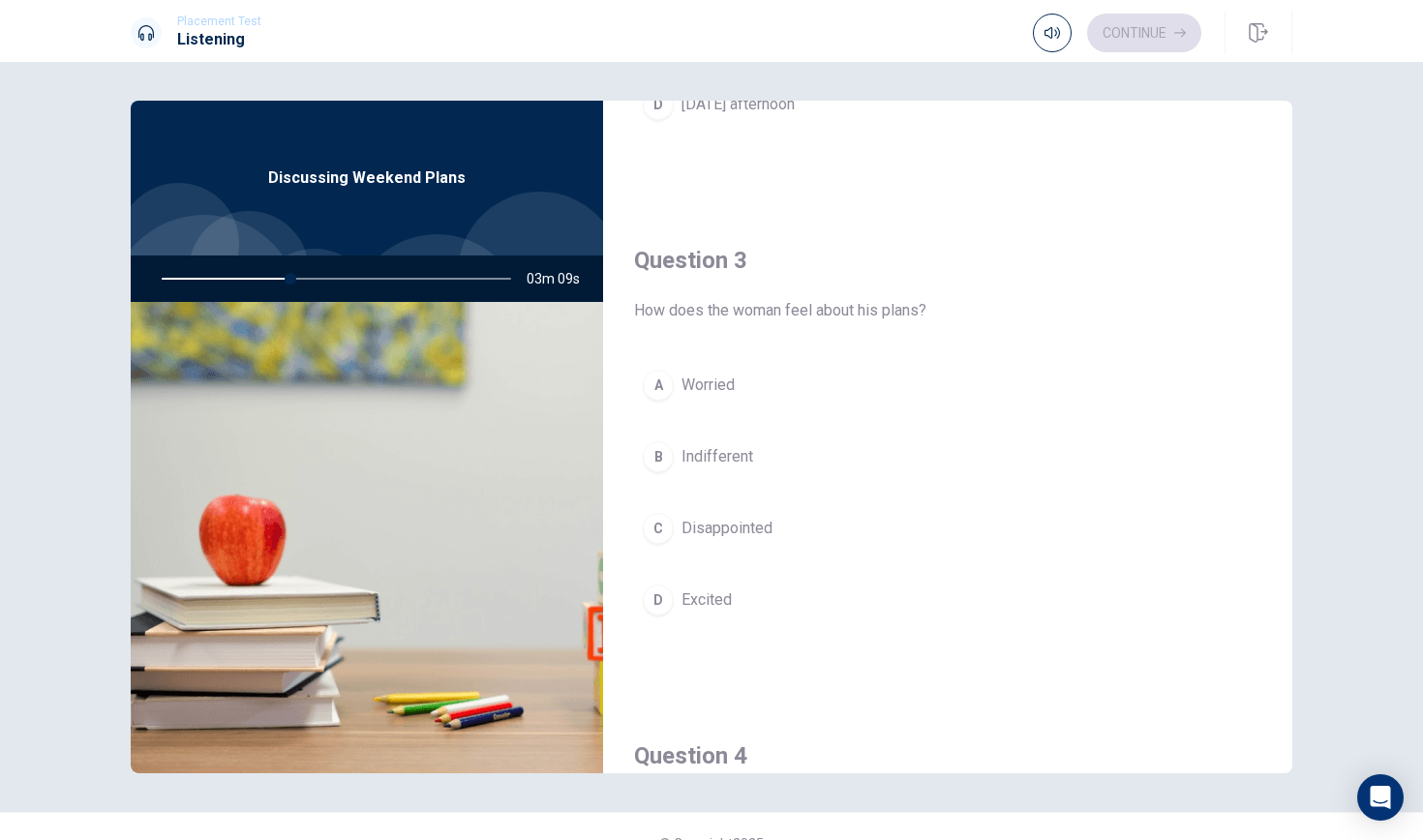 scroll, scrollTop: 893, scrollLeft: 0, axis: vertical 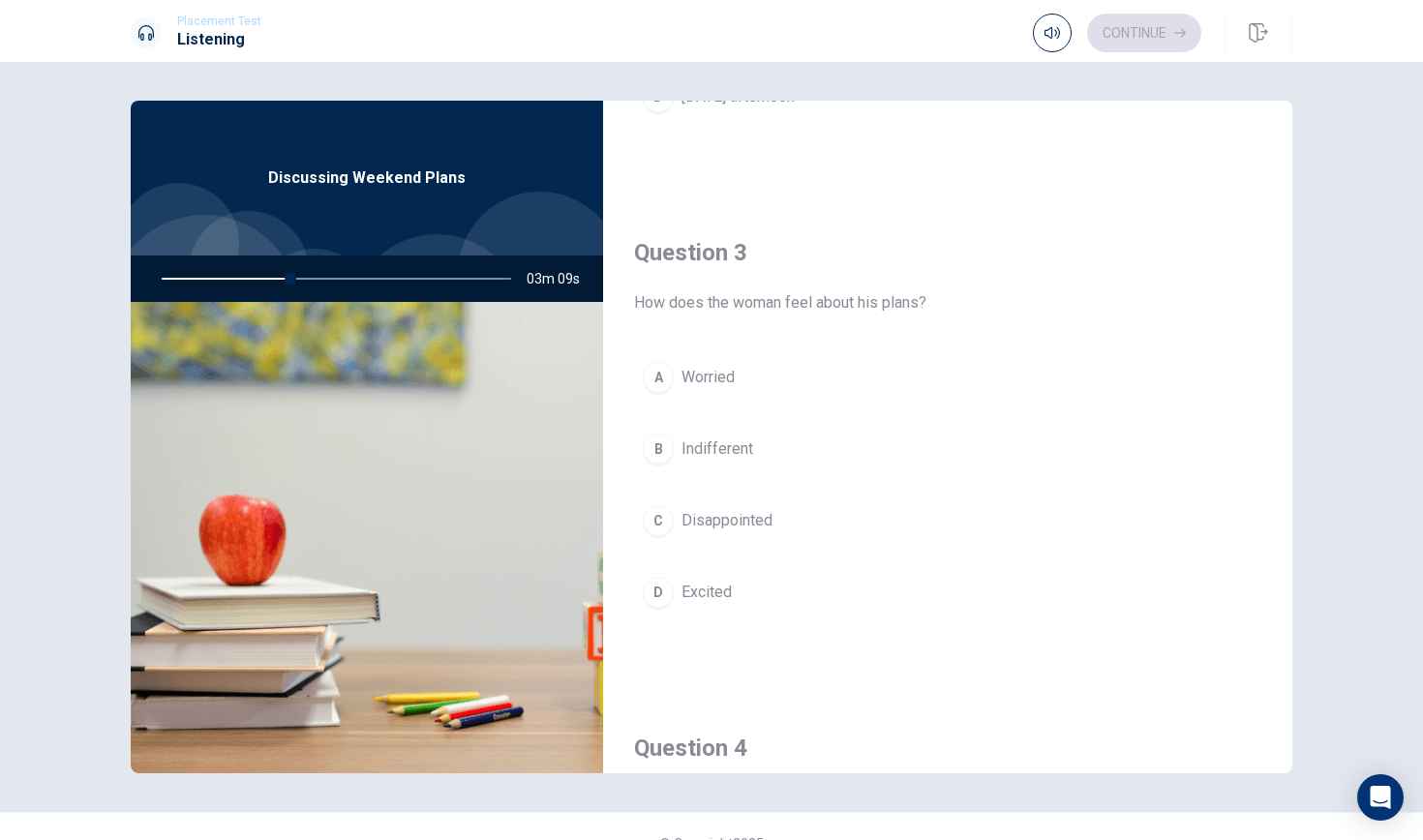 click on "Excited" at bounding box center [707, 592] 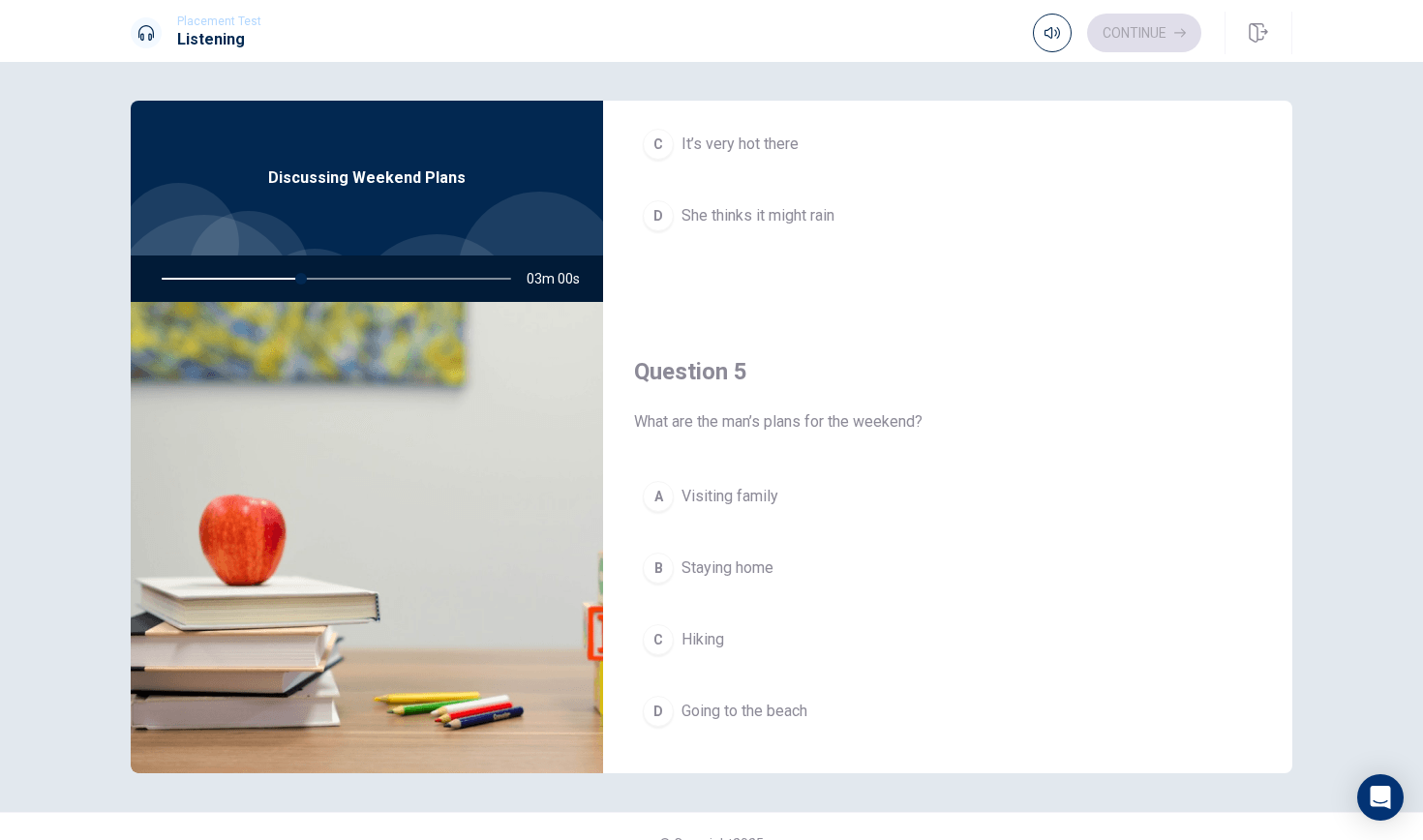scroll, scrollTop: 1775, scrollLeft: 0, axis: vertical 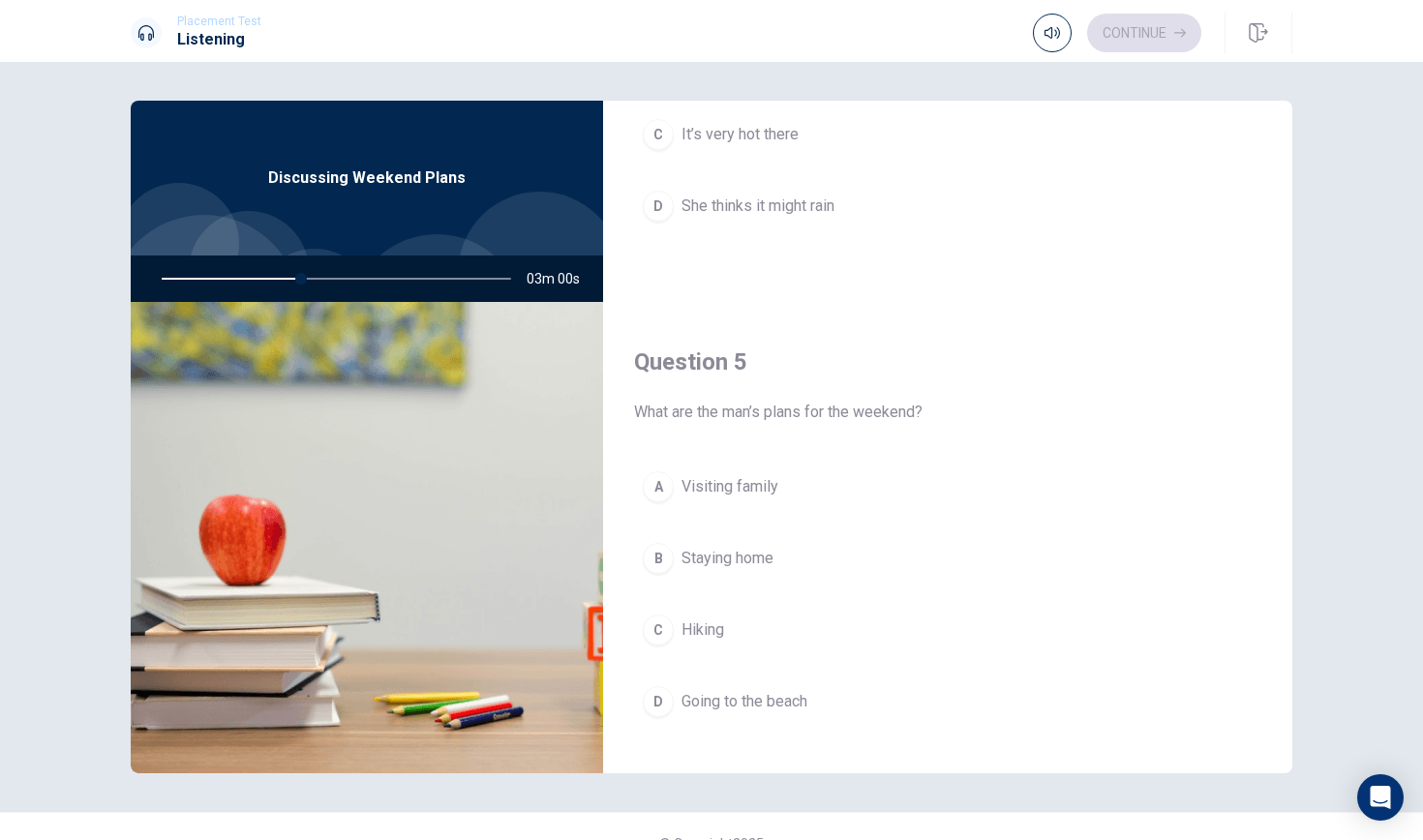 click on "C Hiking" at bounding box center [948, 630] 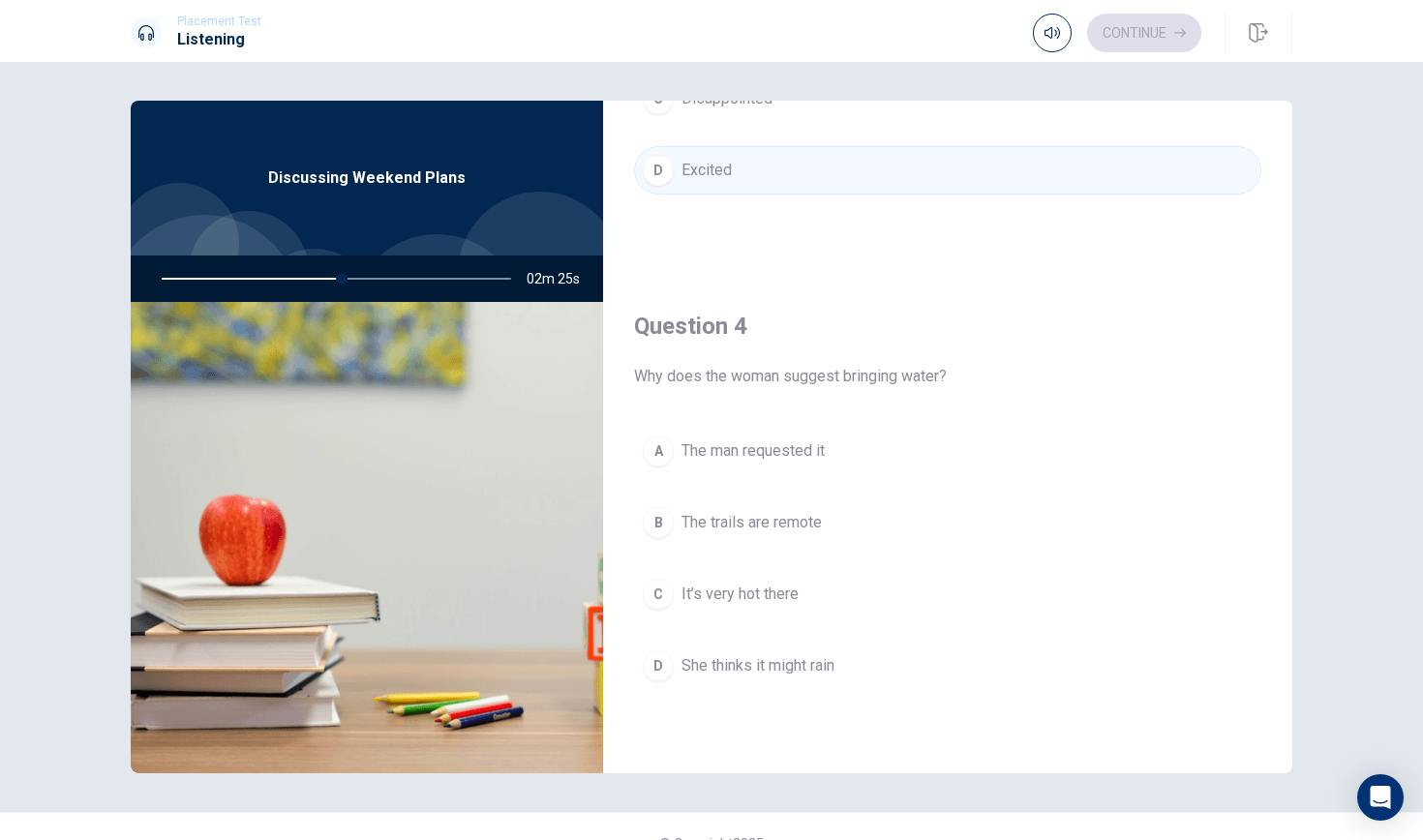 scroll, scrollTop: 1319, scrollLeft: 0, axis: vertical 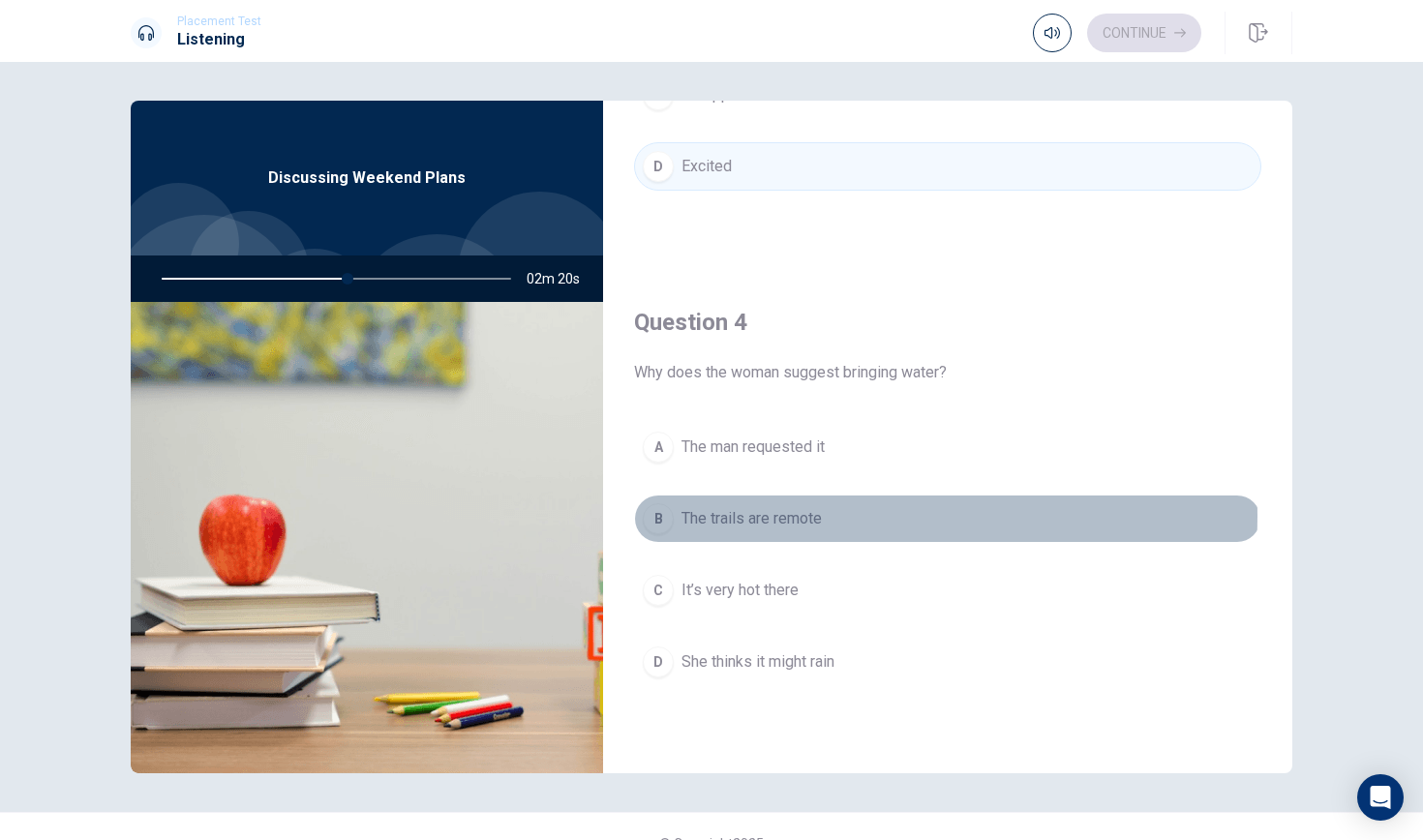 click on "The trails are remote" at bounding box center [751, 519] 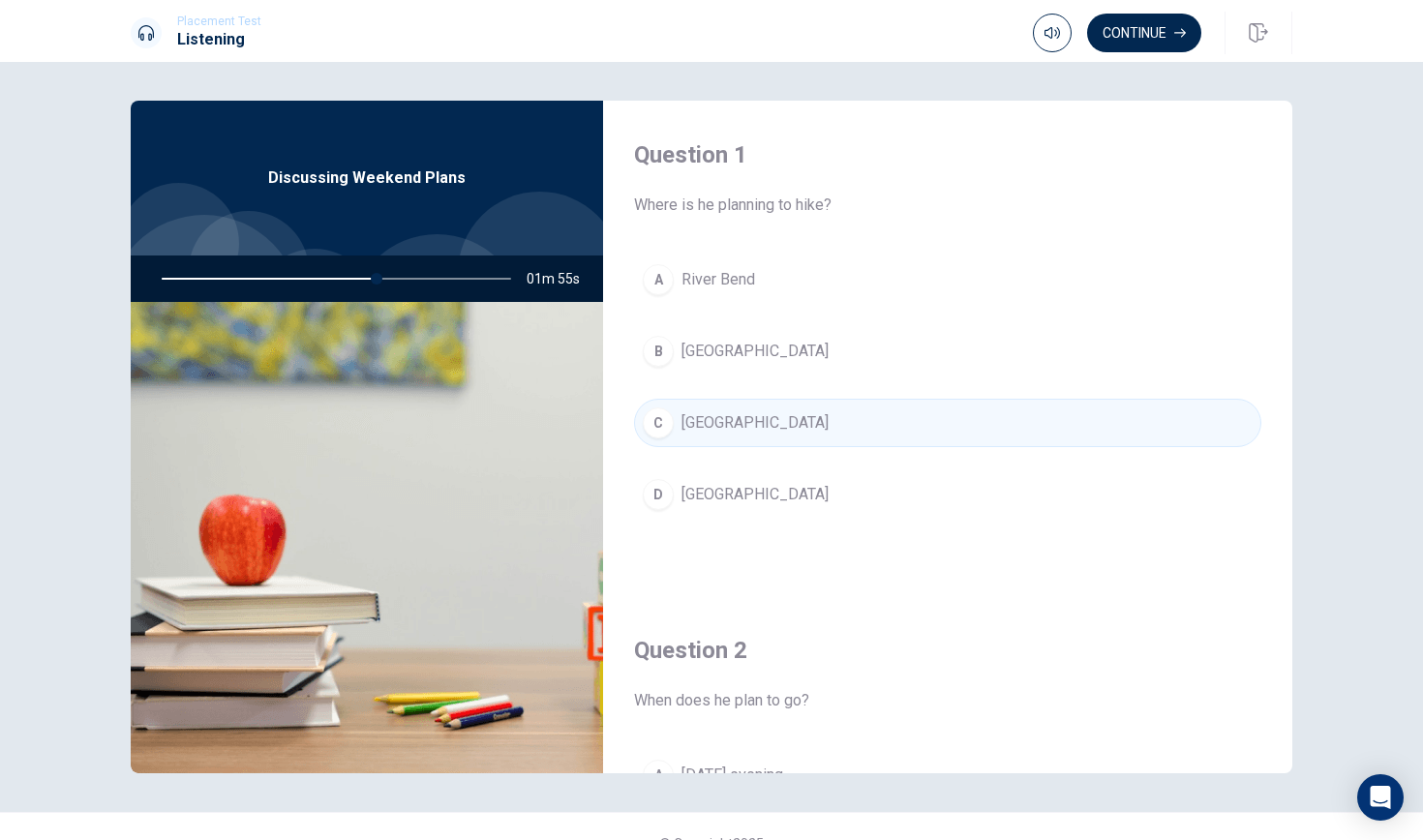 scroll, scrollTop: -24, scrollLeft: 0, axis: vertical 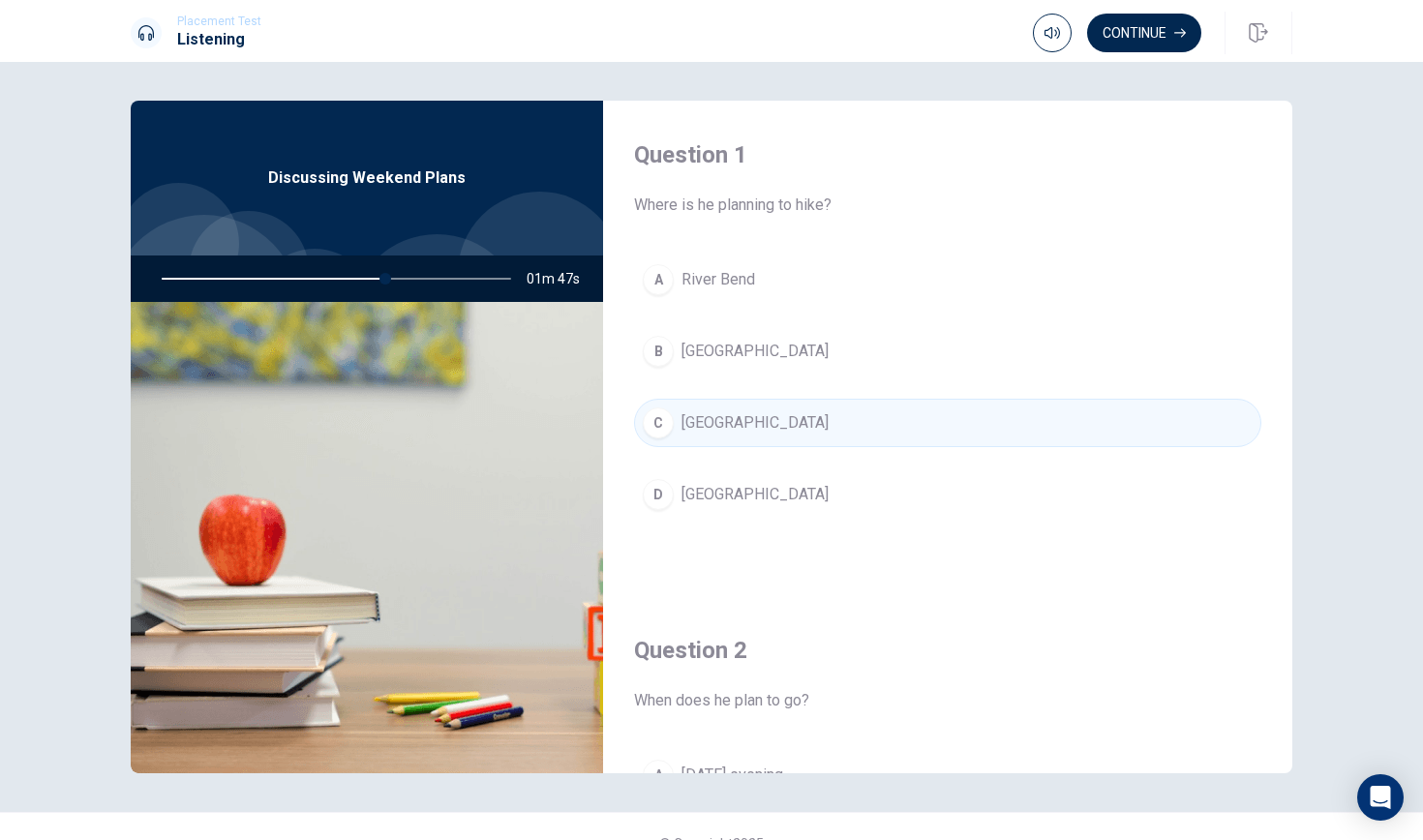 click at bounding box center [332, 279] 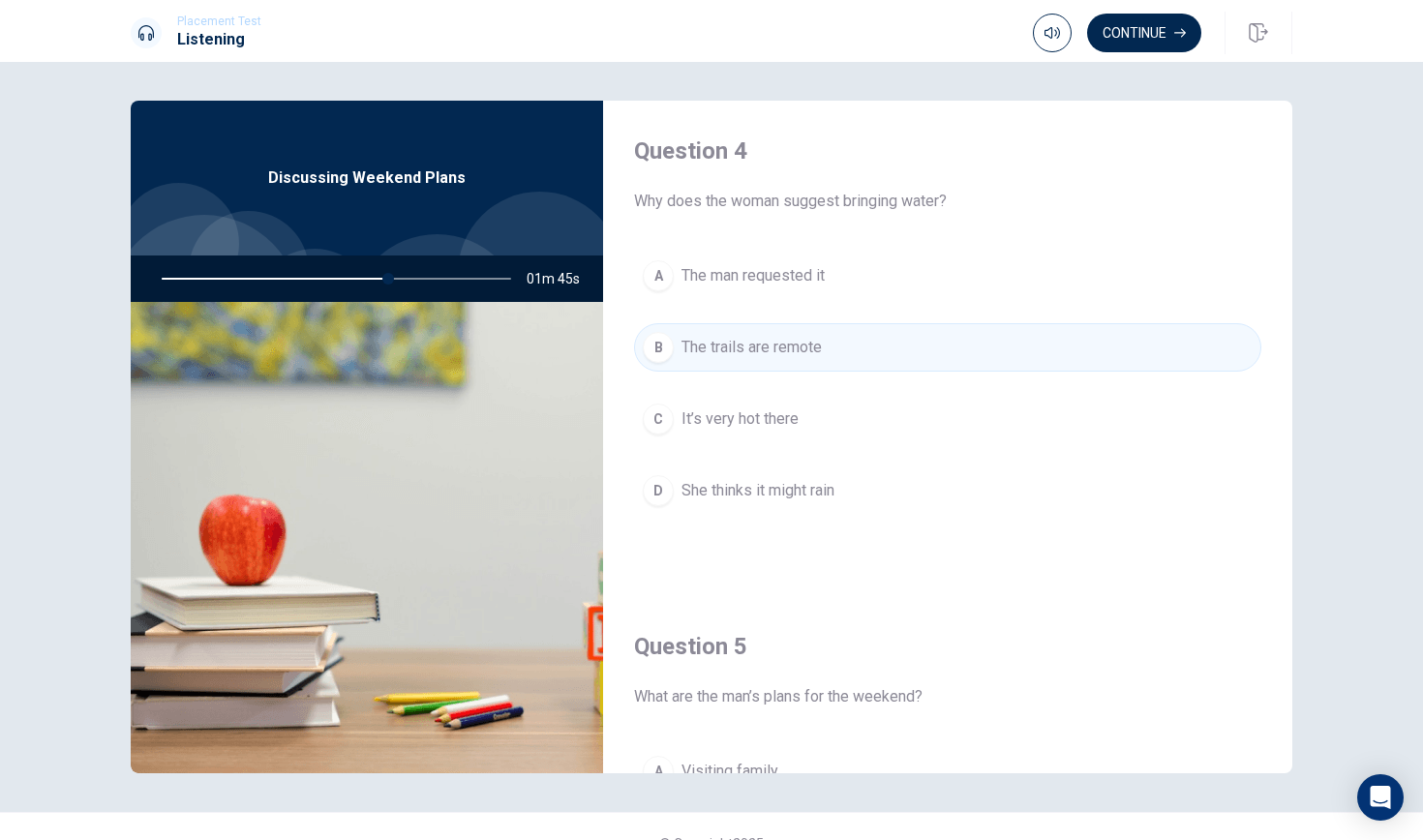 scroll, scrollTop: 1714, scrollLeft: 0, axis: vertical 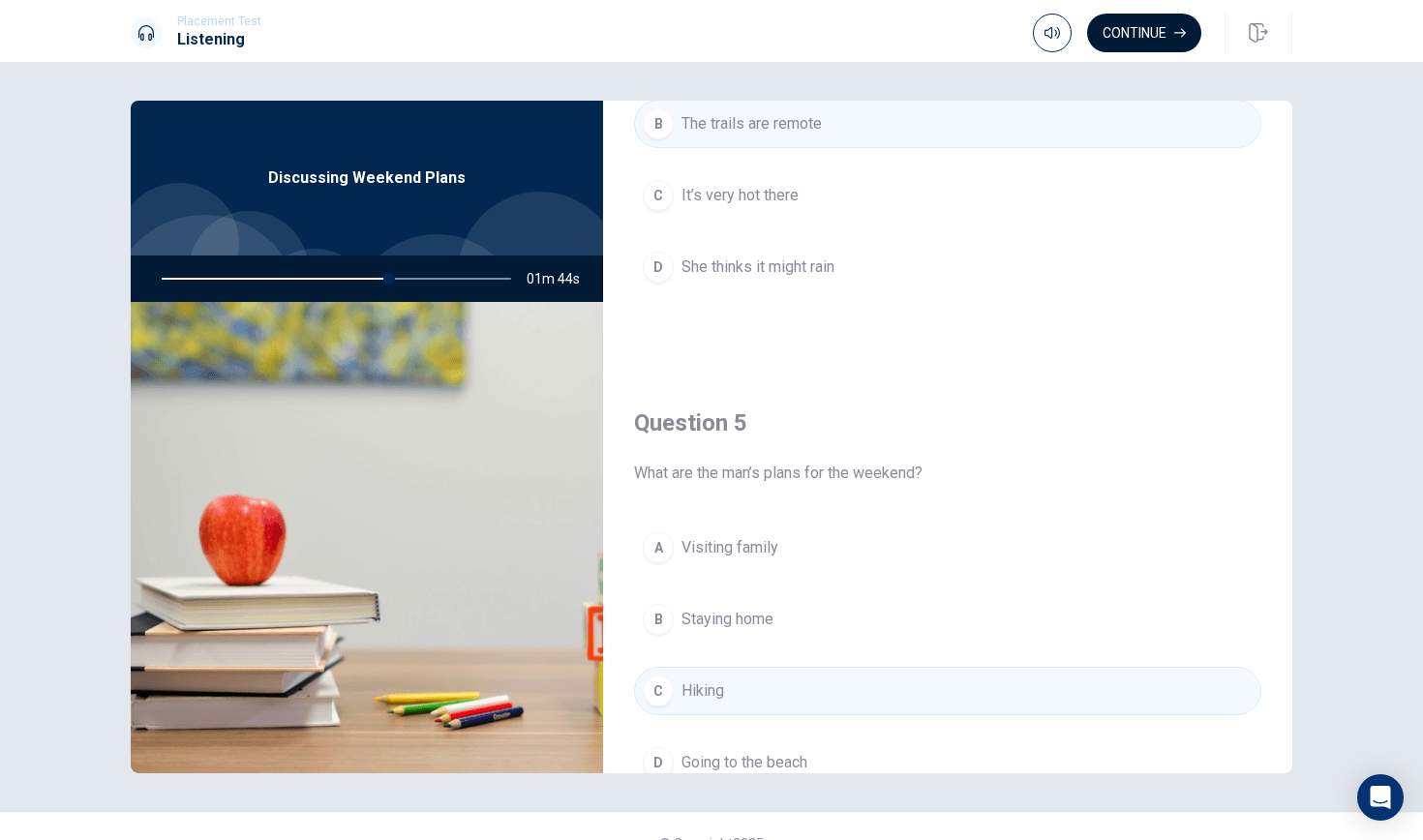click on "Continue" at bounding box center [1144, 33] 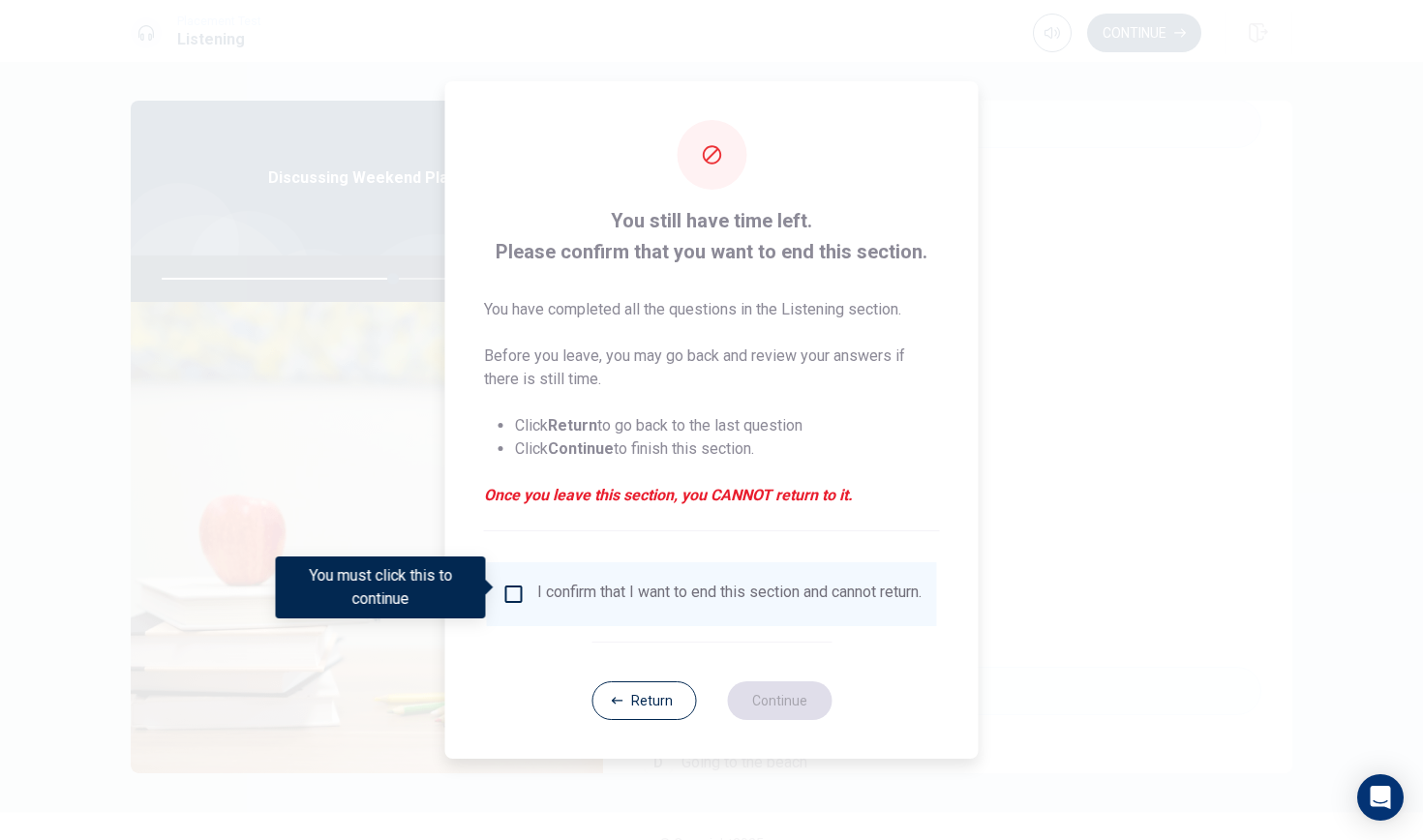 click on "I confirm that I want to end this section and cannot return." at bounding box center [729, 594] 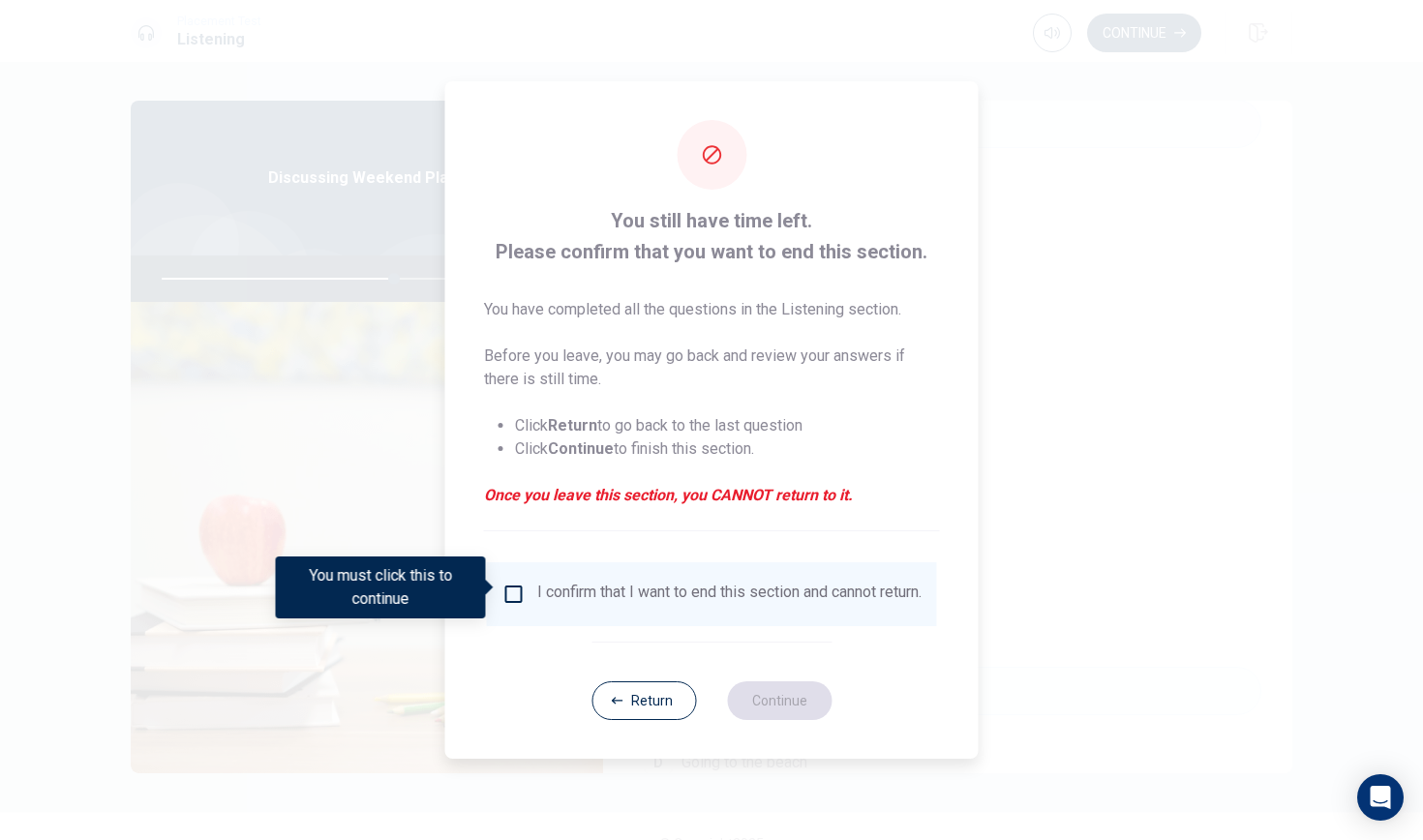 click at bounding box center (514, 594) 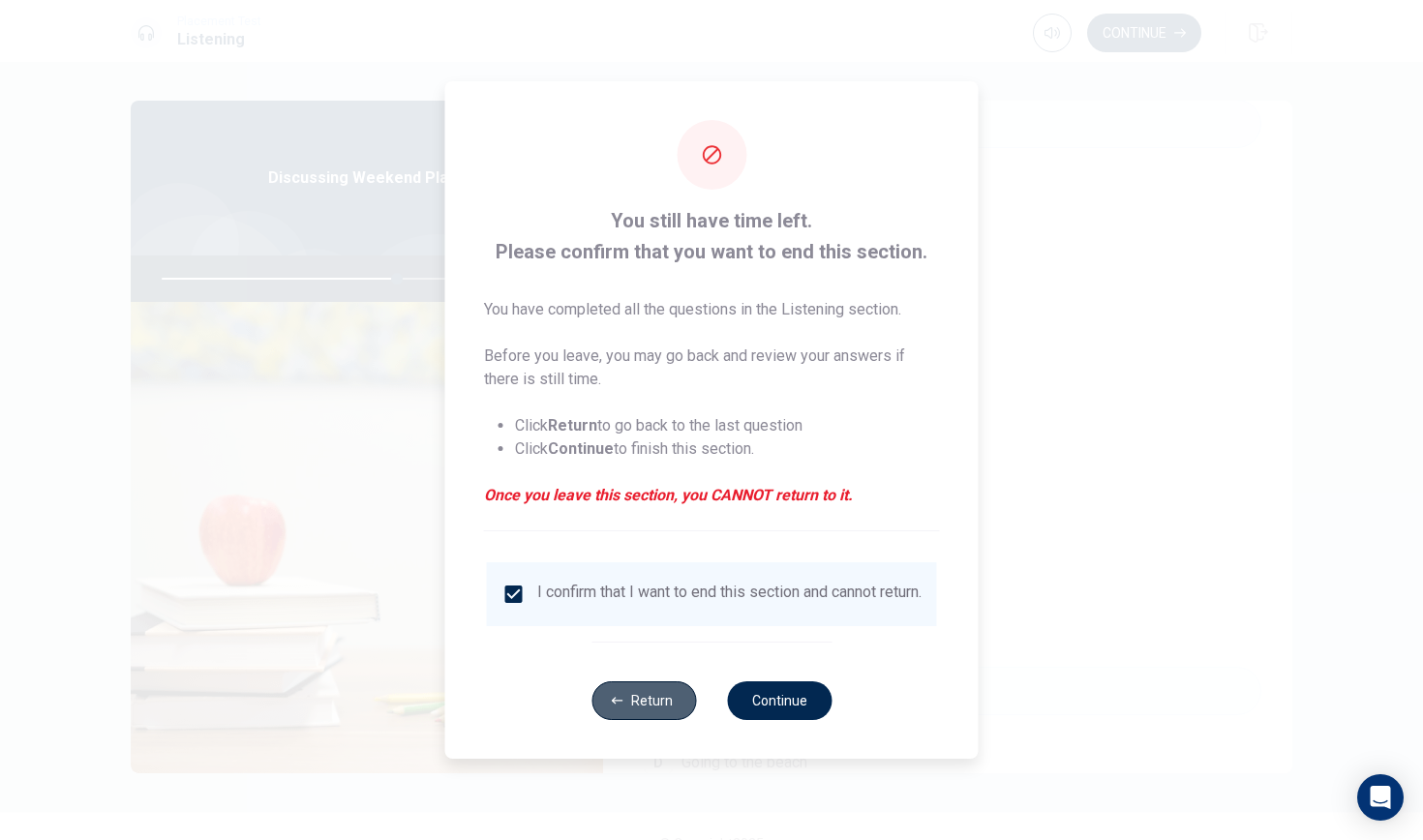 click on "Return" at bounding box center [644, 701] 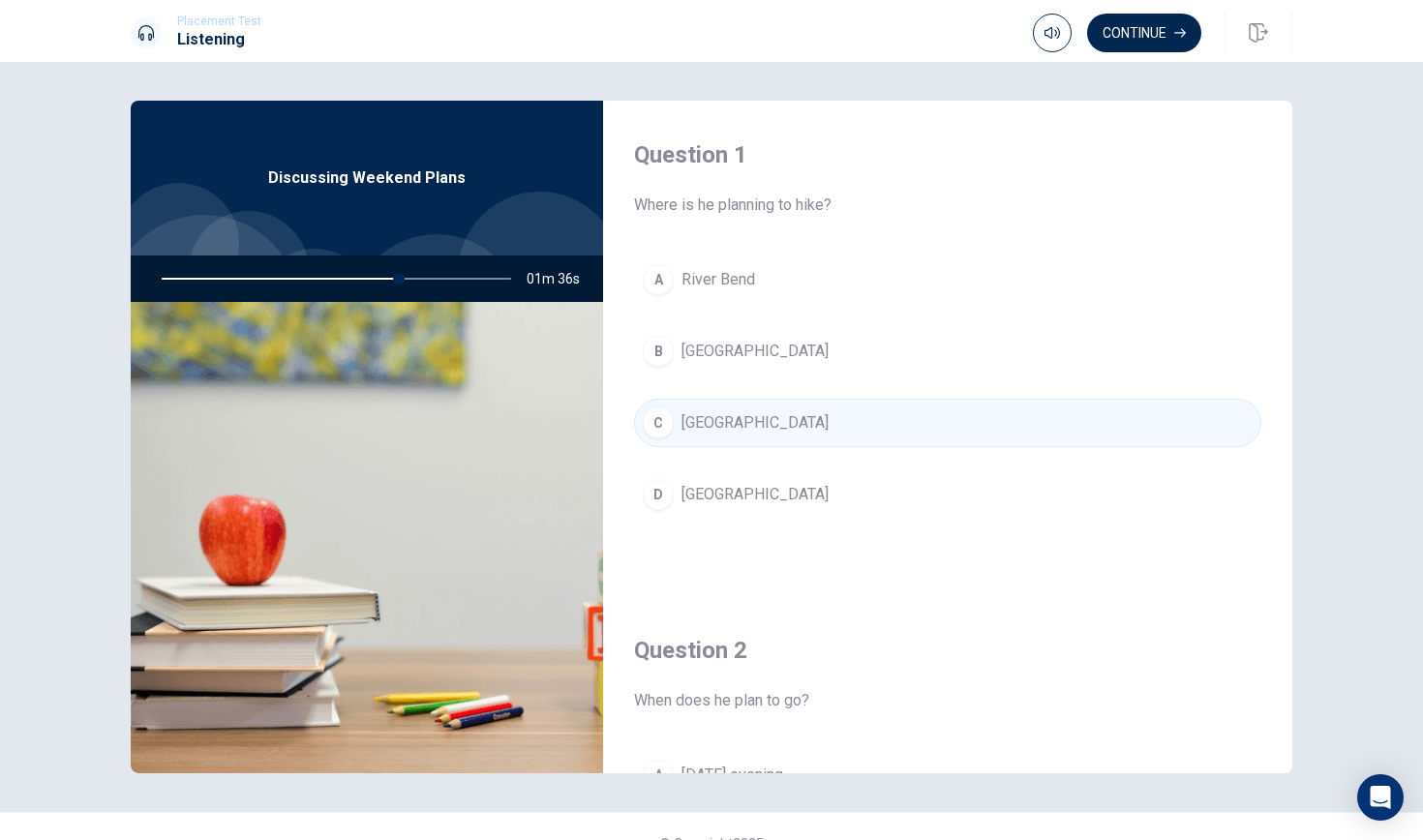 scroll, scrollTop: 0, scrollLeft: 0, axis: both 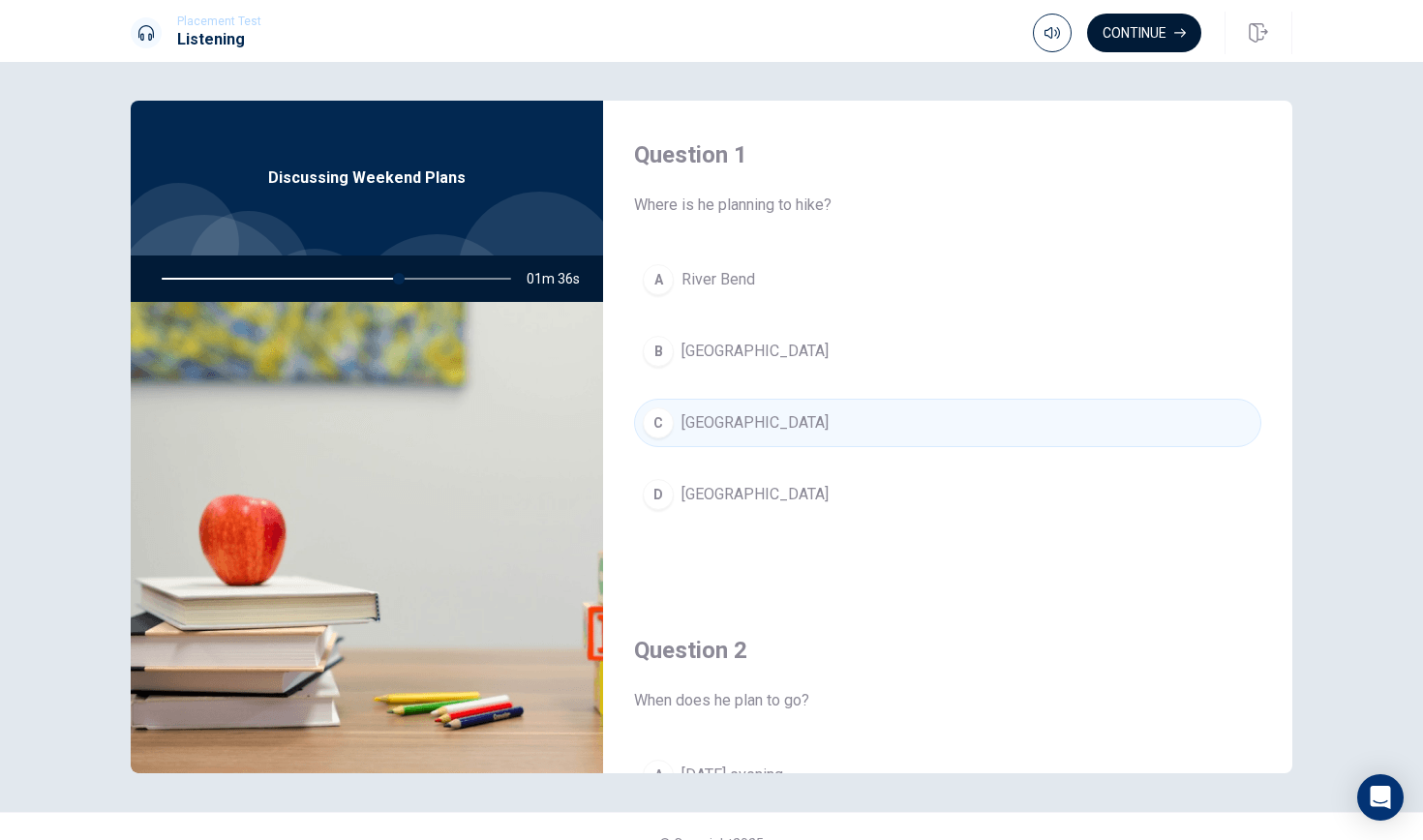 click on "Continue" at bounding box center (1144, 33) 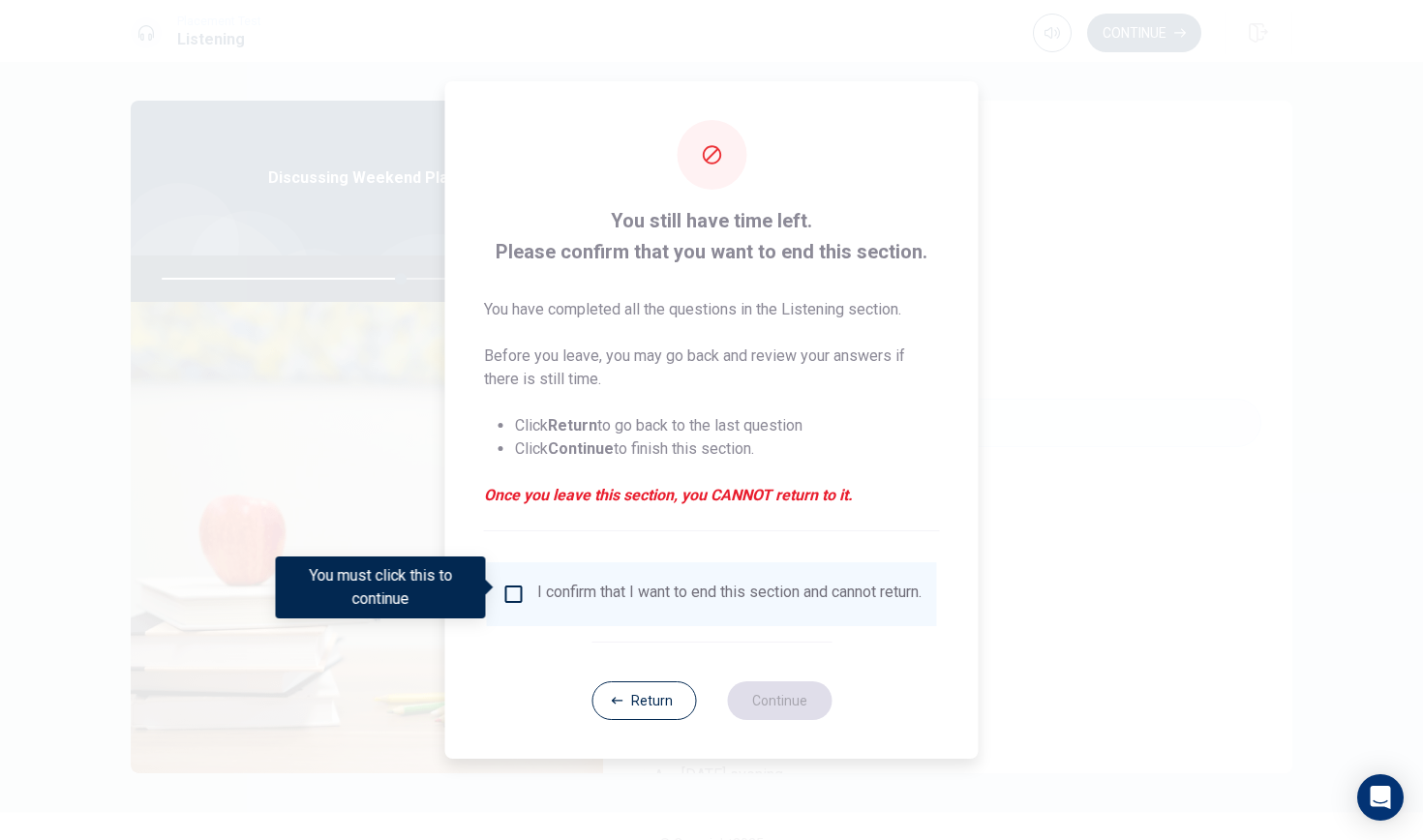click on "I confirm that I want to end this section and cannot return." at bounding box center (729, 594) 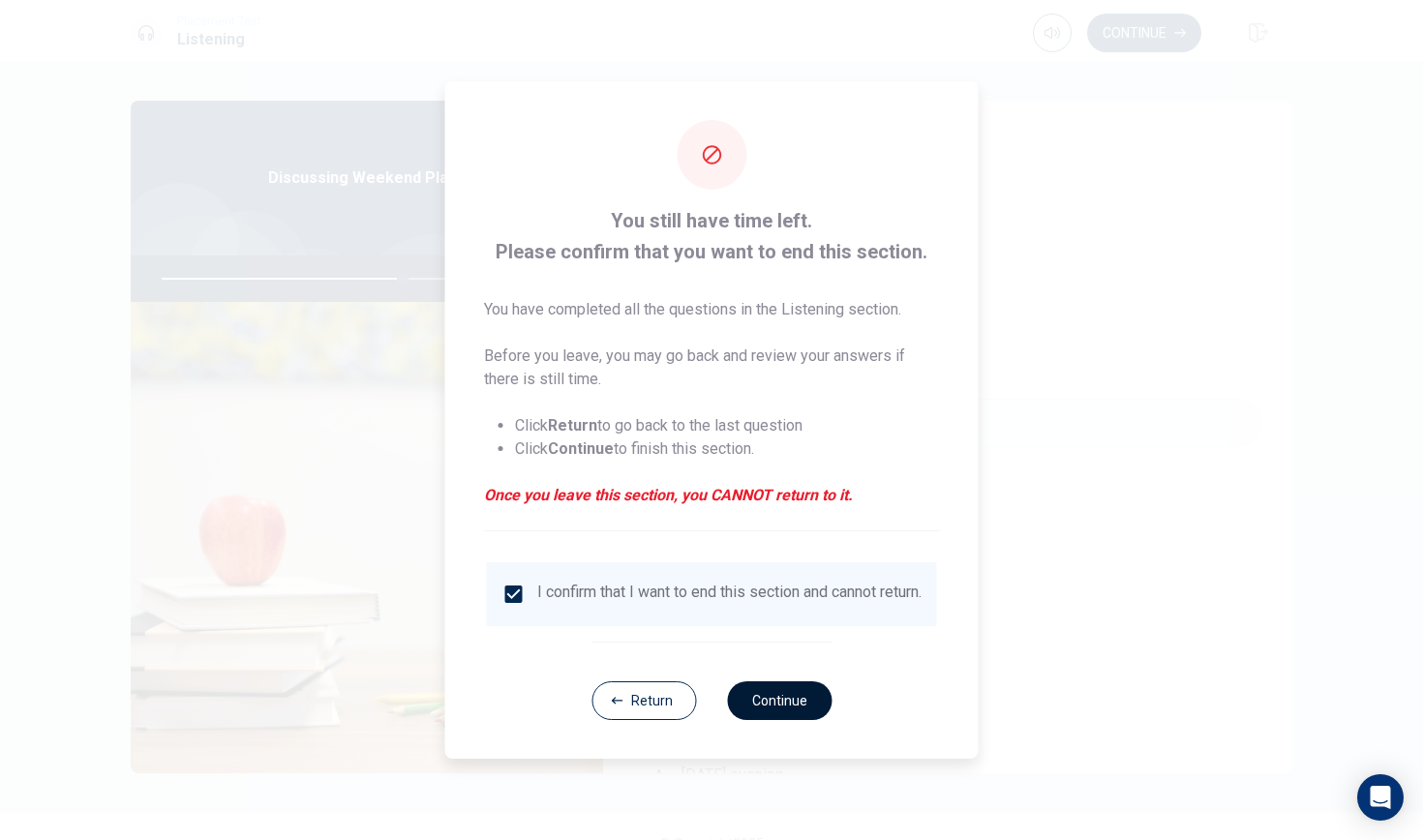 click on "Continue" at bounding box center [779, 701] 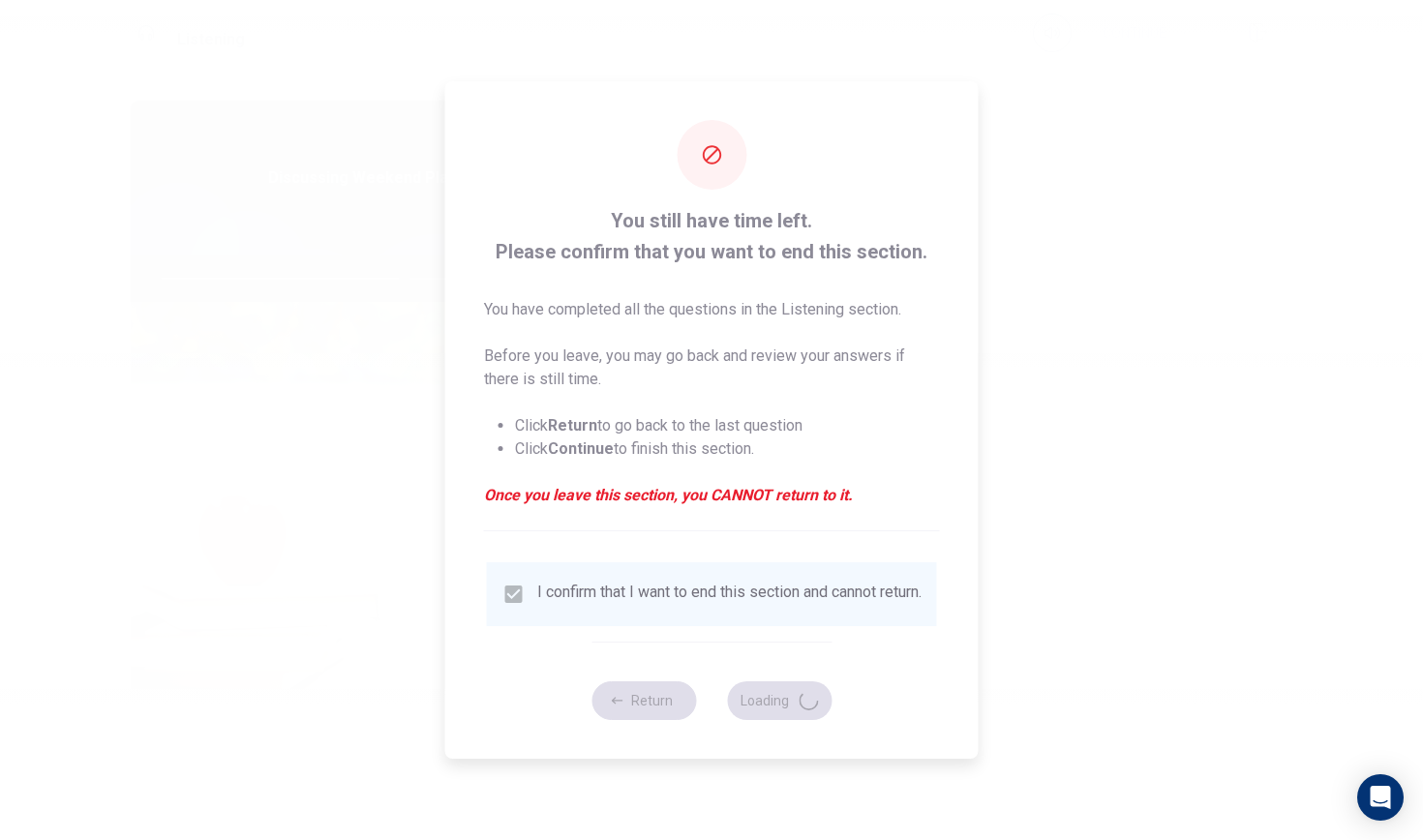 type on "70" 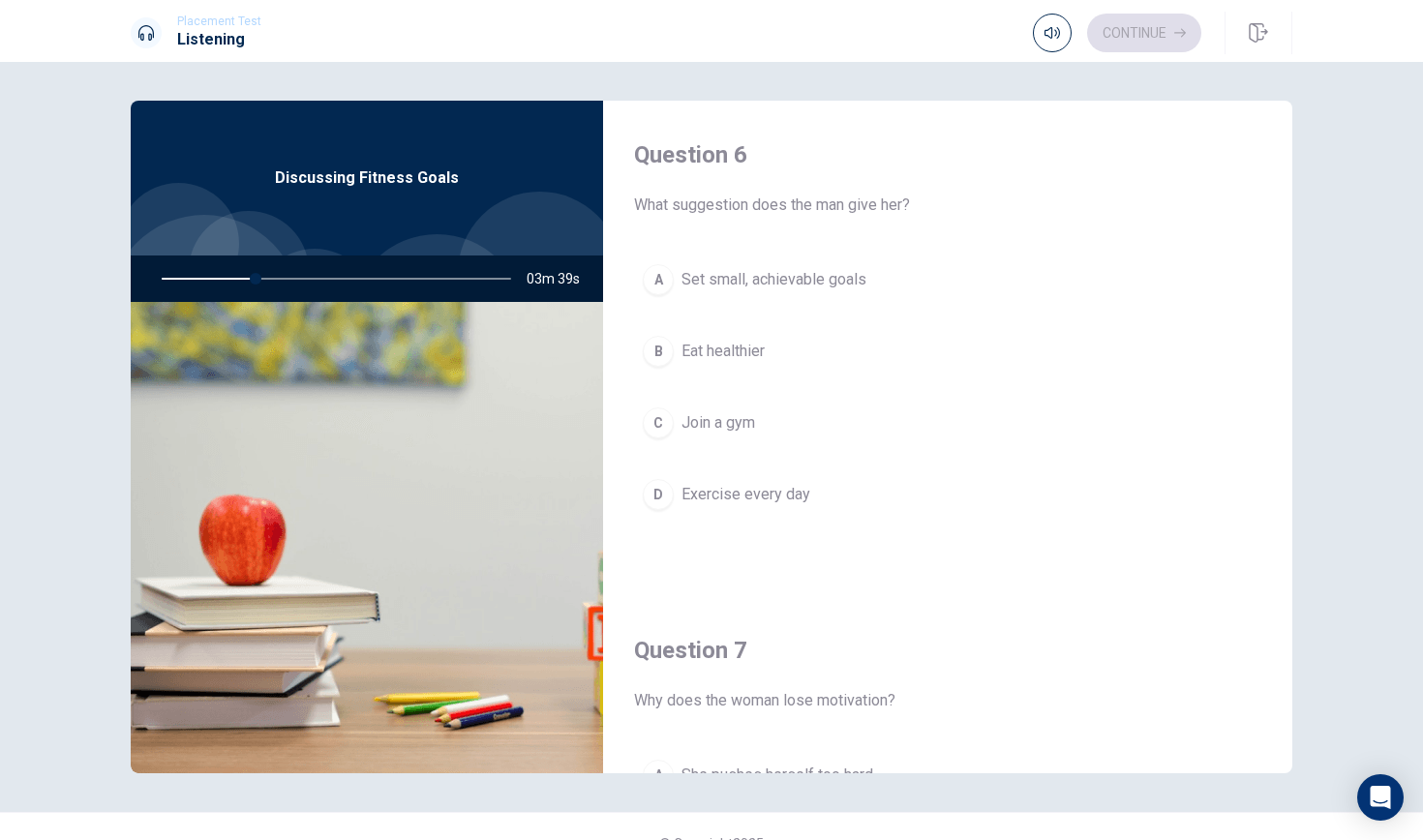scroll, scrollTop: 0, scrollLeft: 0, axis: both 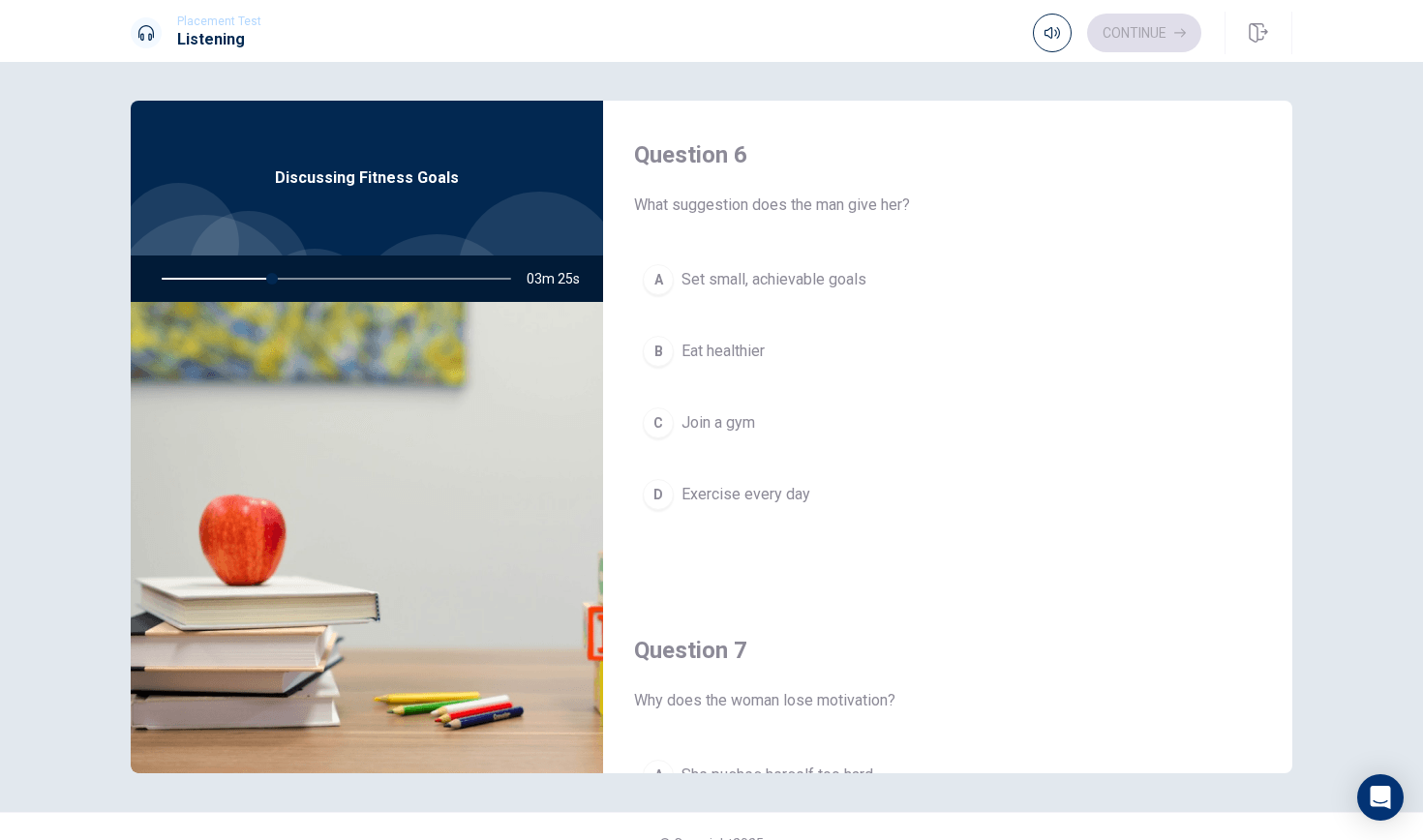 click on "Set small, achievable goals" at bounding box center (773, 280) 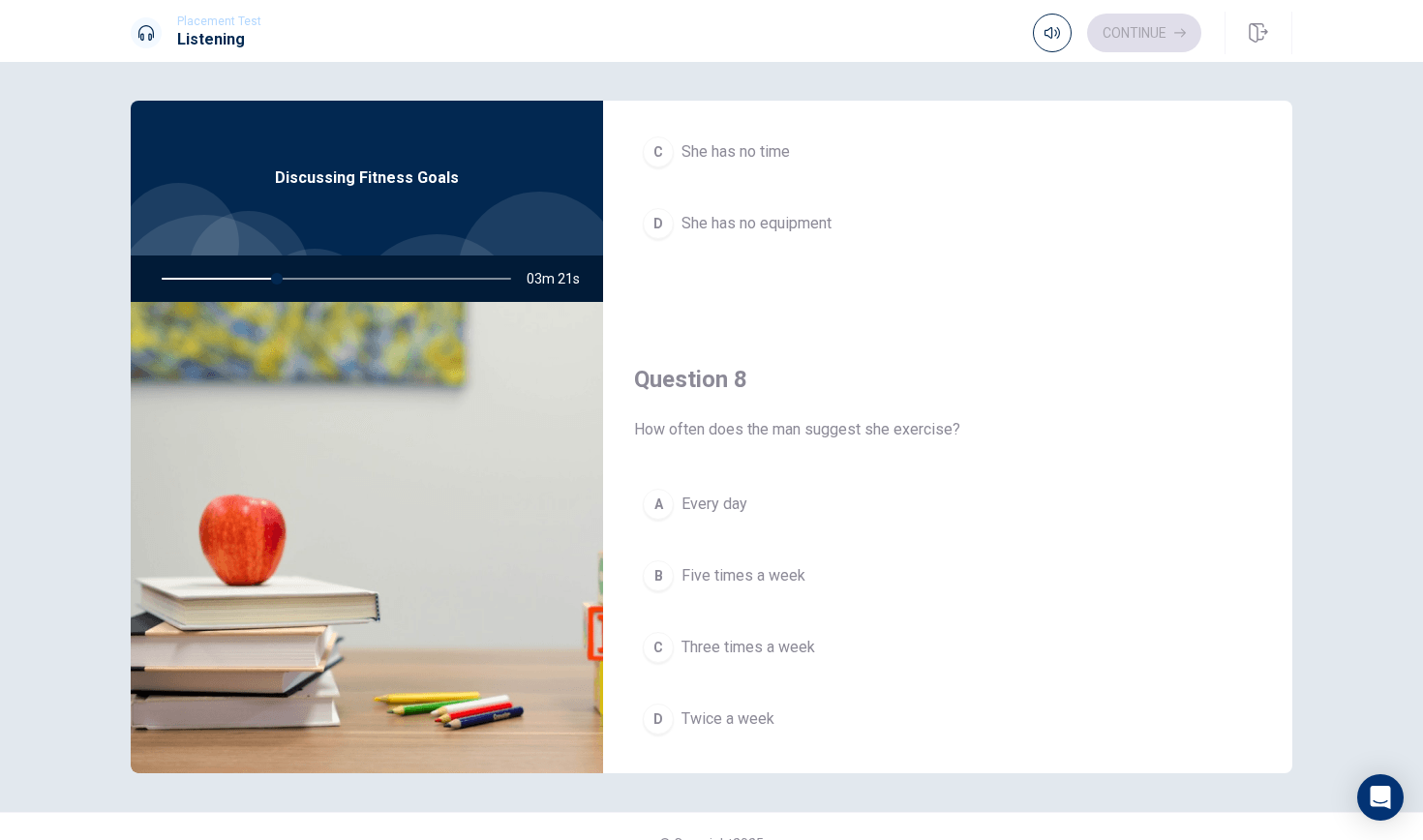 scroll, scrollTop: 844, scrollLeft: 0, axis: vertical 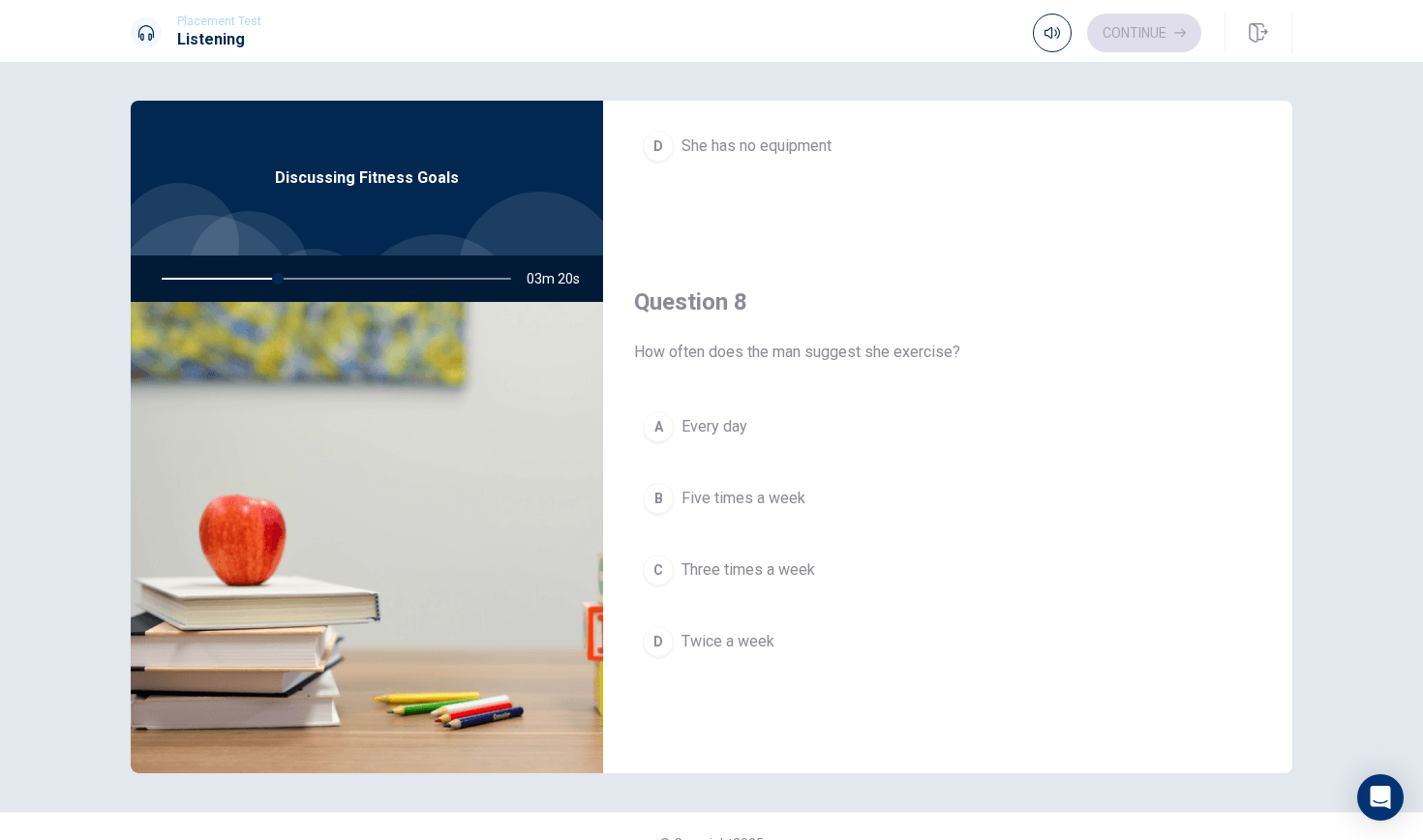 click on "Three times a week" at bounding box center [748, 570] 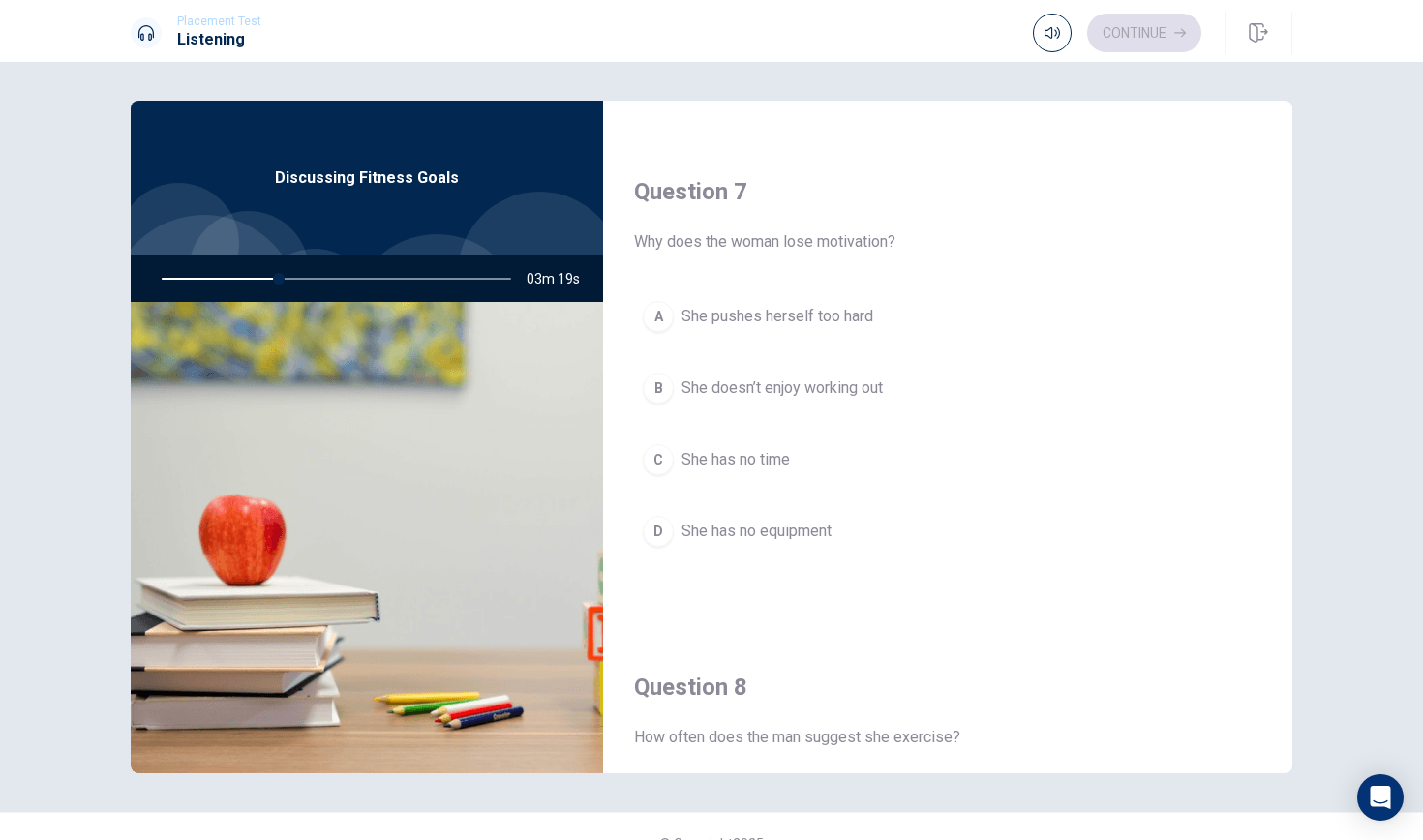 scroll, scrollTop: 455, scrollLeft: 0, axis: vertical 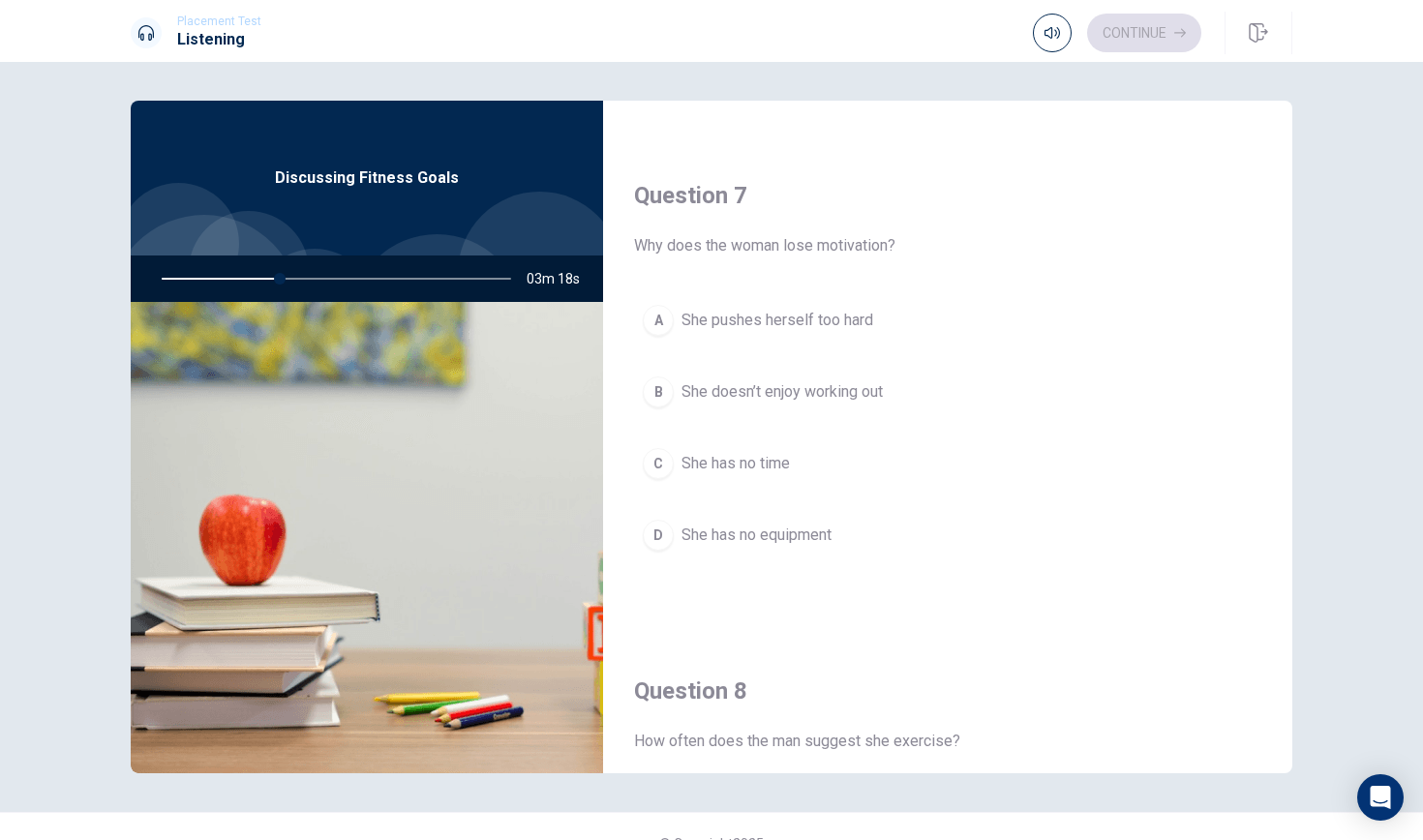 click on "She pushes herself too hard" at bounding box center (777, 320) 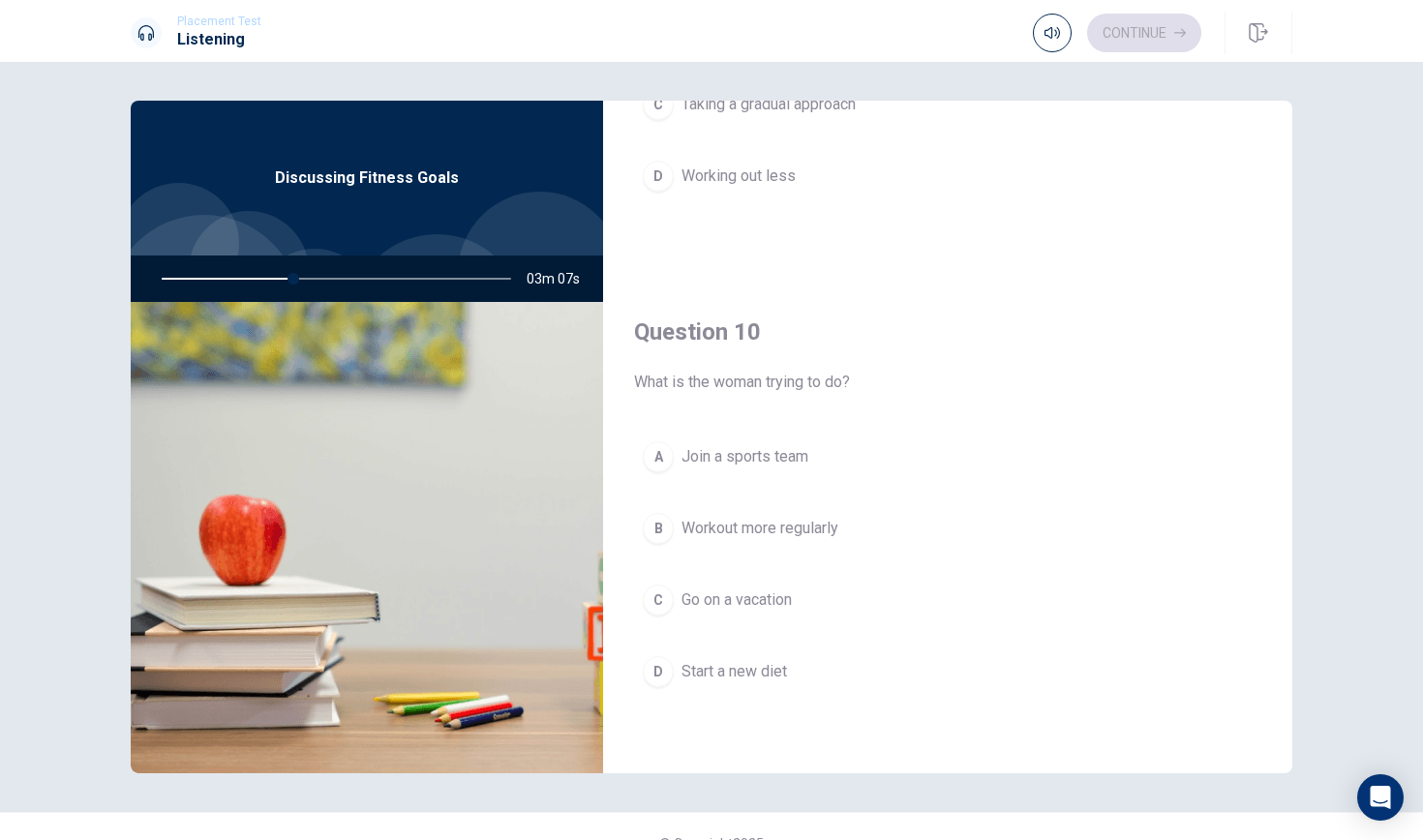 scroll, scrollTop: 1805, scrollLeft: 0, axis: vertical 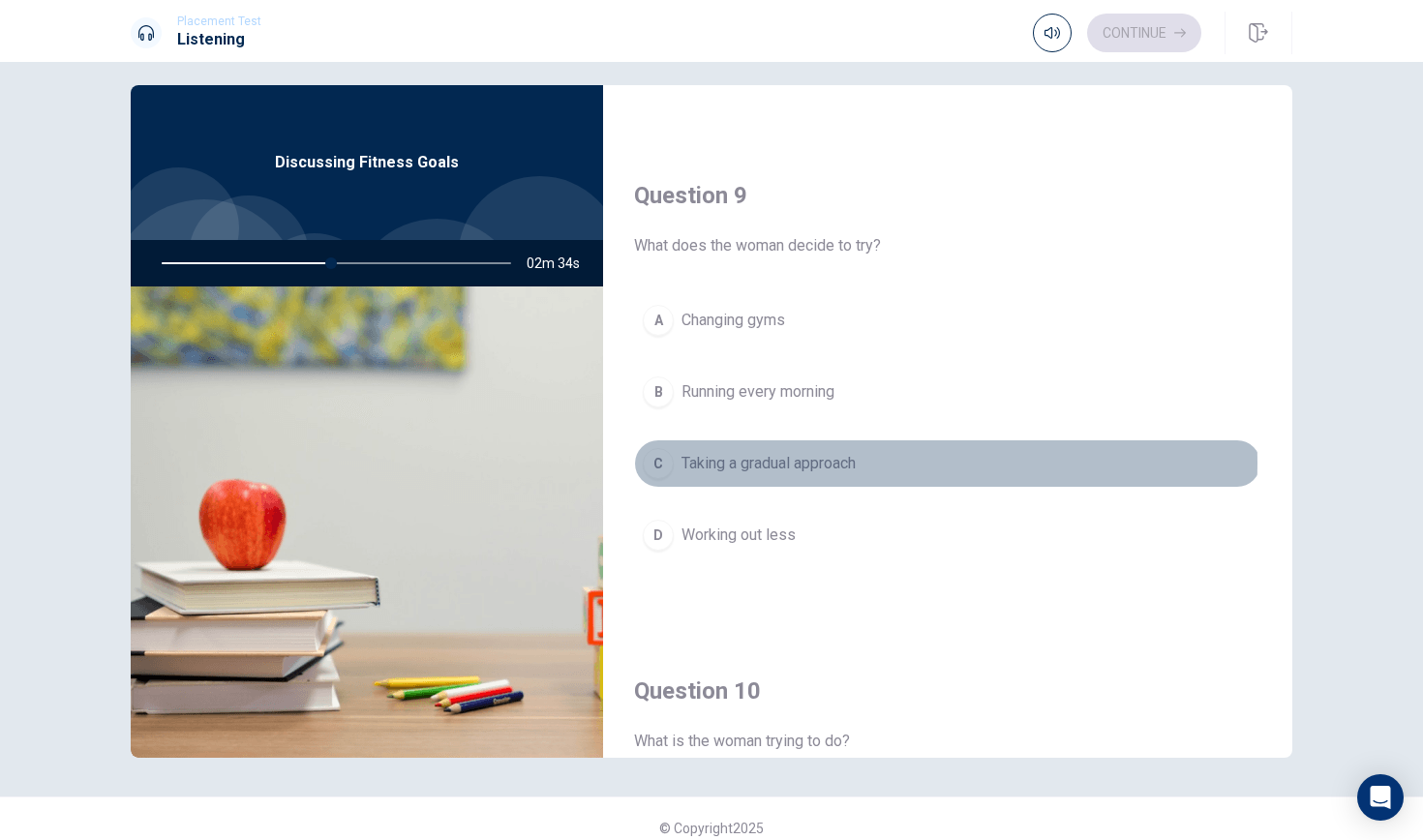 click on "Taking a gradual approach" at bounding box center (769, 464) 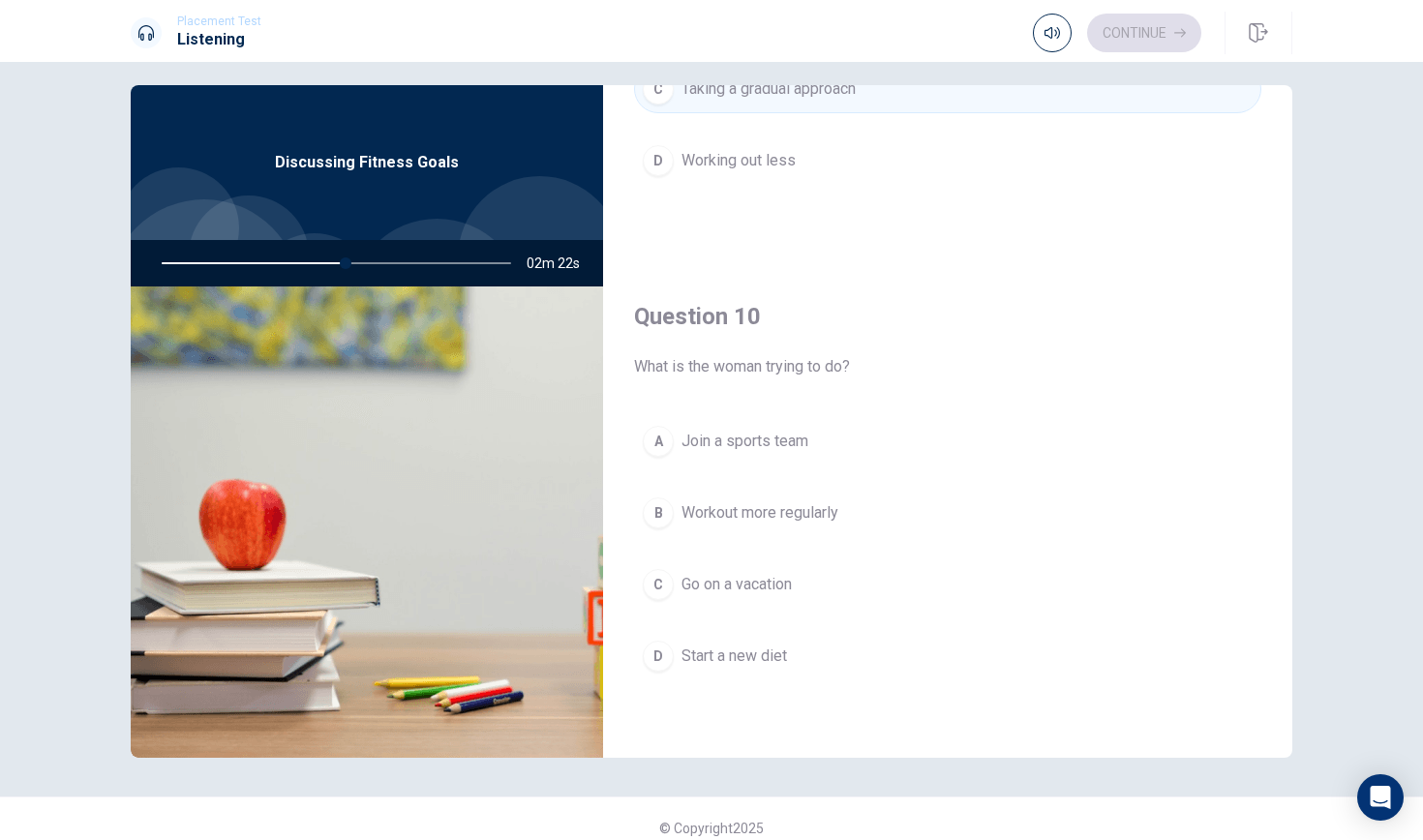 scroll, scrollTop: 1805, scrollLeft: 0, axis: vertical 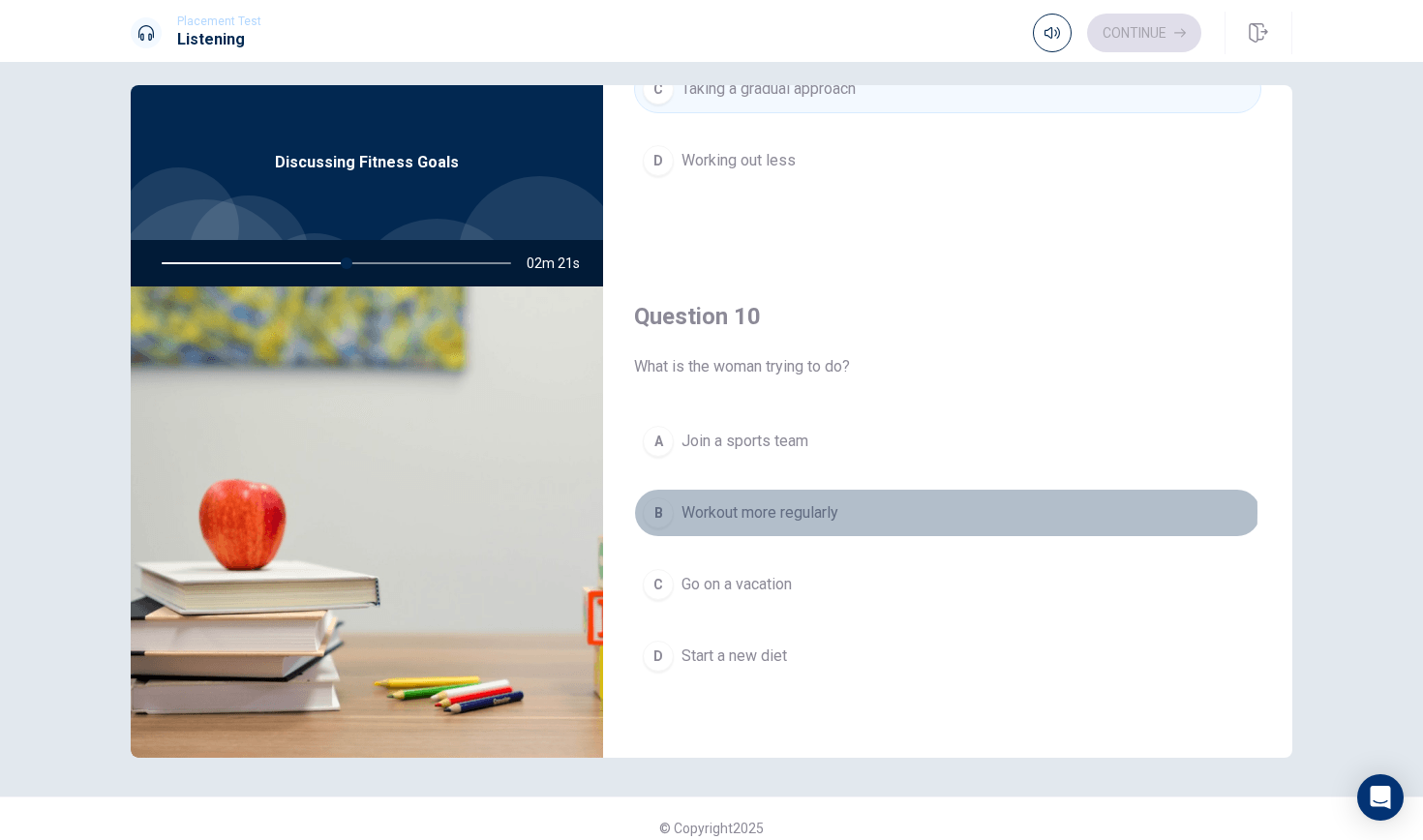 click on "Workout more regularly" at bounding box center [760, 513] 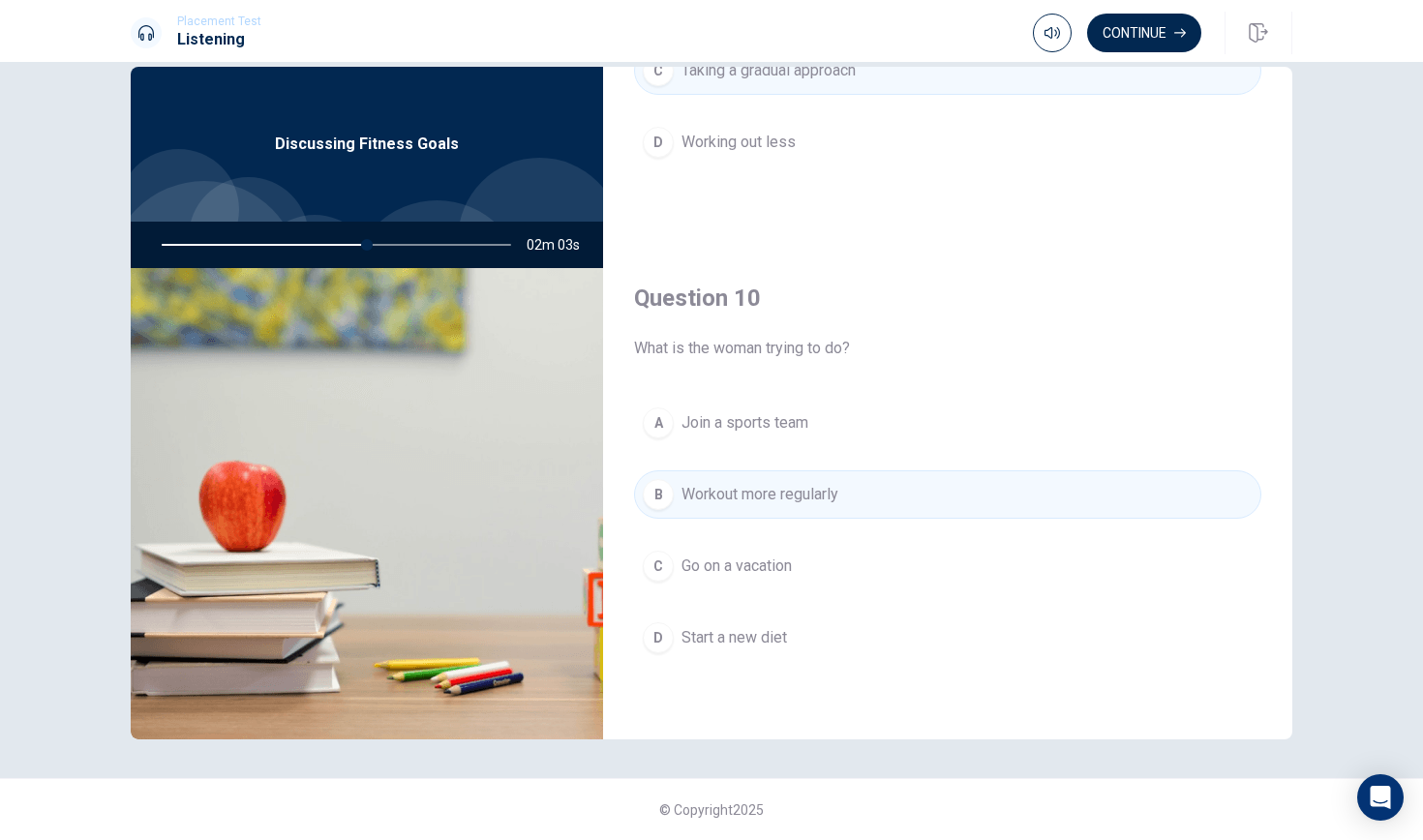scroll, scrollTop: 34, scrollLeft: 0, axis: vertical 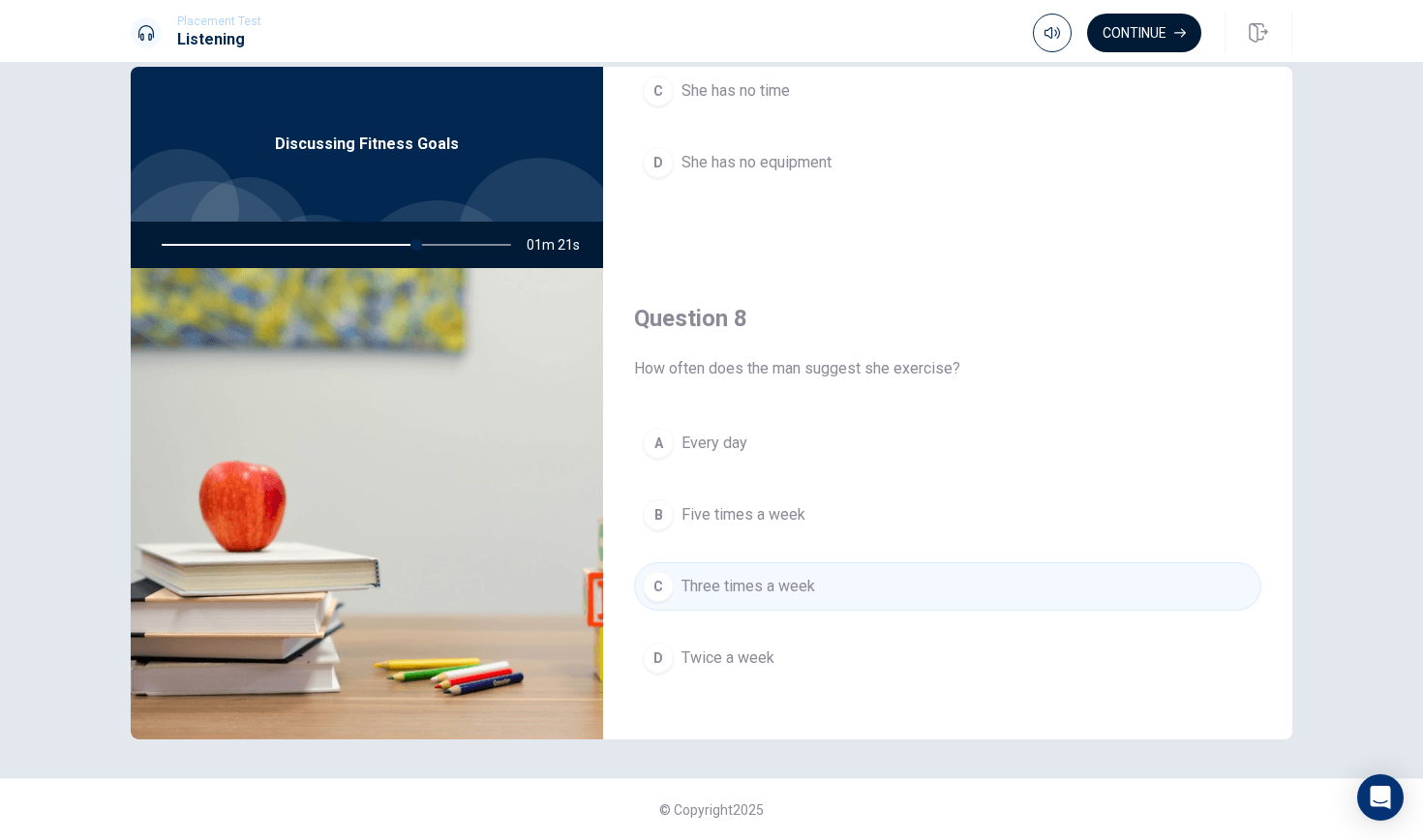 click on "Continue" at bounding box center [1144, 33] 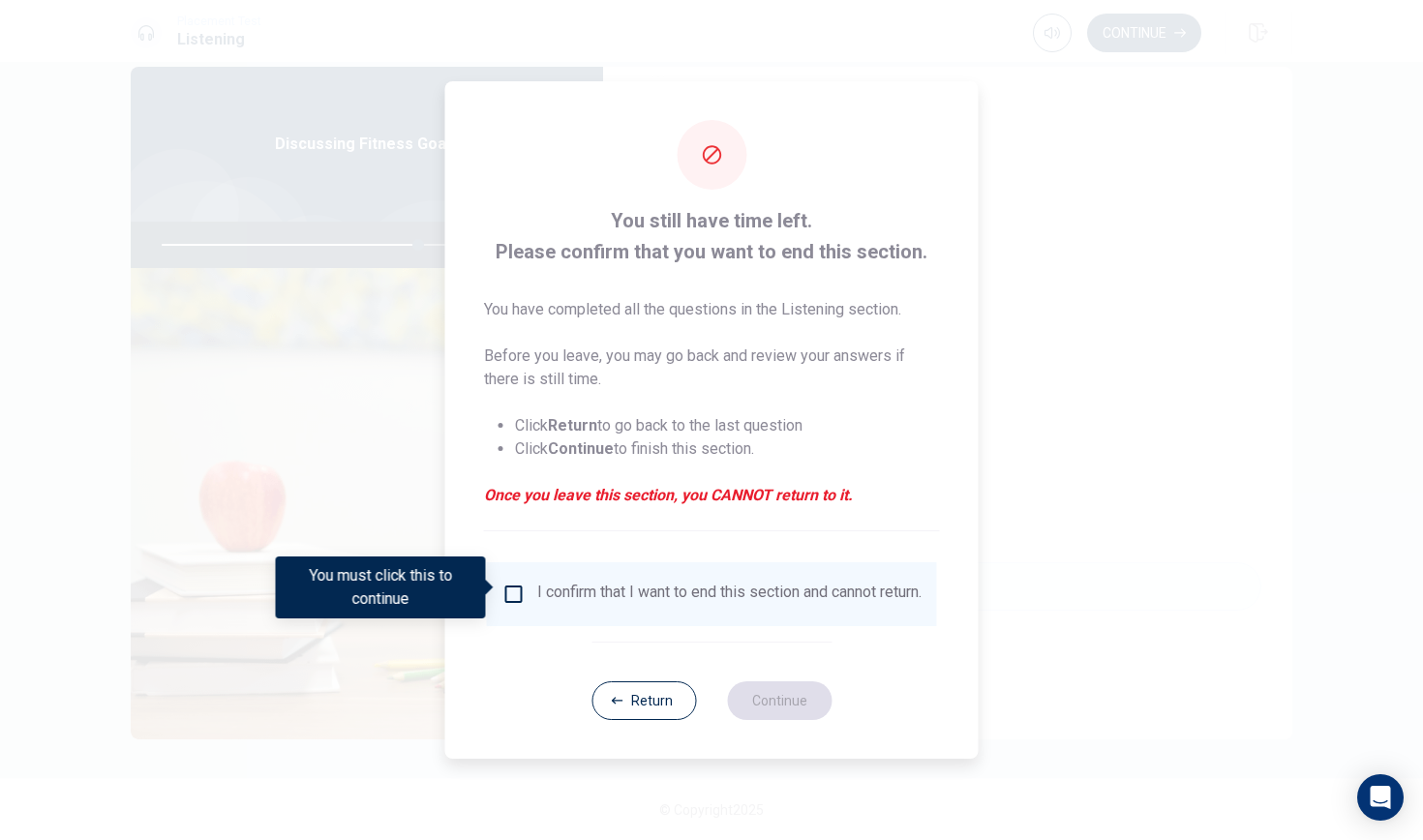 click on "I confirm that I want to end this section and cannot return." at bounding box center [729, 594] 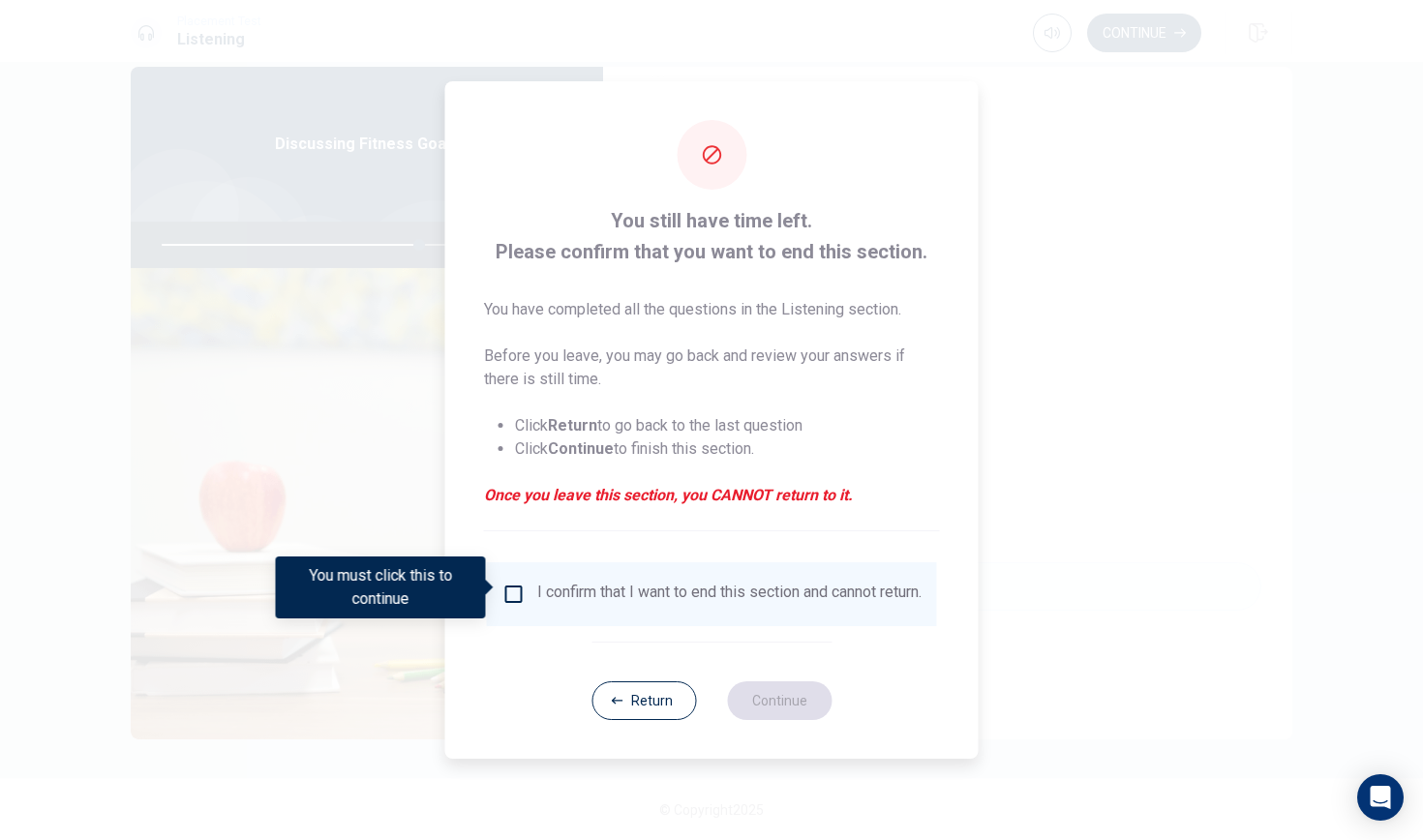 click on "I confirm that I want to end this section and cannot return." at bounding box center (712, 594) 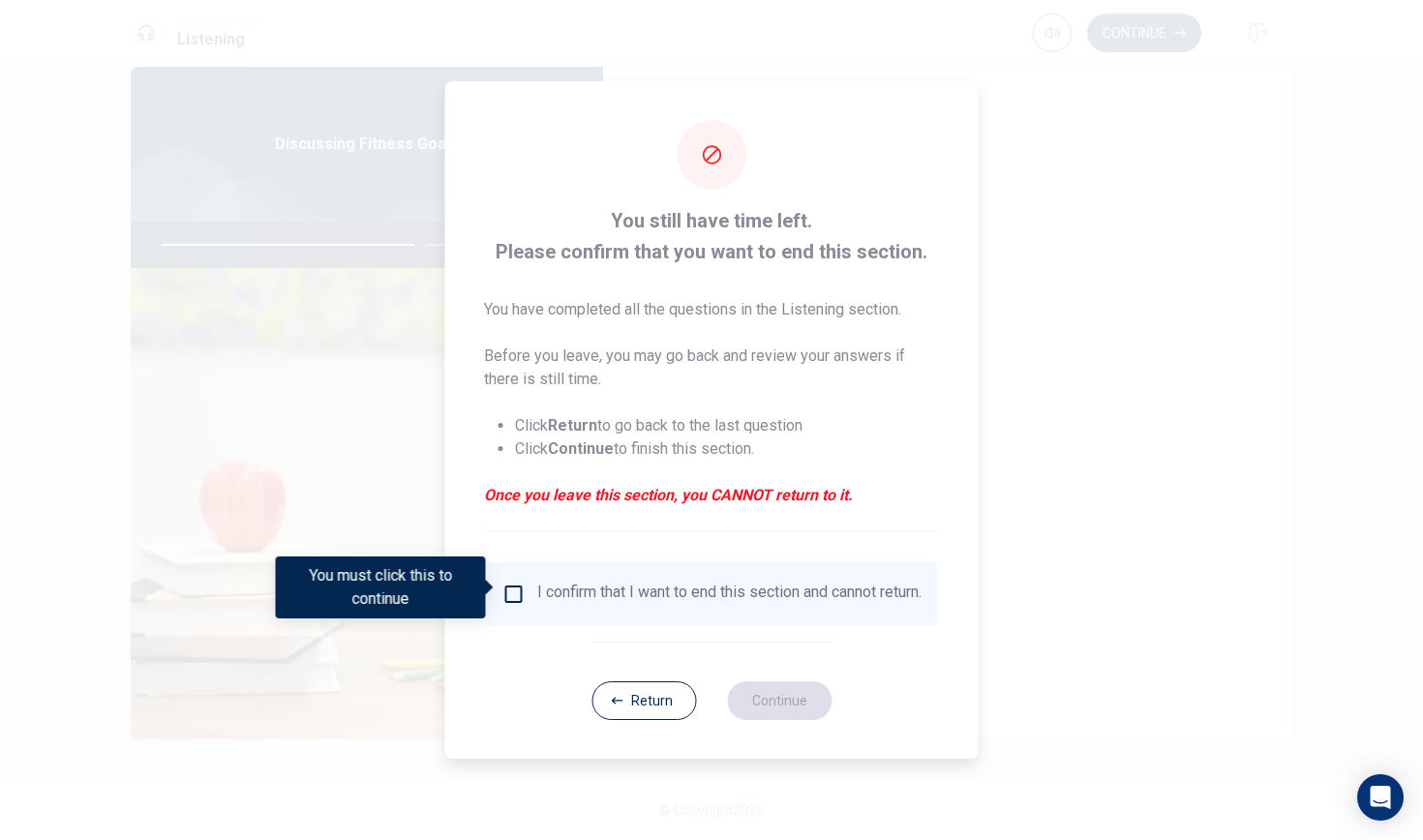 click at bounding box center [514, 594] 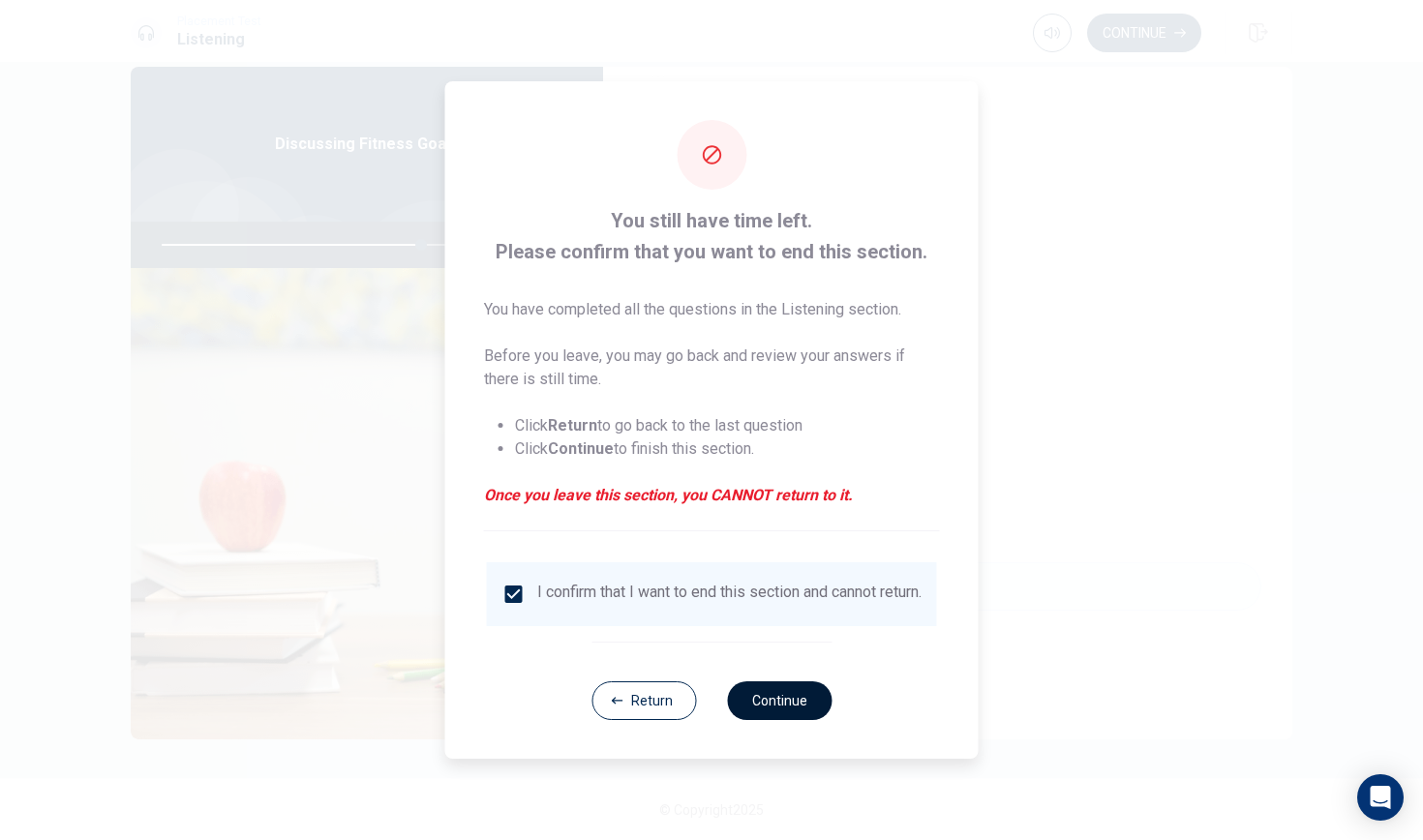 click on "Continue" at bounding box center [779, 701] 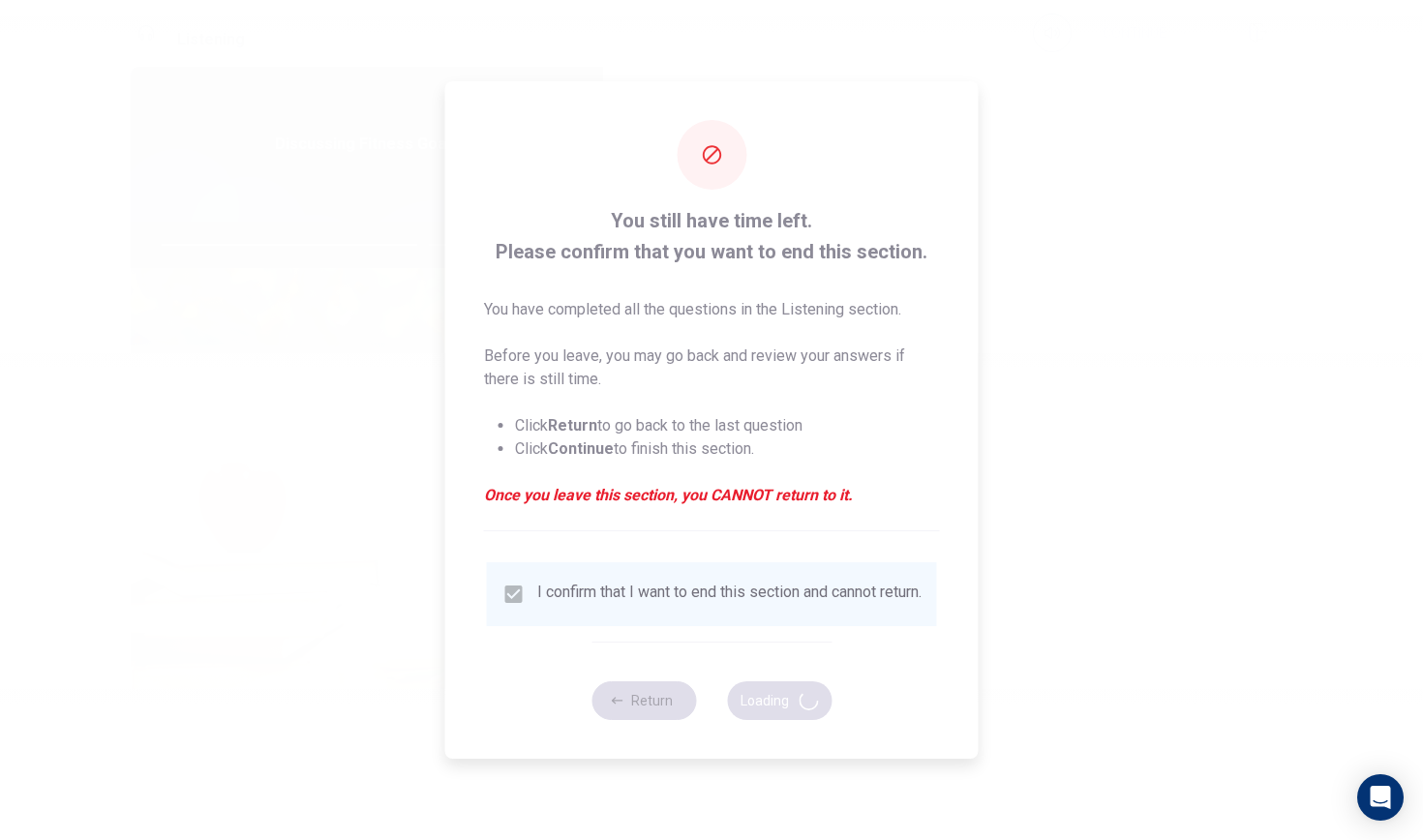 type on "75" 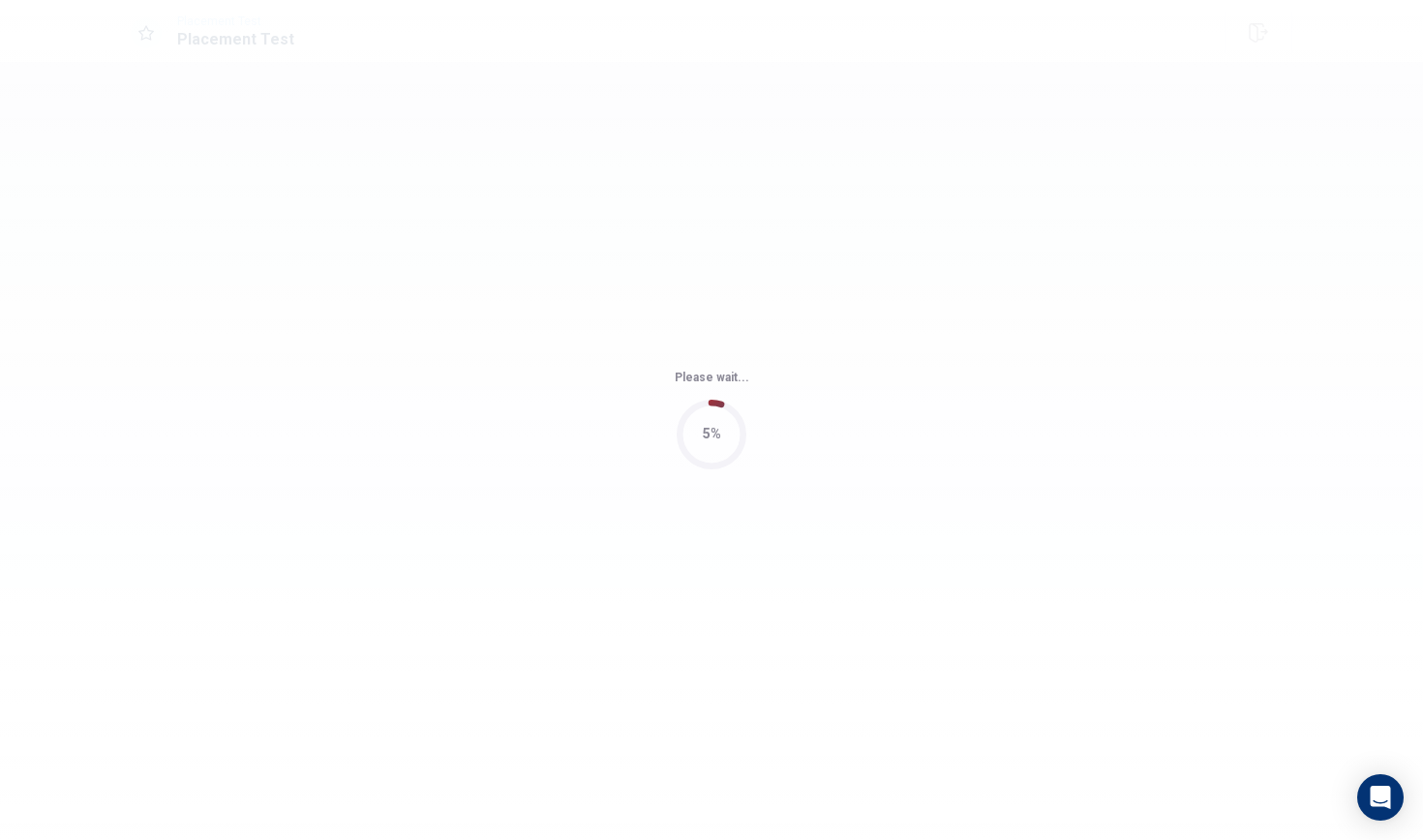 scroll, scrollTop: 0, scrollLeft: 0, axis: both 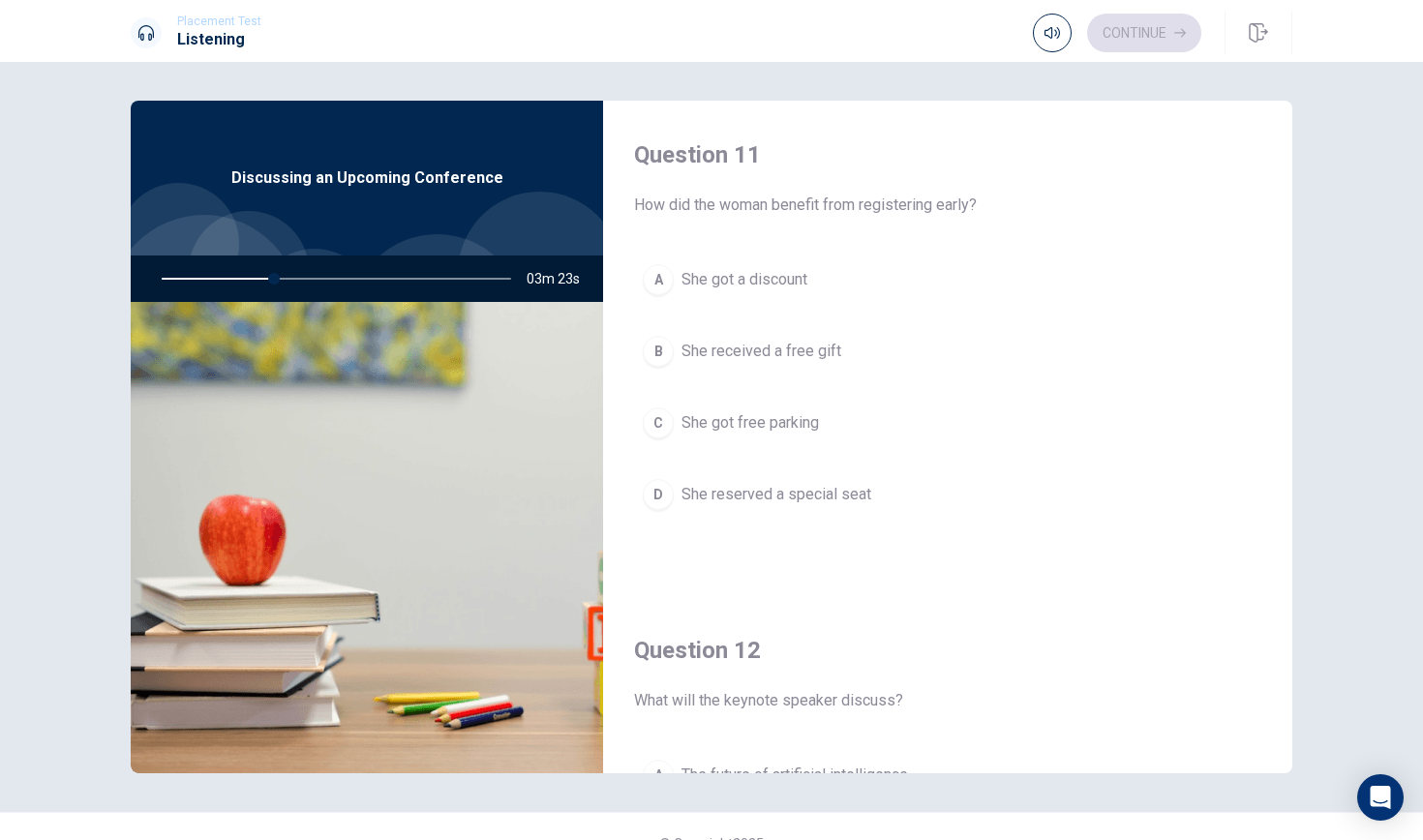click on "She got a discount" at bounding box center (744, 280) 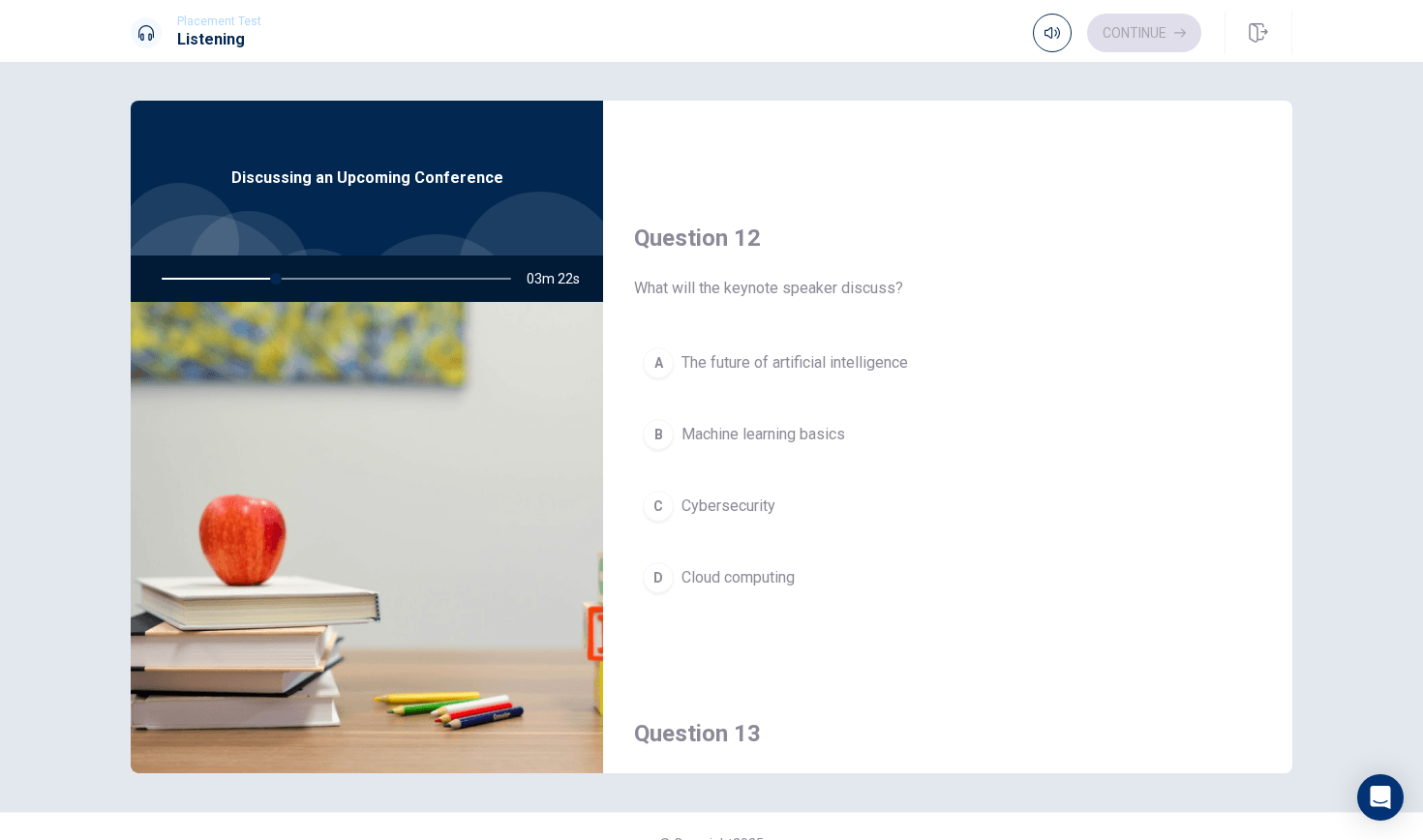 scroll, scrollTop: 415, scrollLeft: 0, axis: vertical 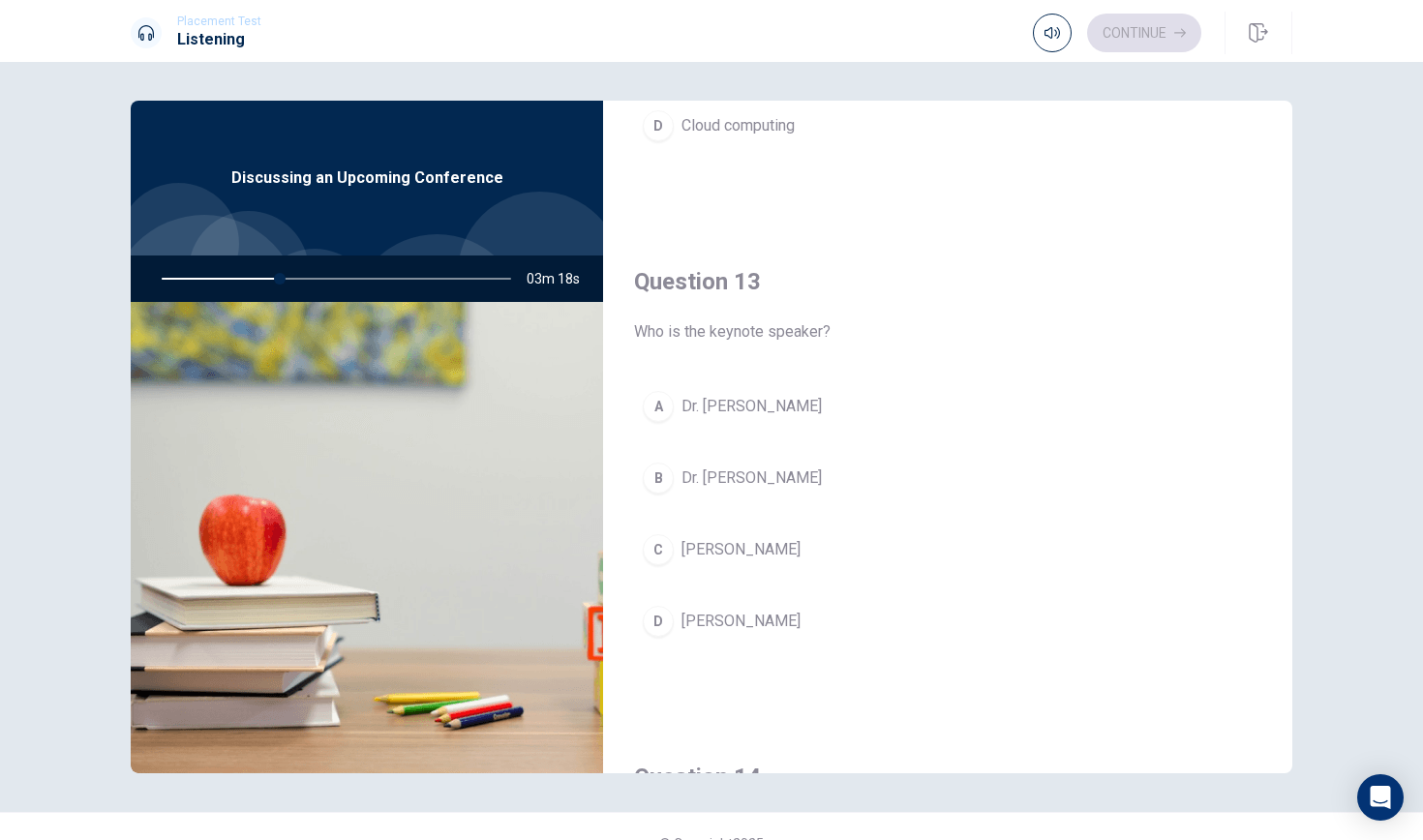 click on "[PERSON_NAME]" at bounding box center [741, 550] 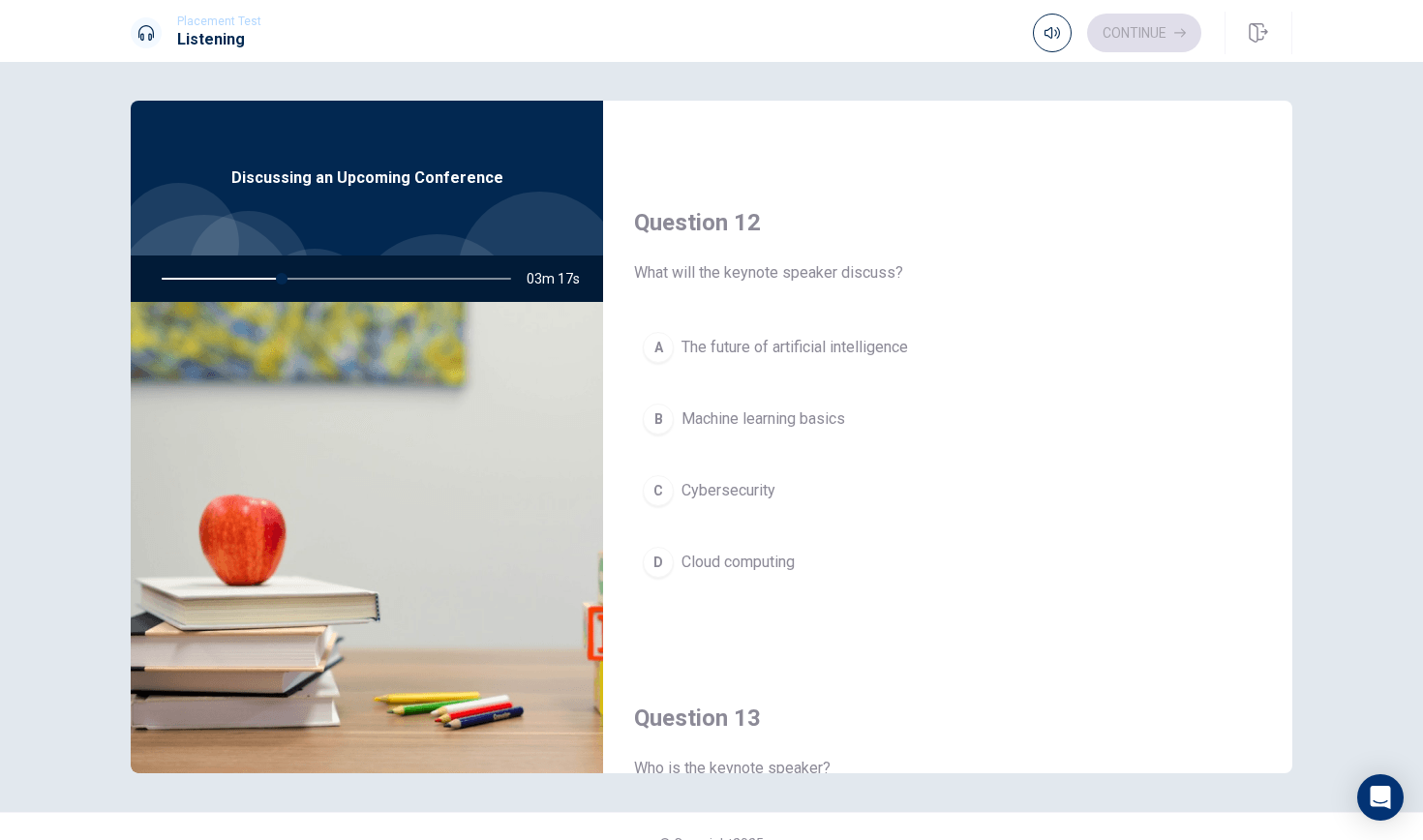 scroll, scrollTop: 425, scrollLeft: 0, axis: vertical 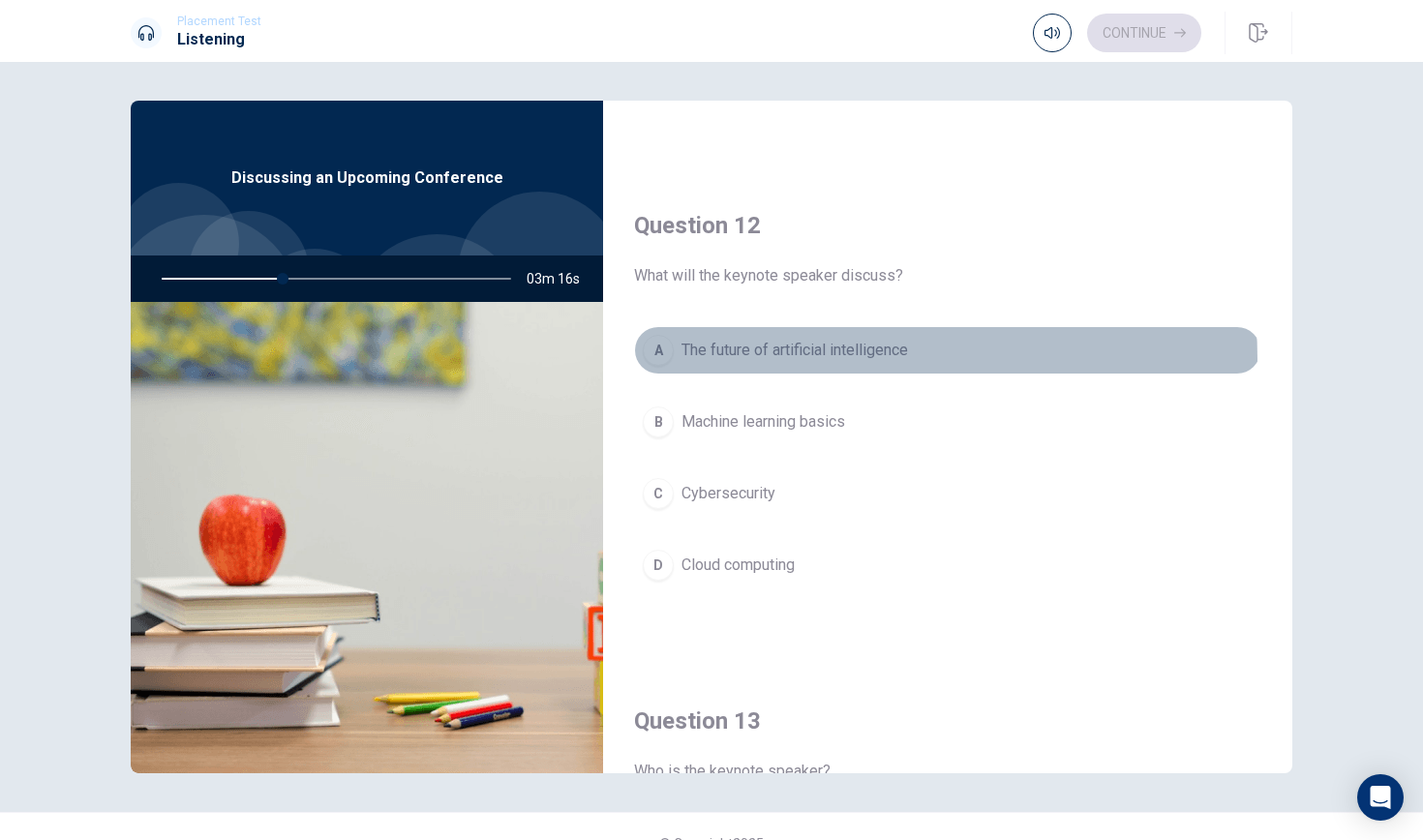 click on "The future of artificial intelligence" at bounding box center (795, 350) 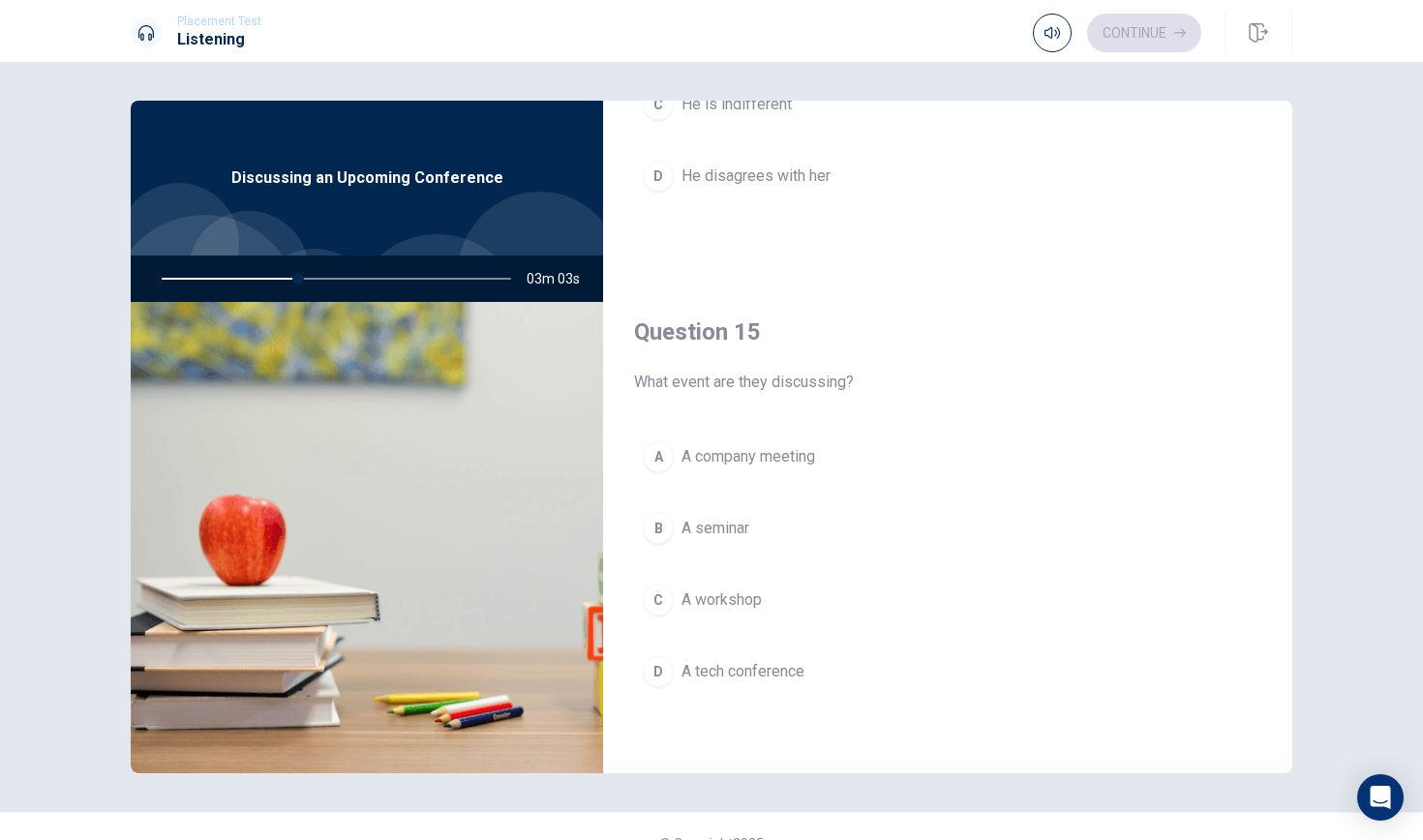 scroll, scrollTop: 1805, scrollLeft: 0, axis: vertical 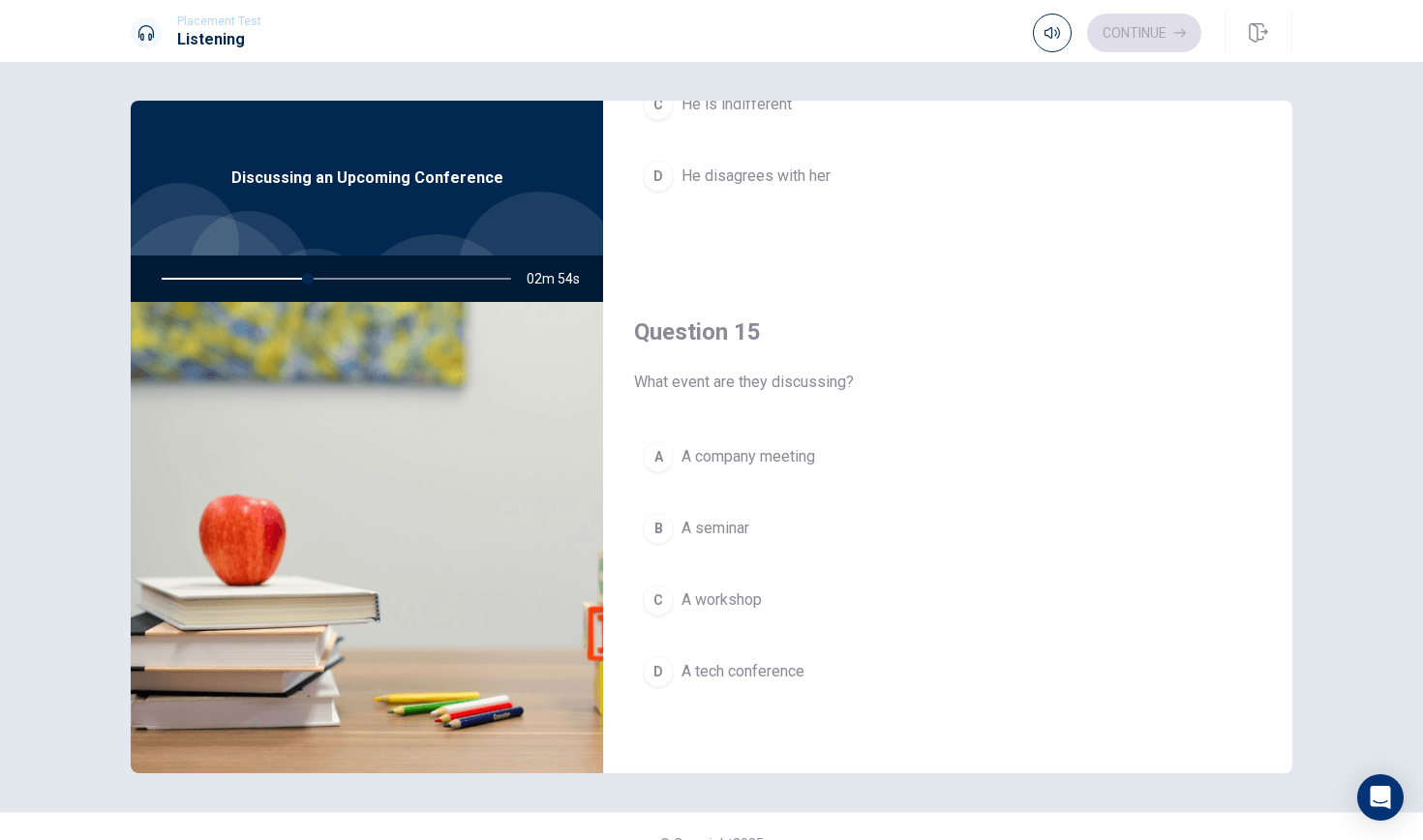 click on "A tech conference" at bounding box center [742, 672] 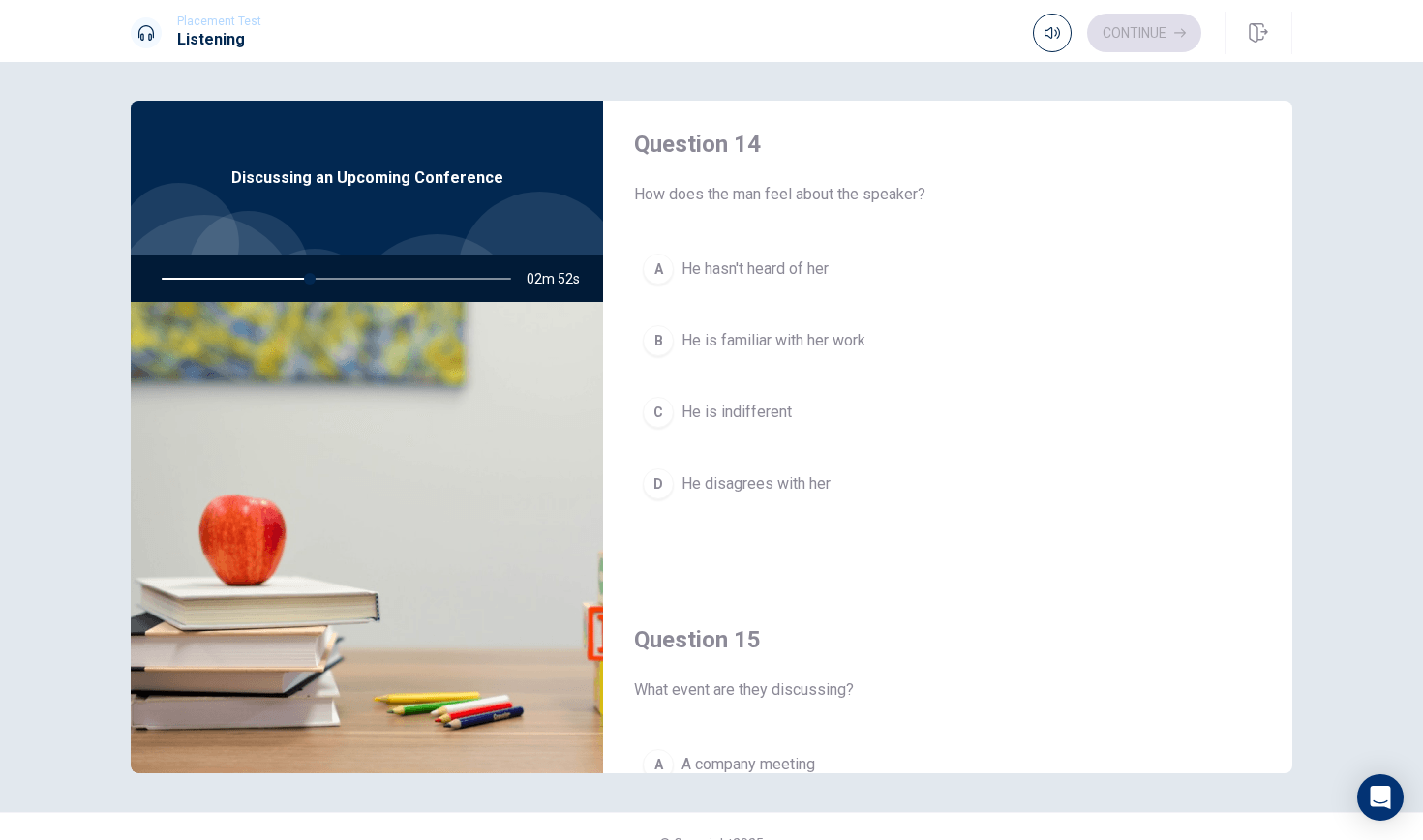 scroll, scrollTop: 1481, scrollLeft: 0, axis: vertical 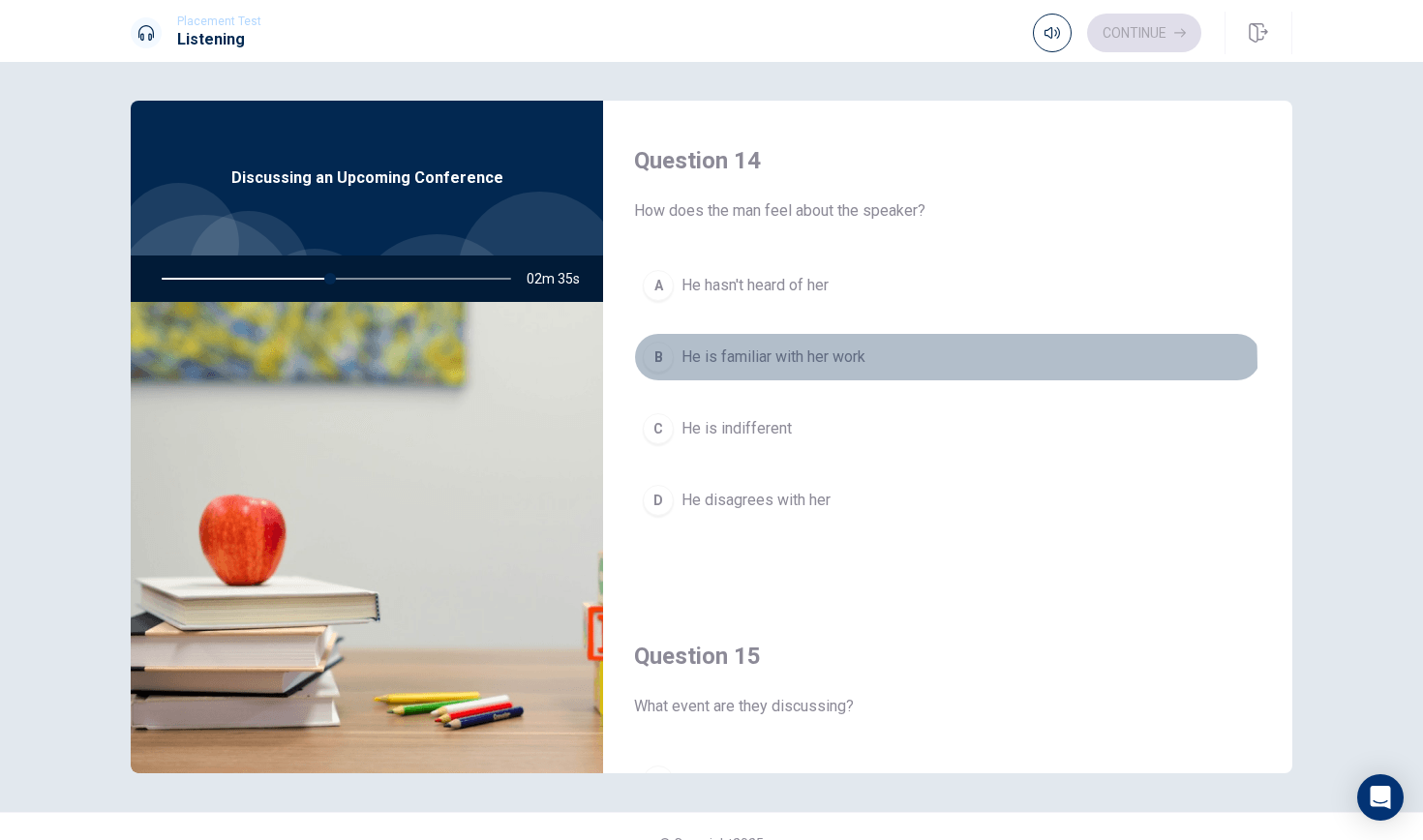 click on "He is familiar with her work" at bounding box center (773, 357) 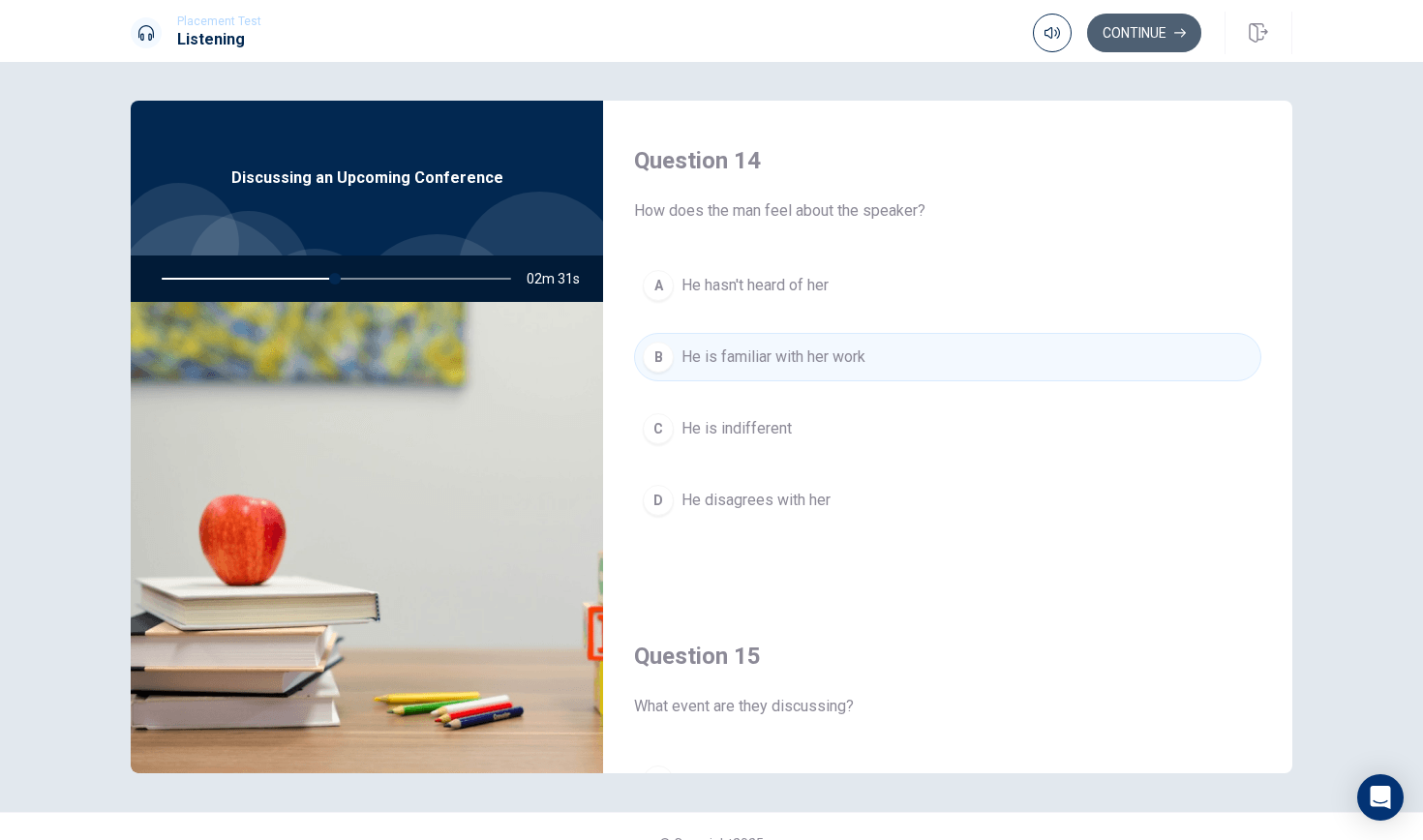 click on "Continue" at bounding box center [1144, 33] 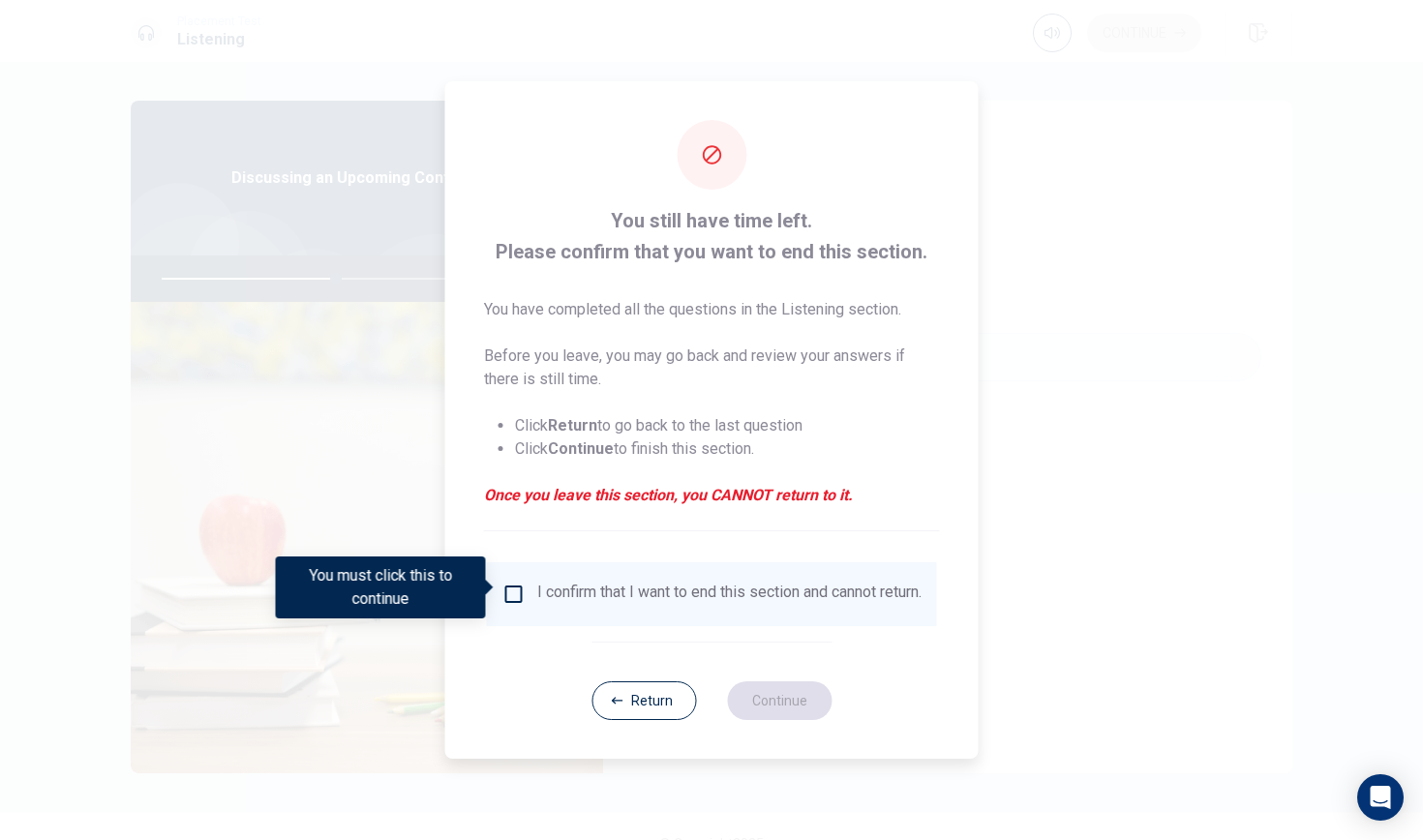 click on "I confirm that I want to end this section and cannot return." at bounding box center [712, 594] 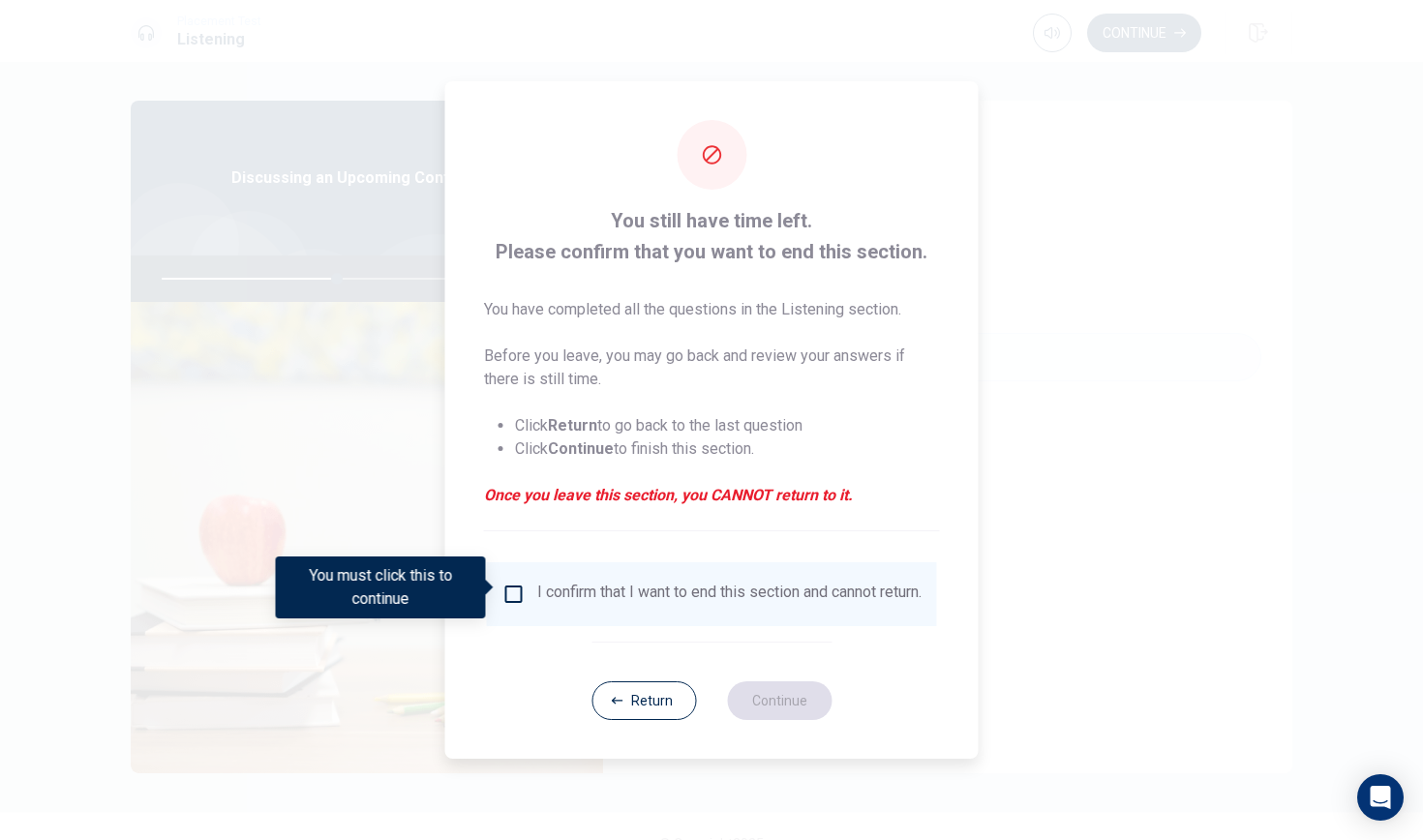 click at bounding box center (514, 594) 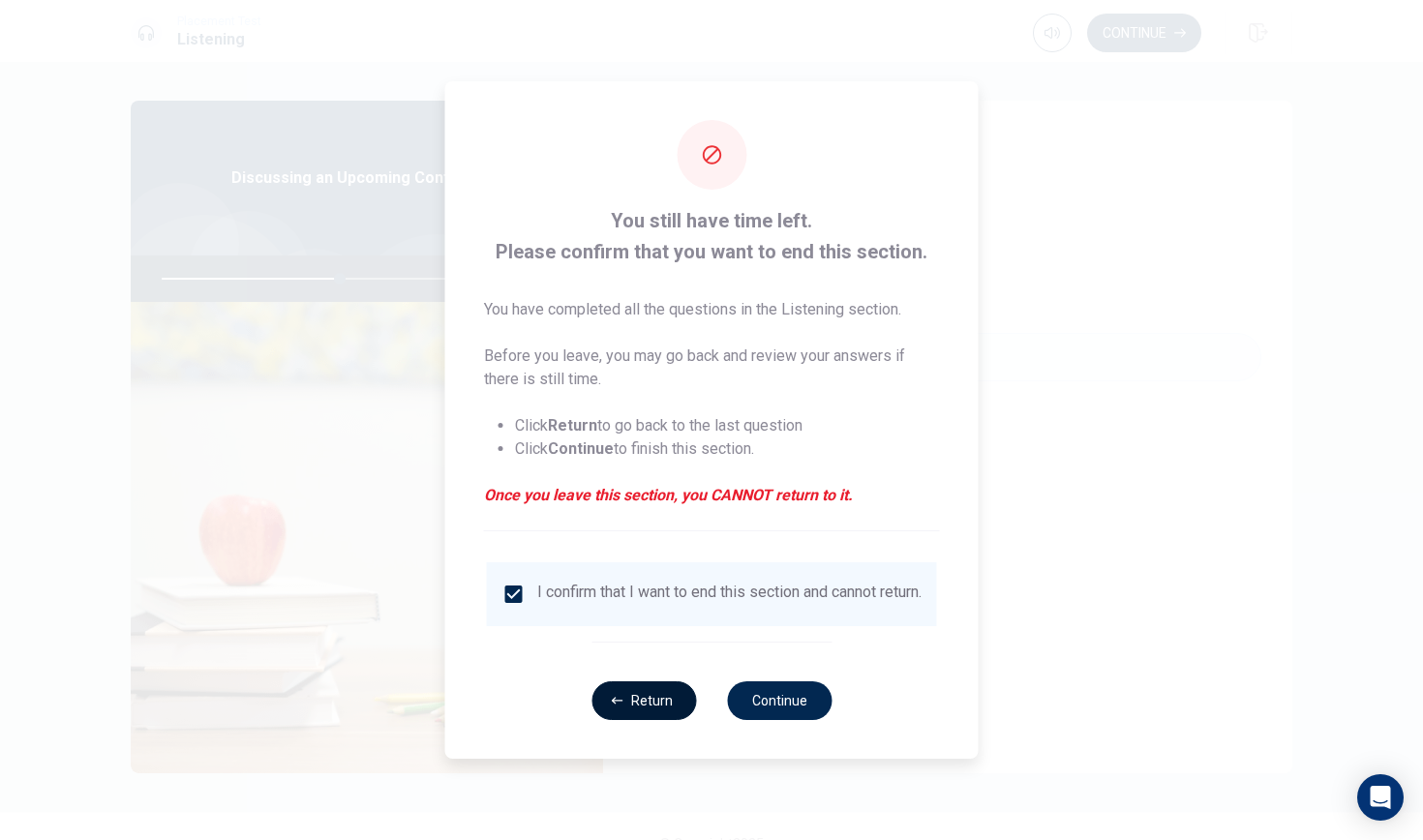 click on "Return" at bounding box center (644, 701) 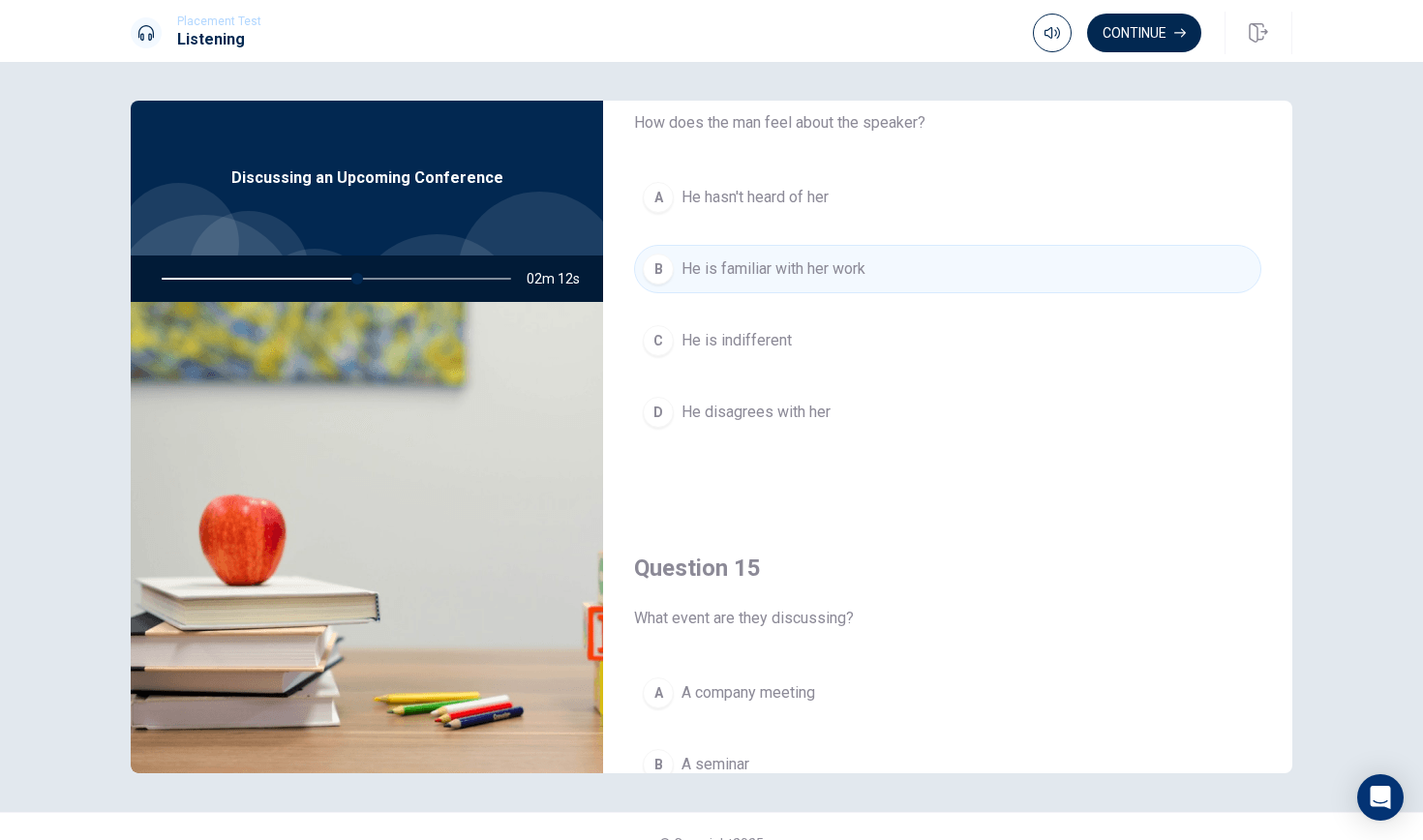 scroll, scrollTop: 1760, scrollLeft: 0, axis: vertical 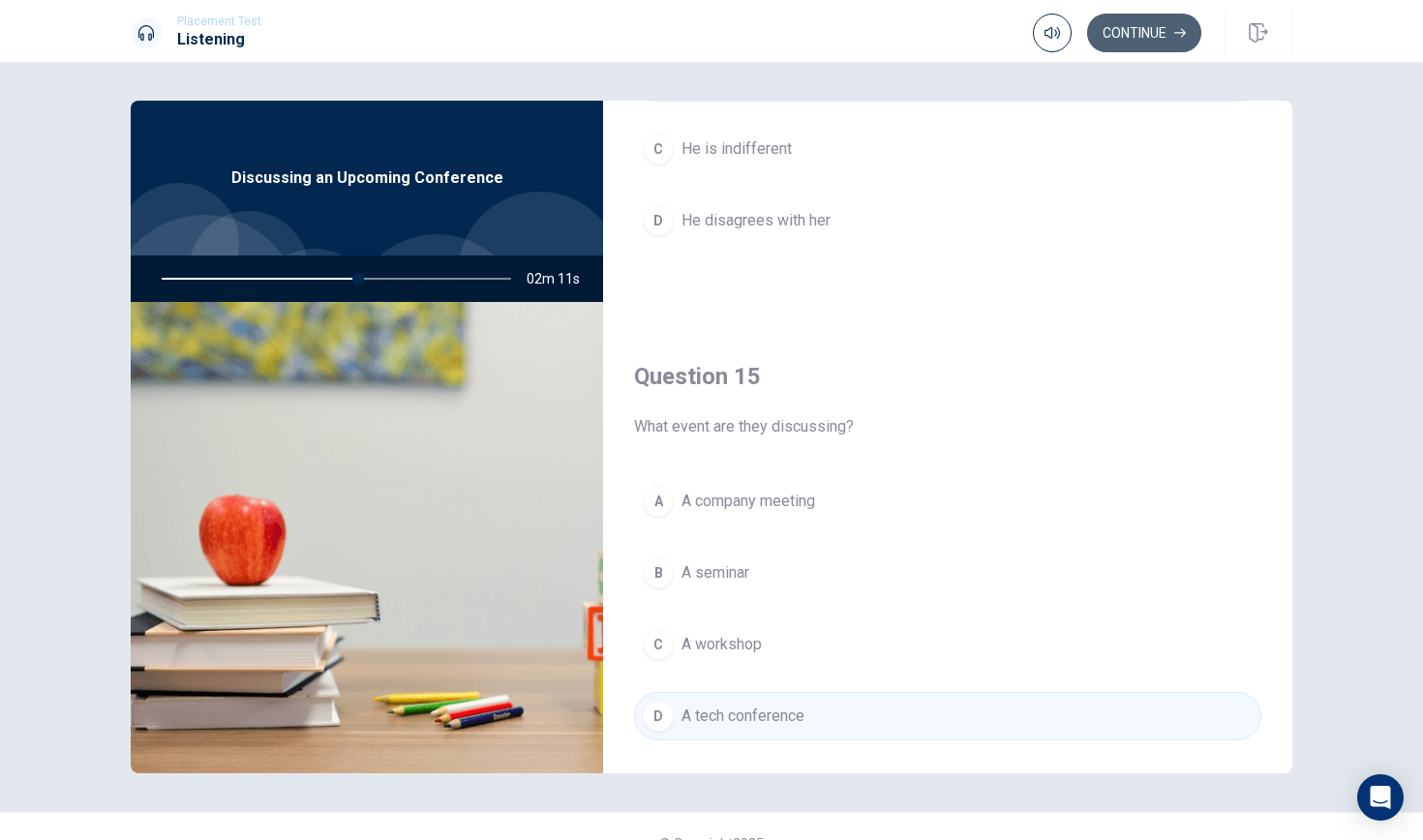 click on "Continue" at bounding box center [1144, 33] 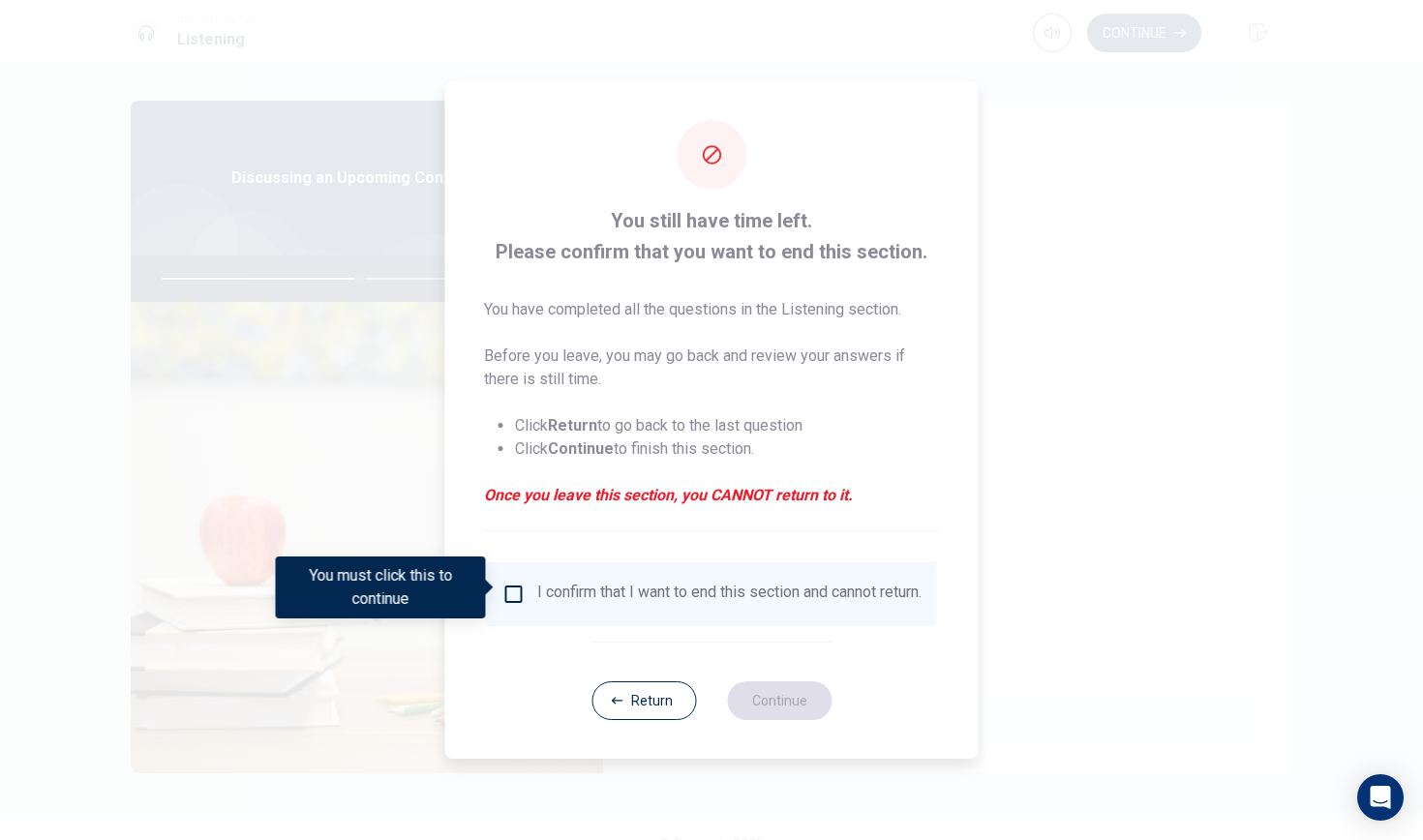 click on "I confirm that I want to end this section and cannot return." at bounding box center [729, 594] 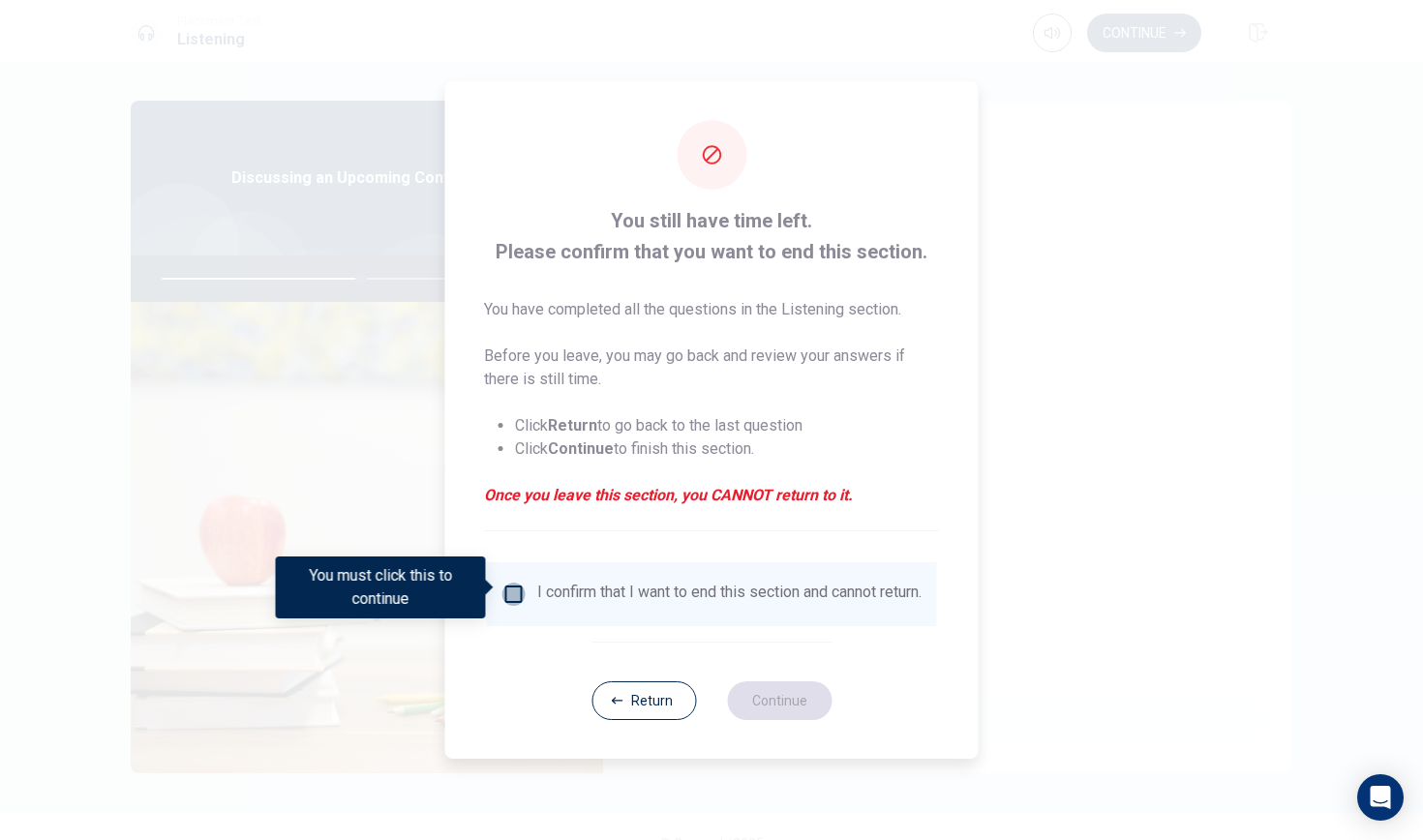 click at bounding box center (514, 594) 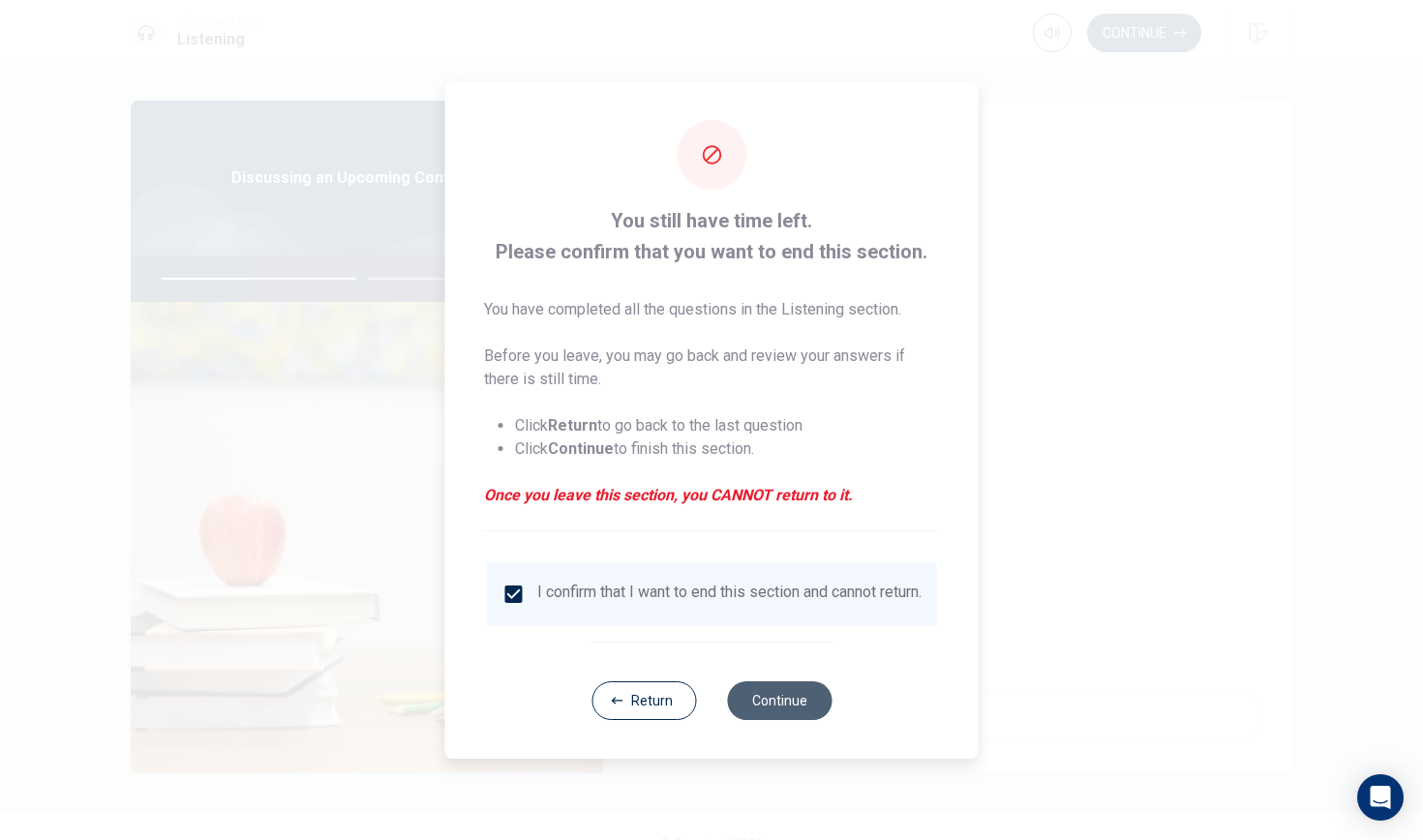 click on "Continue" at bounding box center (779, 701) 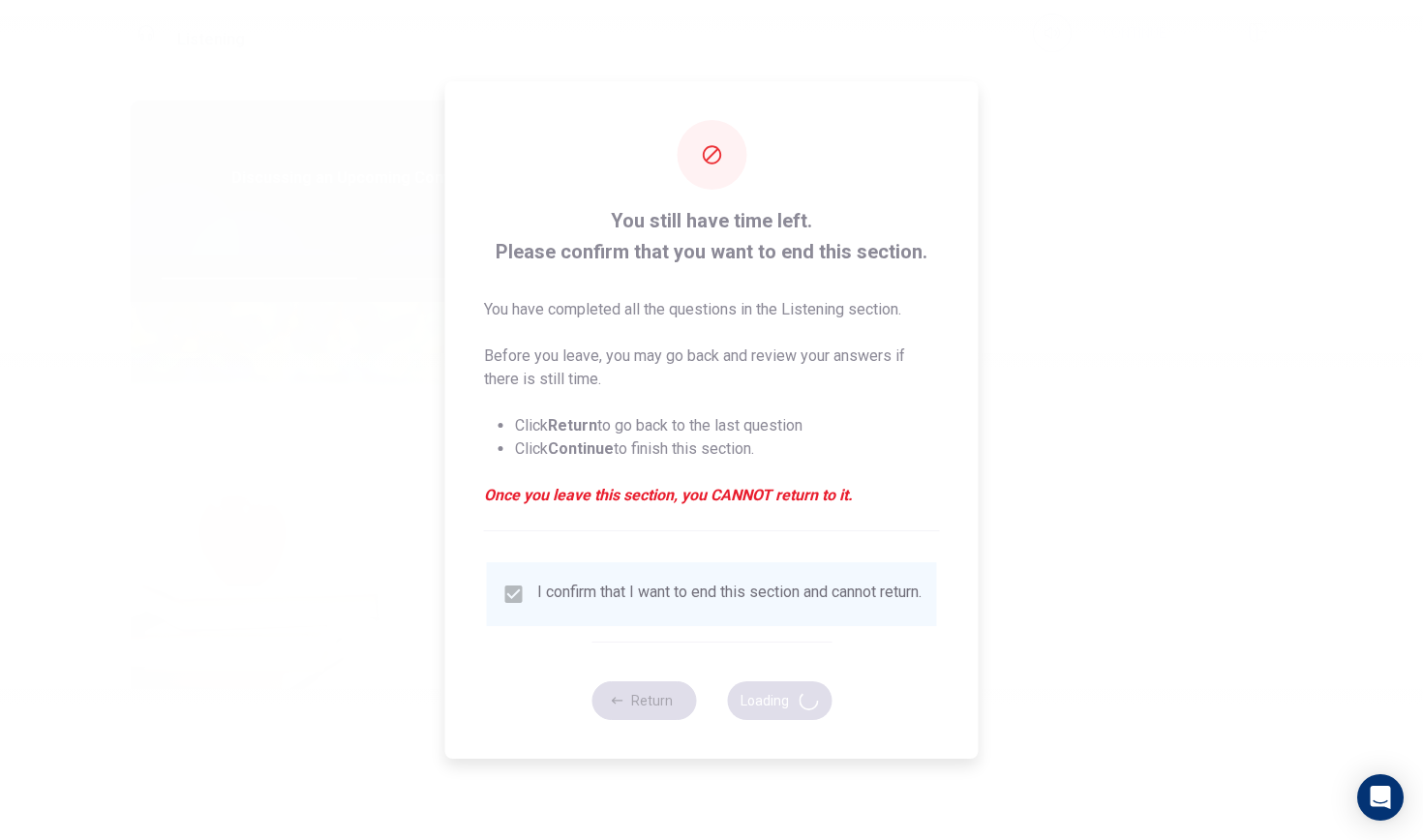 type on "58" 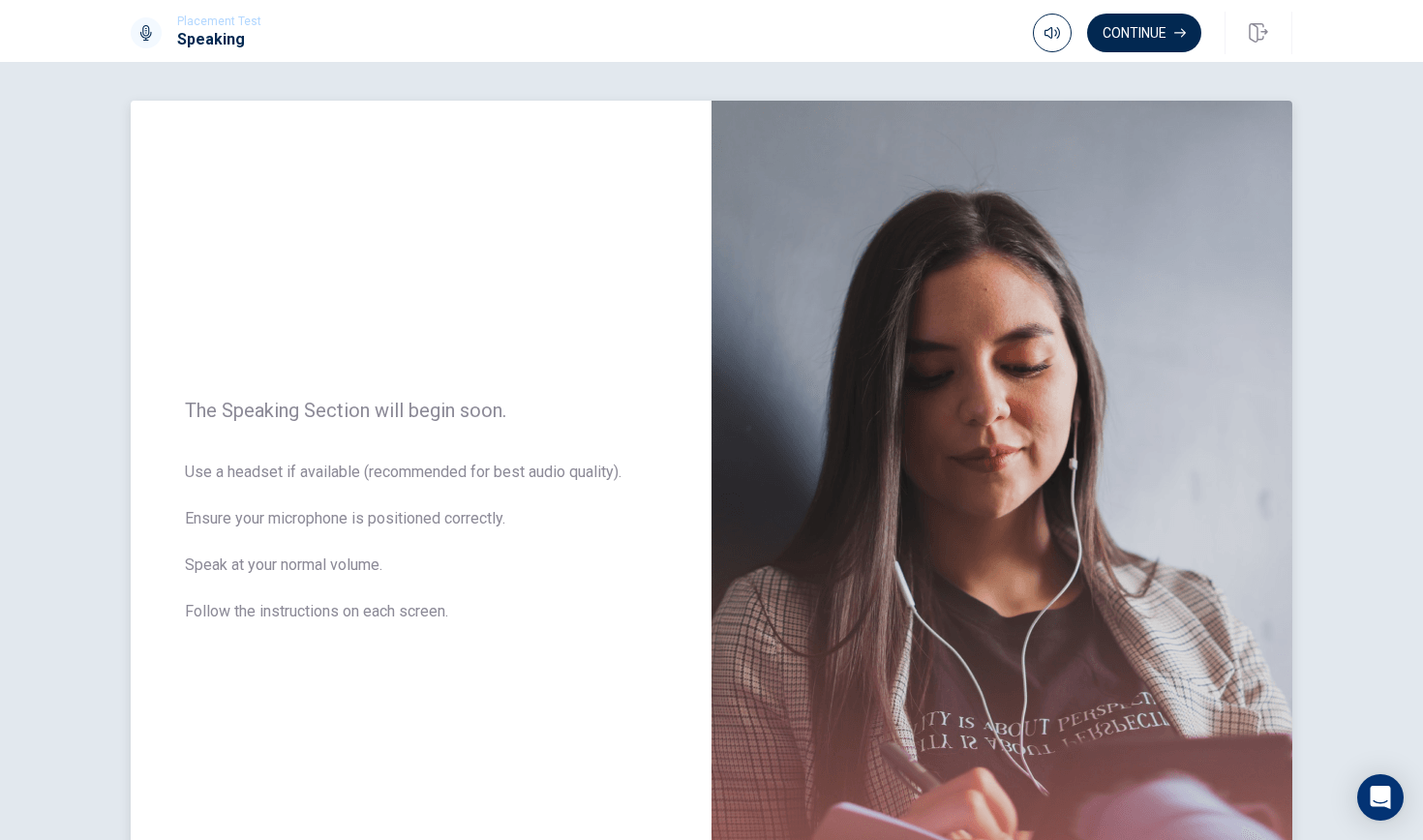 scroll, scrollTop: 0, scrollLeft: 0, axis: both 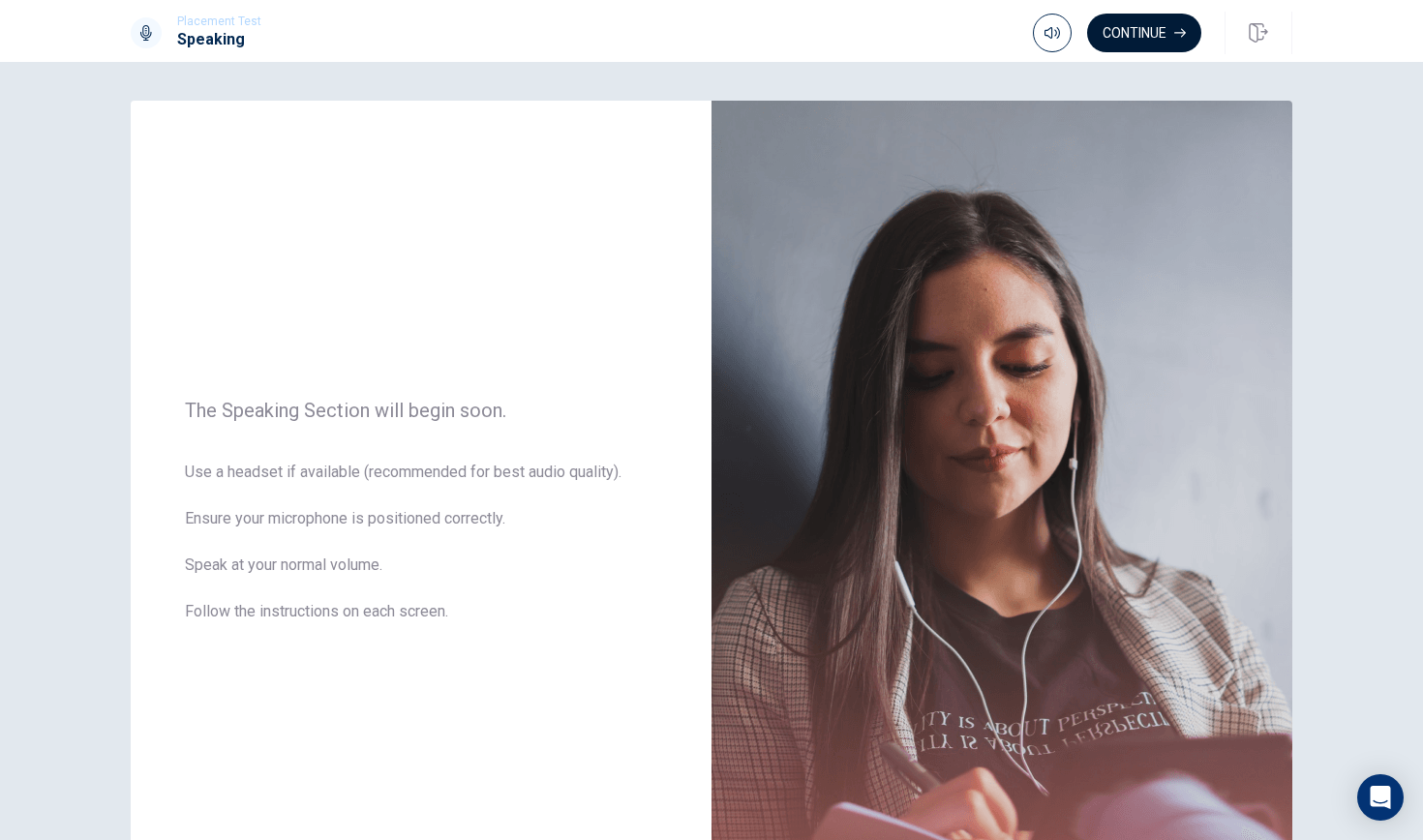 click on "Continue" at bounding box center [1144, 33] 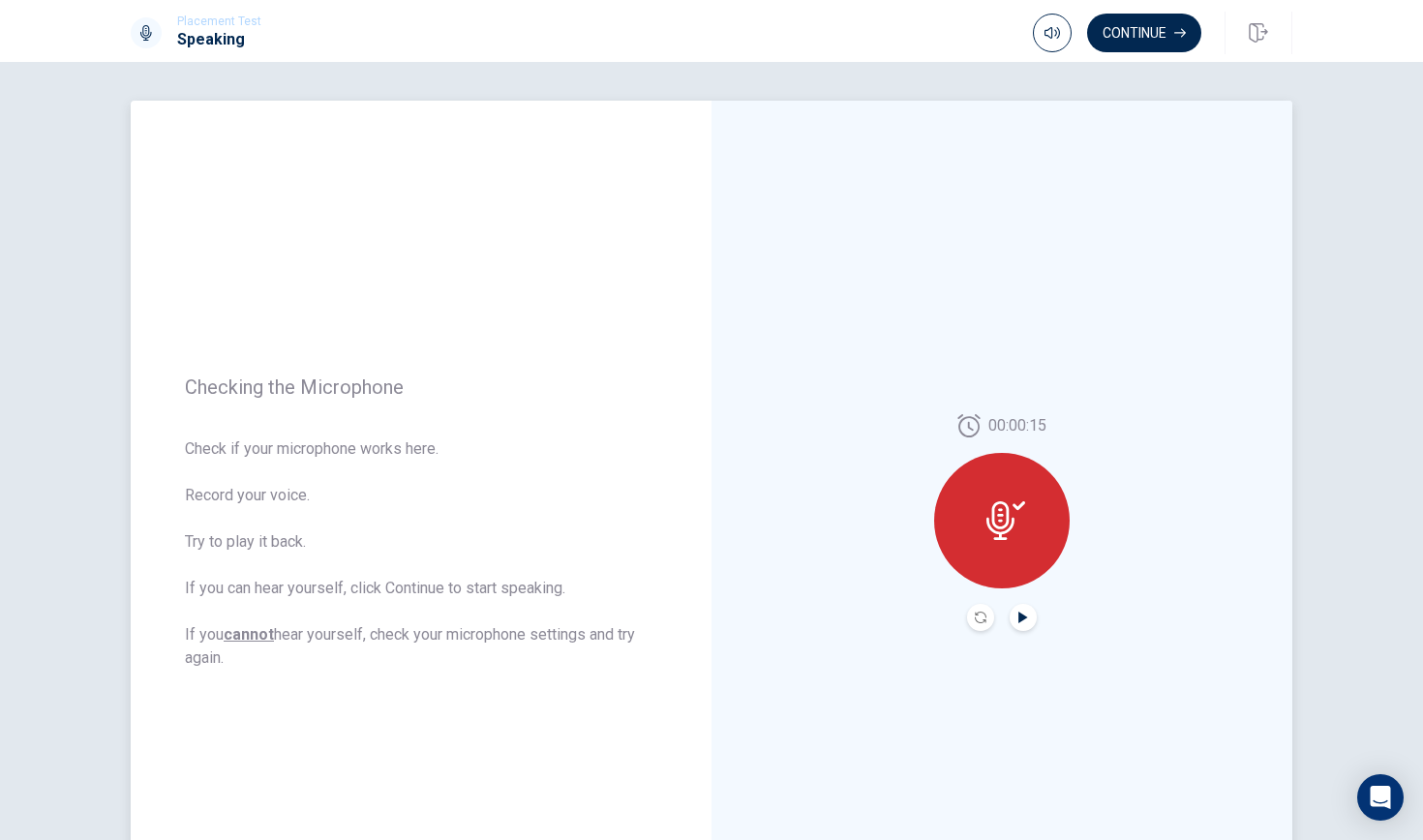 click 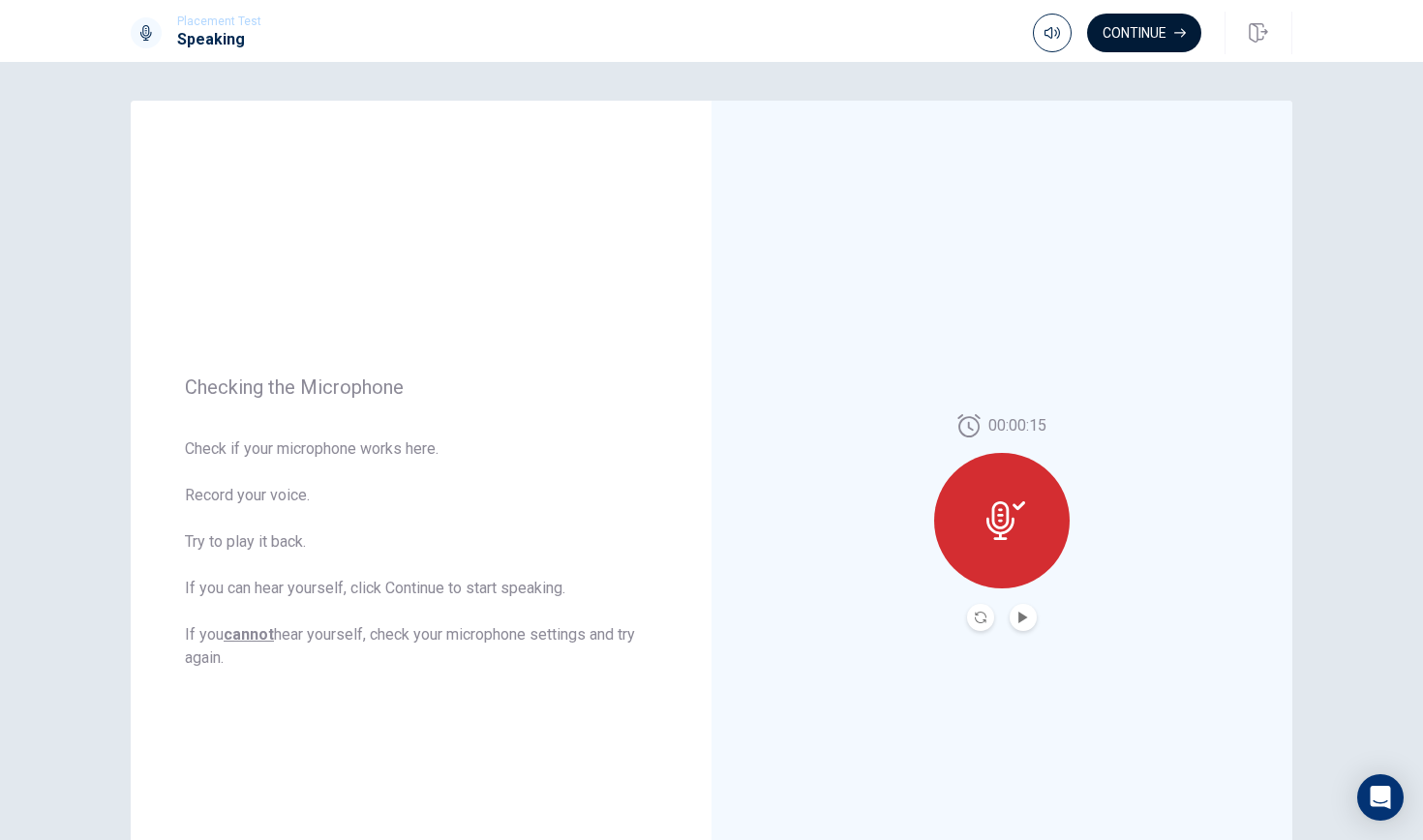 click on "Continue" at bounding box center (1144, 33) 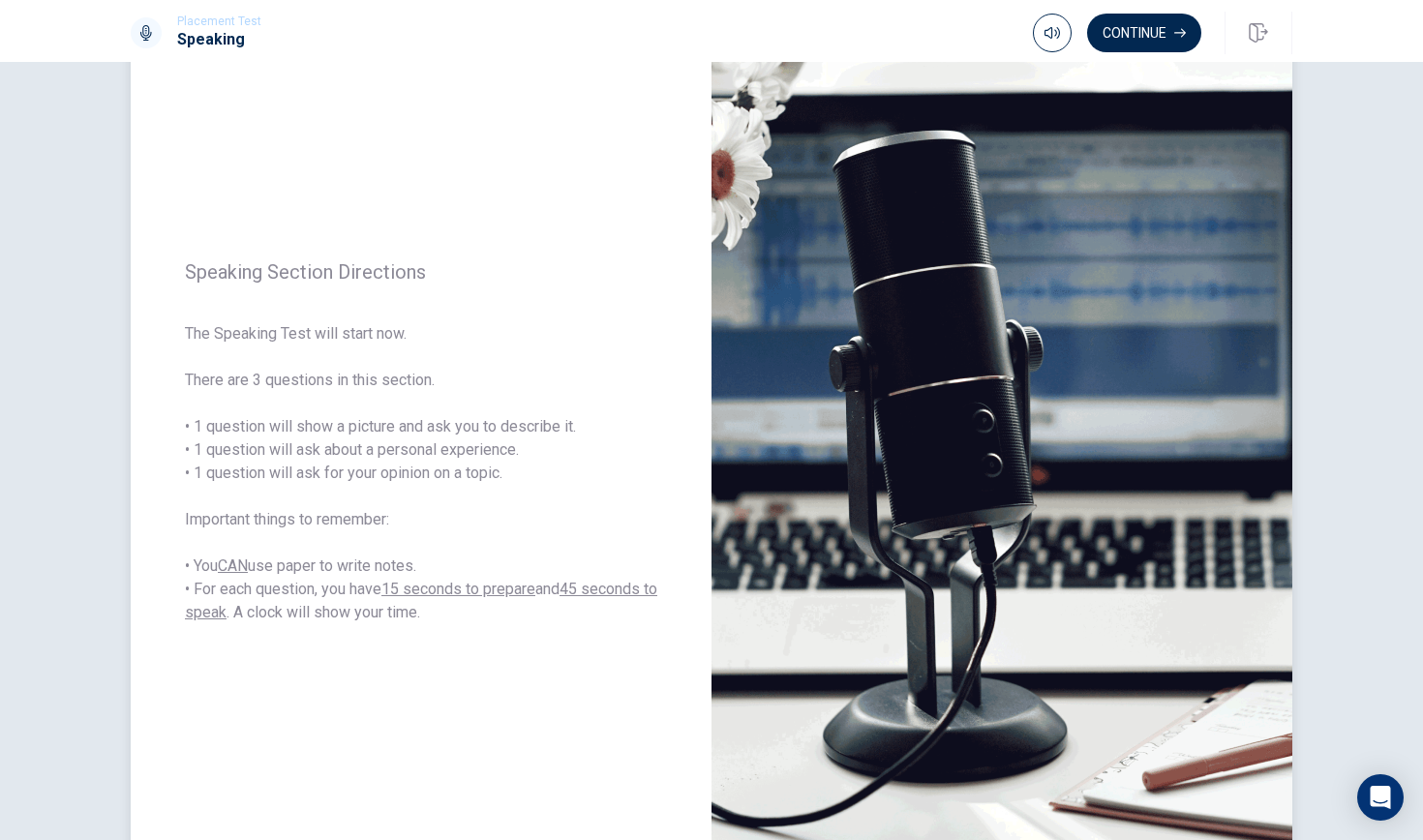 scroll, scrollTop: 29, scrollLeft: 0, axis: vertical 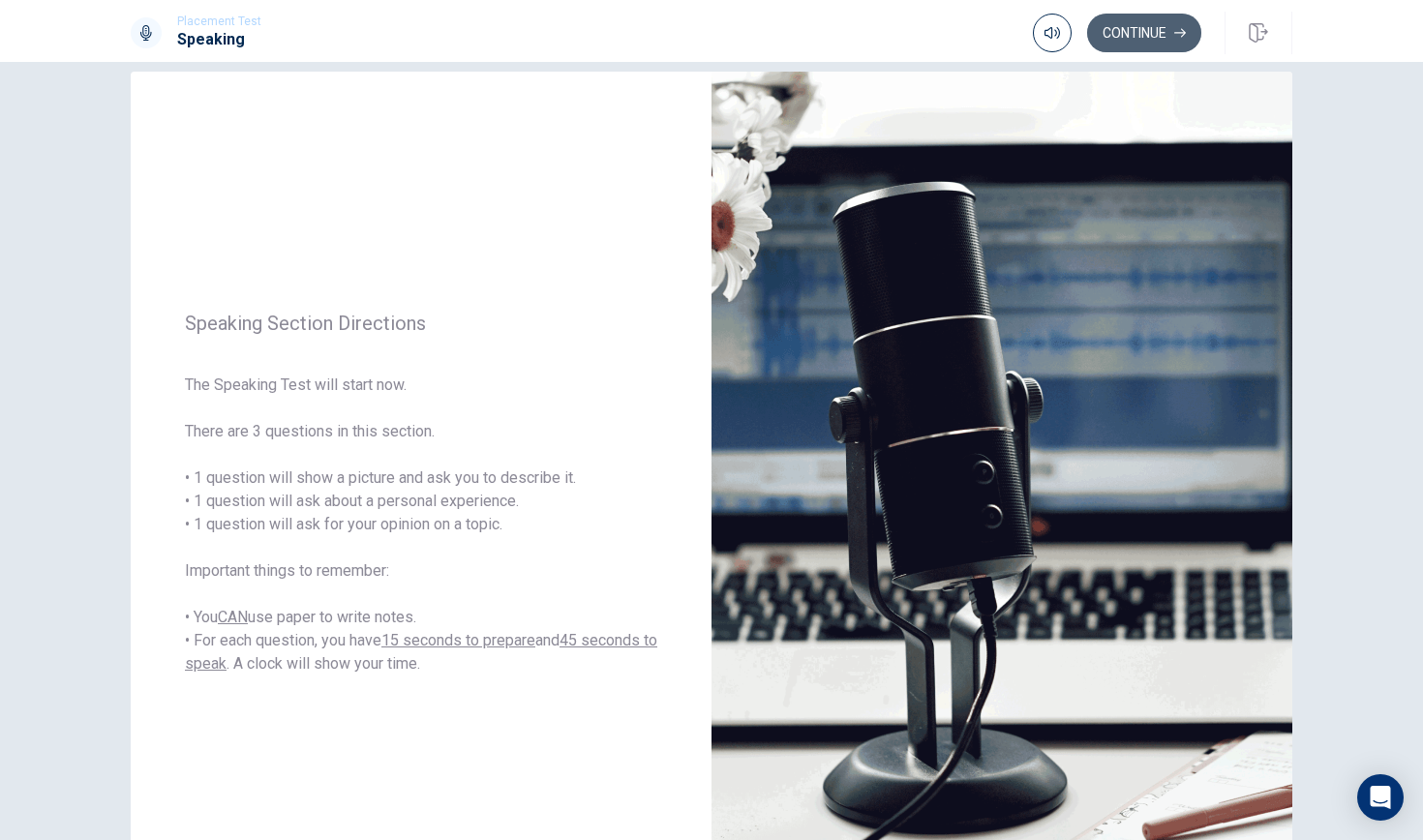 click on "Continue" at bounding box center (1144, 33) 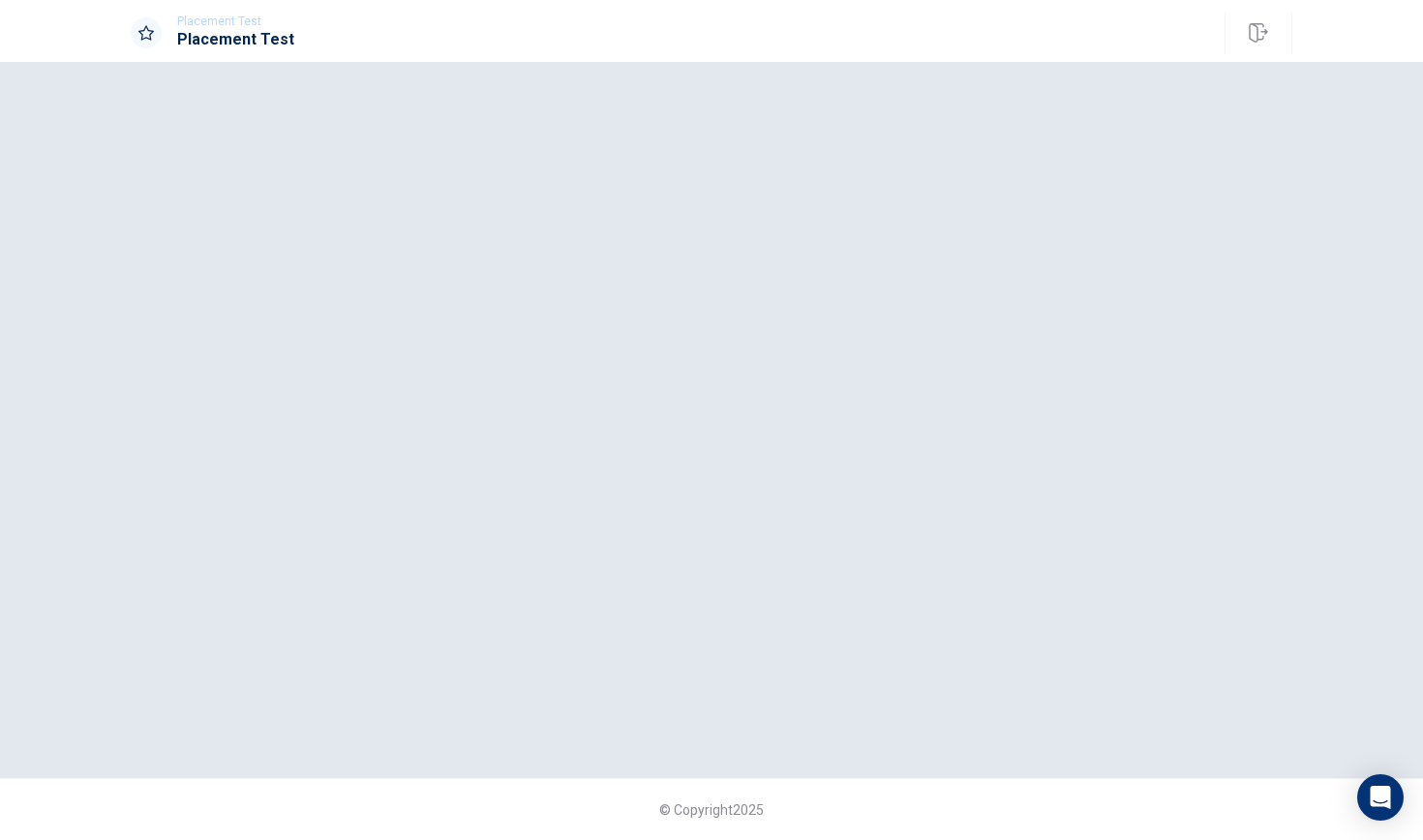 scroll, scrollTop: 0, scrollLeft: 0, axis: both 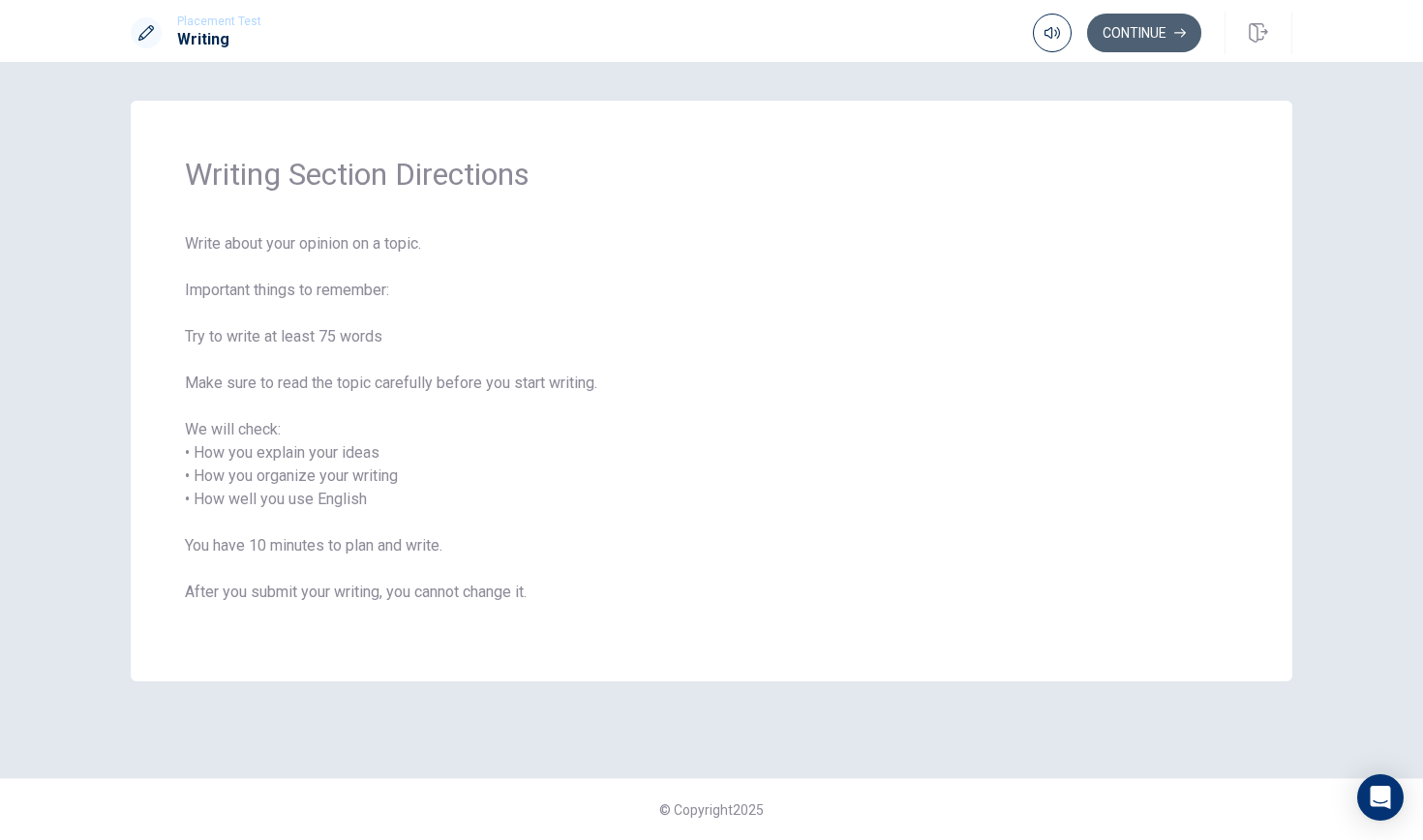 click on "Continue" at bounding box center (1144, 33) 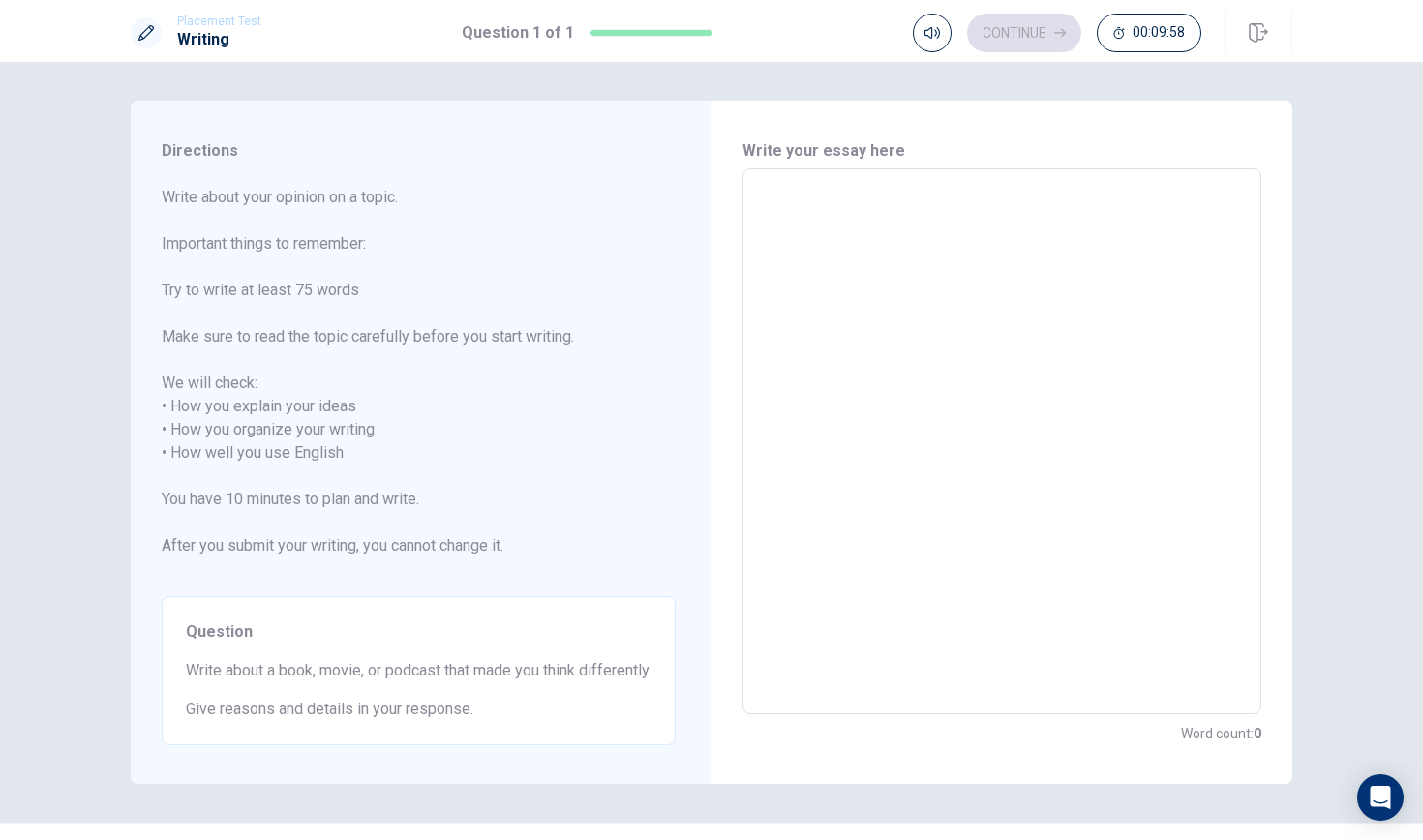 click at bounding box center (1002, 441) 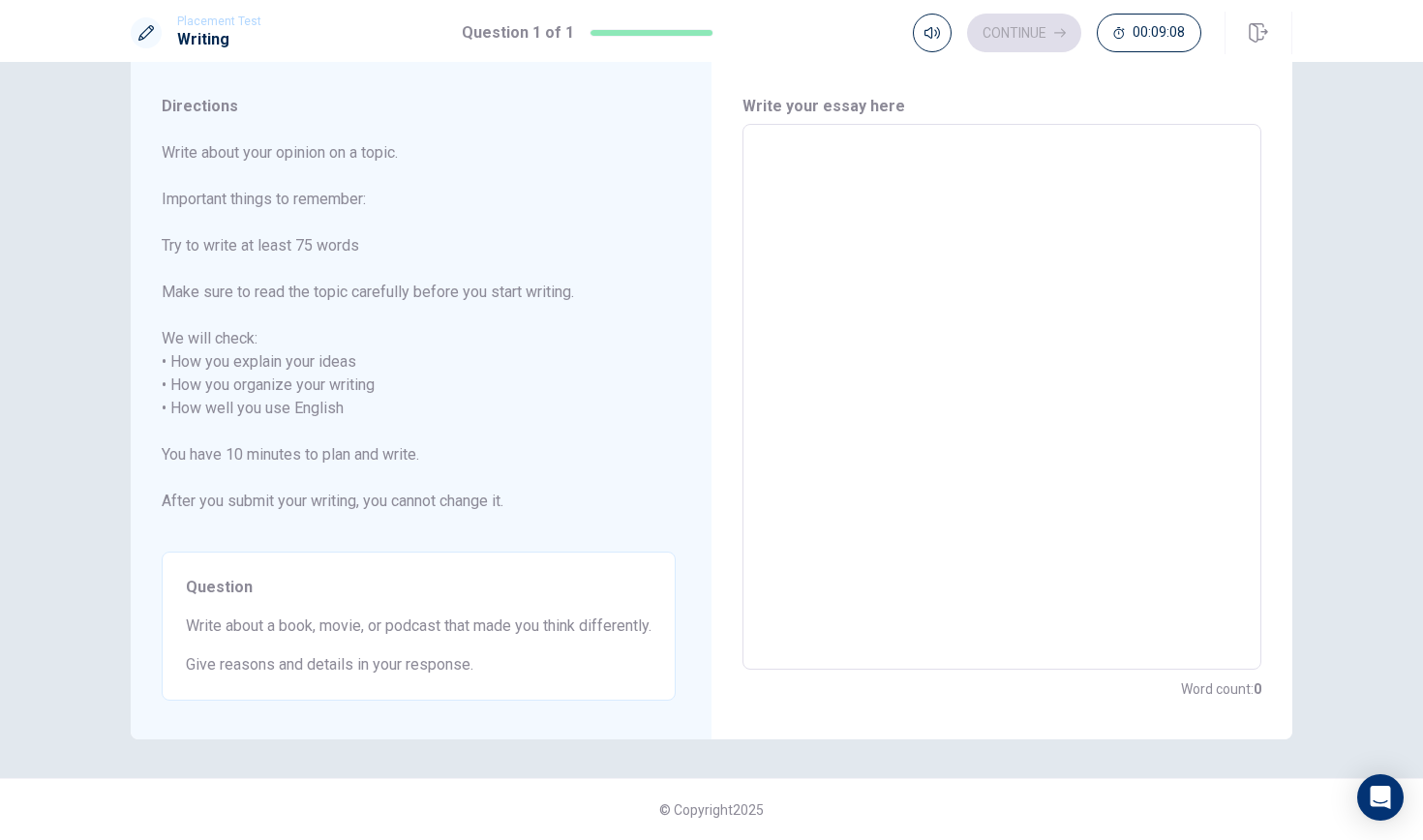 scroll, scrollTop: 68, scrollLeft: 0, axis: vertical 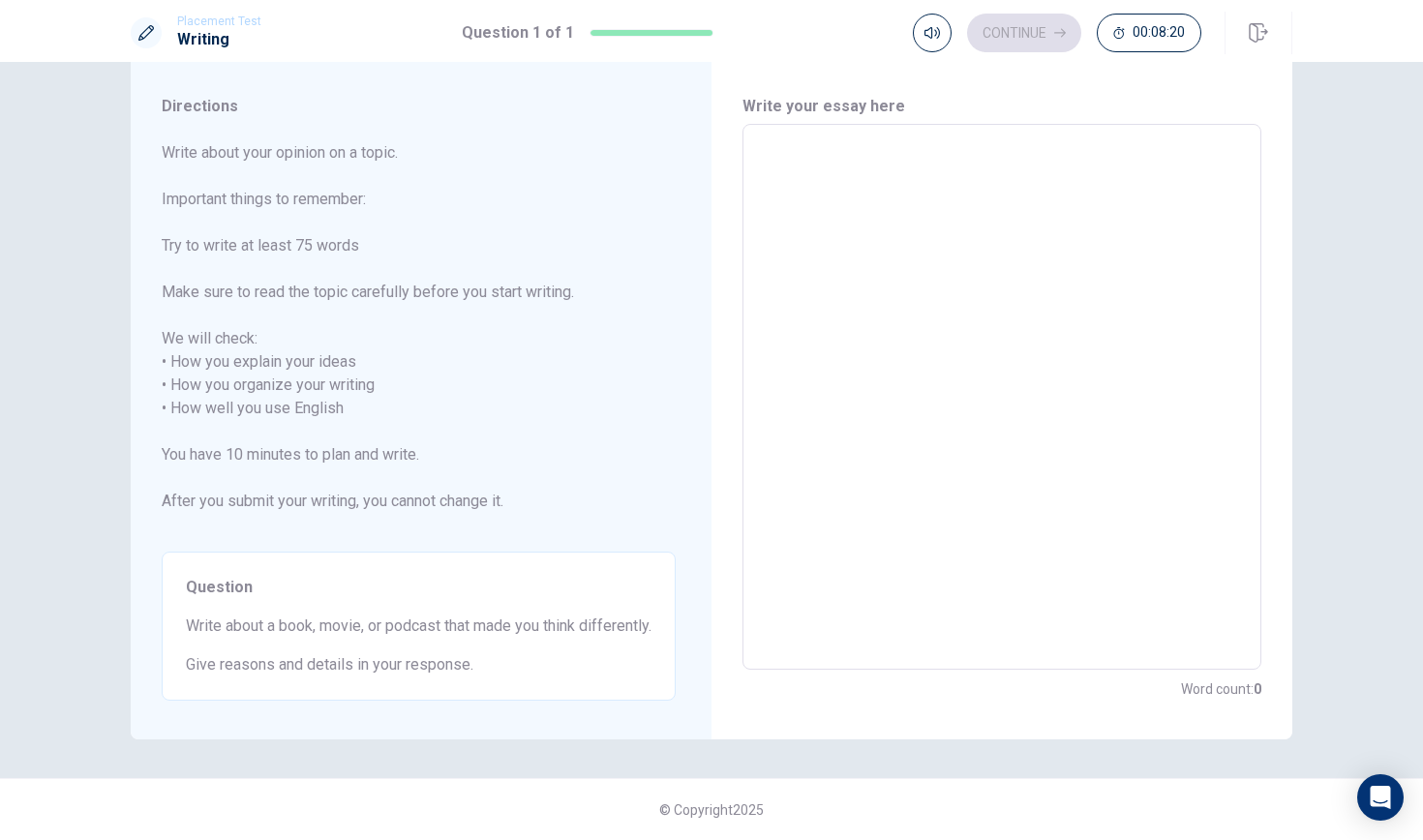 click at bounding box center (1002, 397) 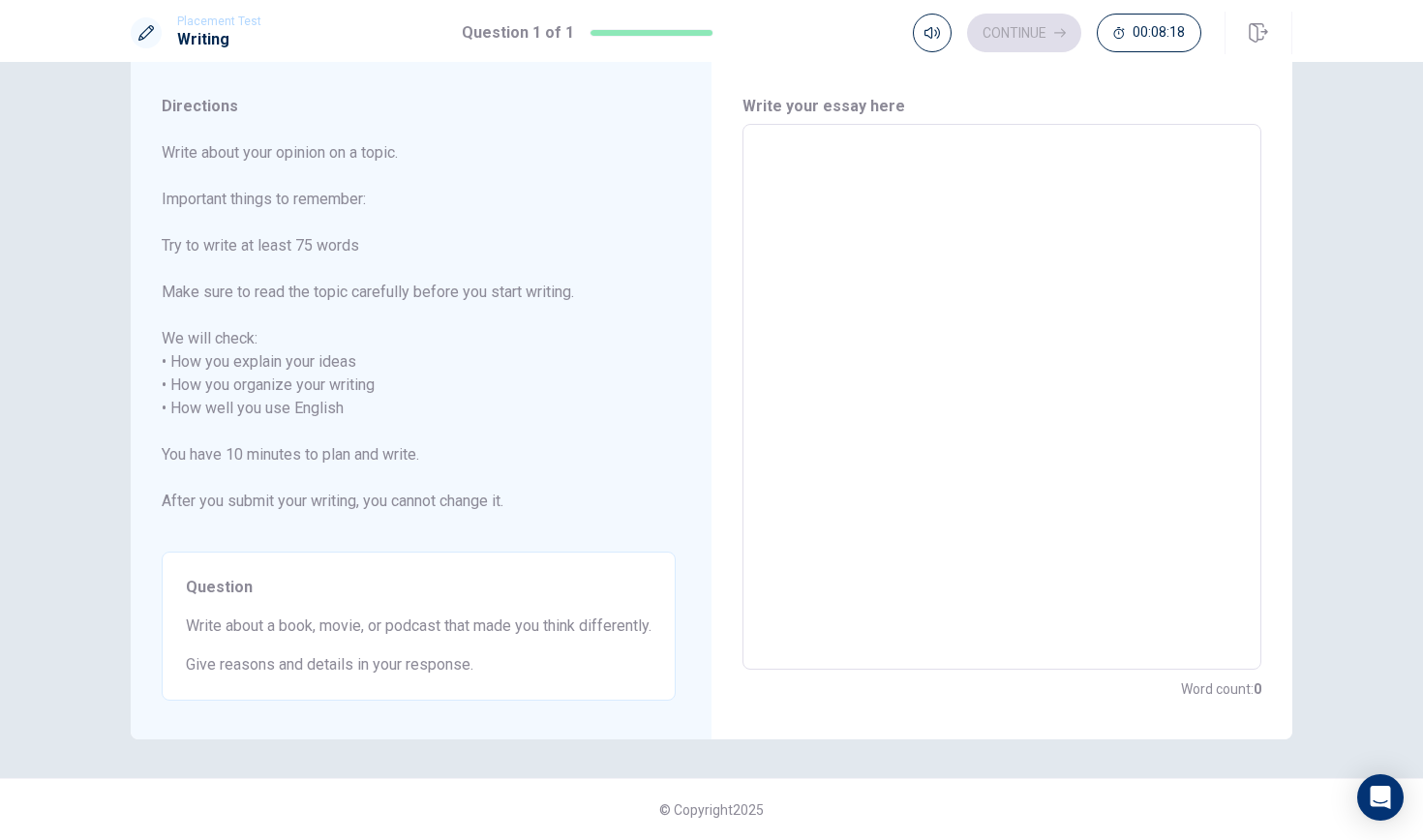click at bounding box center [1002, 397] 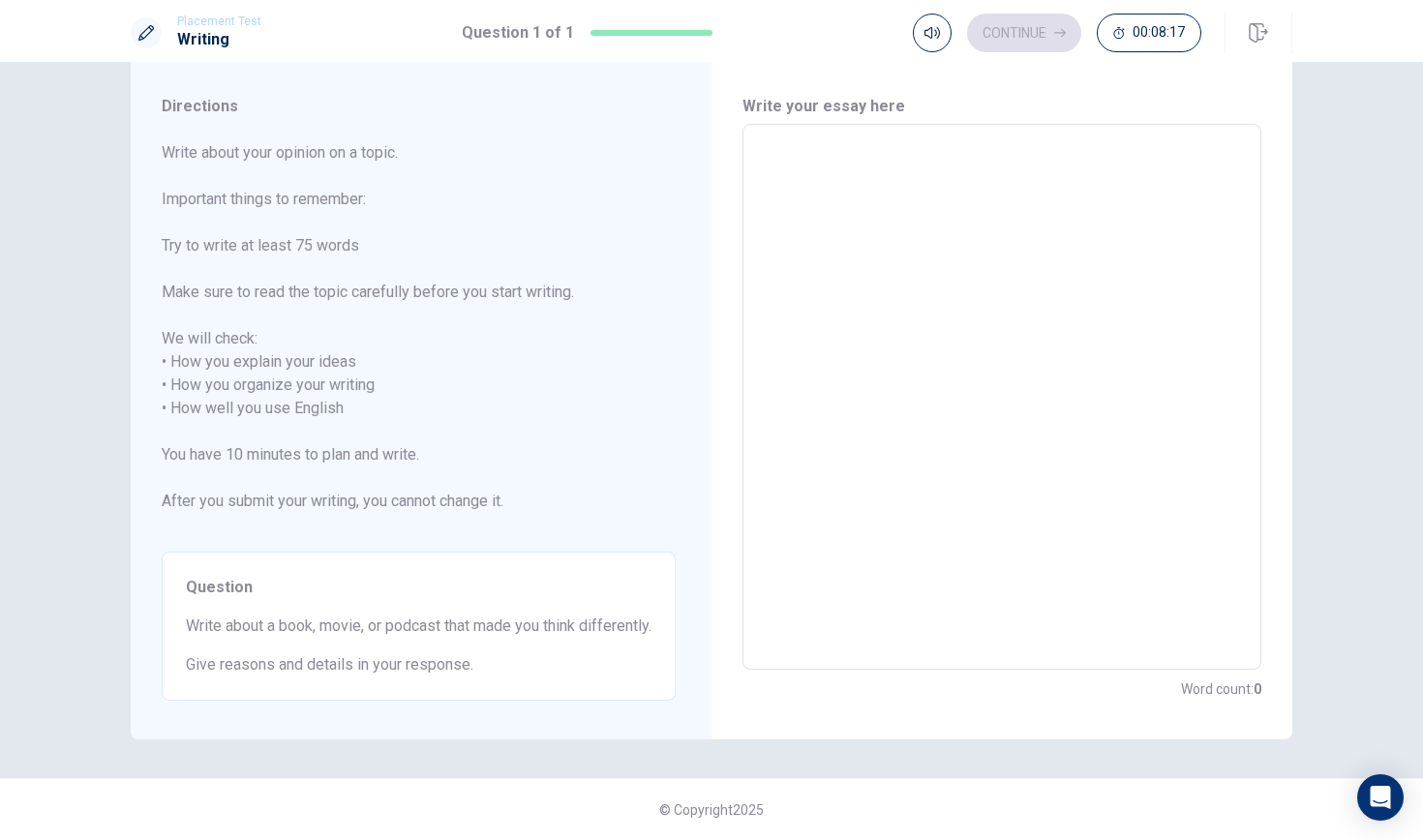 type on "d" 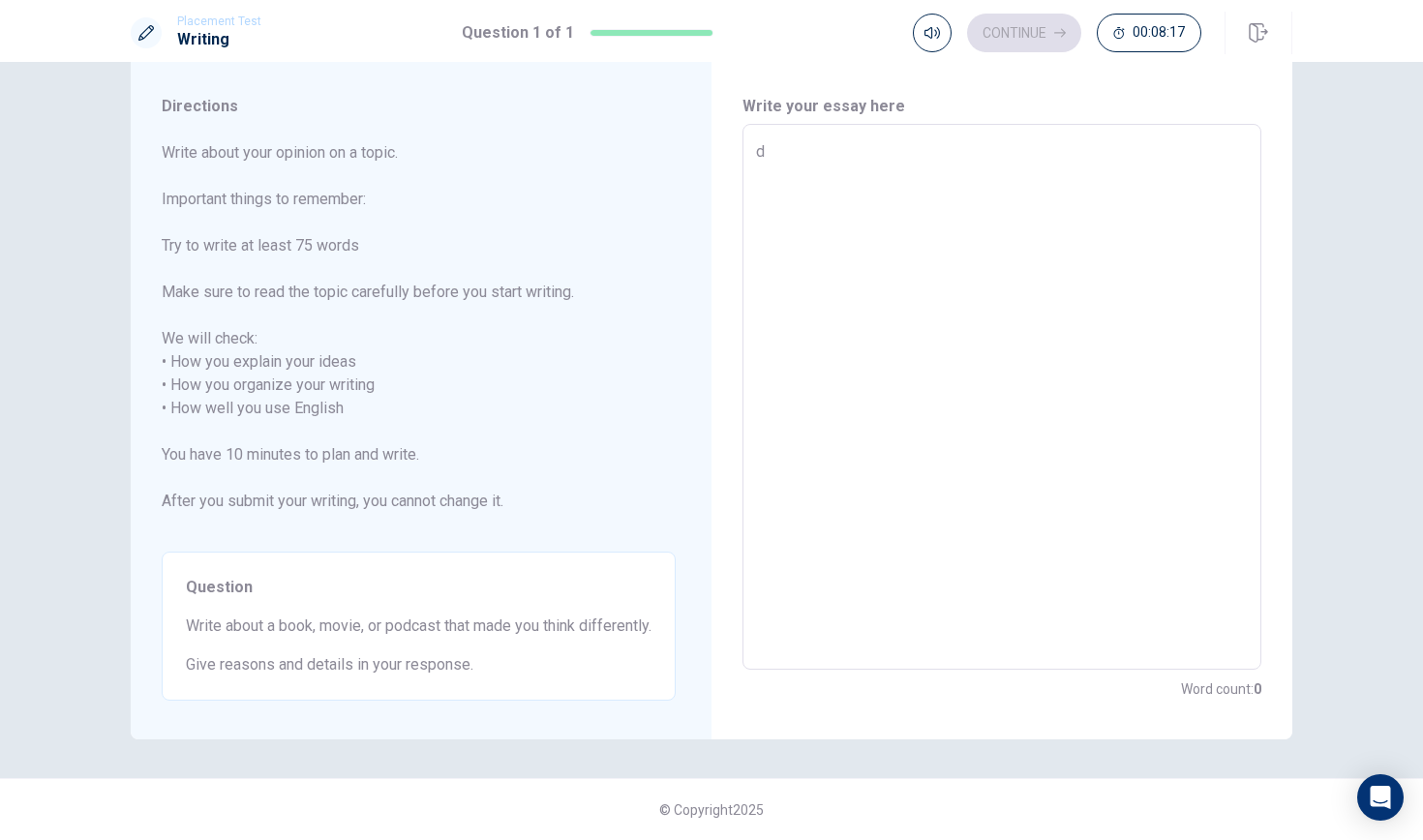 type on "x" 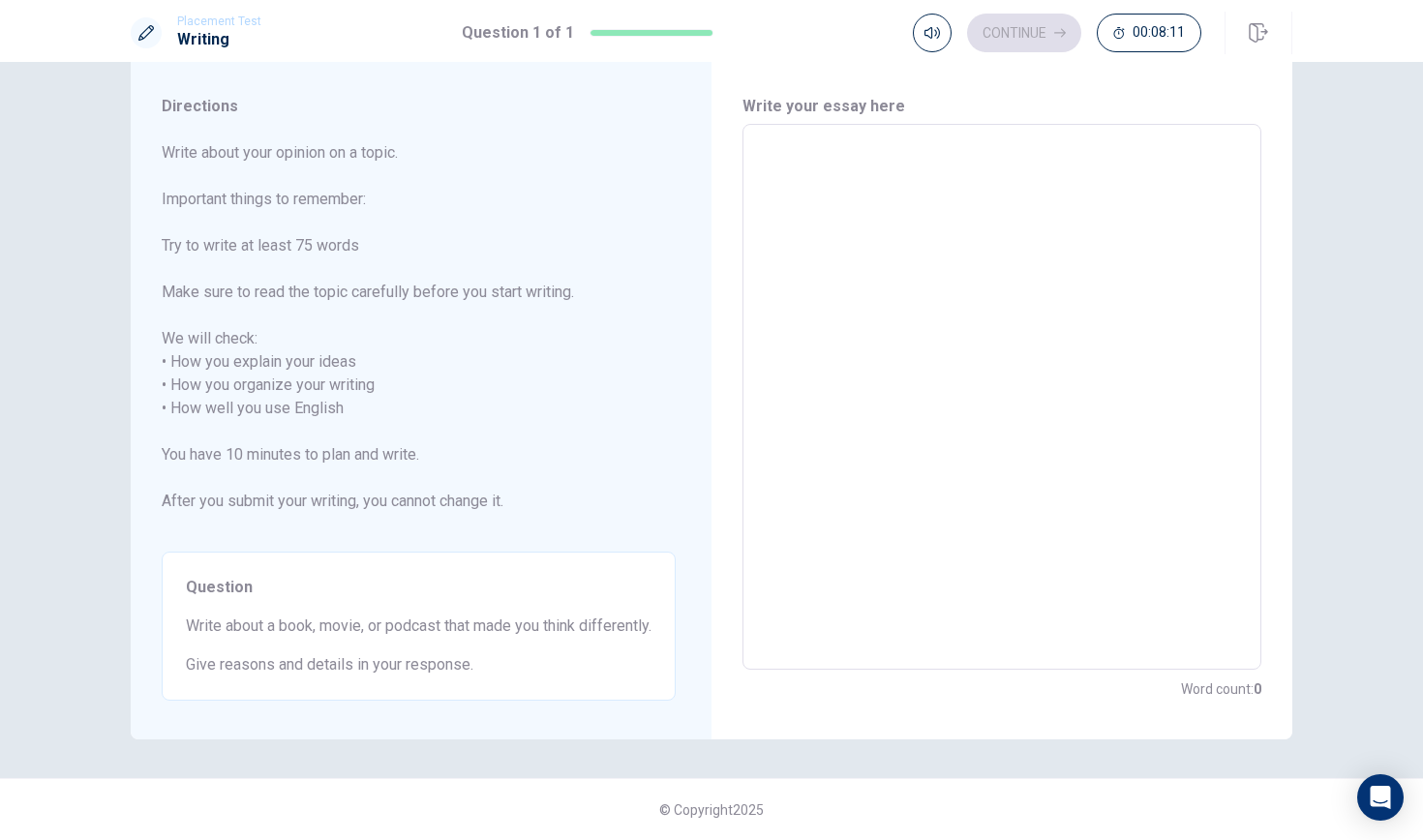 type on "o" 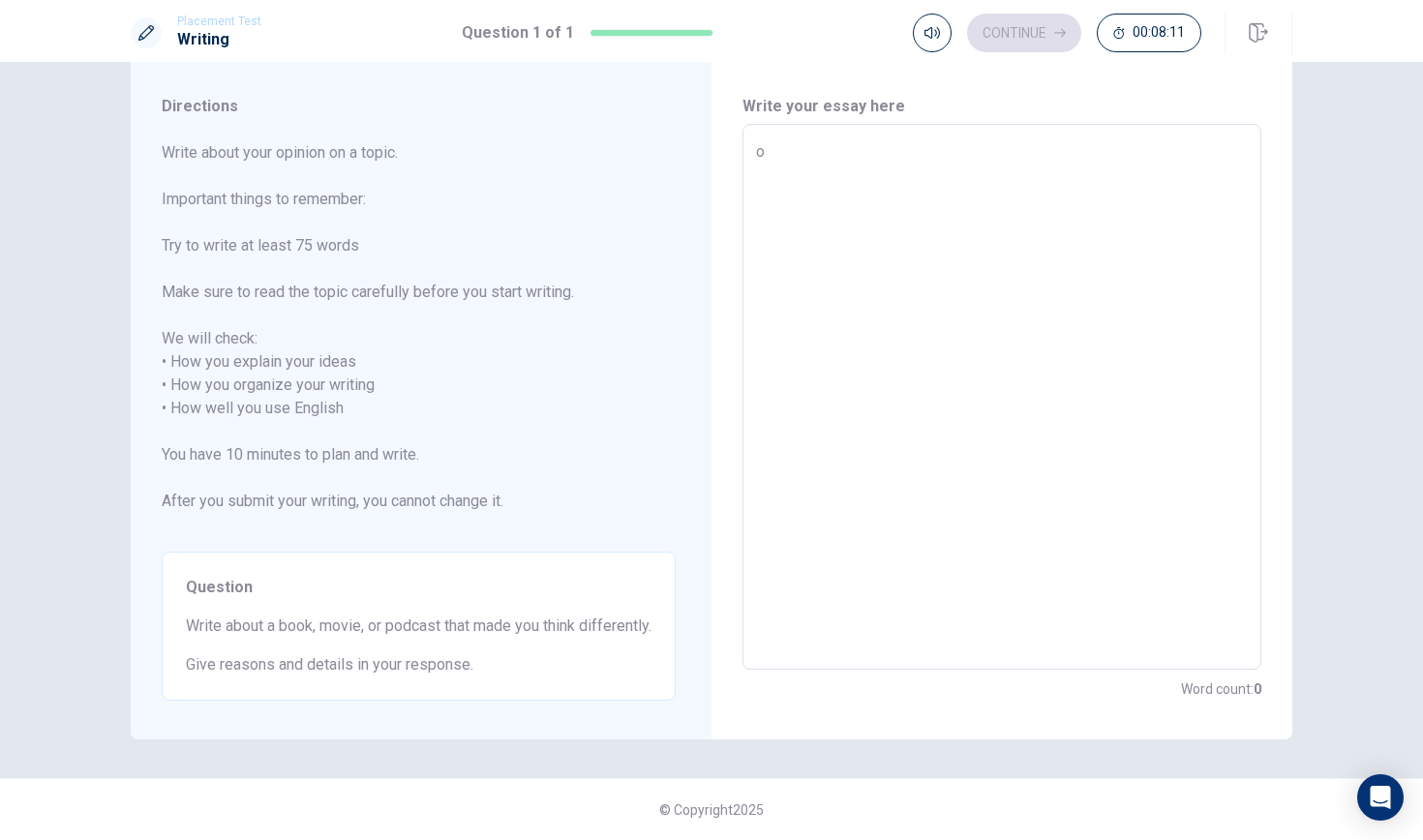 type on "x" 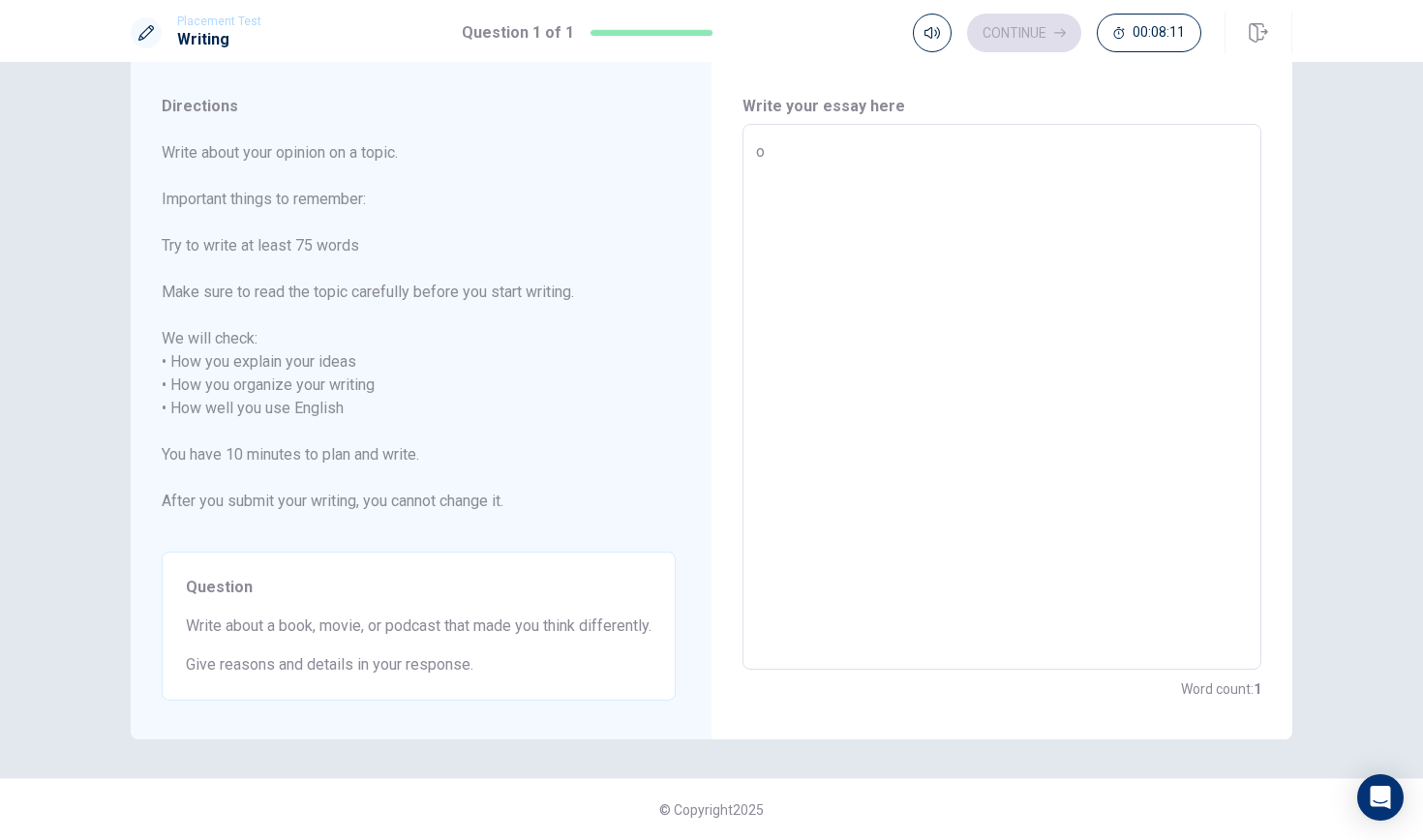 type on "on" 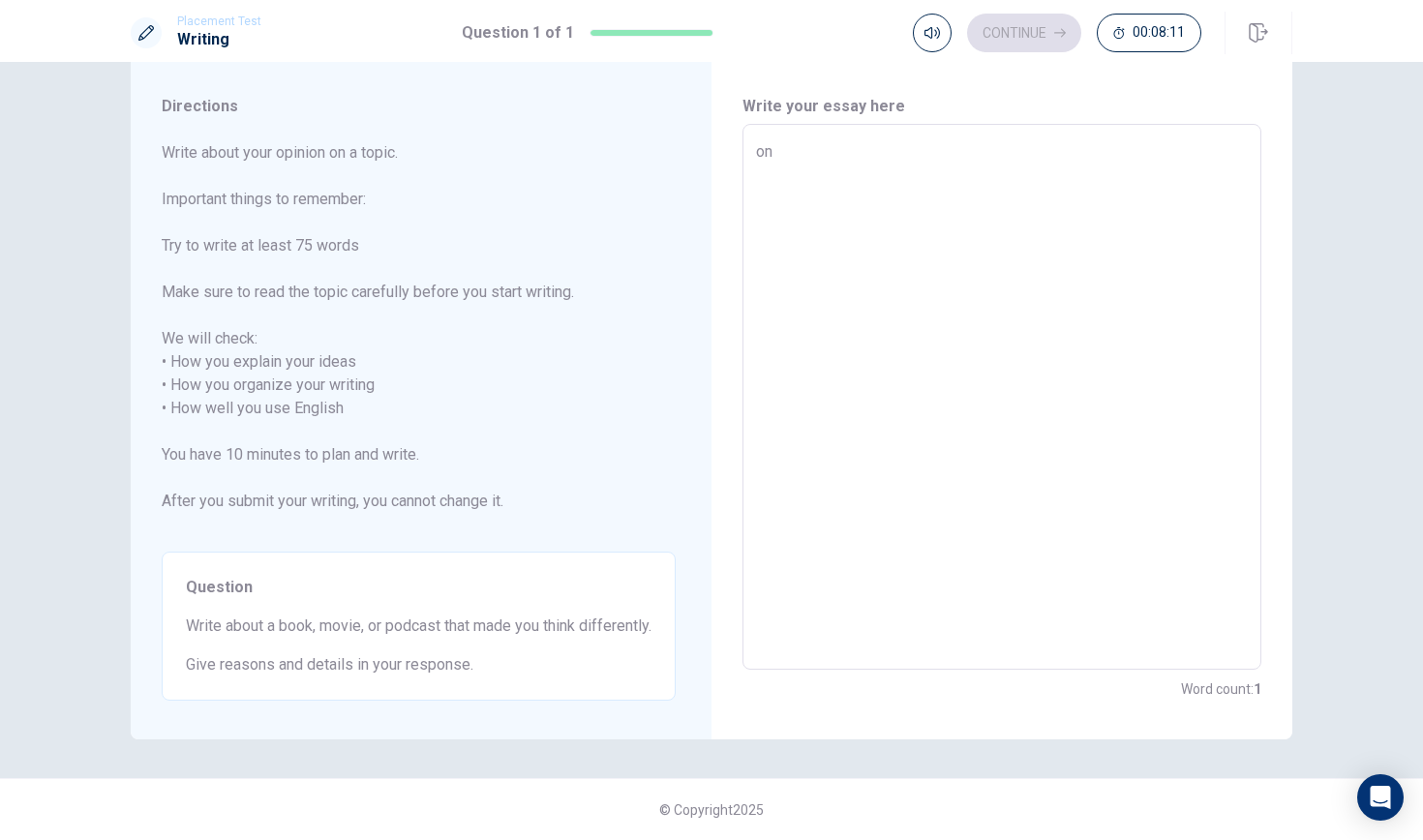 type on "x" 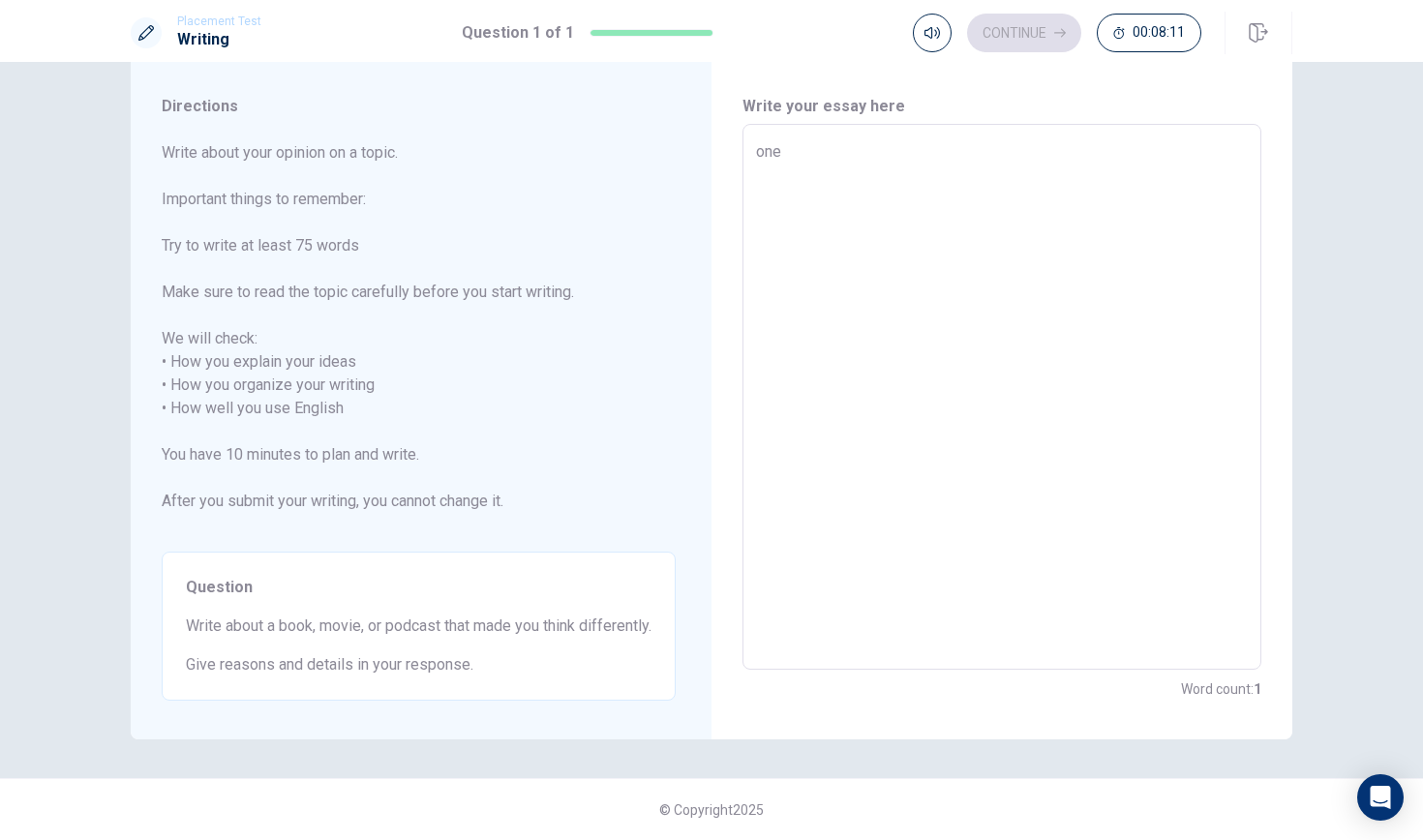 type on "x" 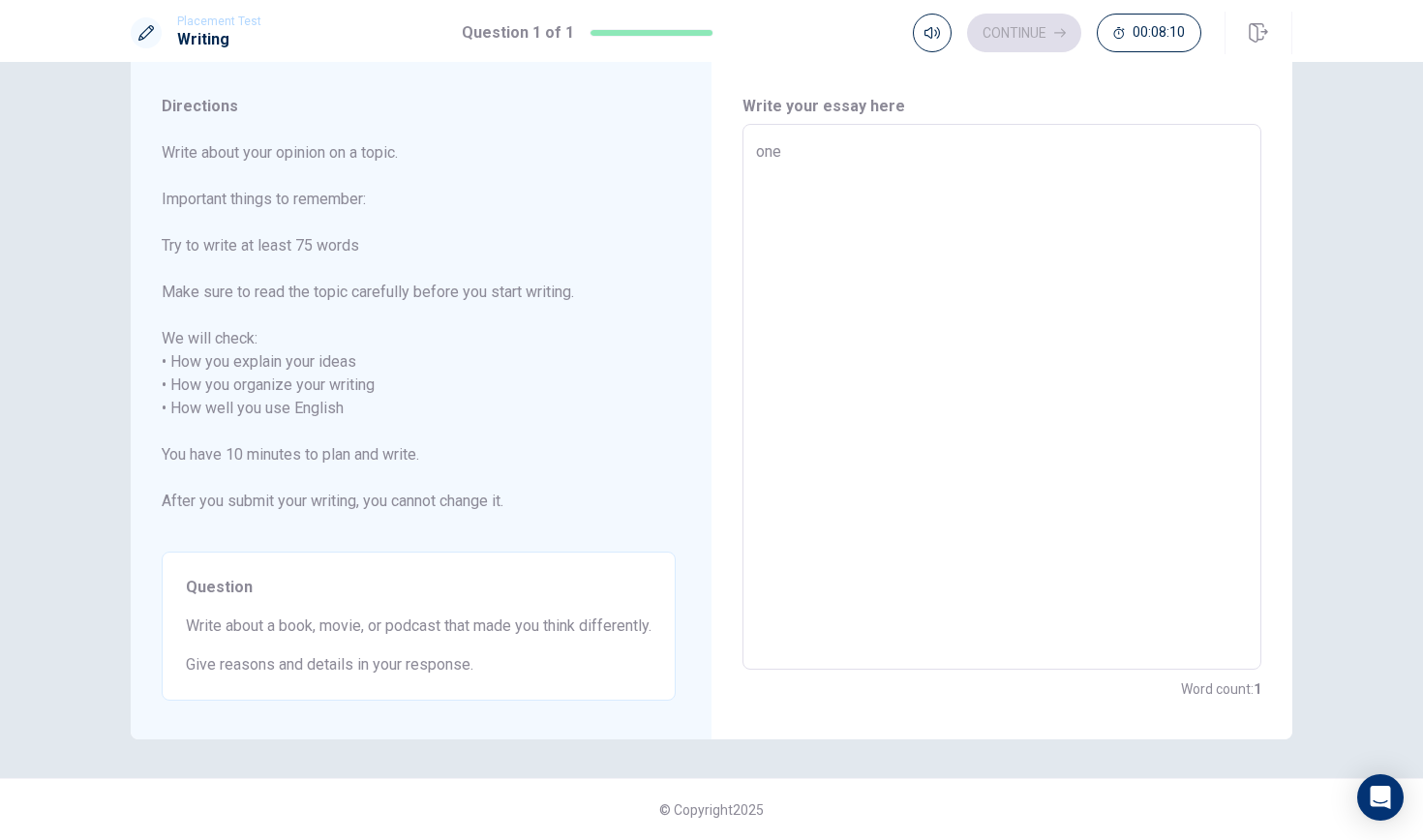 type on "one" 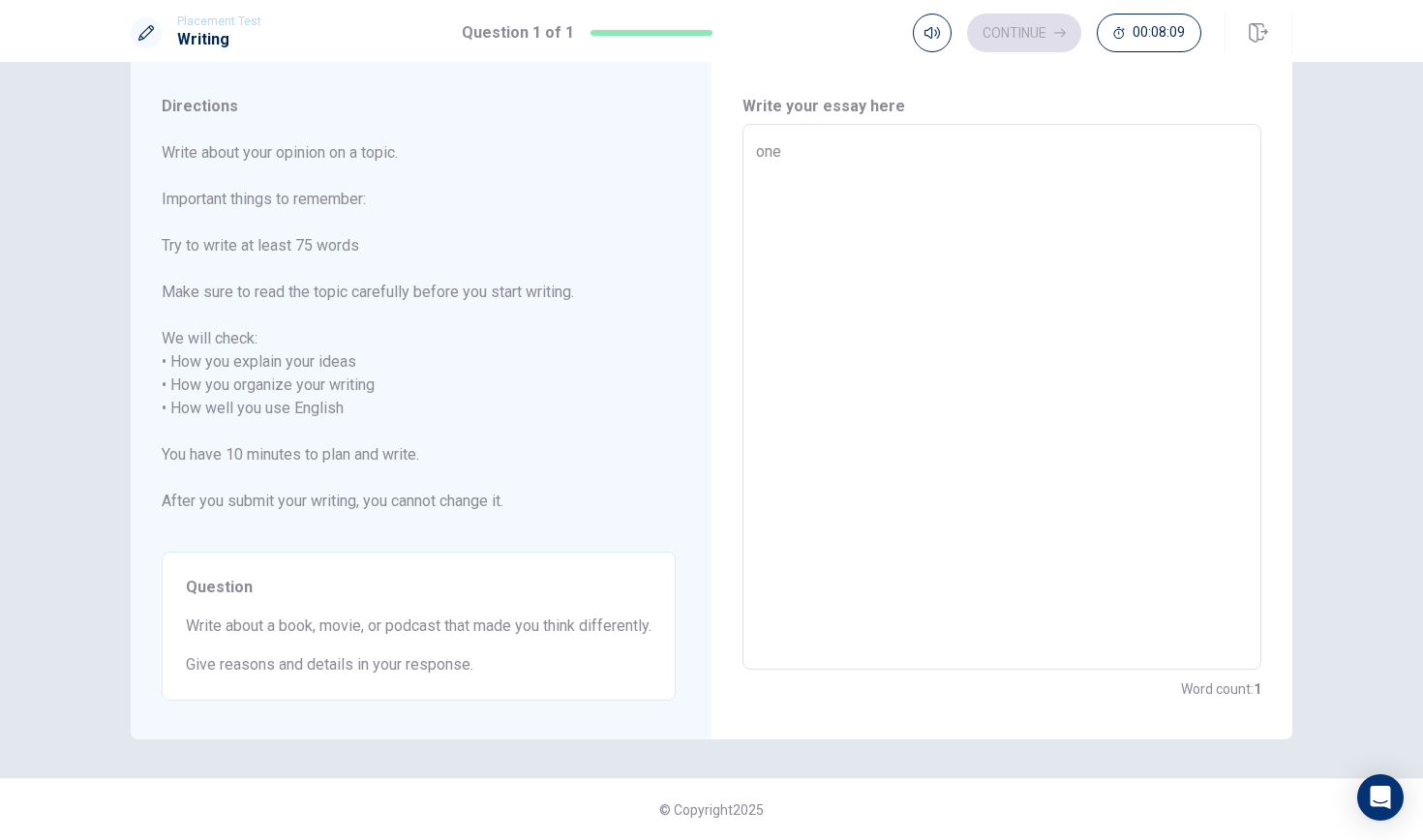 type on "on" 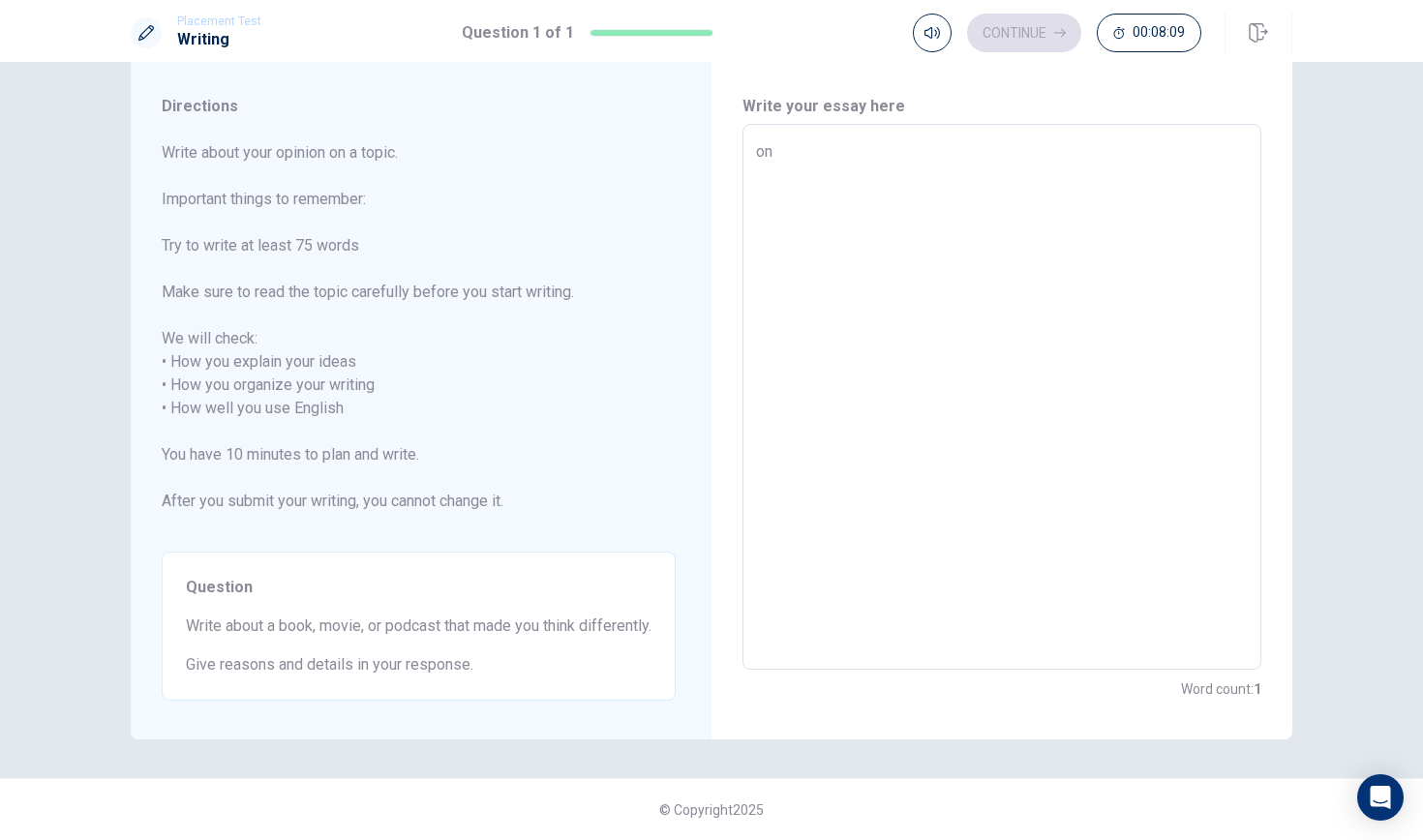 type on "x" 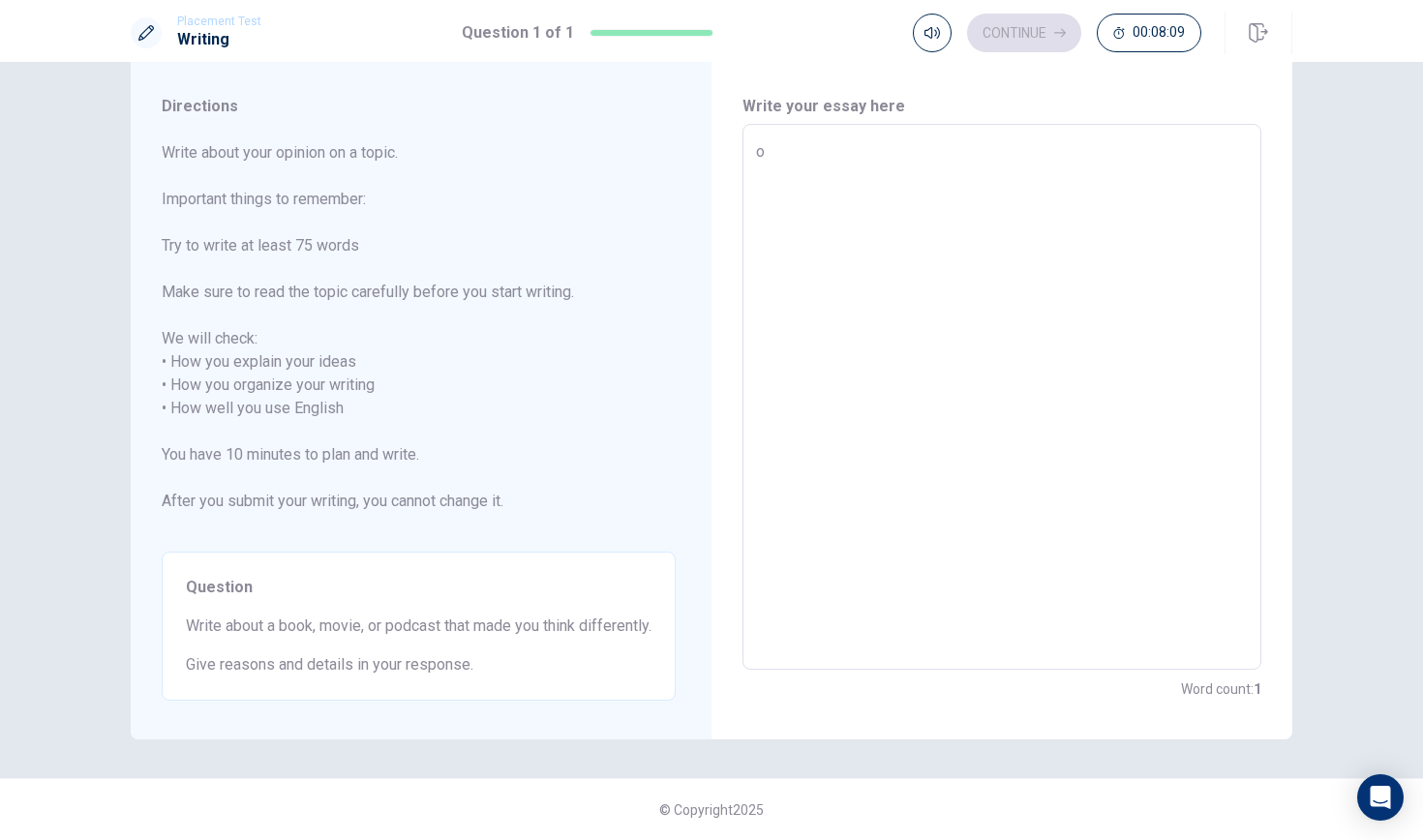 type on "x" 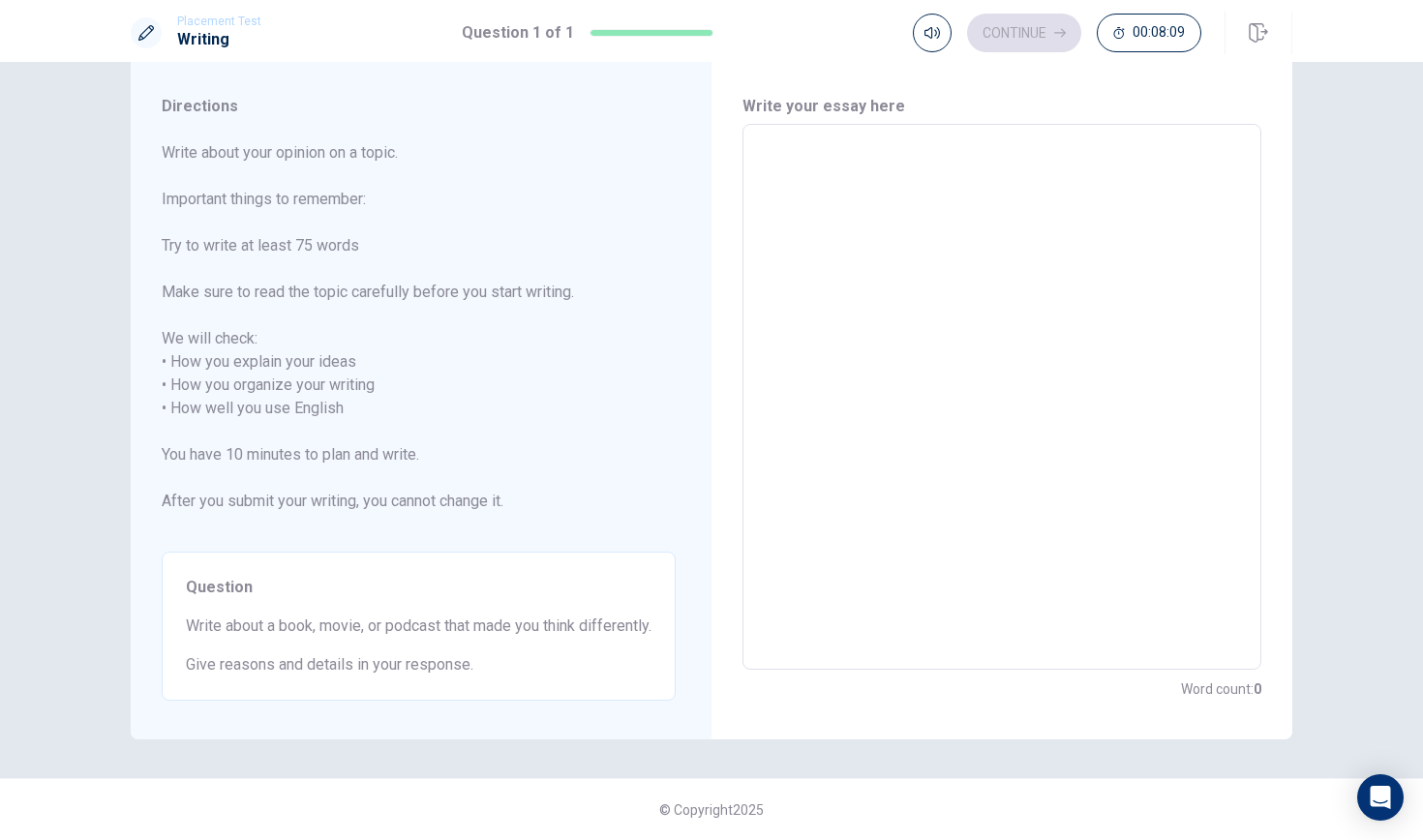 type on "O" 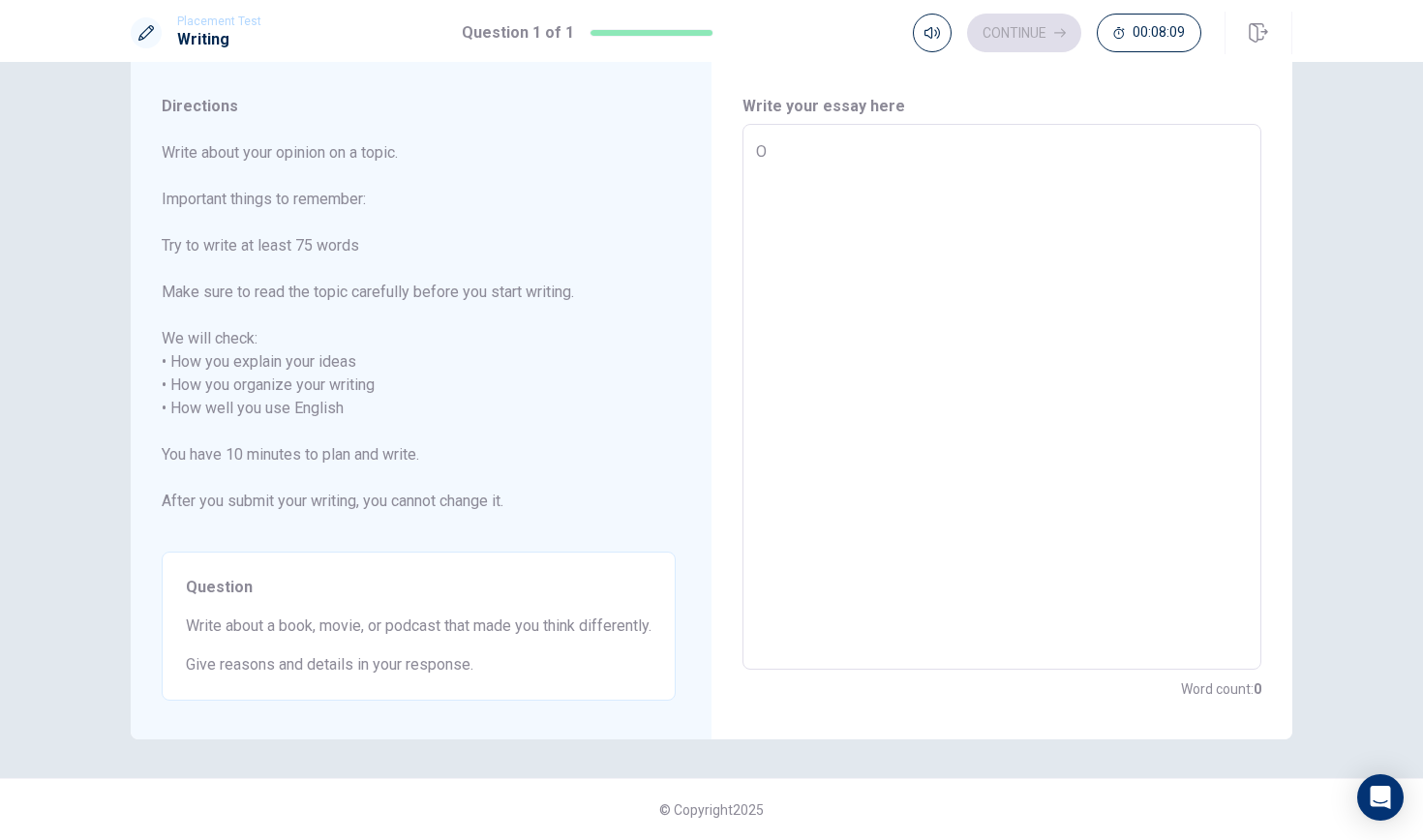 type on "x" 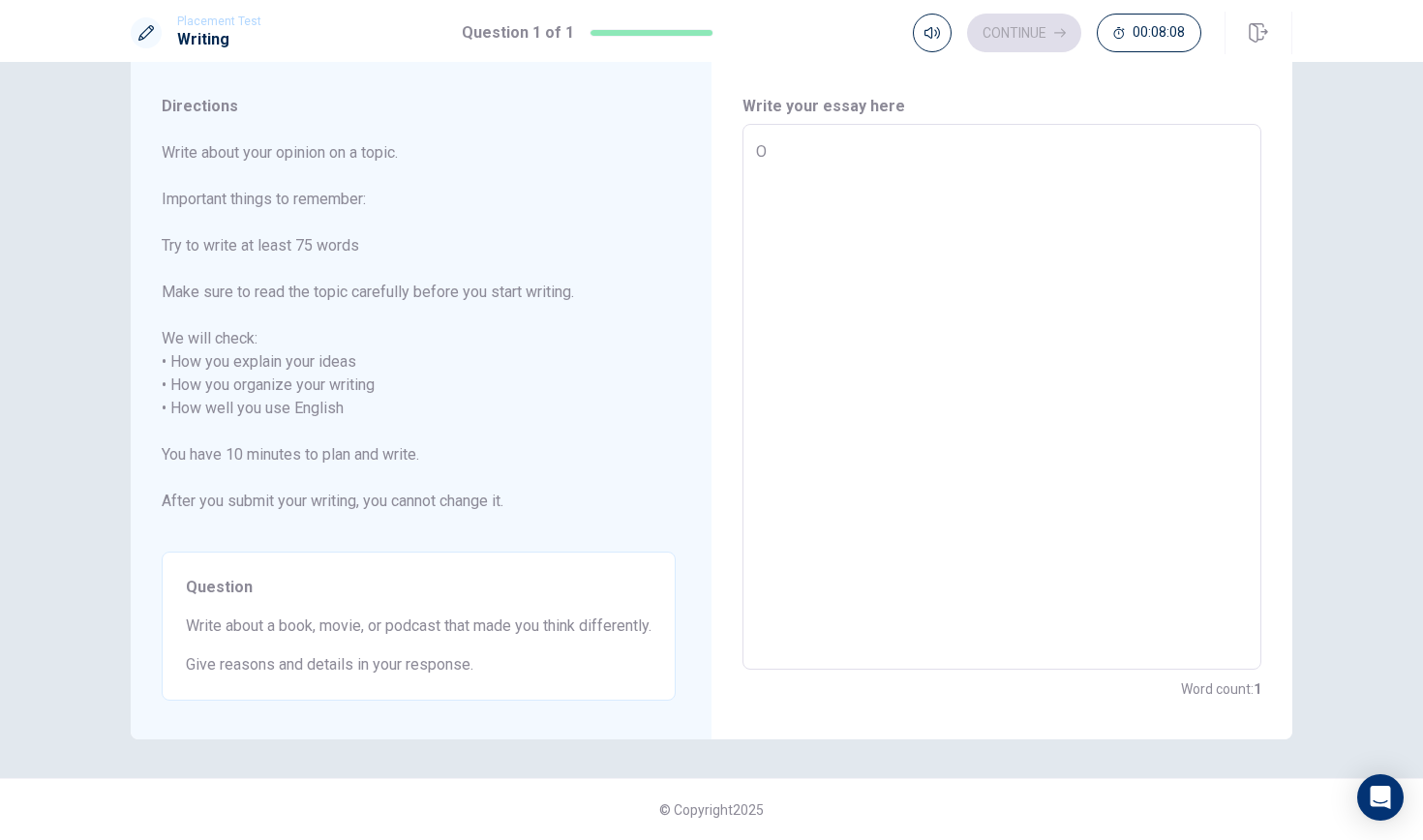 type on "On" 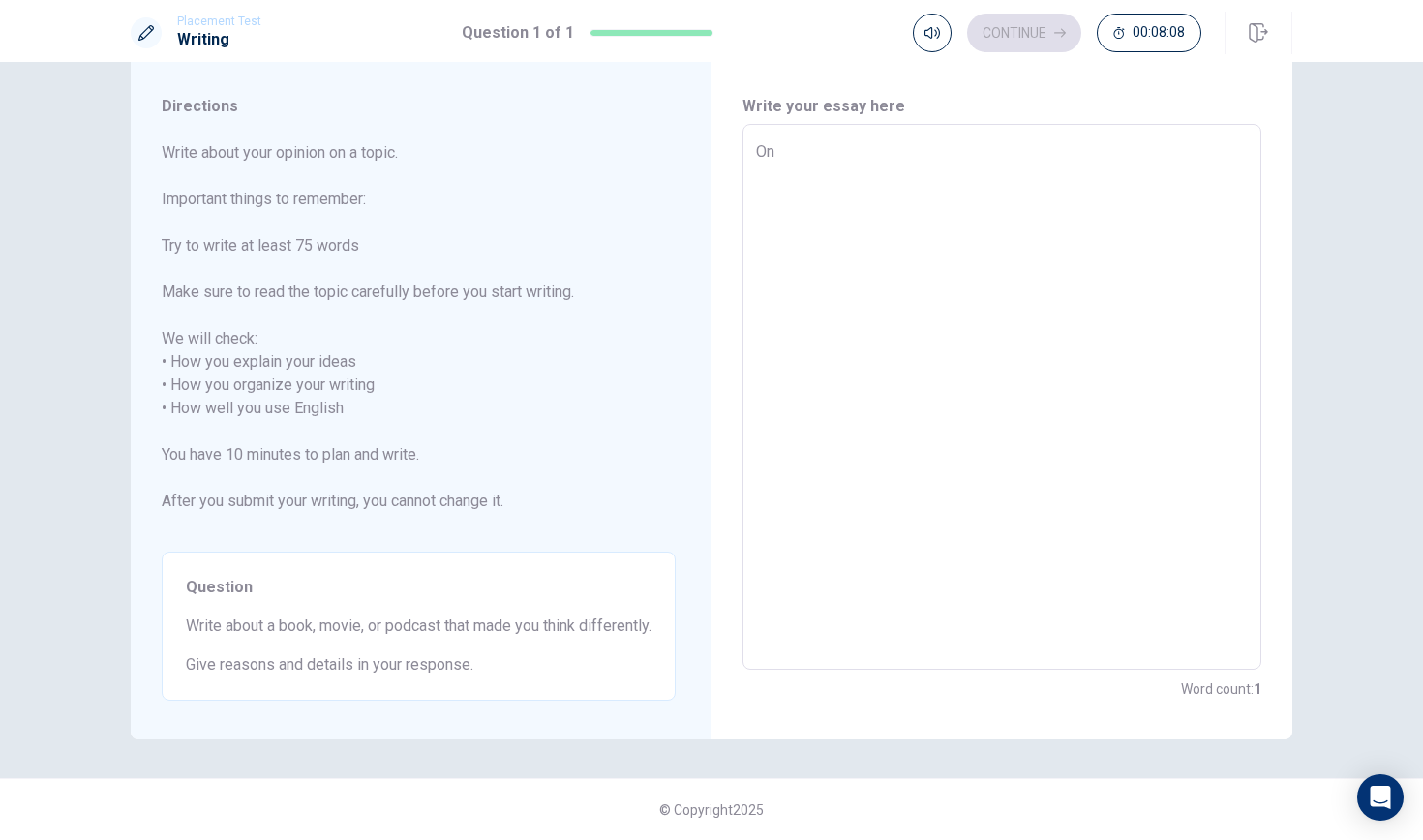 type on "x" 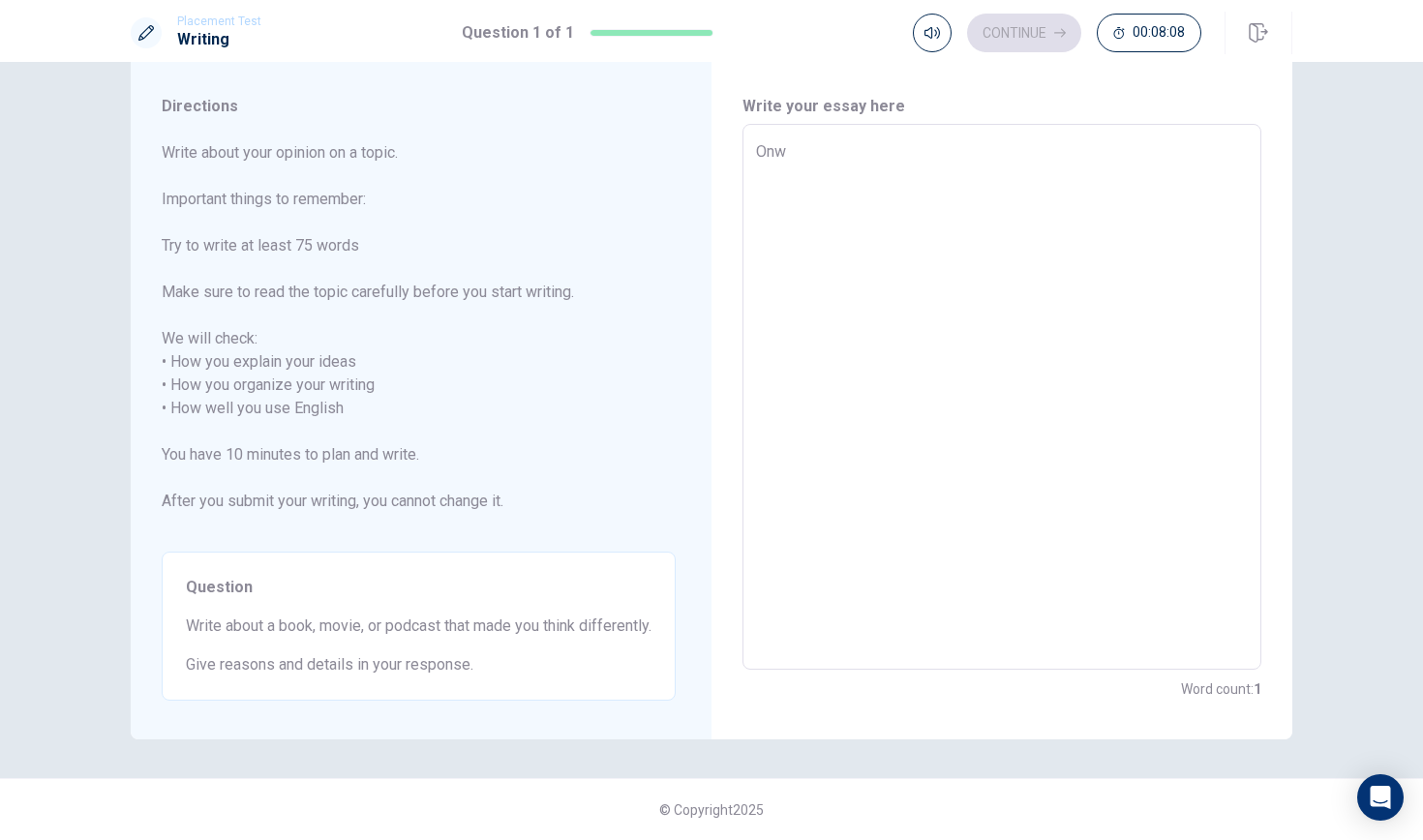 type on "x" 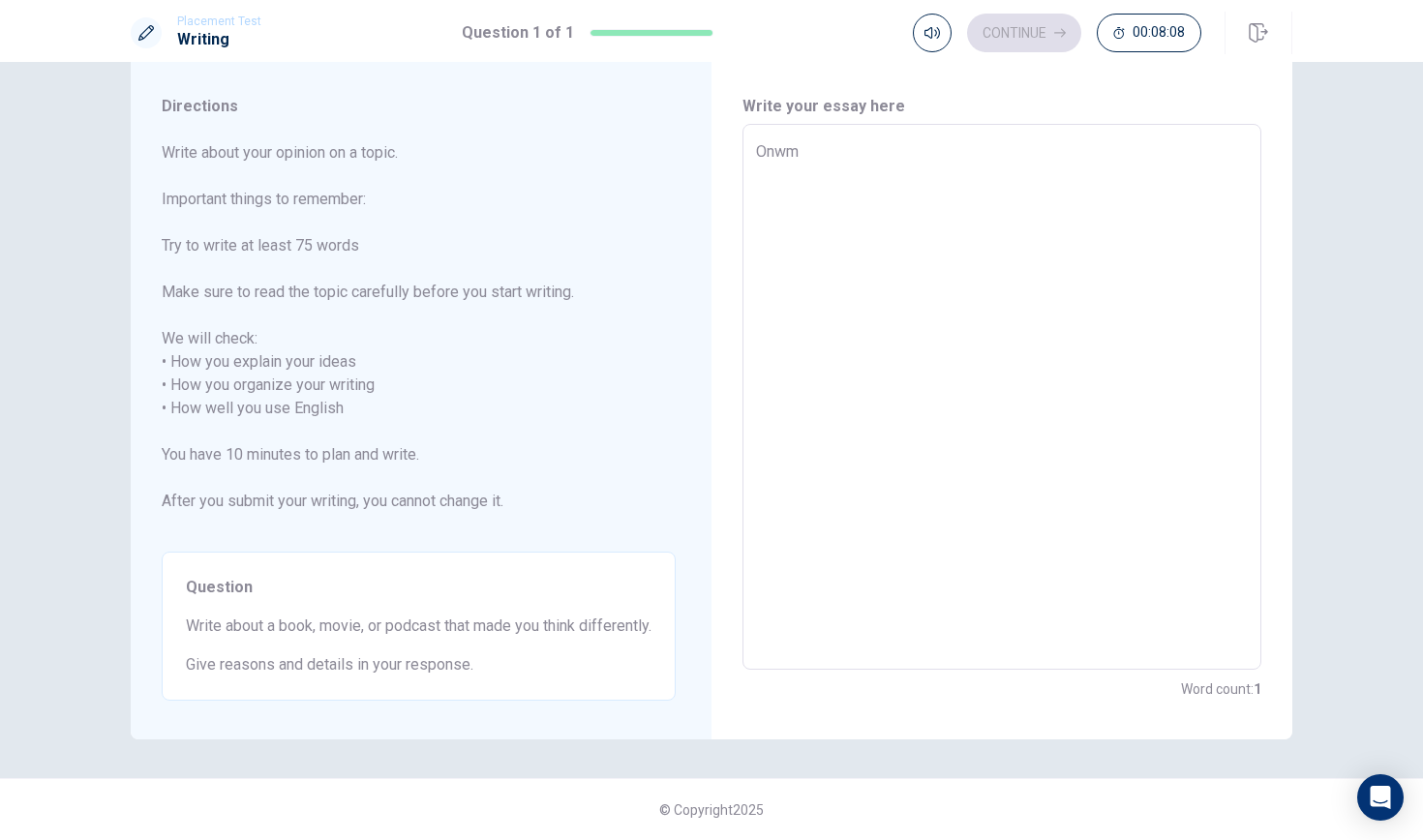 type on "x" 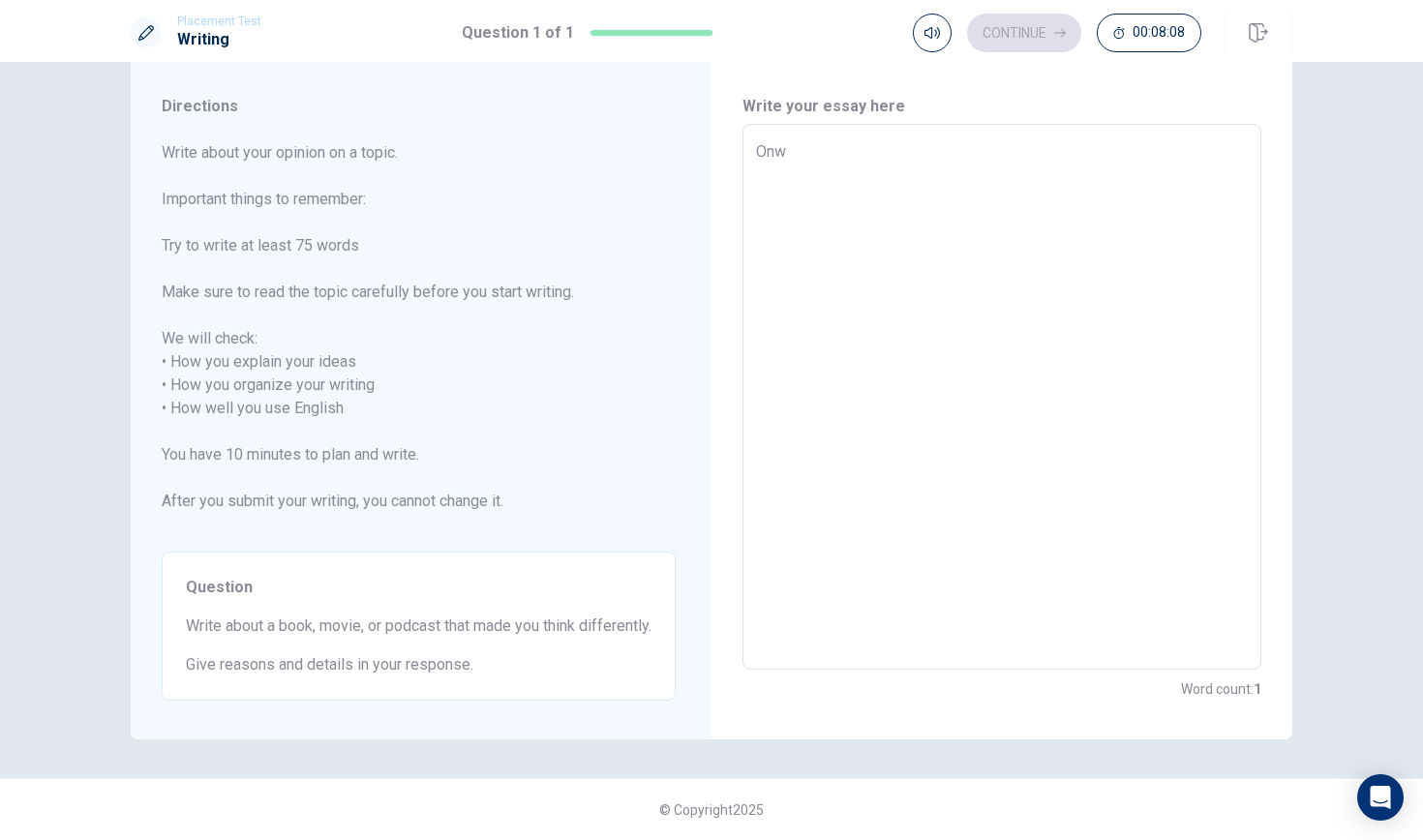 type on "x" 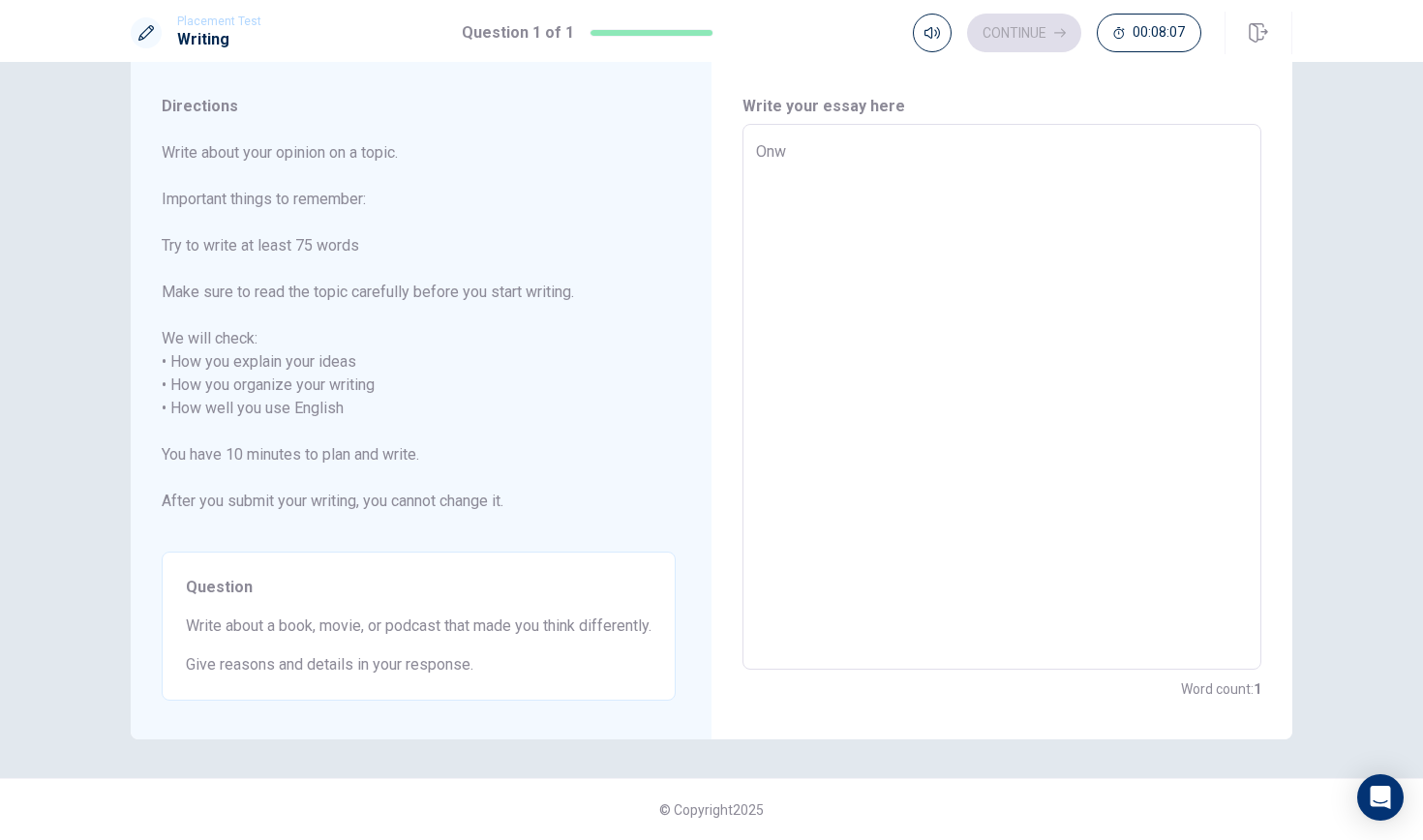 type on "On" 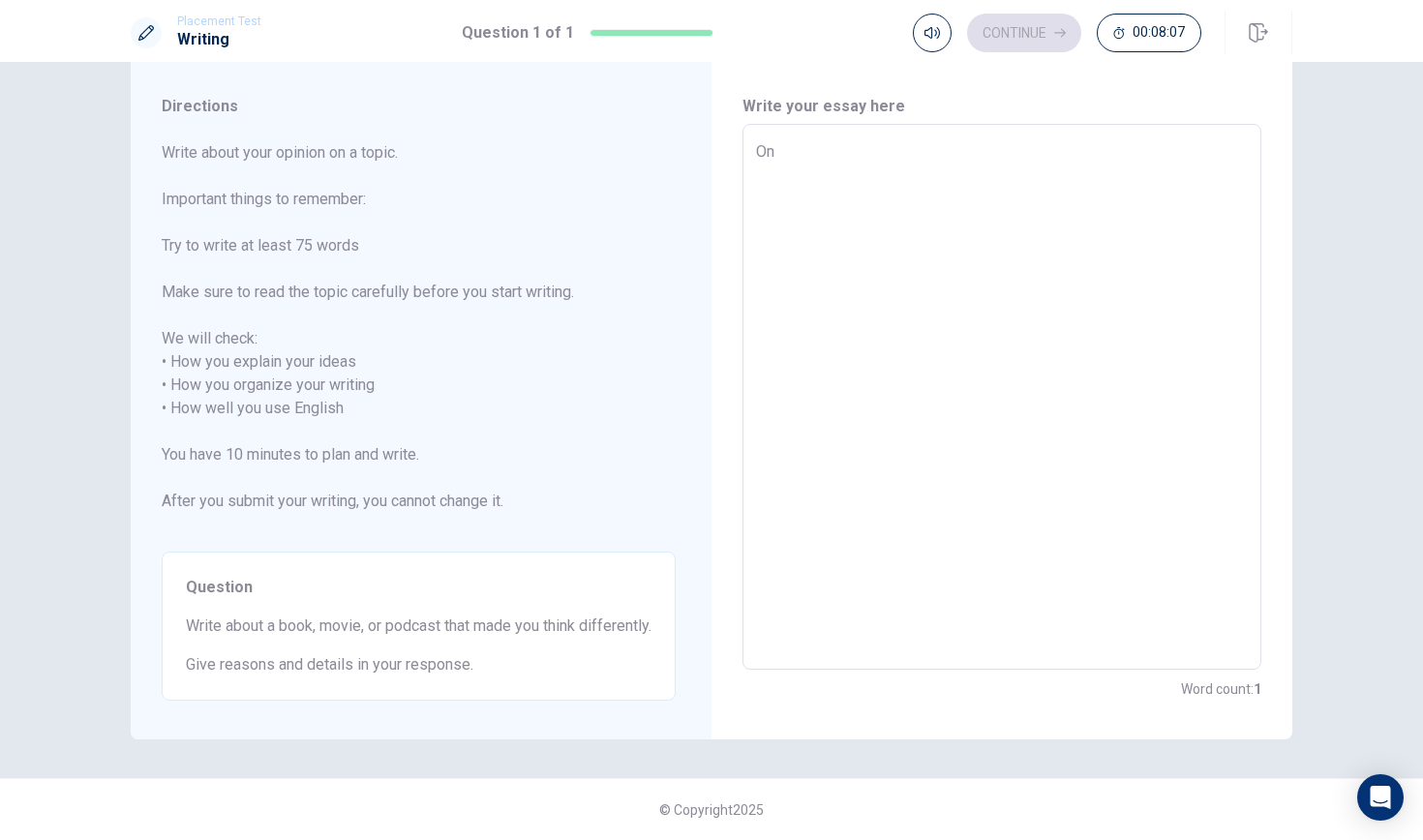 type on "x" 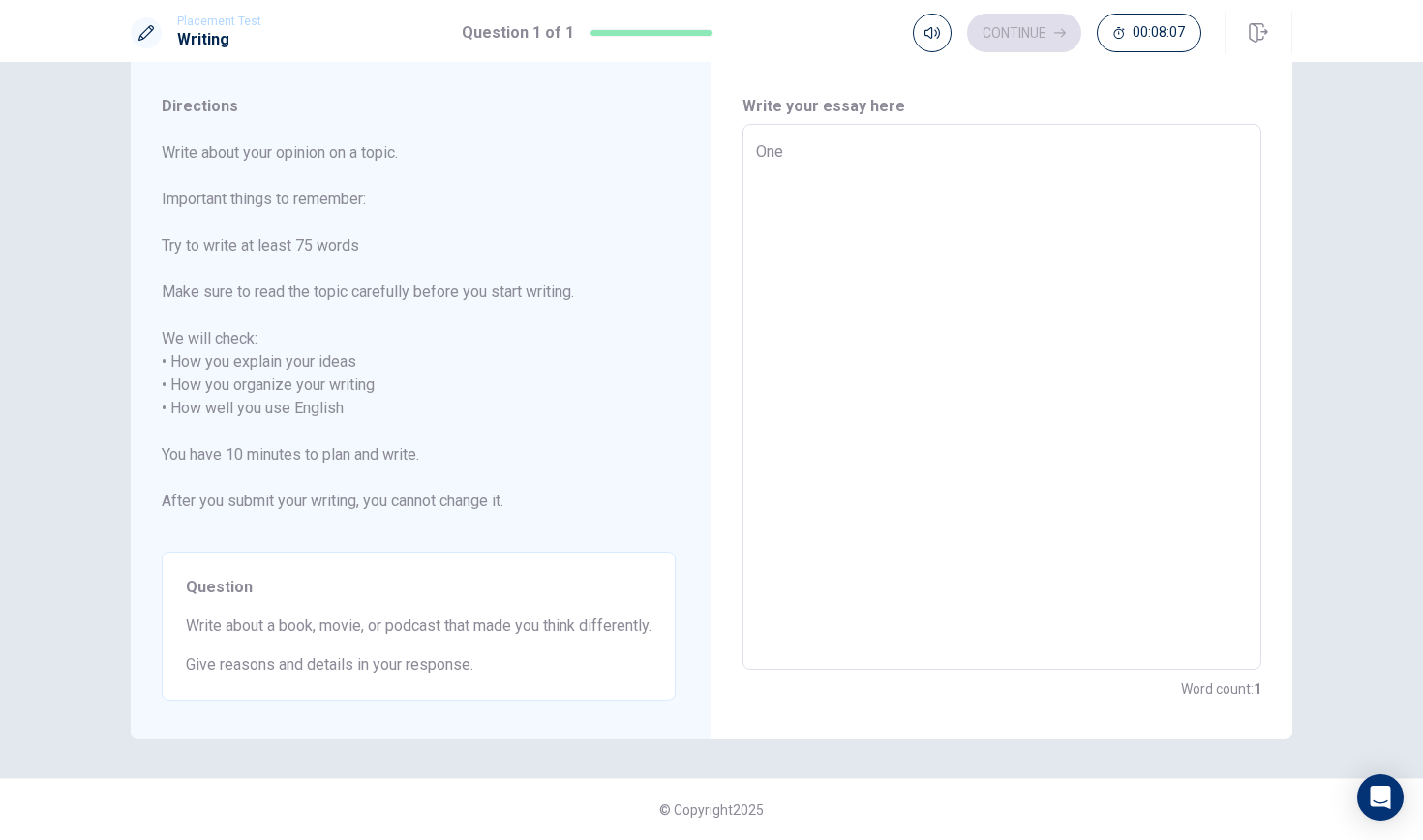 type on "x" 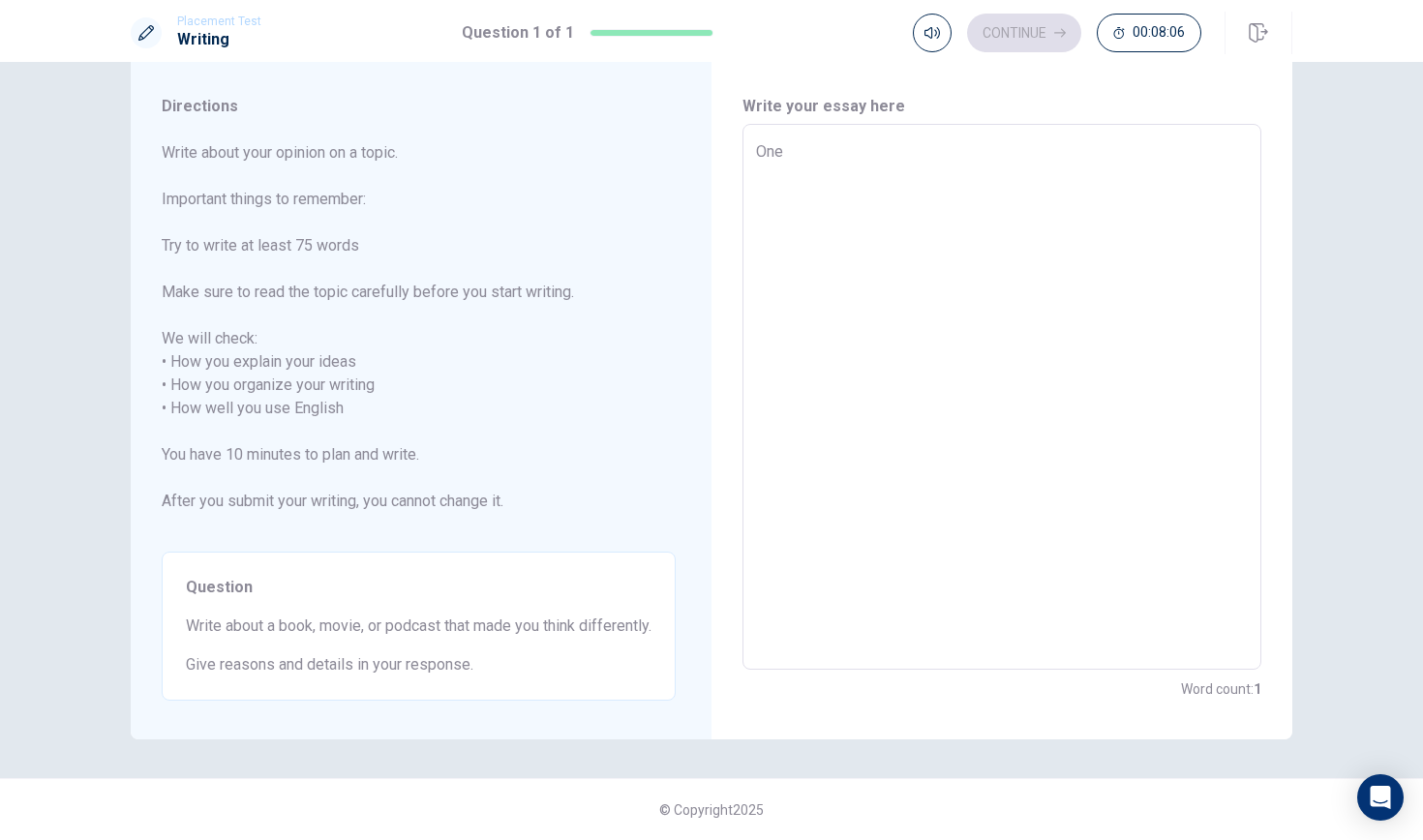 type on "One m" 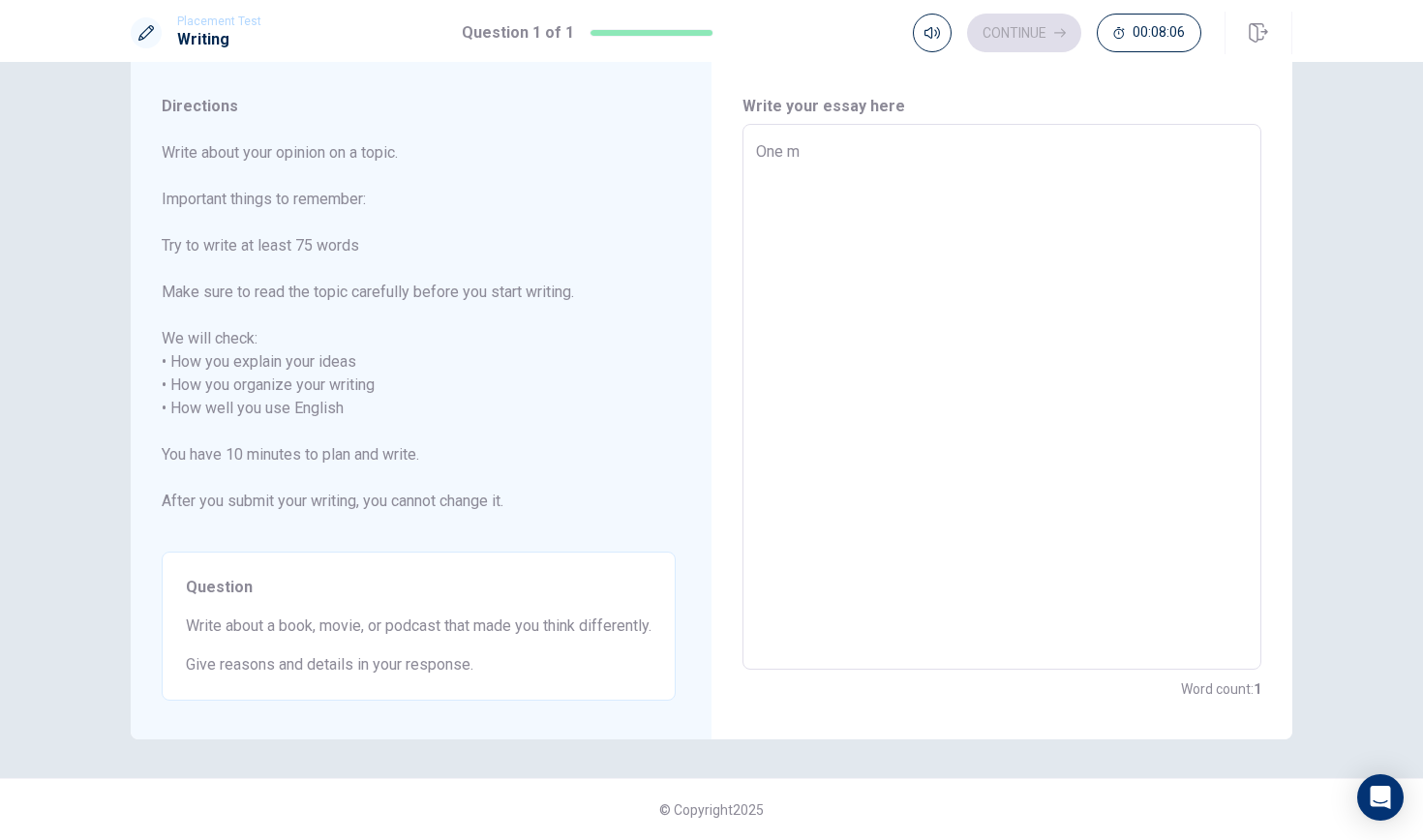 type on "x" 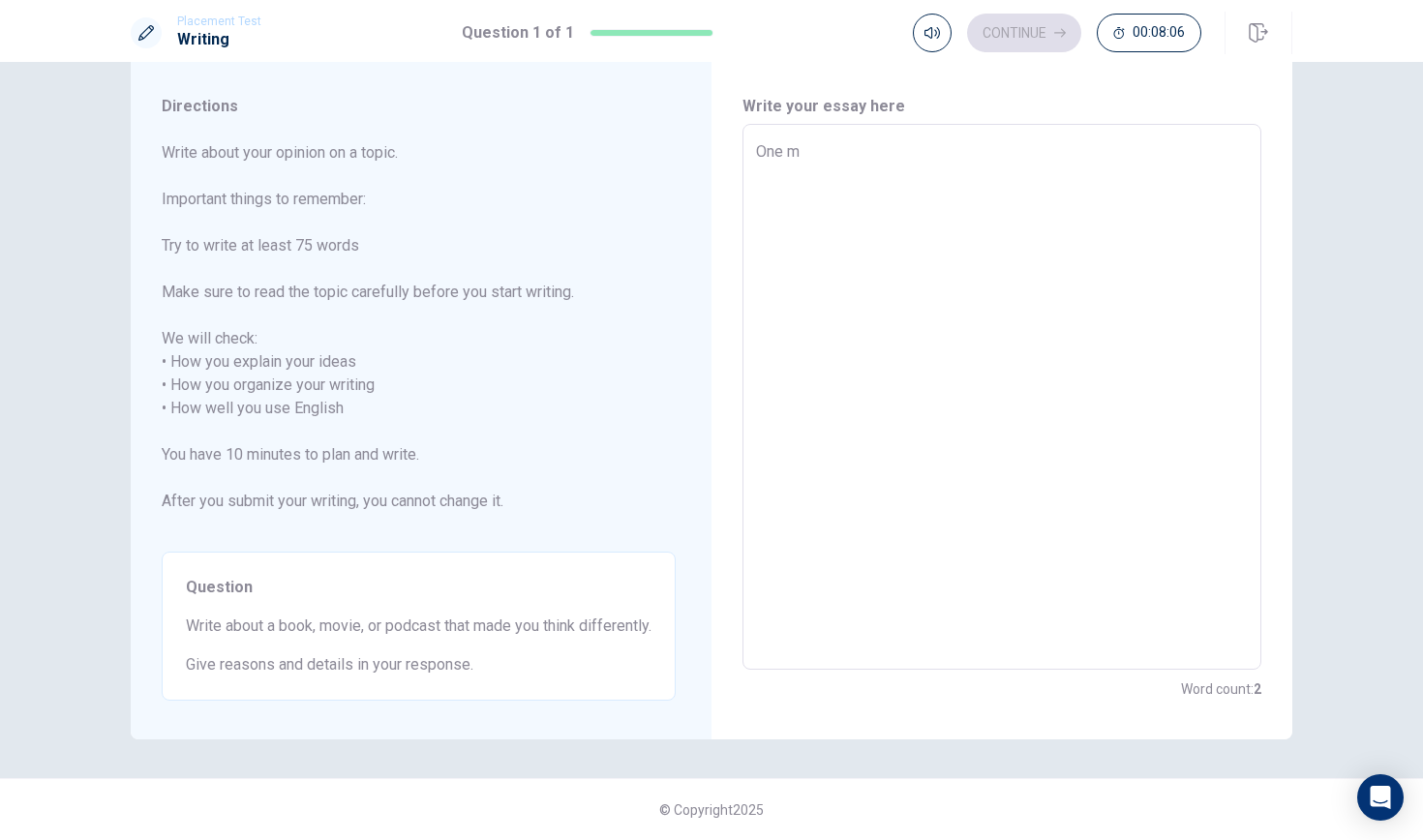 type on "One mo" 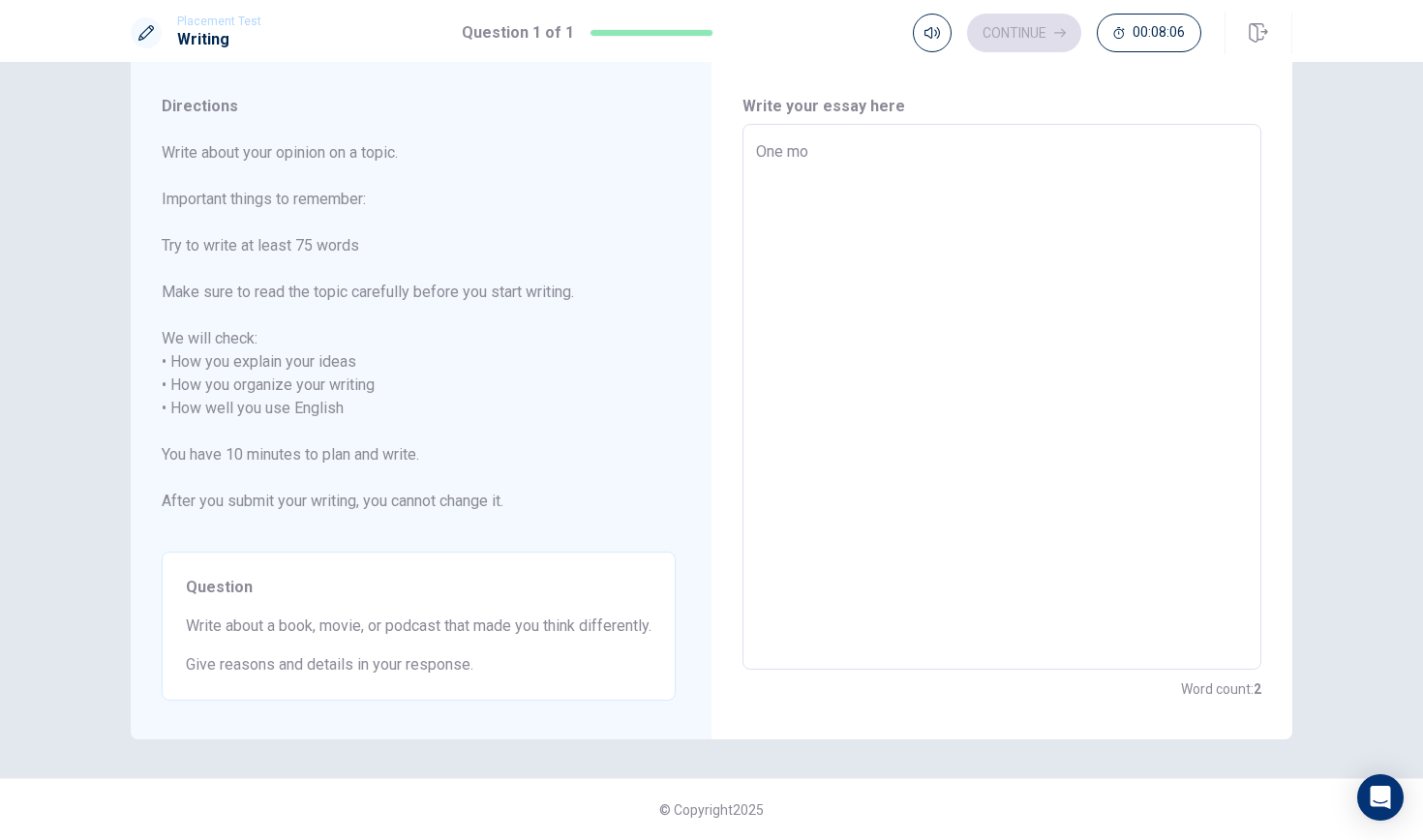 type on "x" 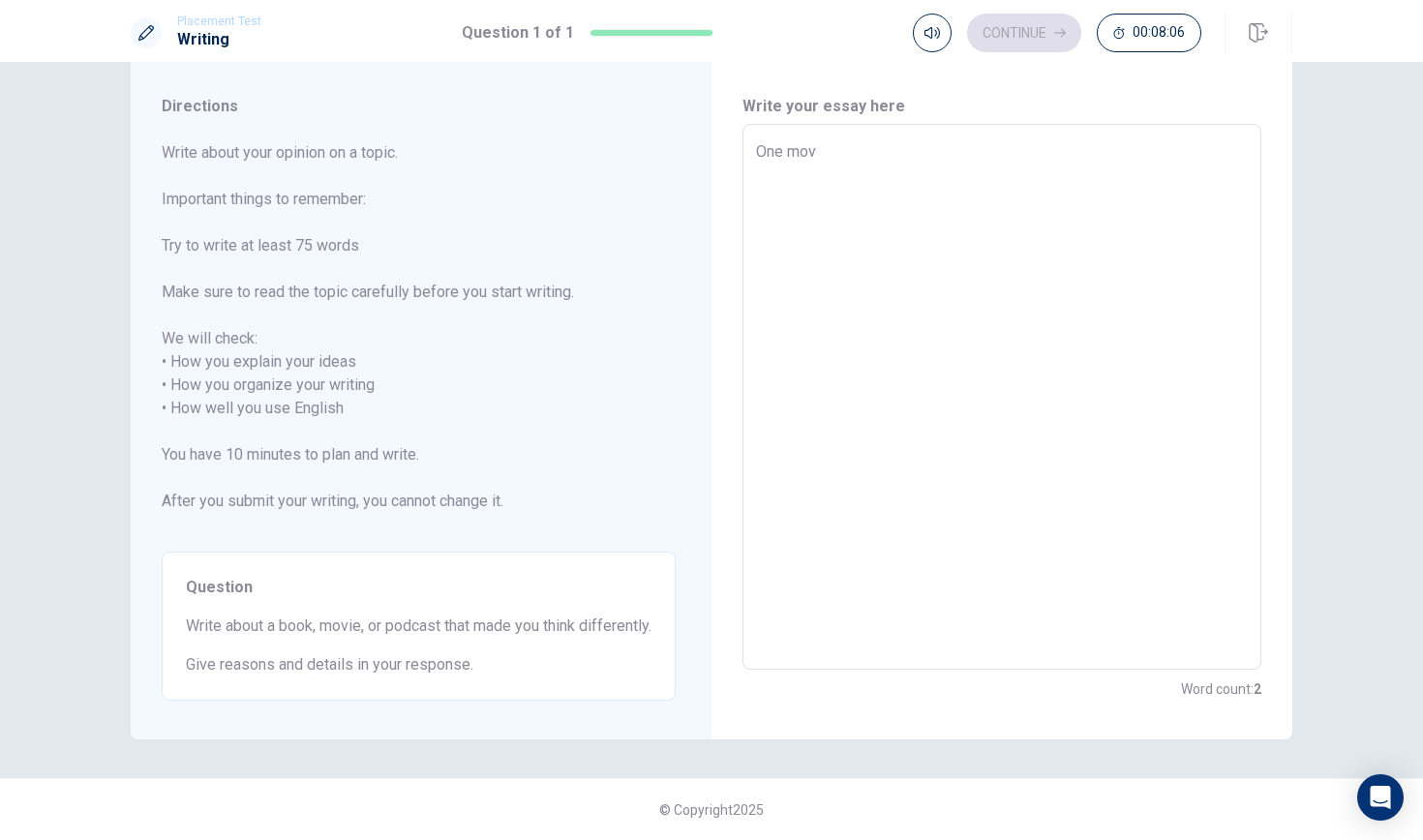 type on "x" 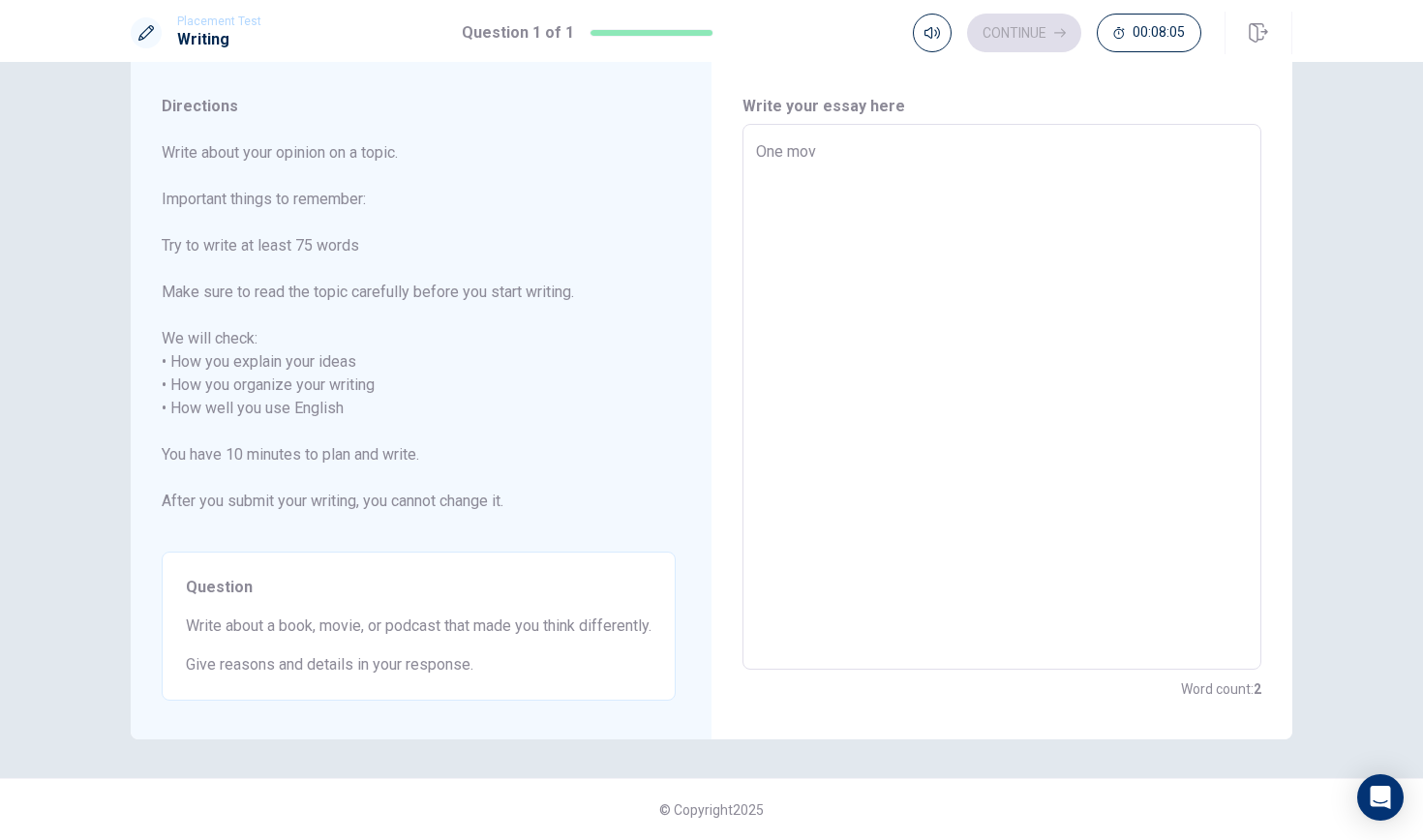type on "One movi" 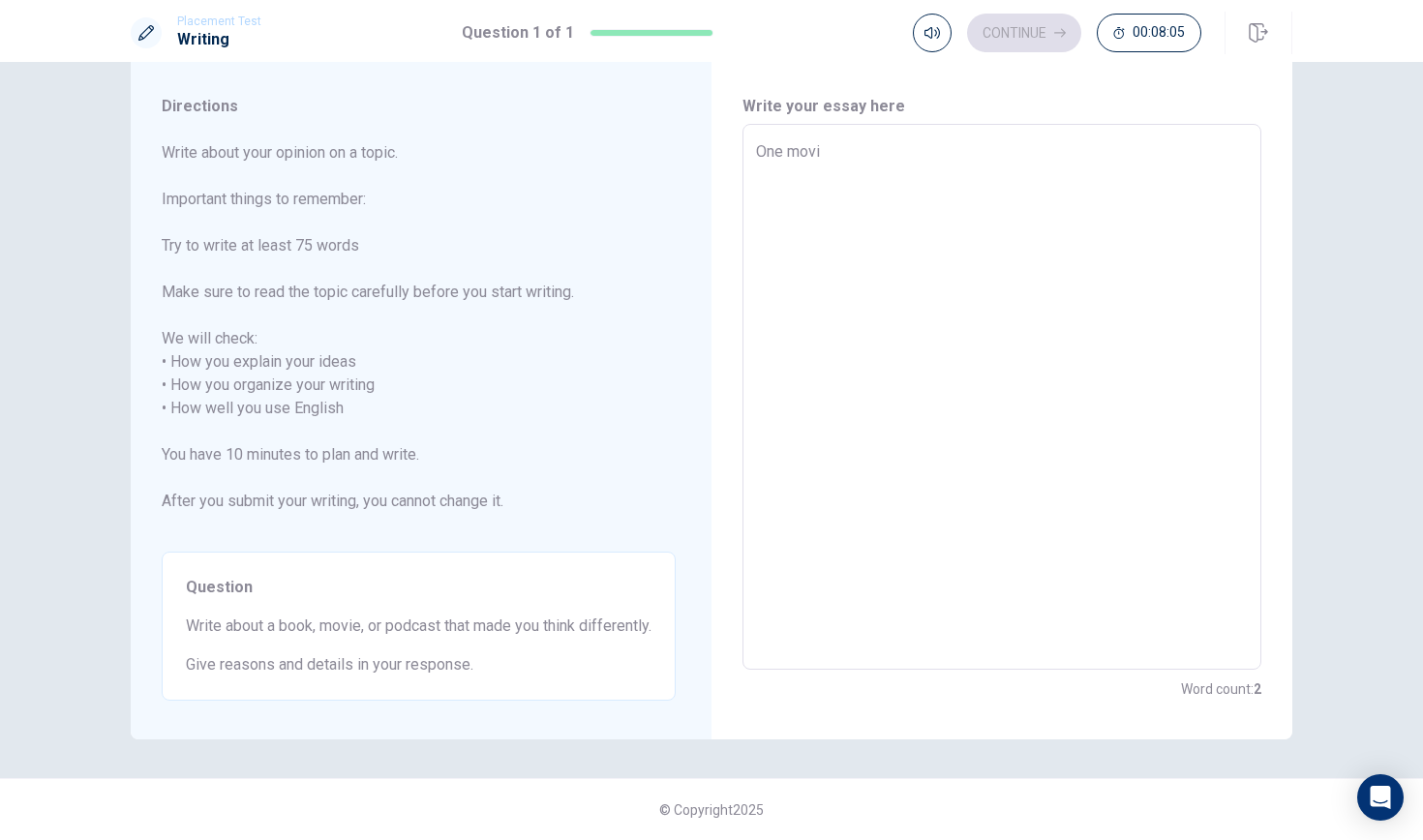 type on "x" 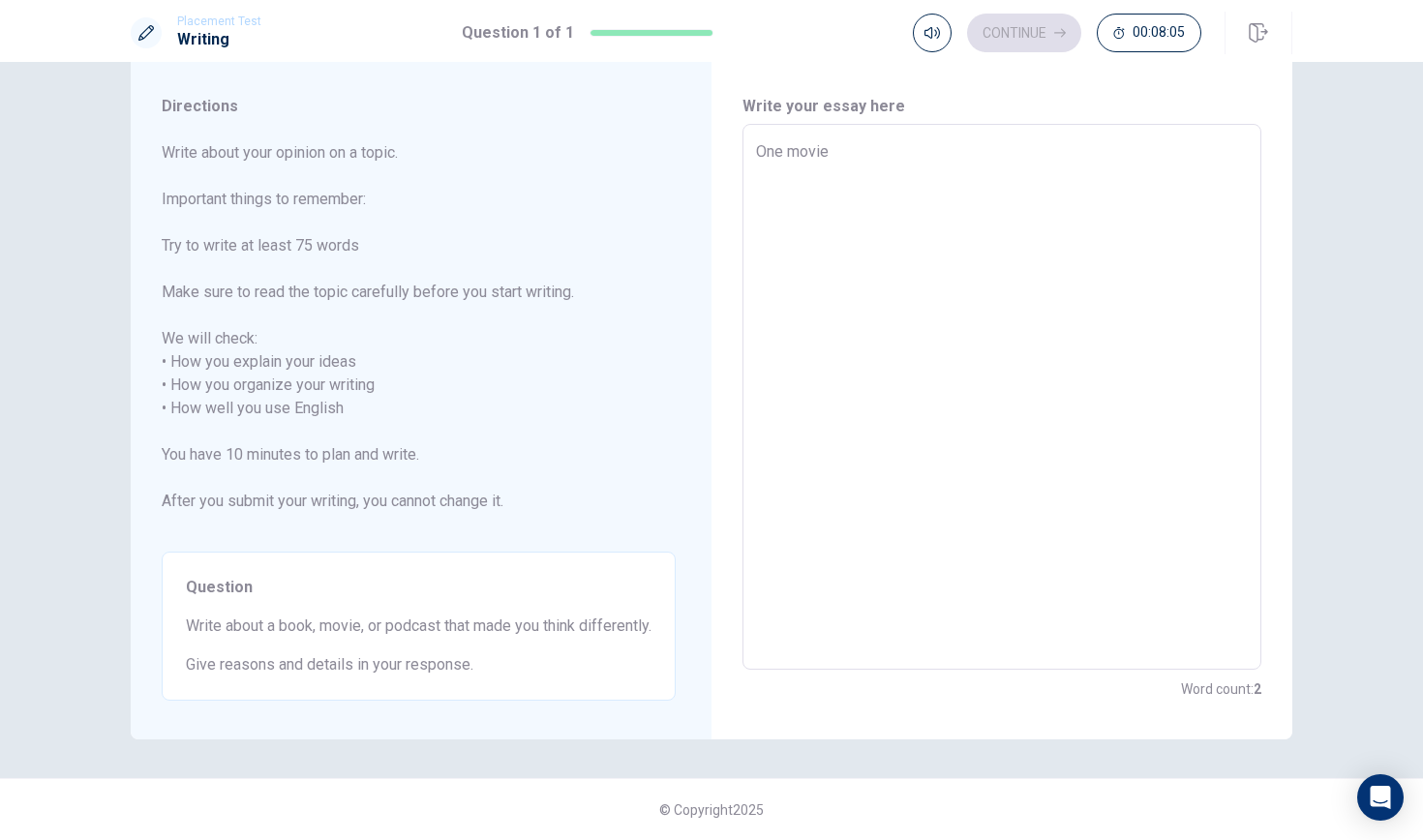 type on "x" 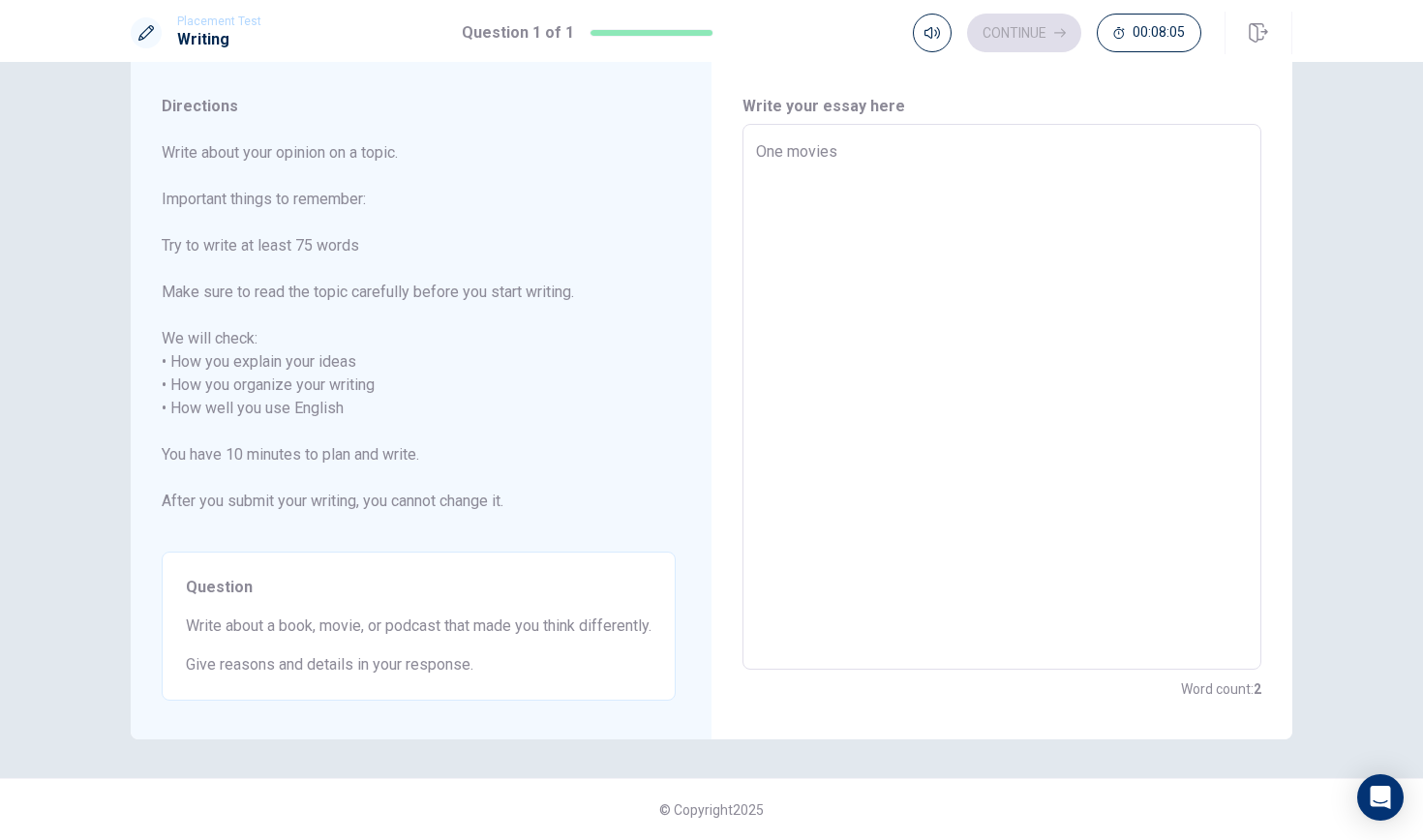 type on "x" 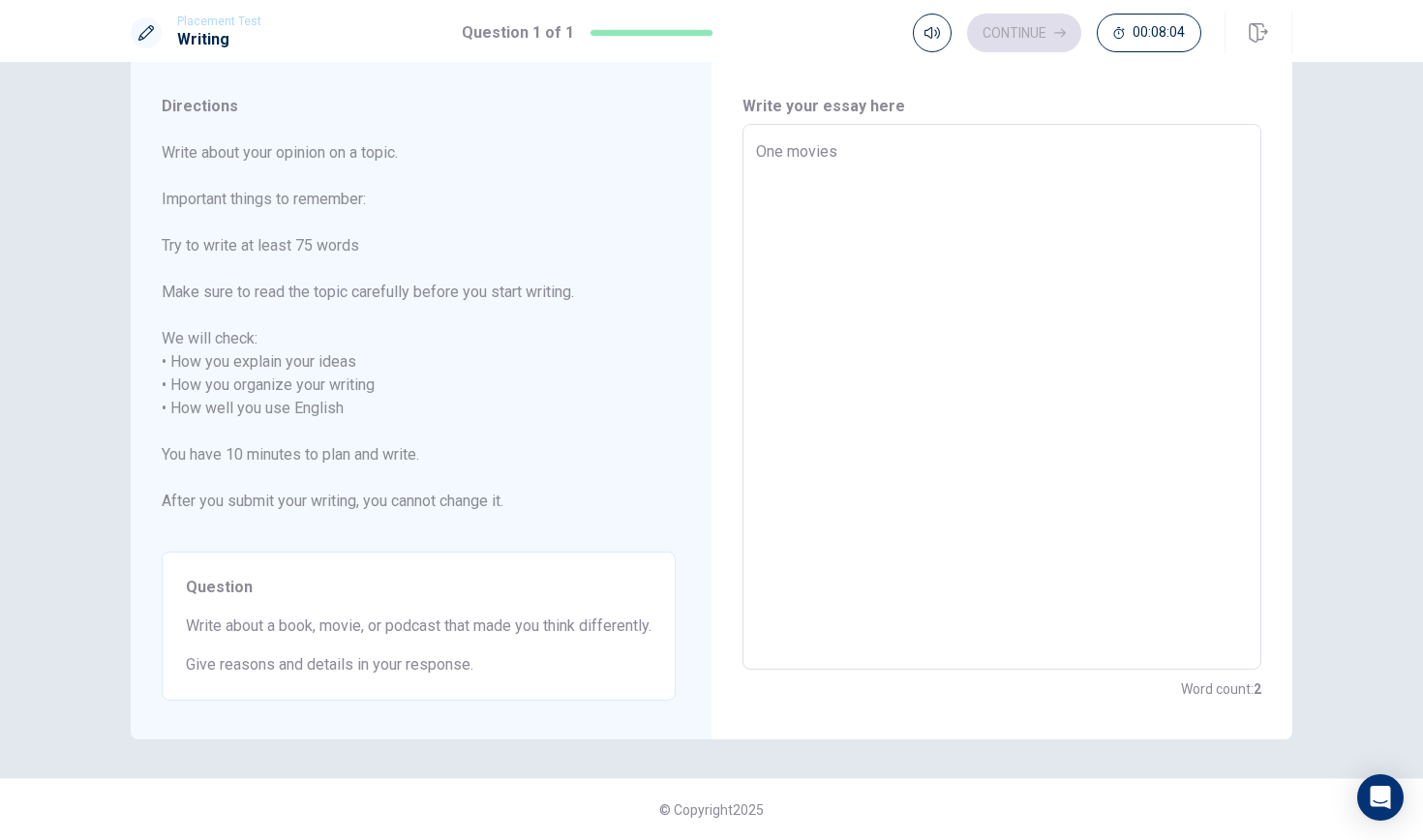 type on "One movie" 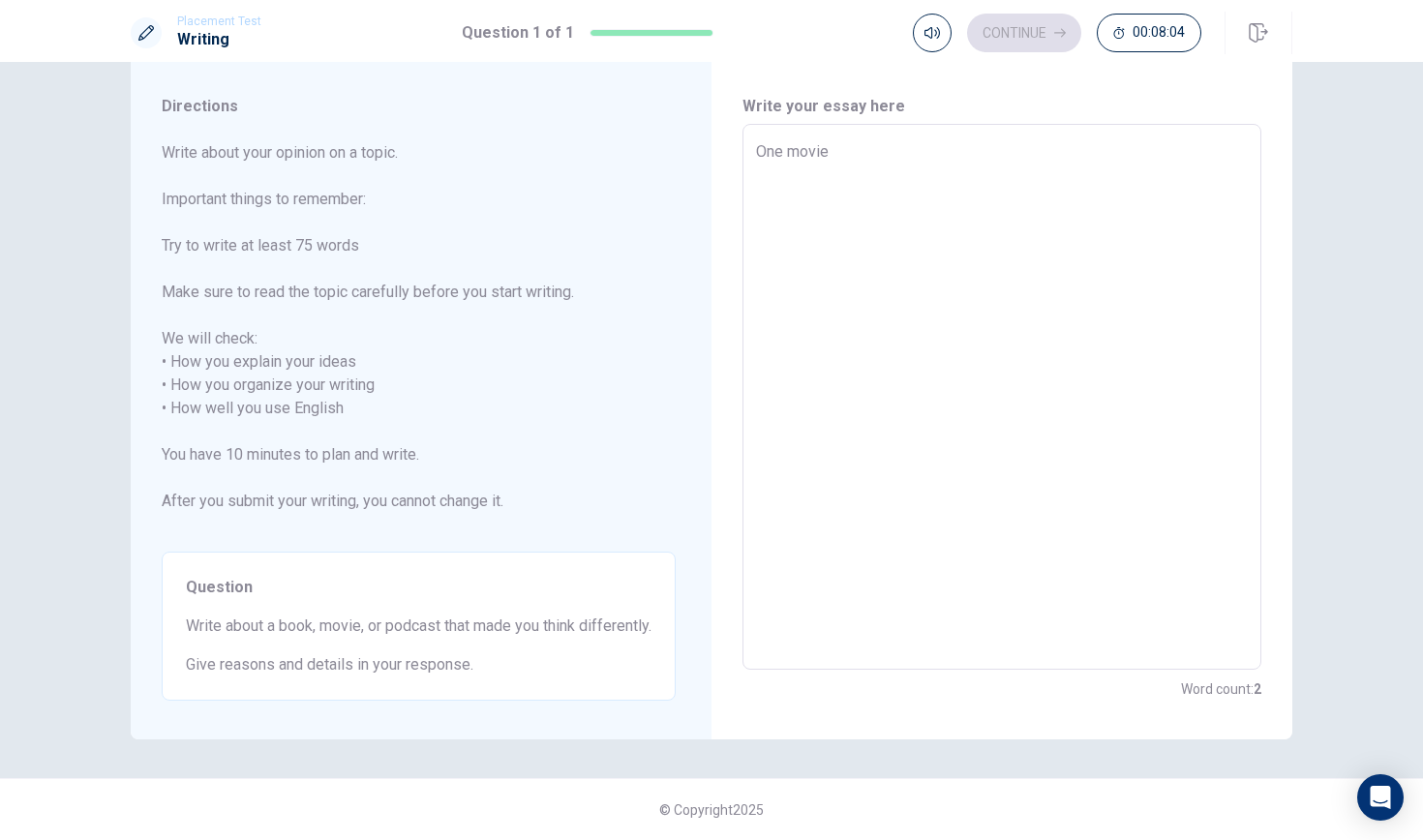 type on "x" 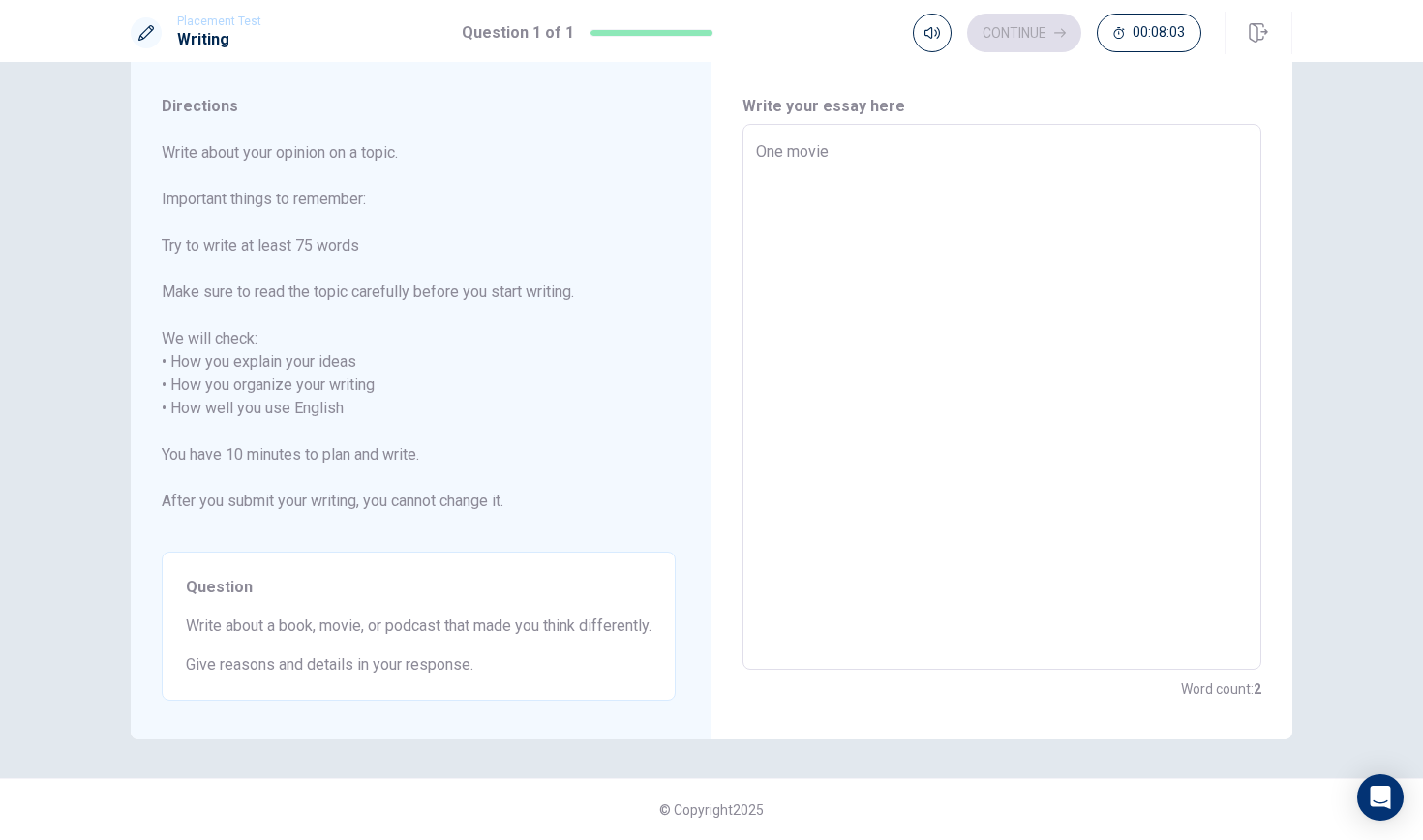 type on "One movie t" 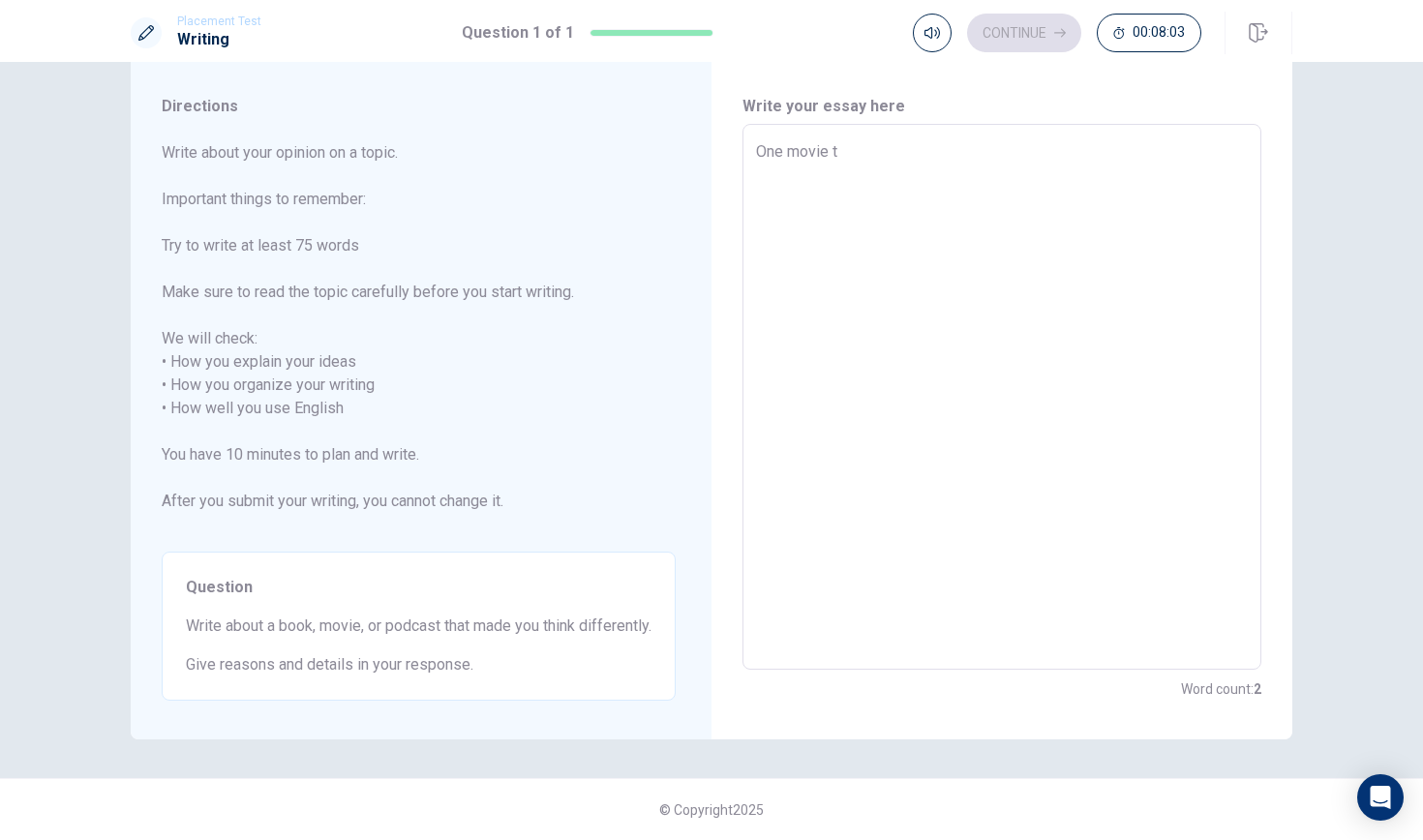type on "x" 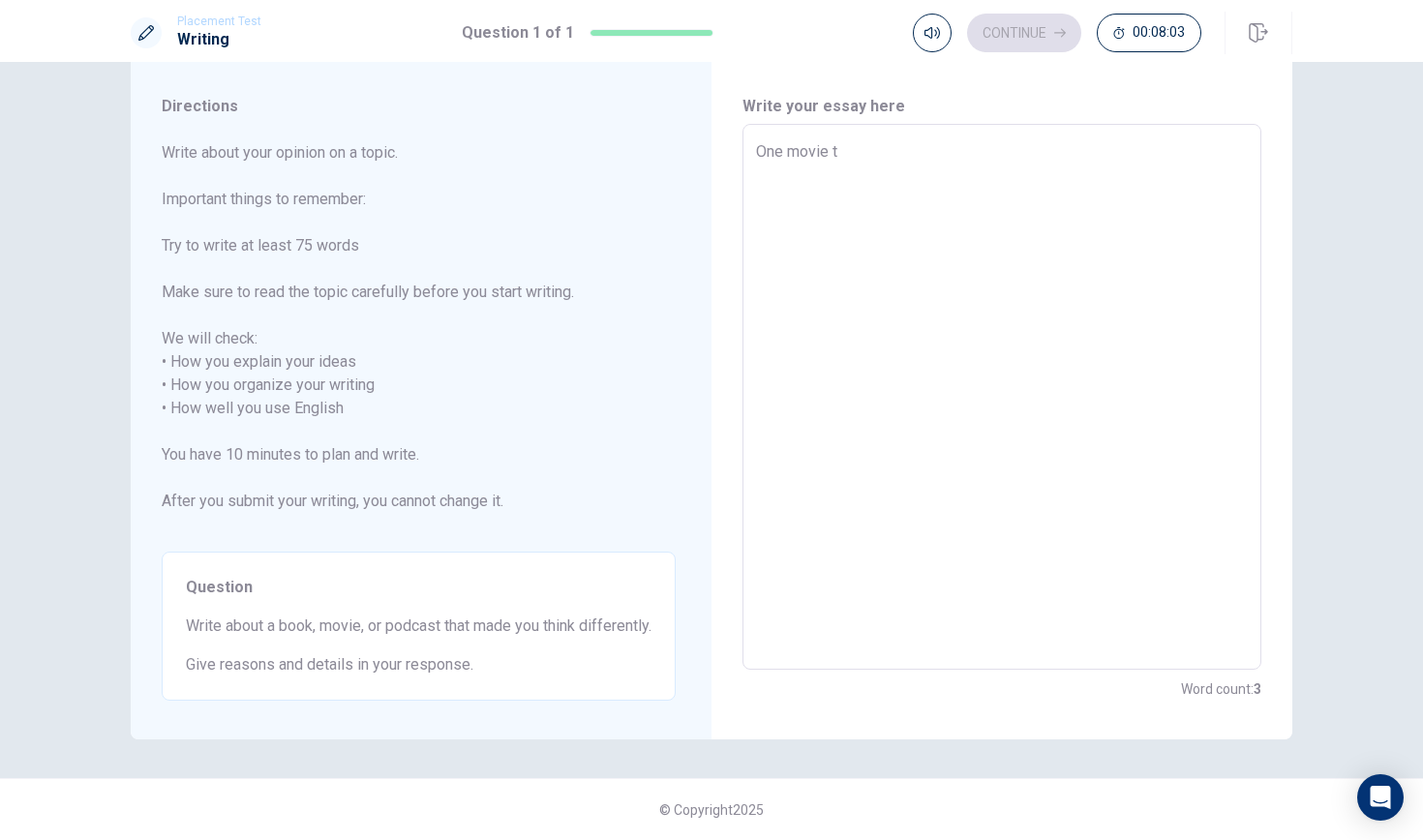 type on "One movie th" 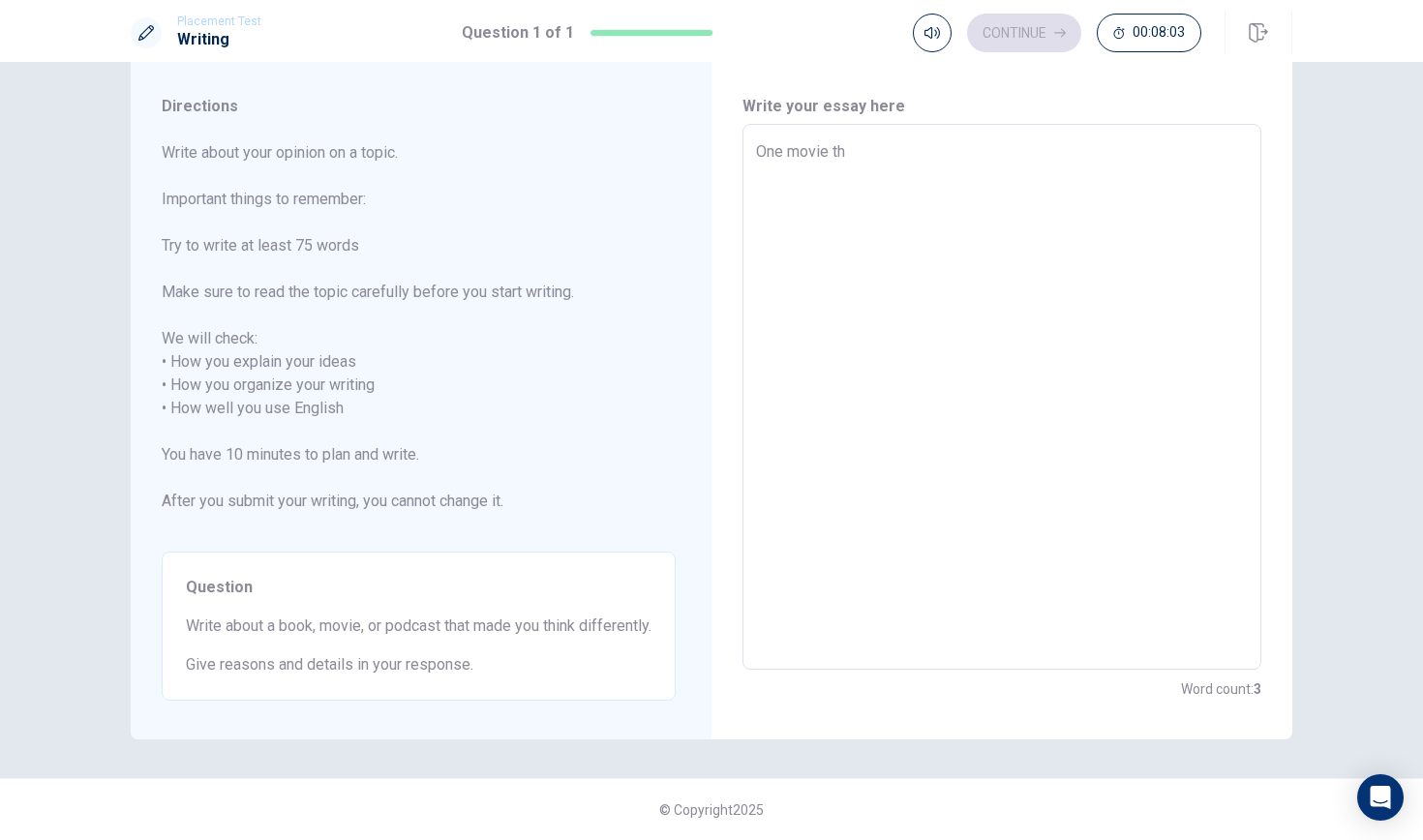 type on "x" 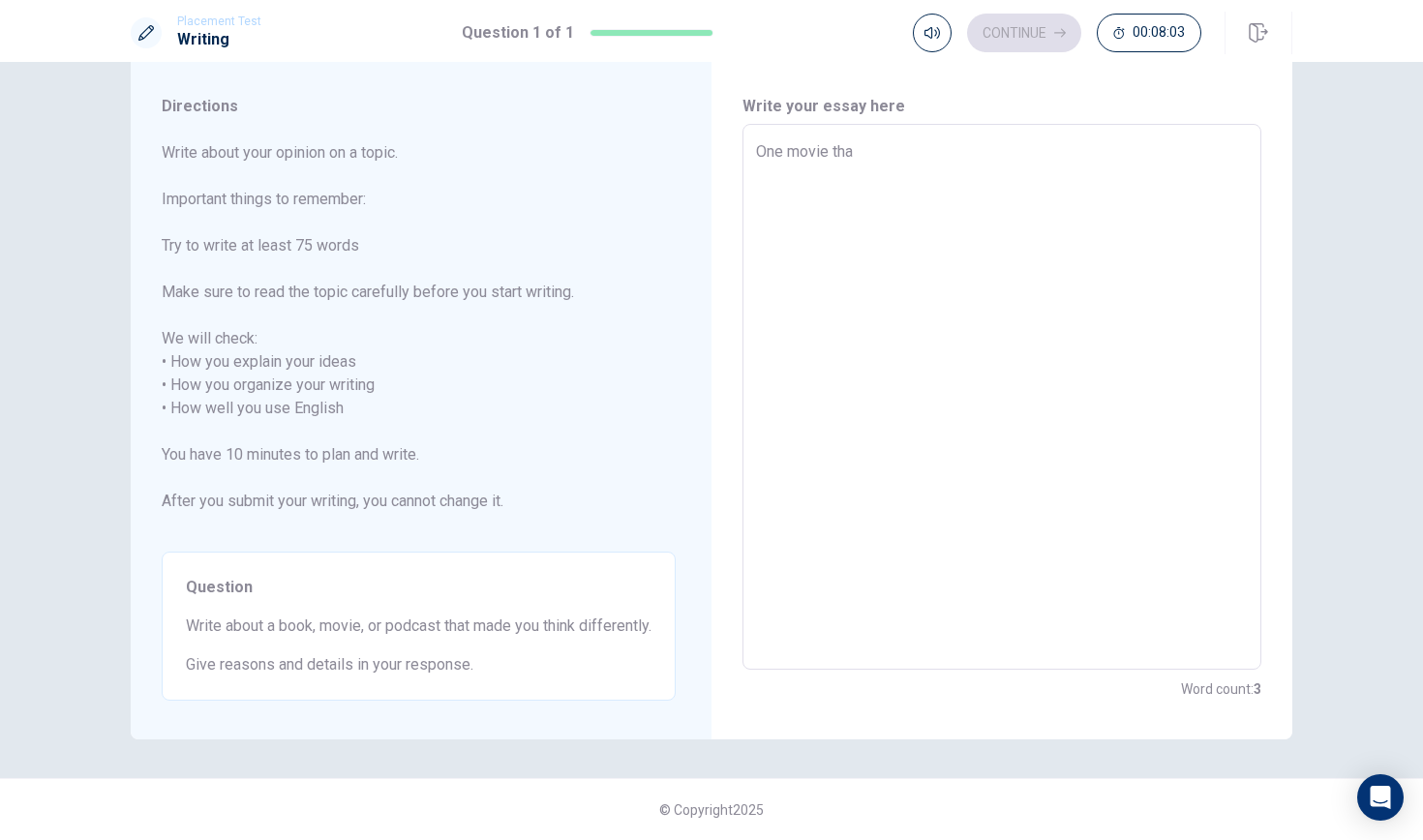 type on "x" 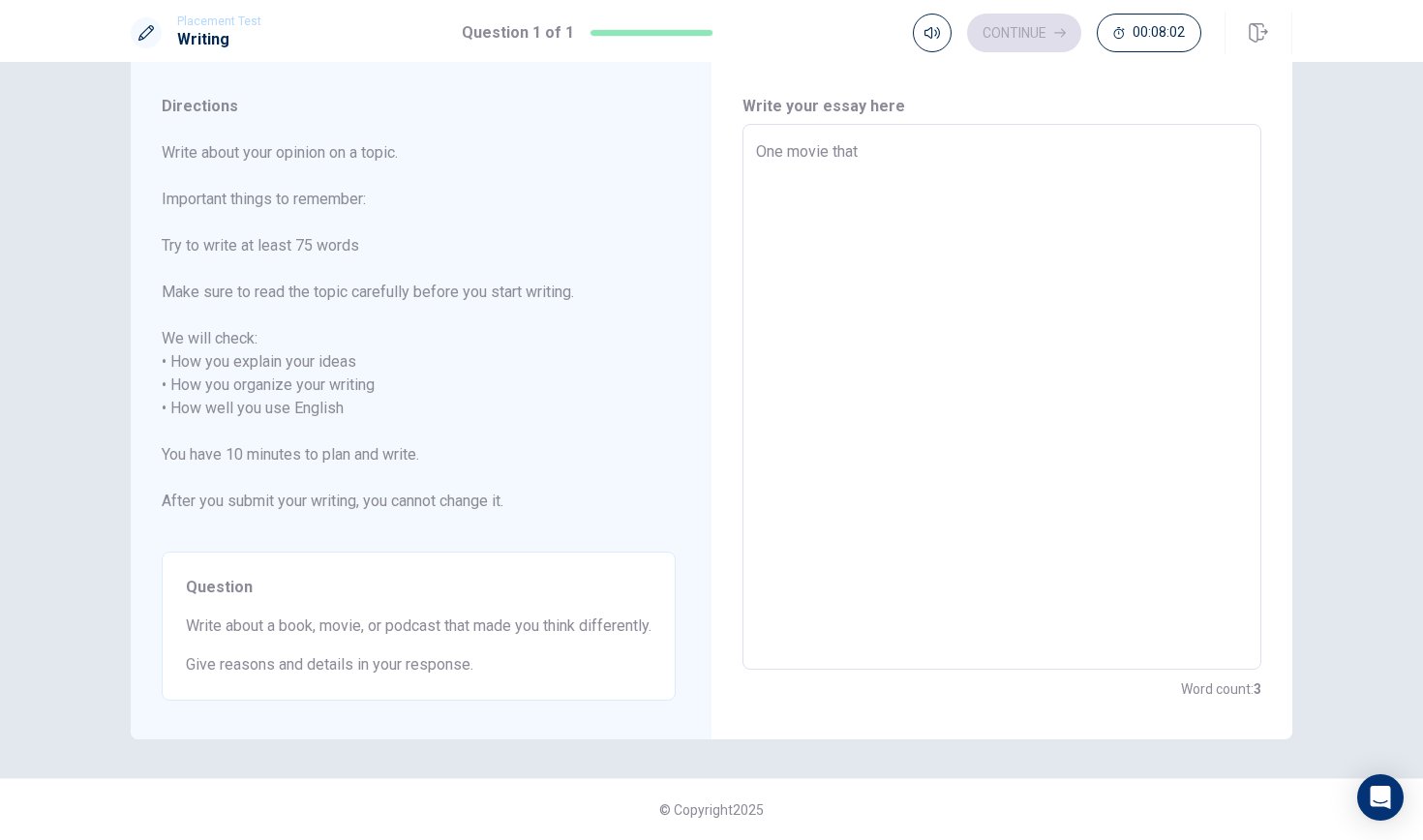 type on "x" 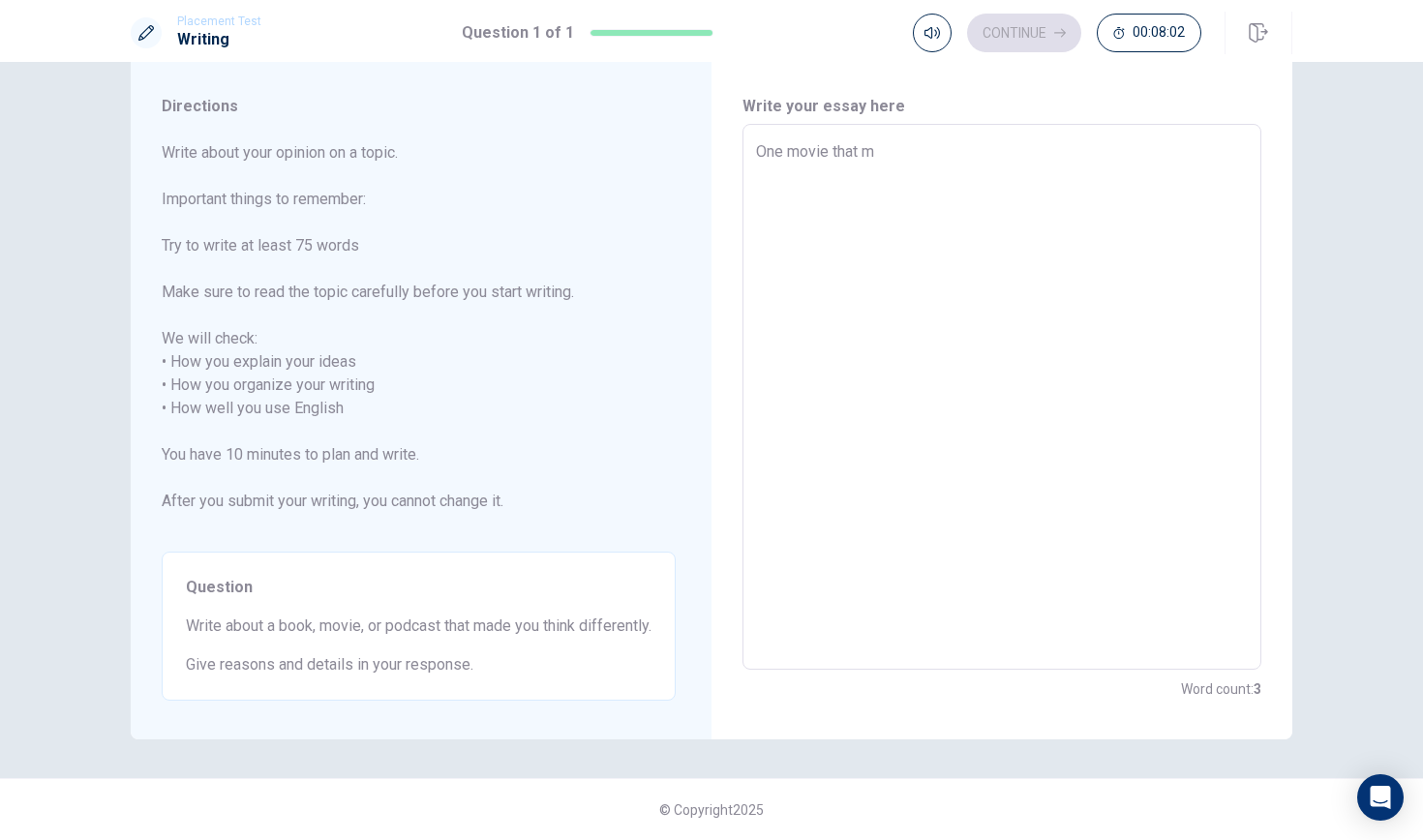 type on "x" 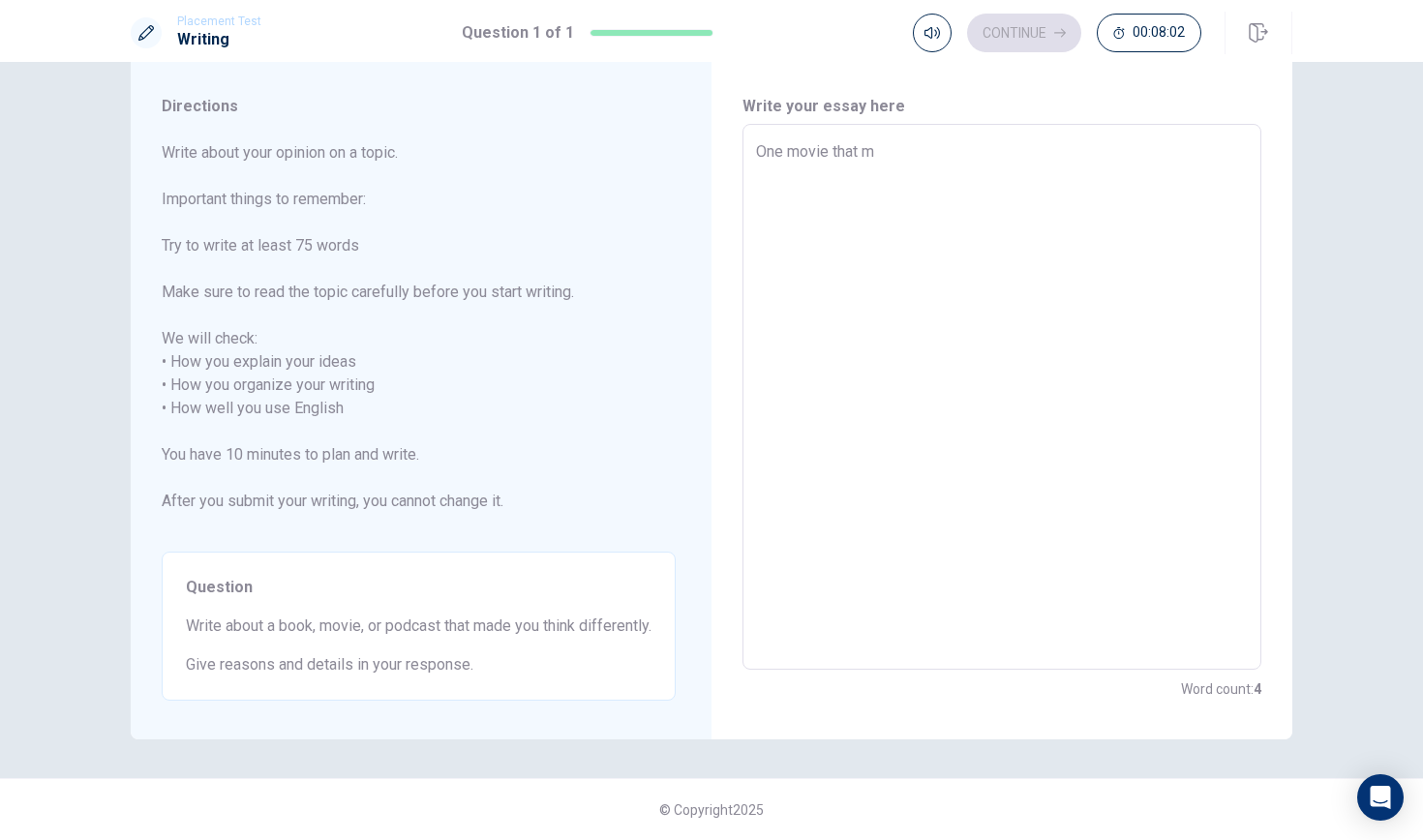 type on "One movie that ma" 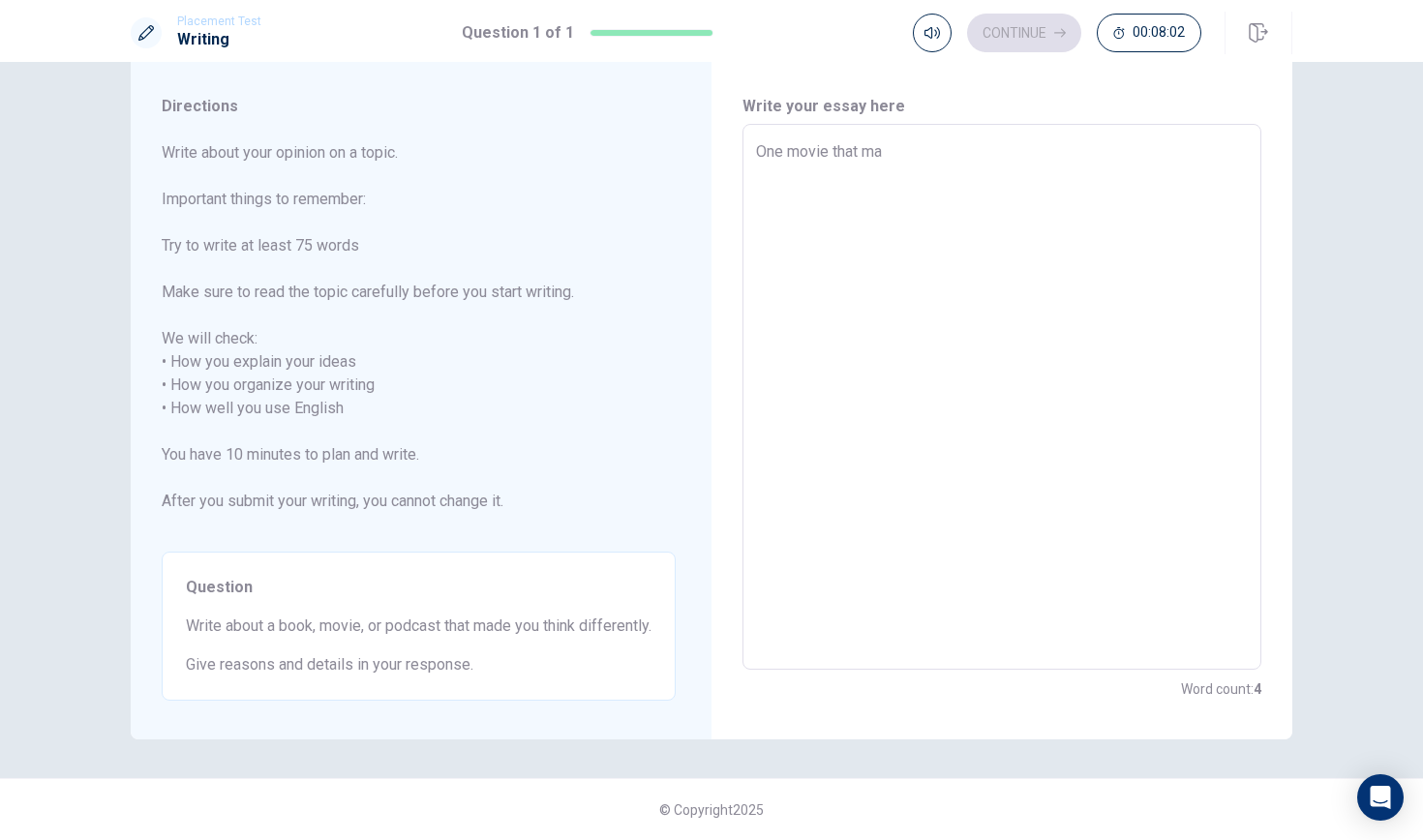 type on "x" 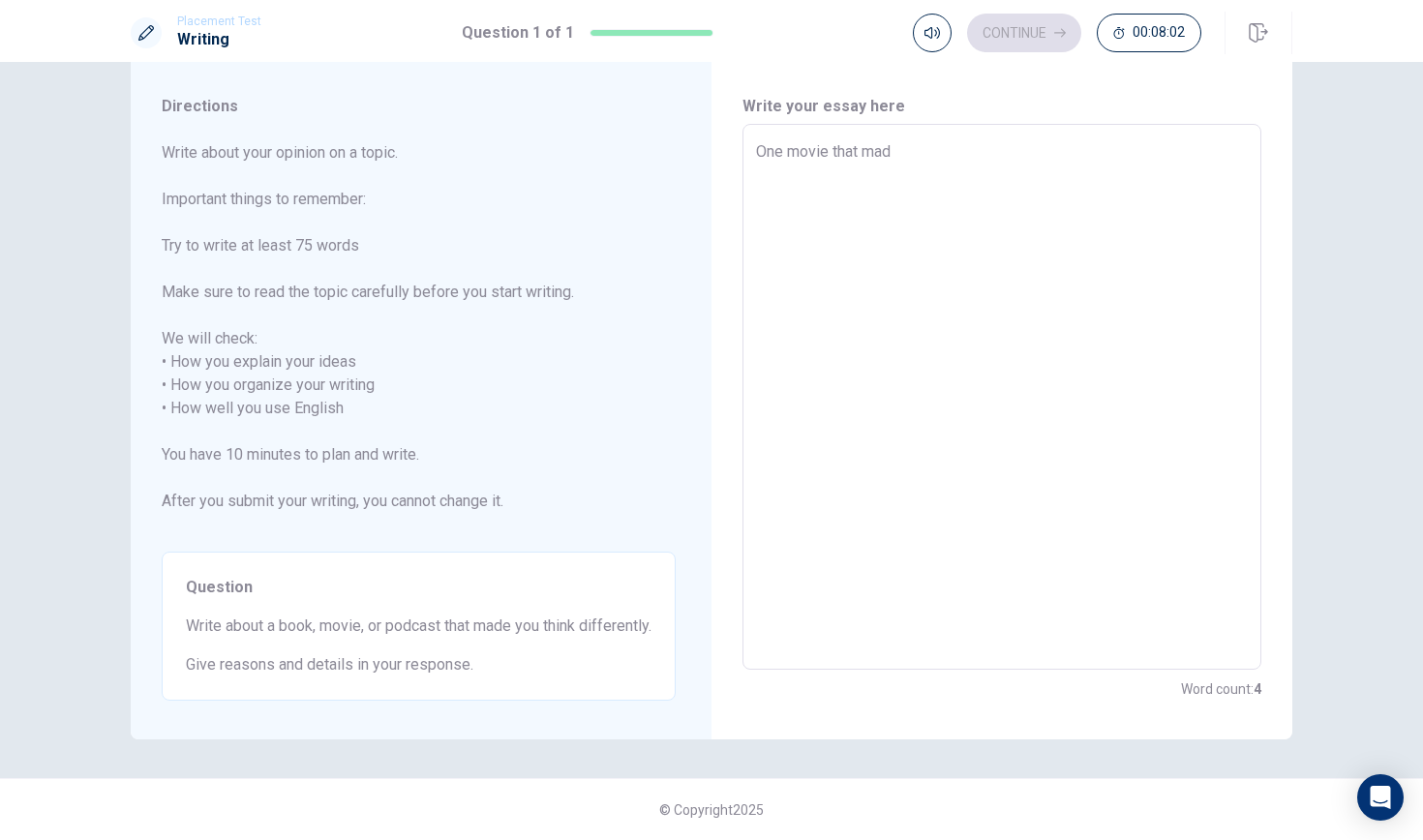 type on "x" 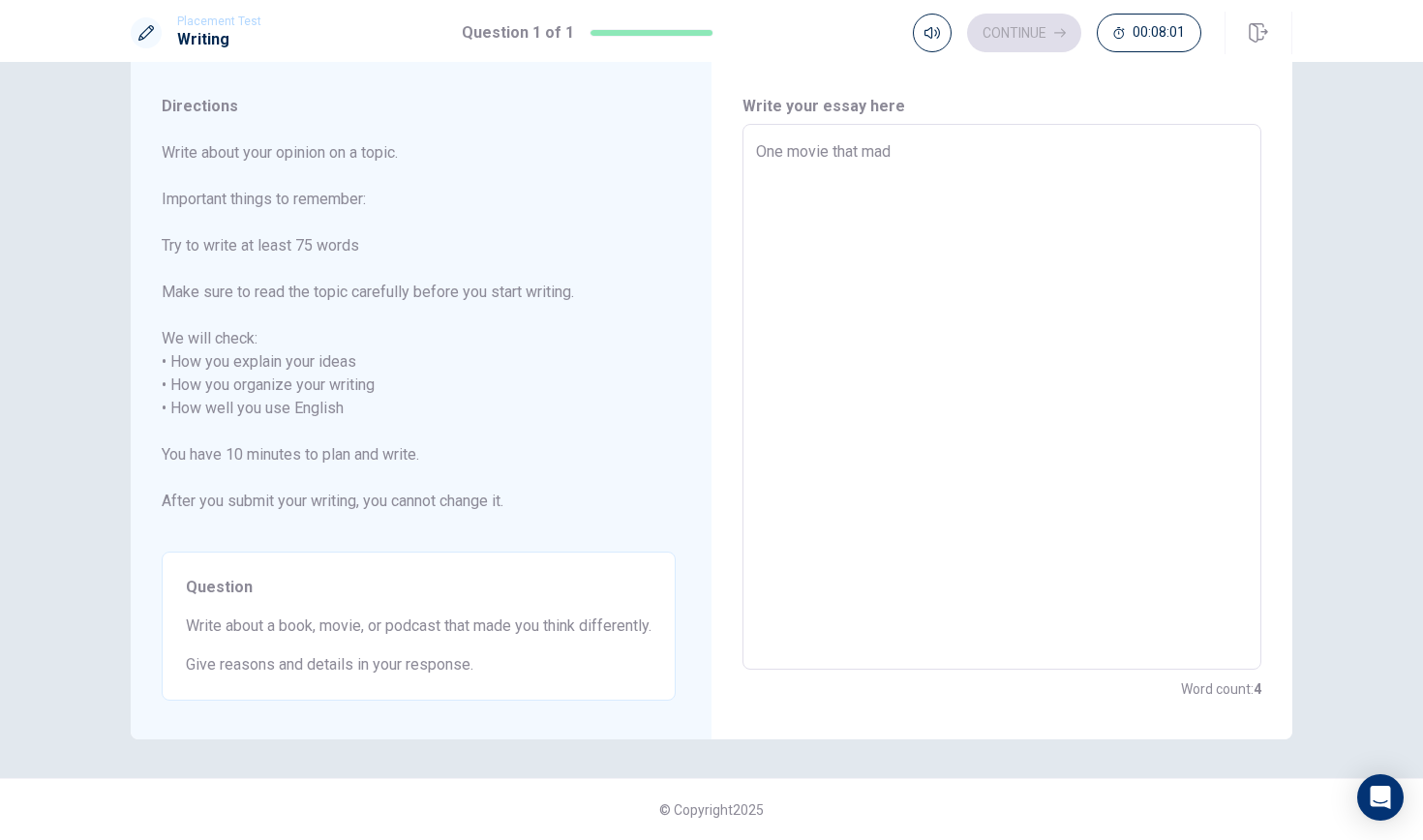 type on "x" 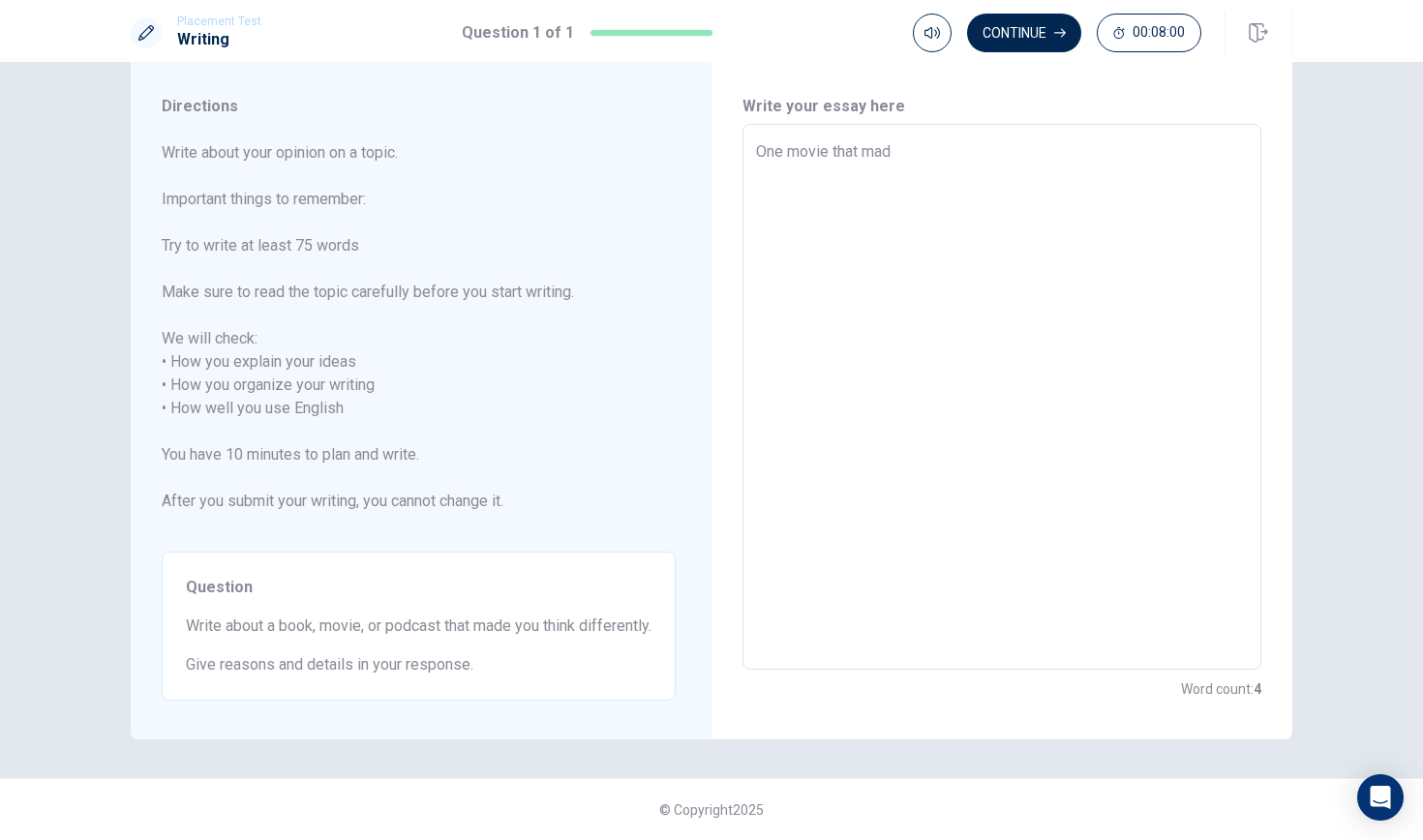 type on "One movie that mad" 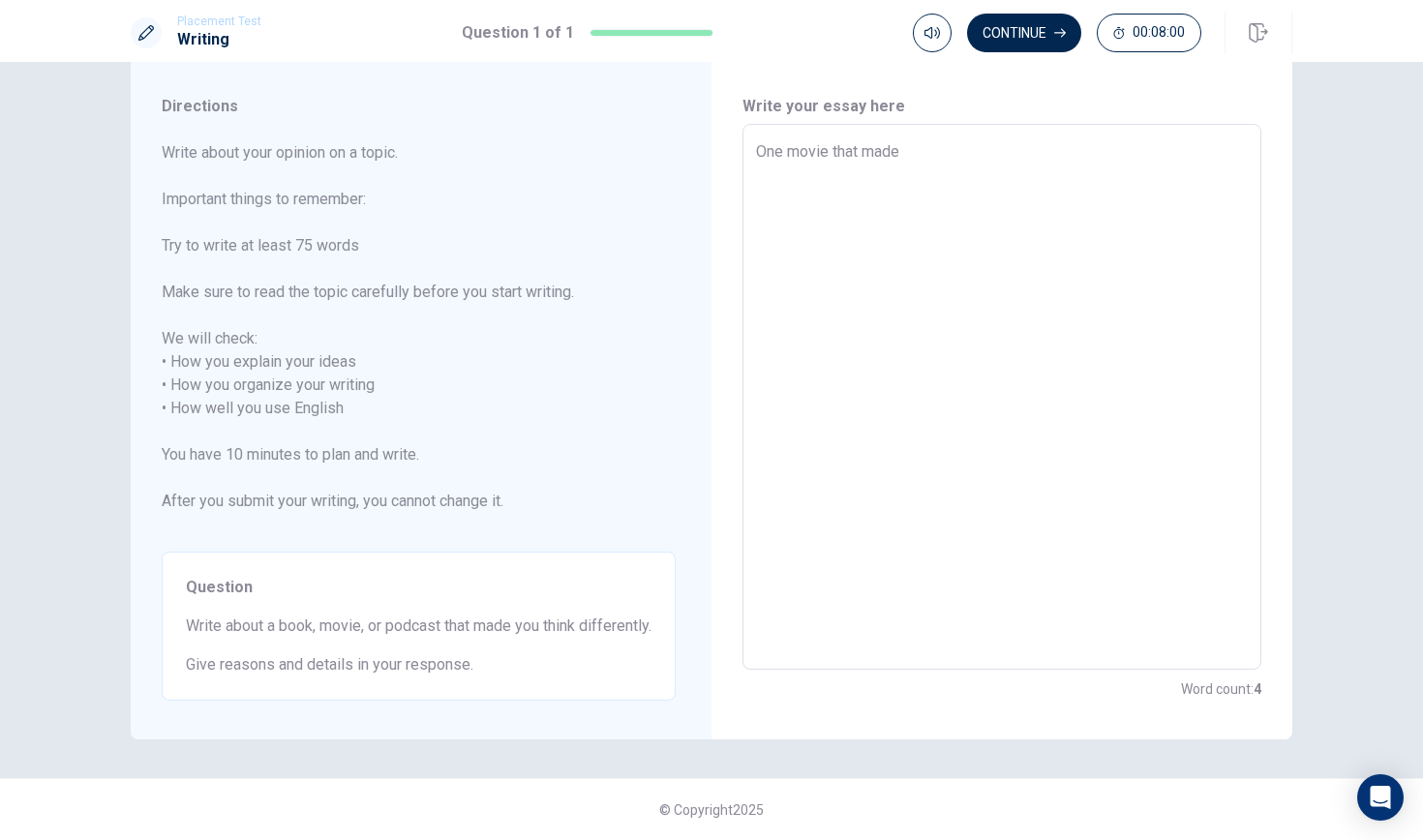 type on "x" 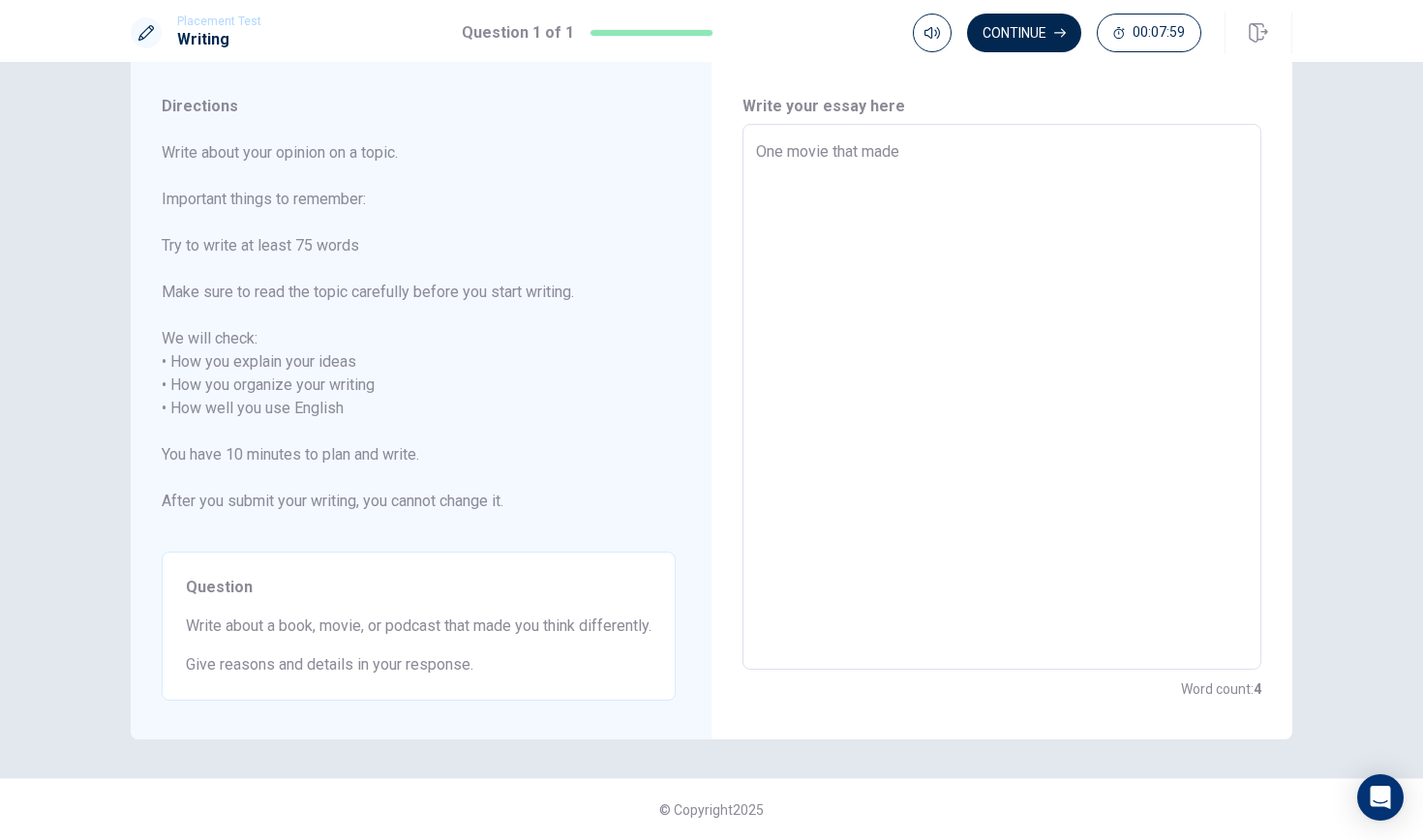 type on "One movie that madem" 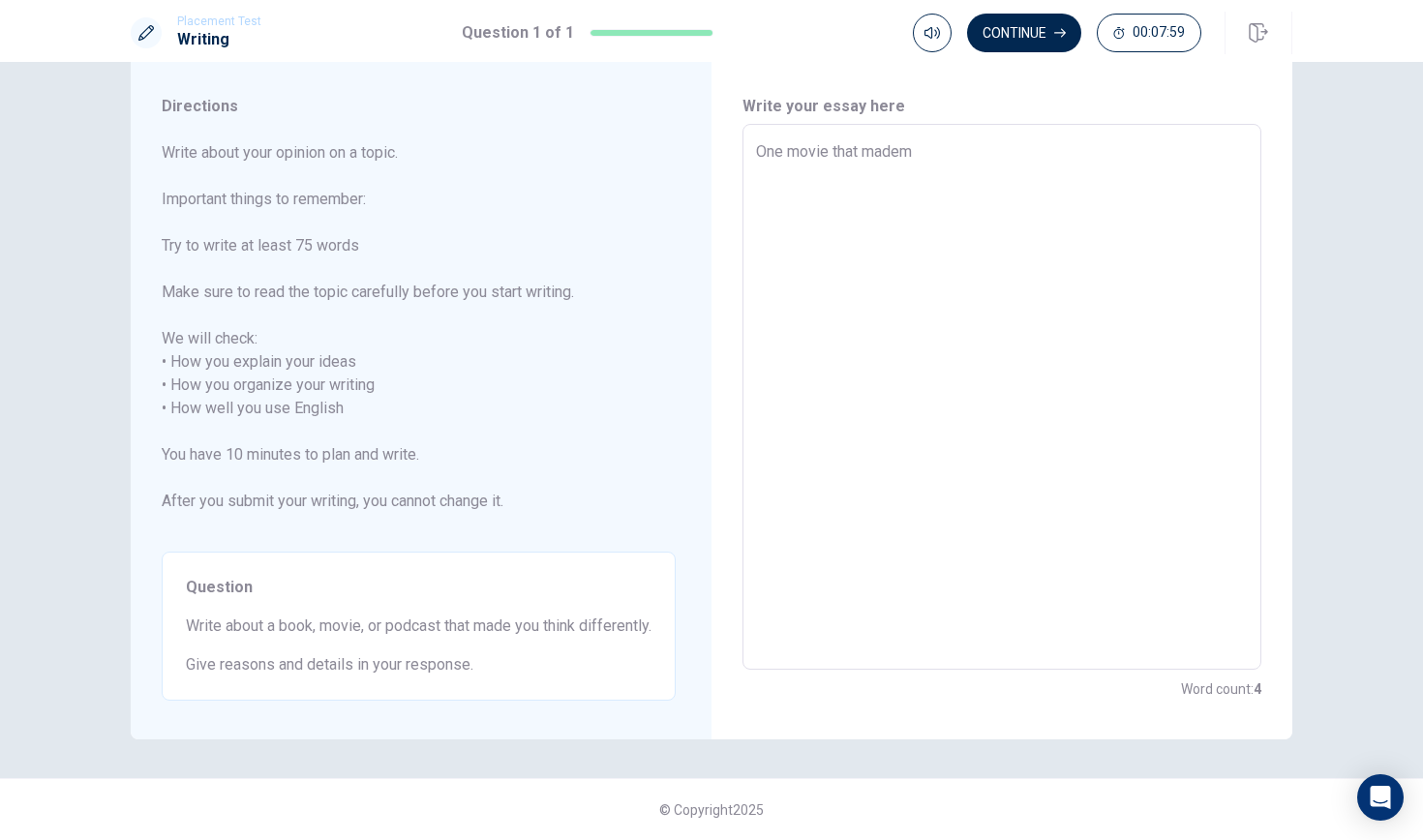type on "x" 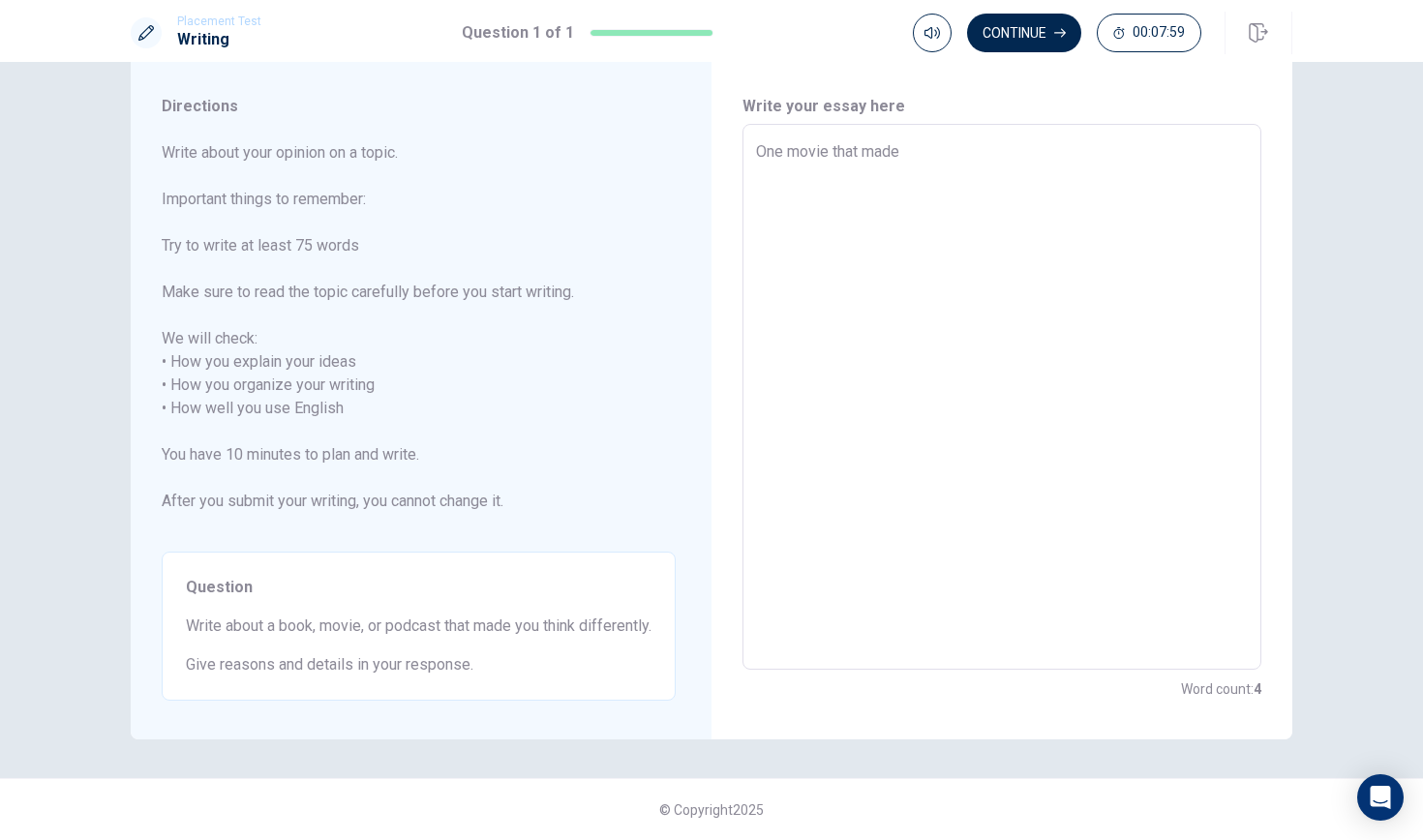 type on "x" 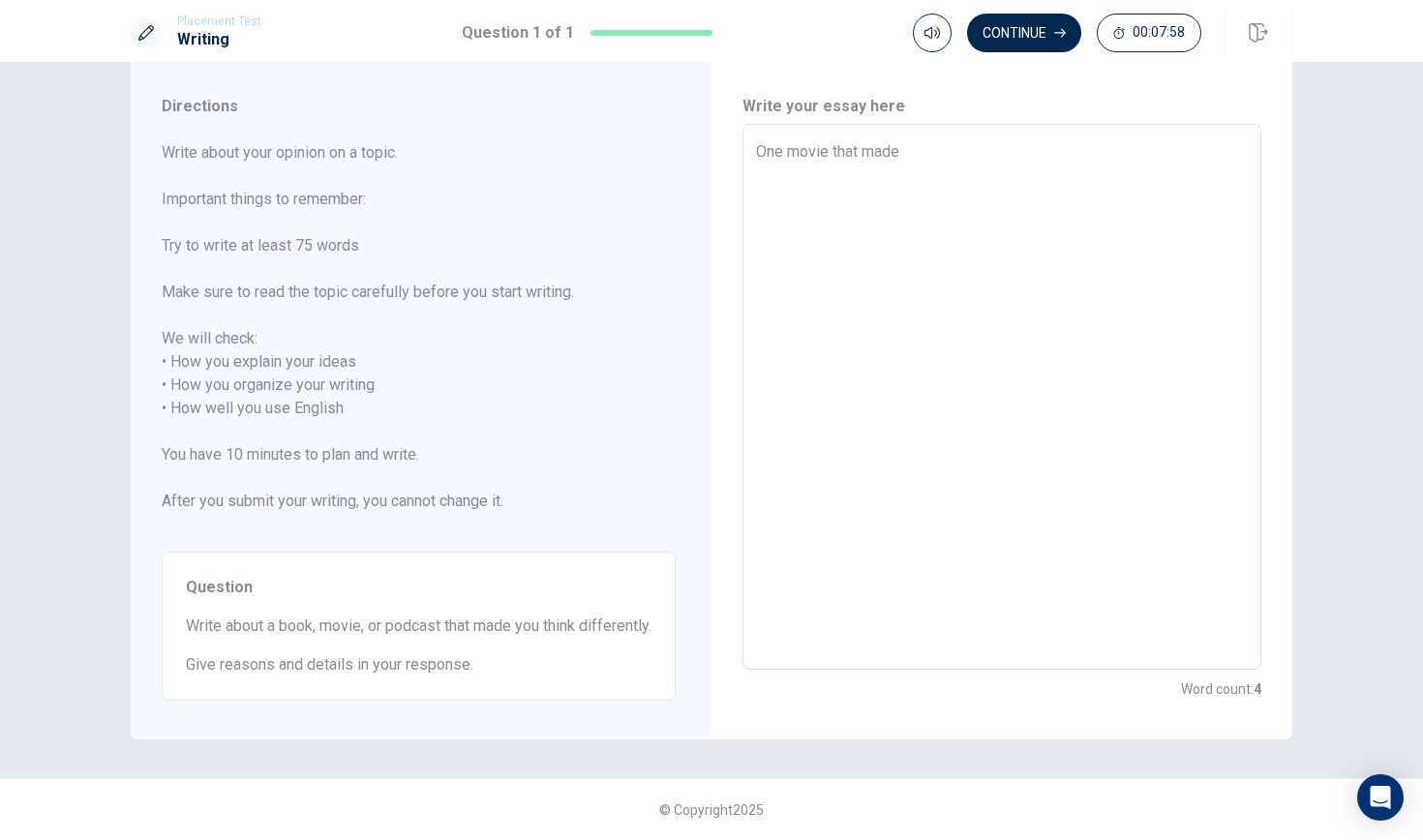 type on "One movie that madem" 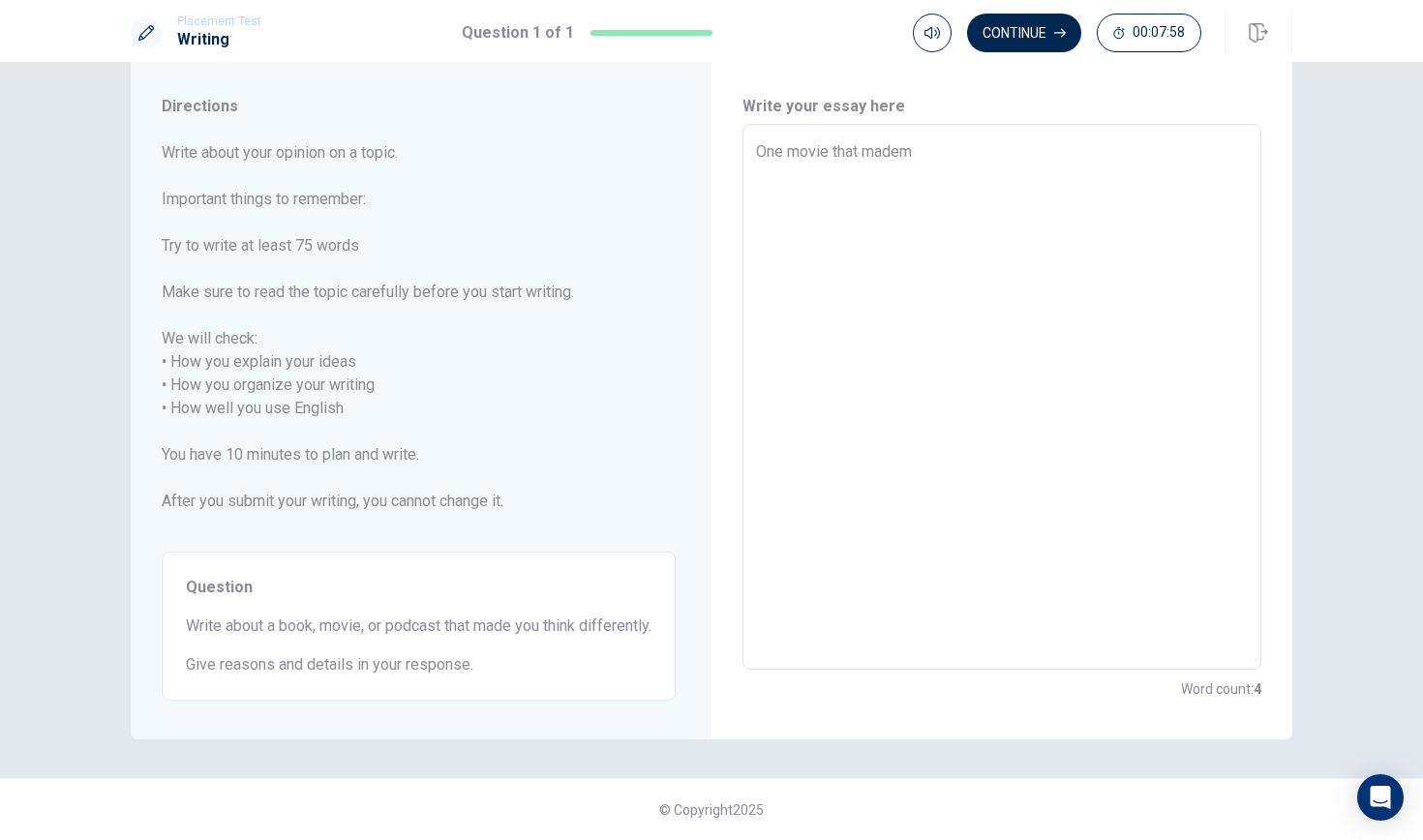 type on "x" 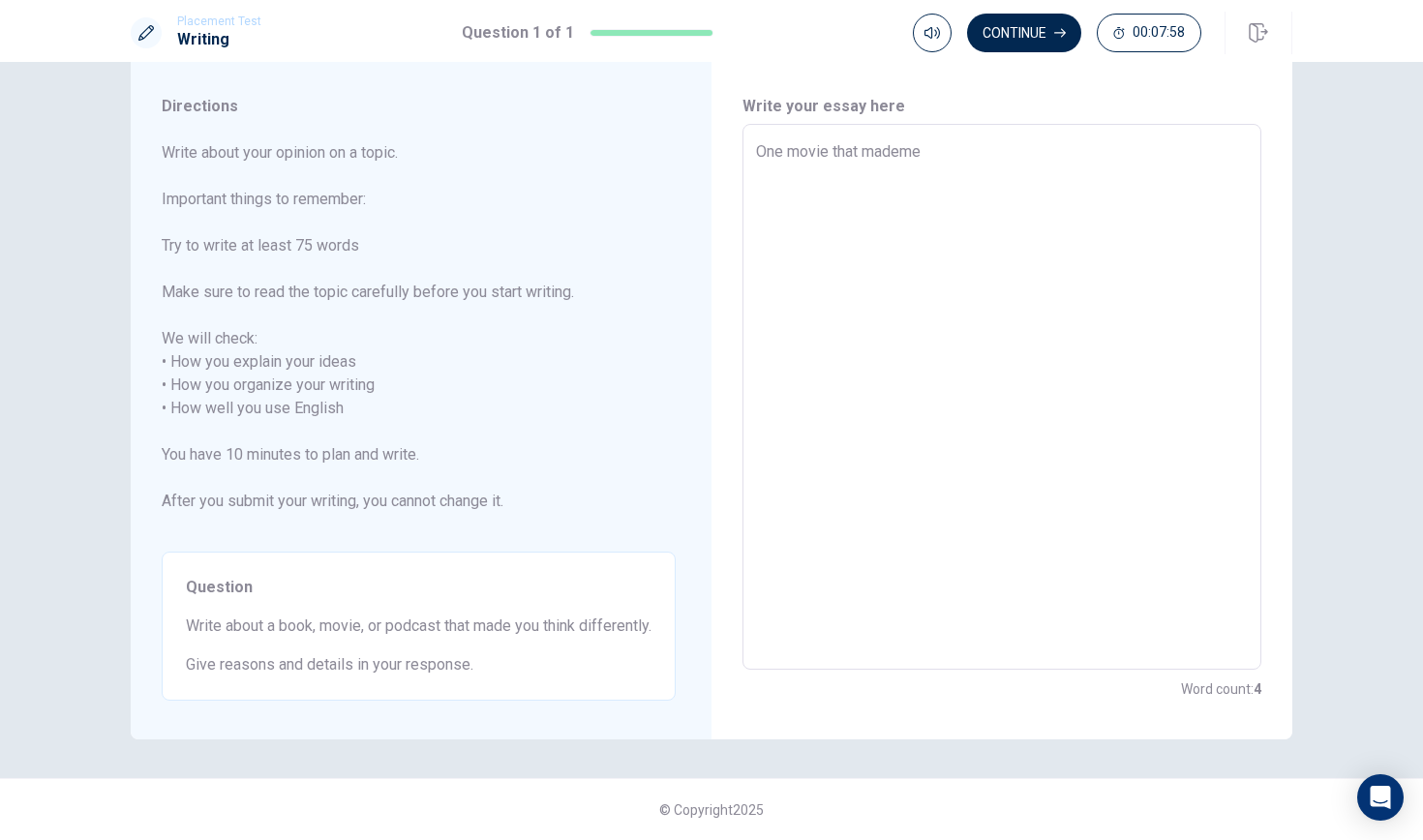 type on "x" 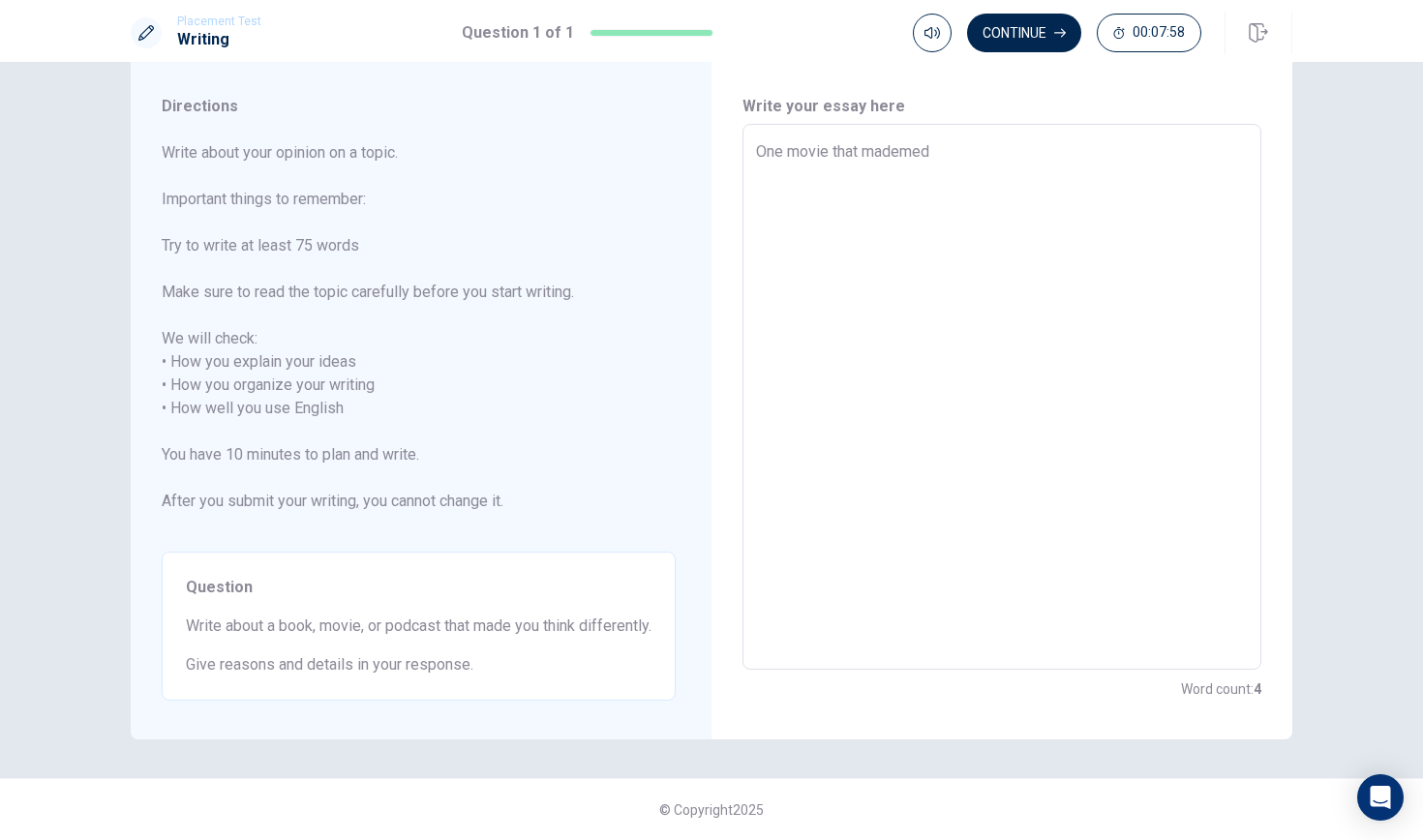 type on "x" 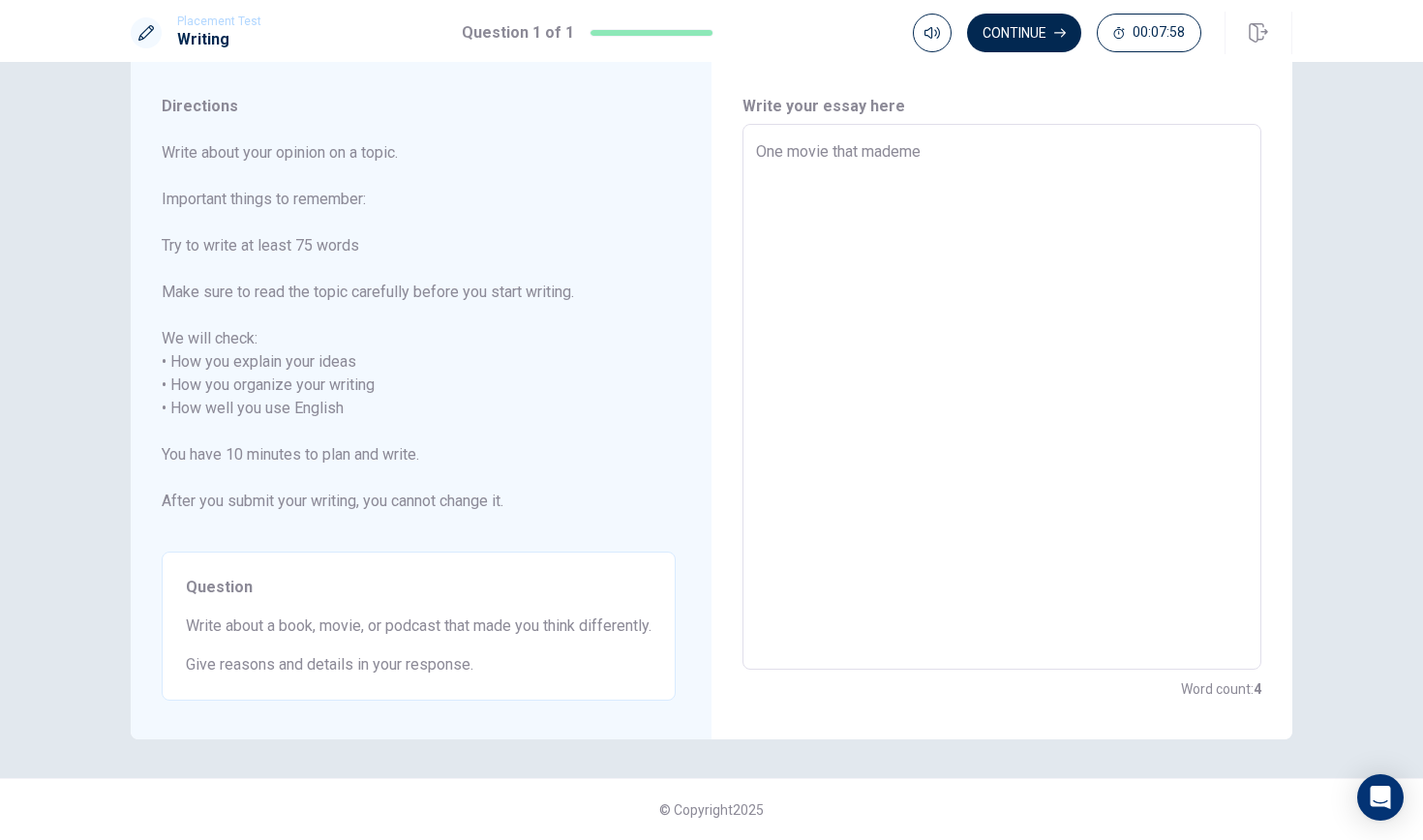 type on "x" 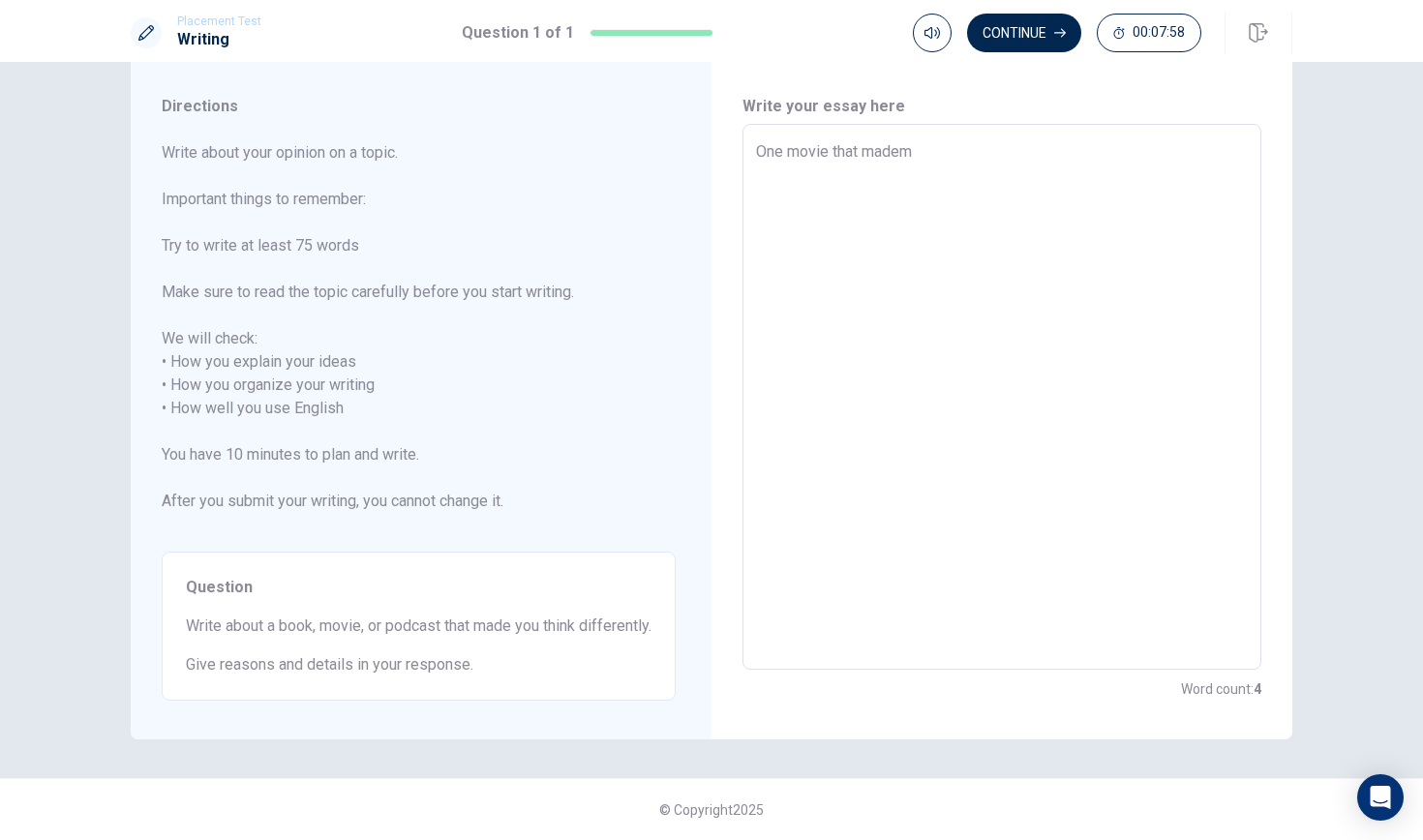 type on "x" 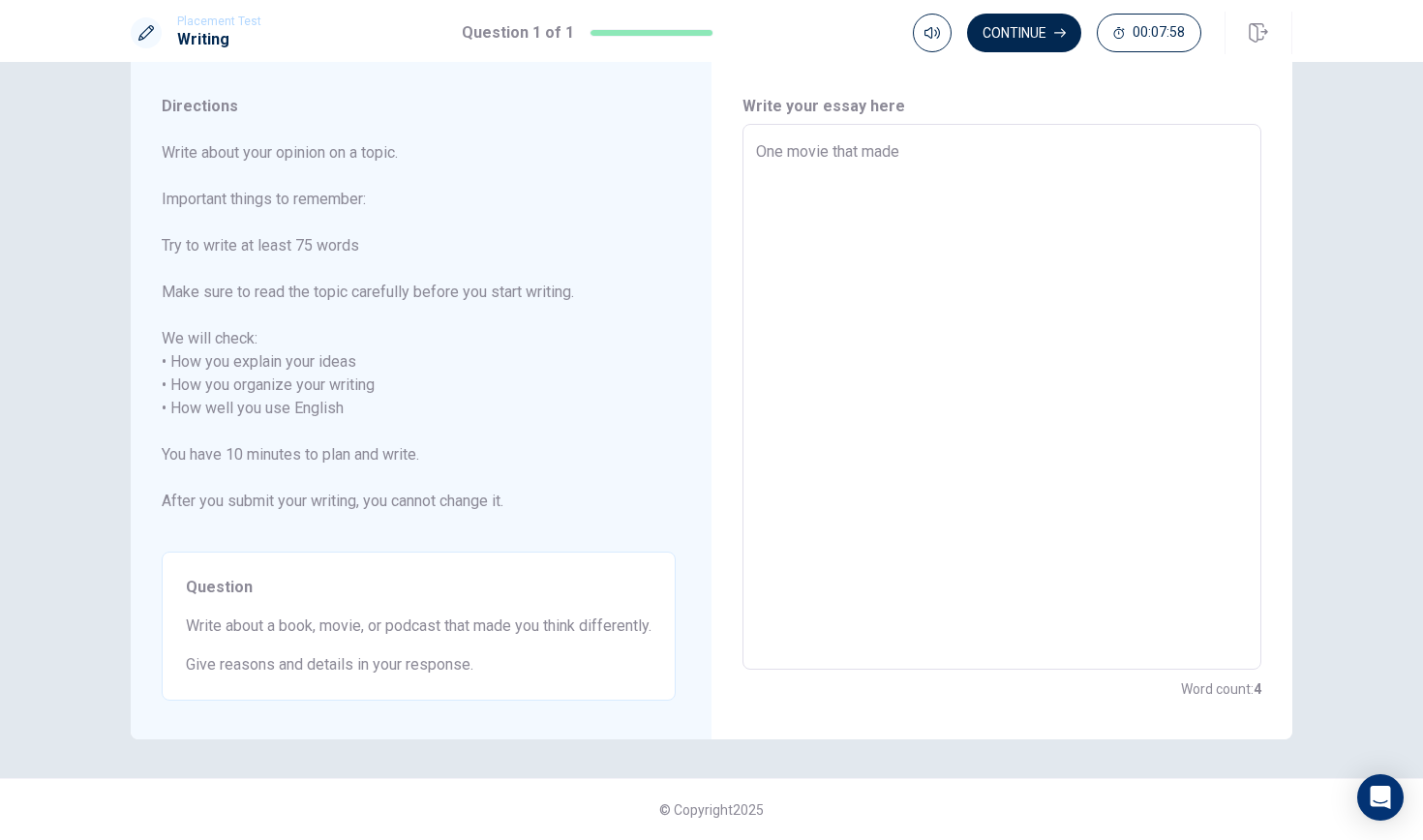 type on "x" 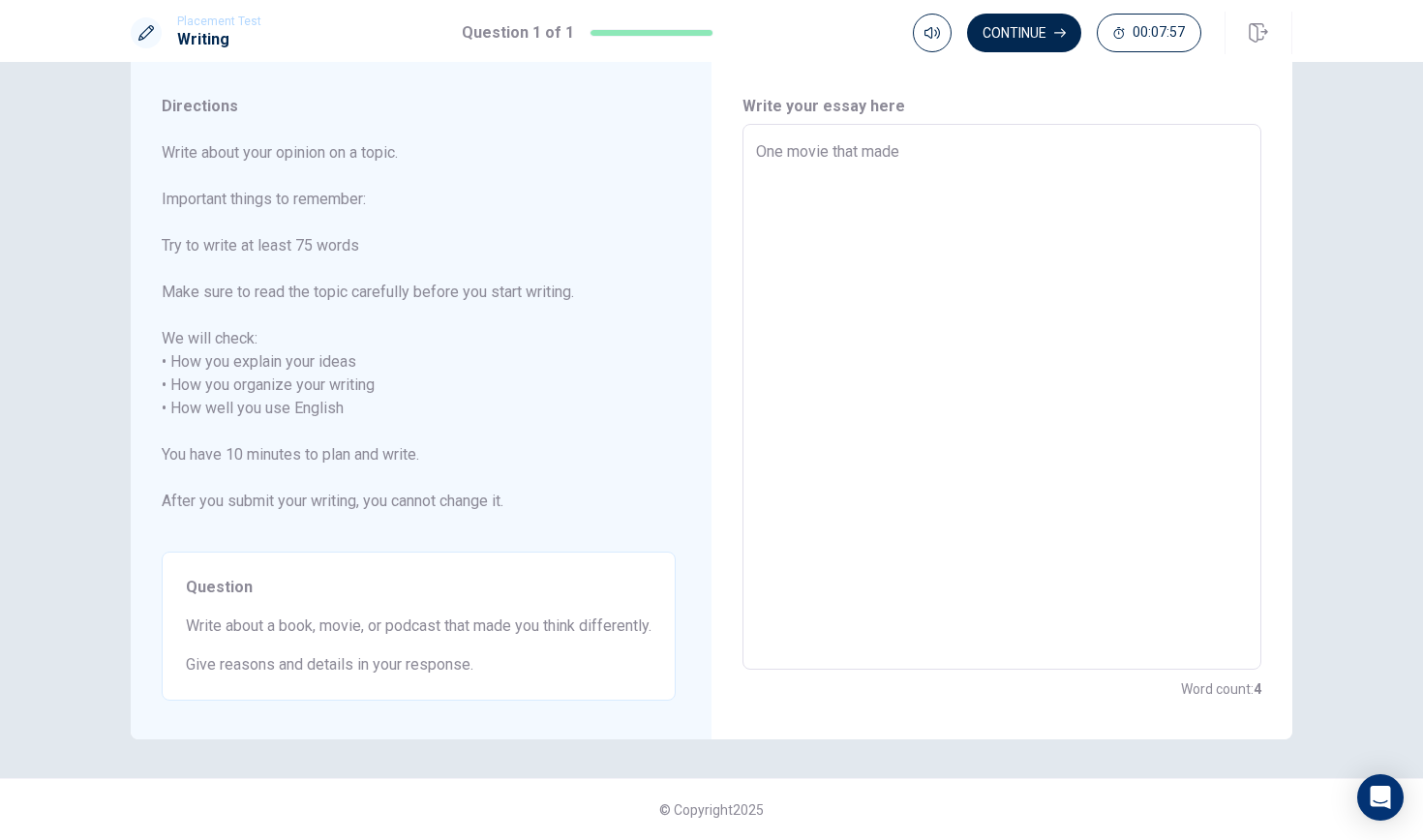 type on "One movie that made" 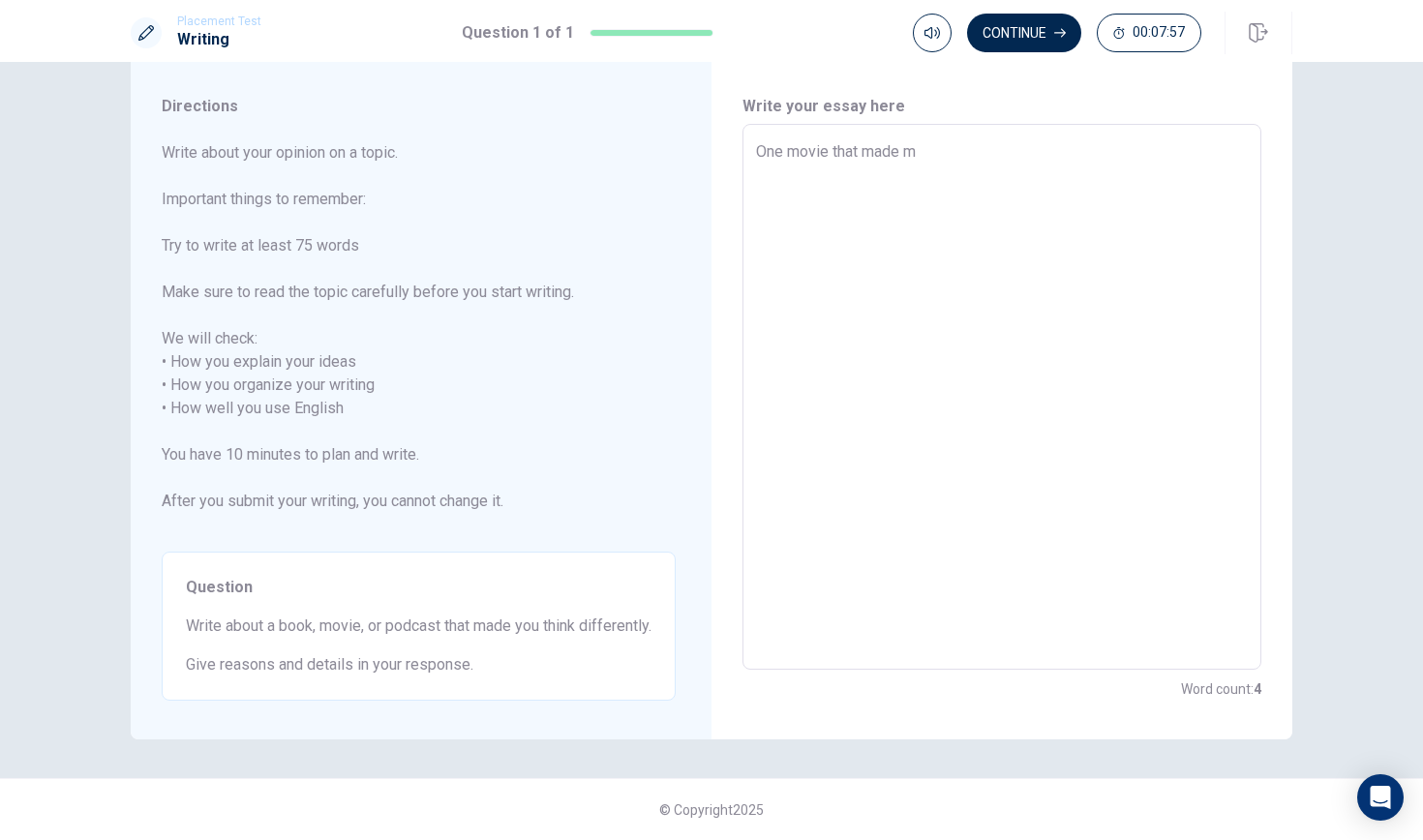 type on "x" 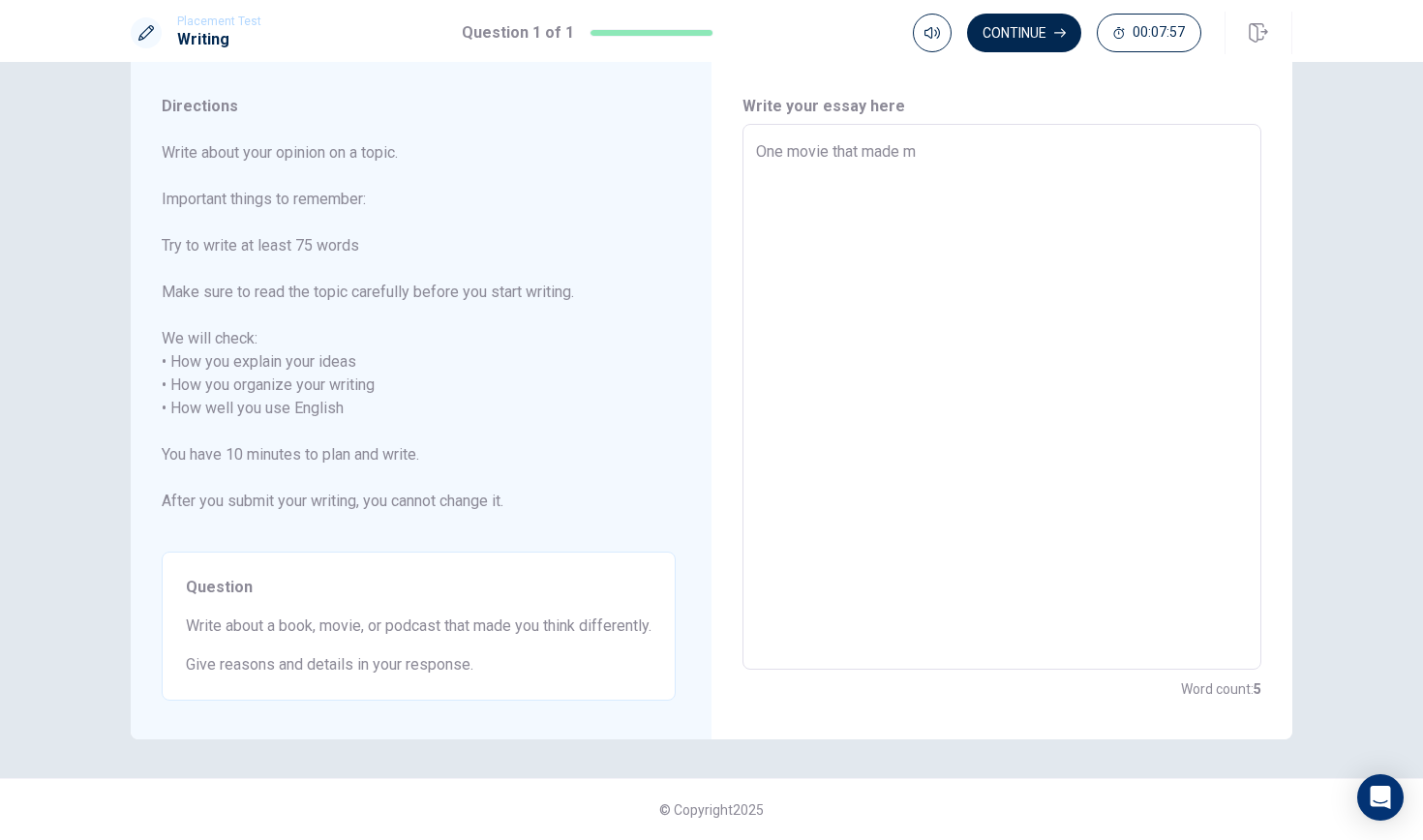 type on "One movie that made me" 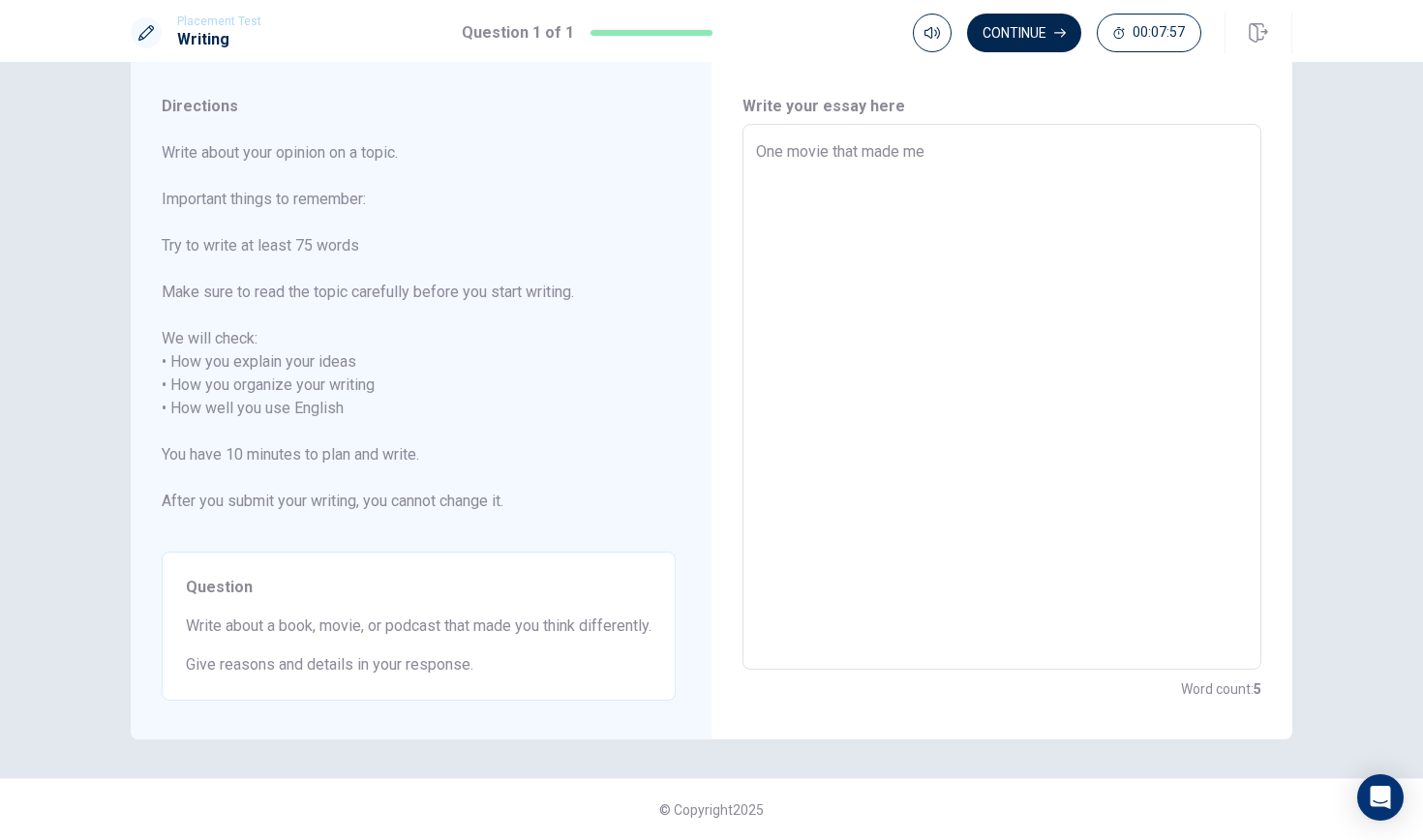 type on "x" 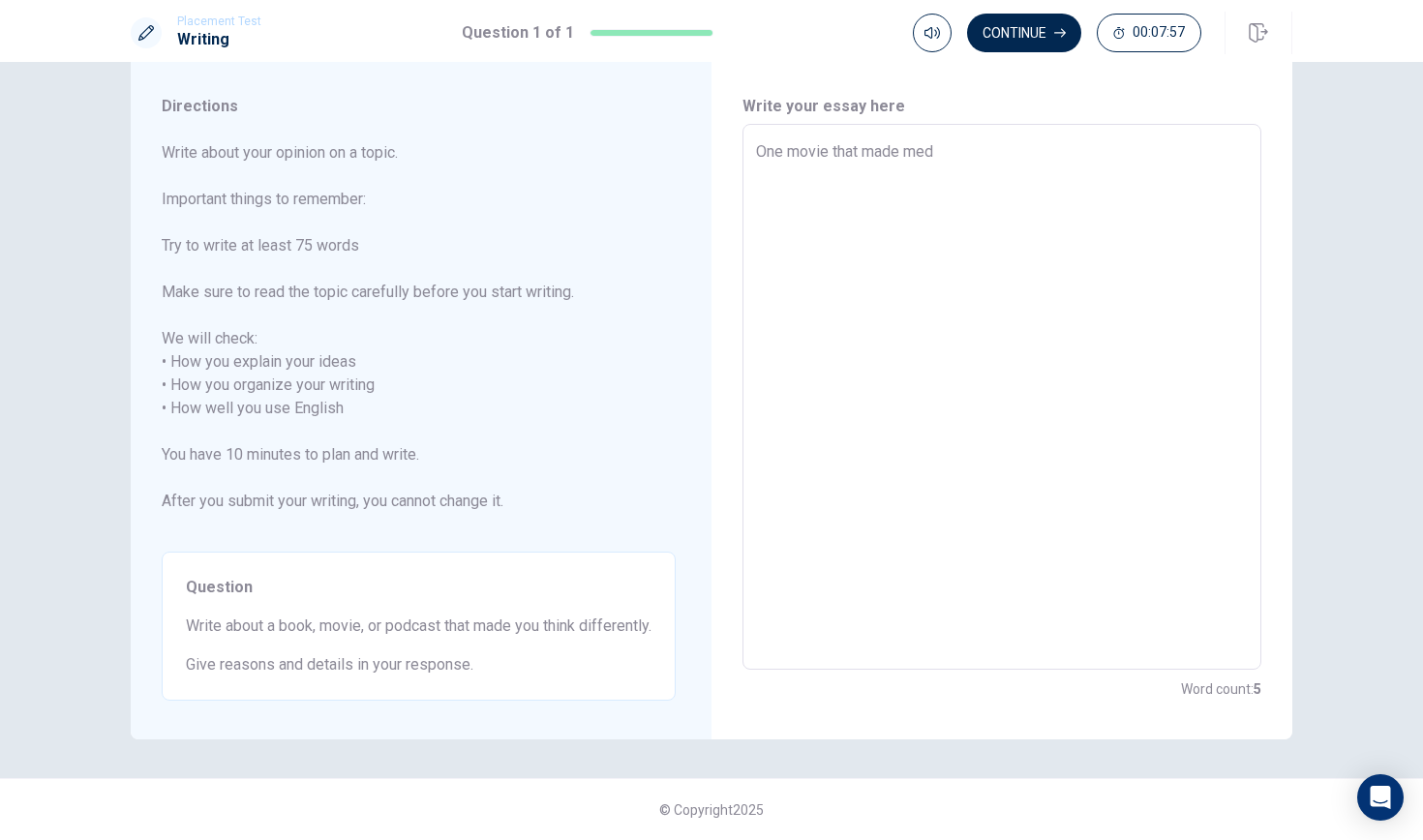 type on "x" 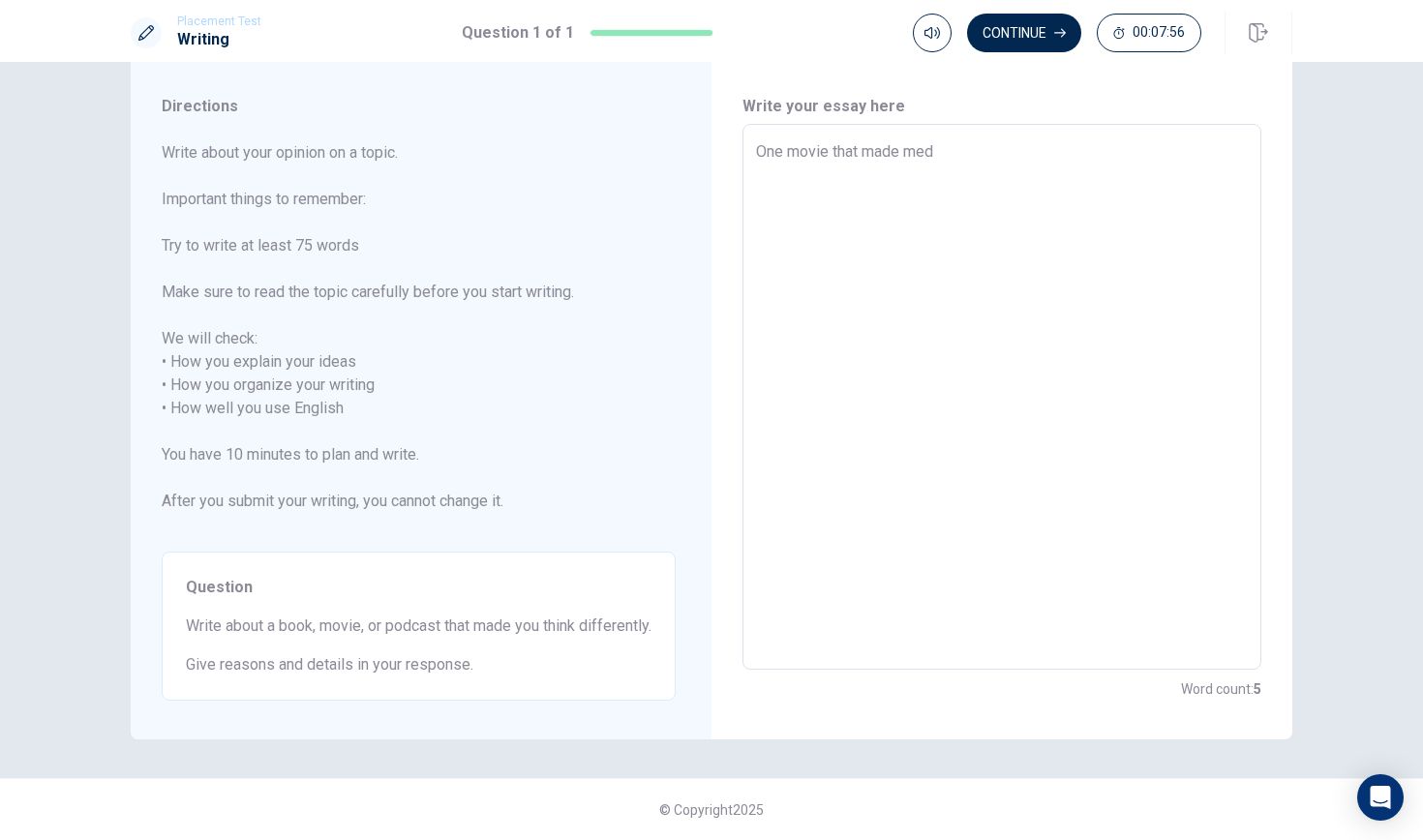 type on "One movie that made med" 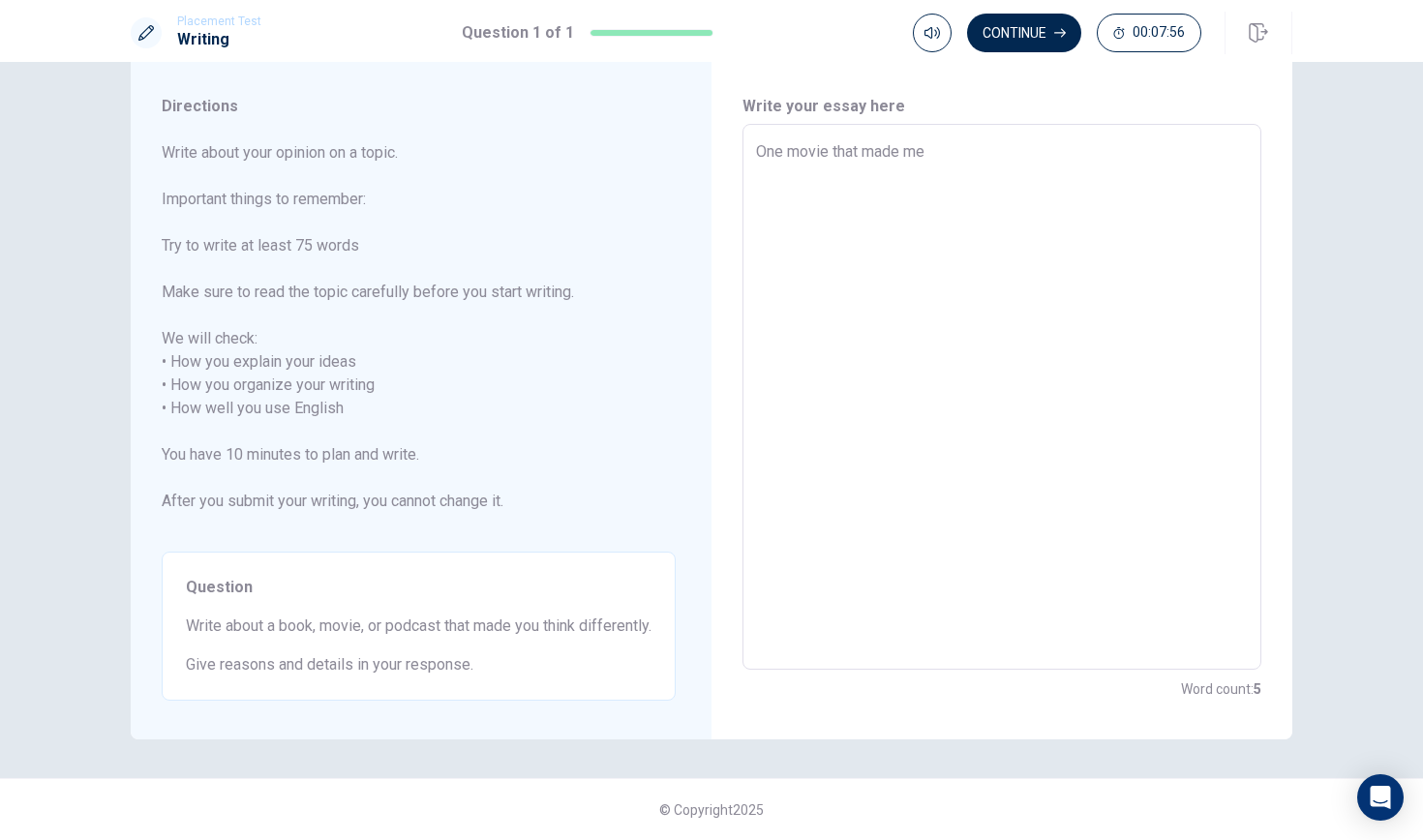 type on "x" 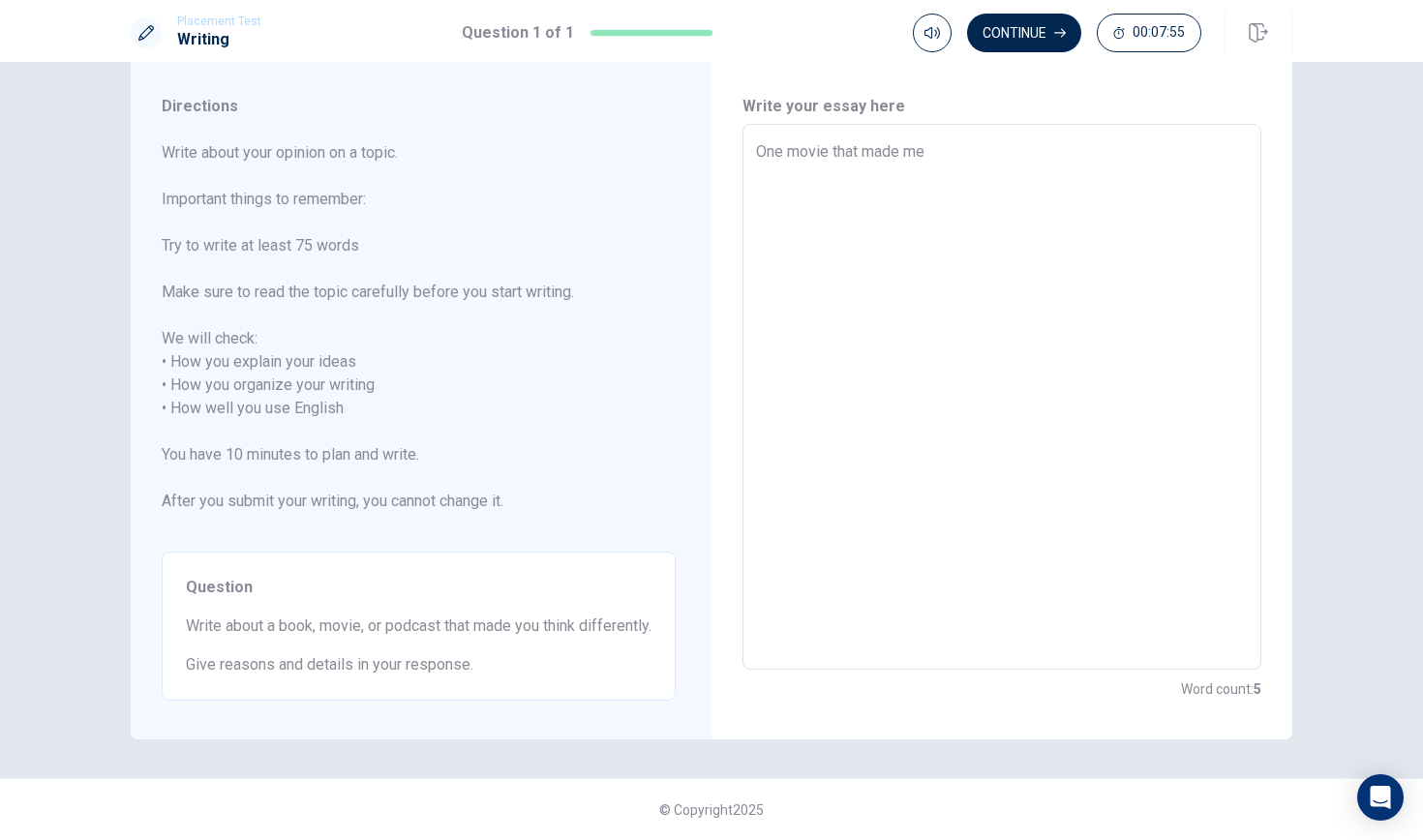 type on "One movie that made met" 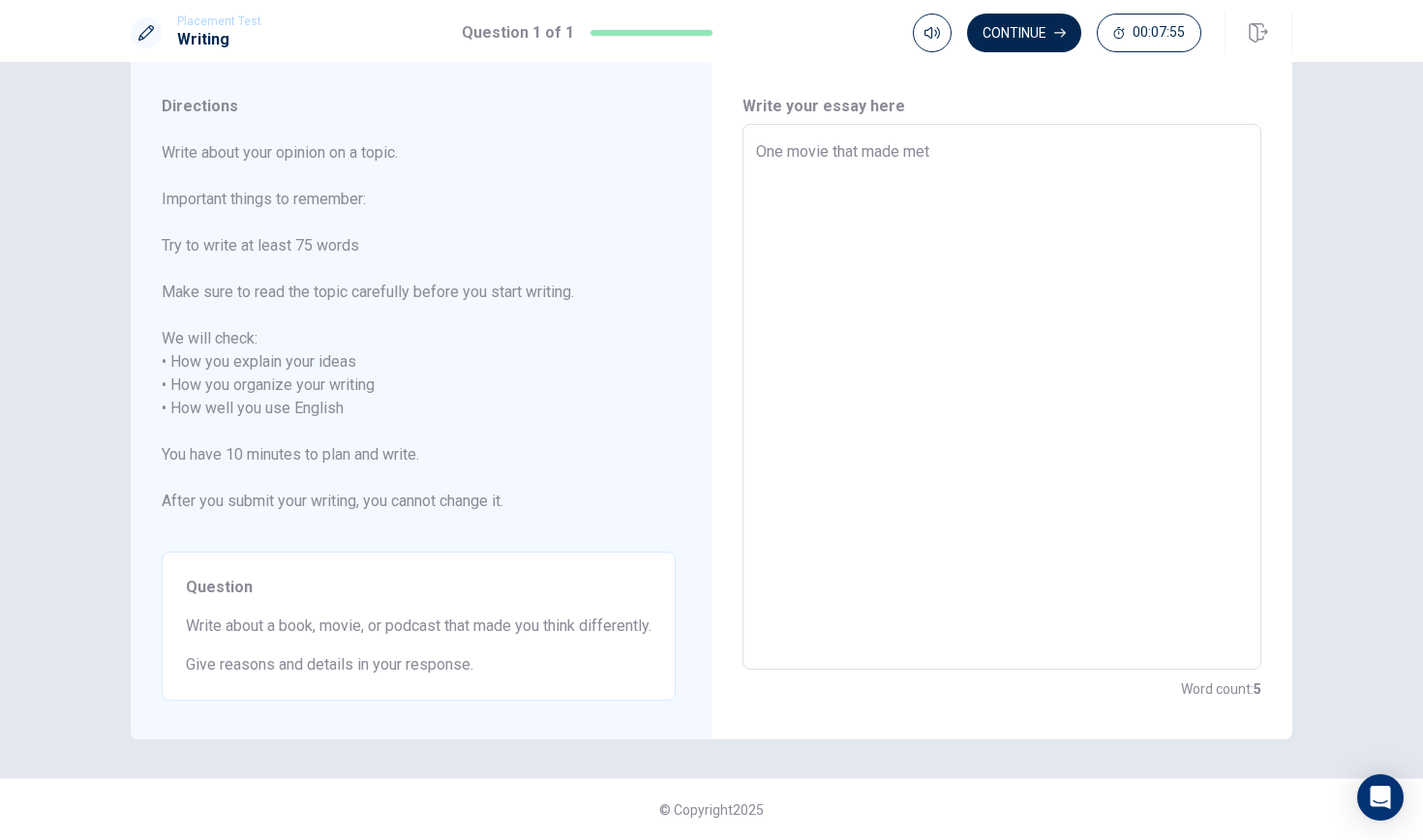 type on "x" 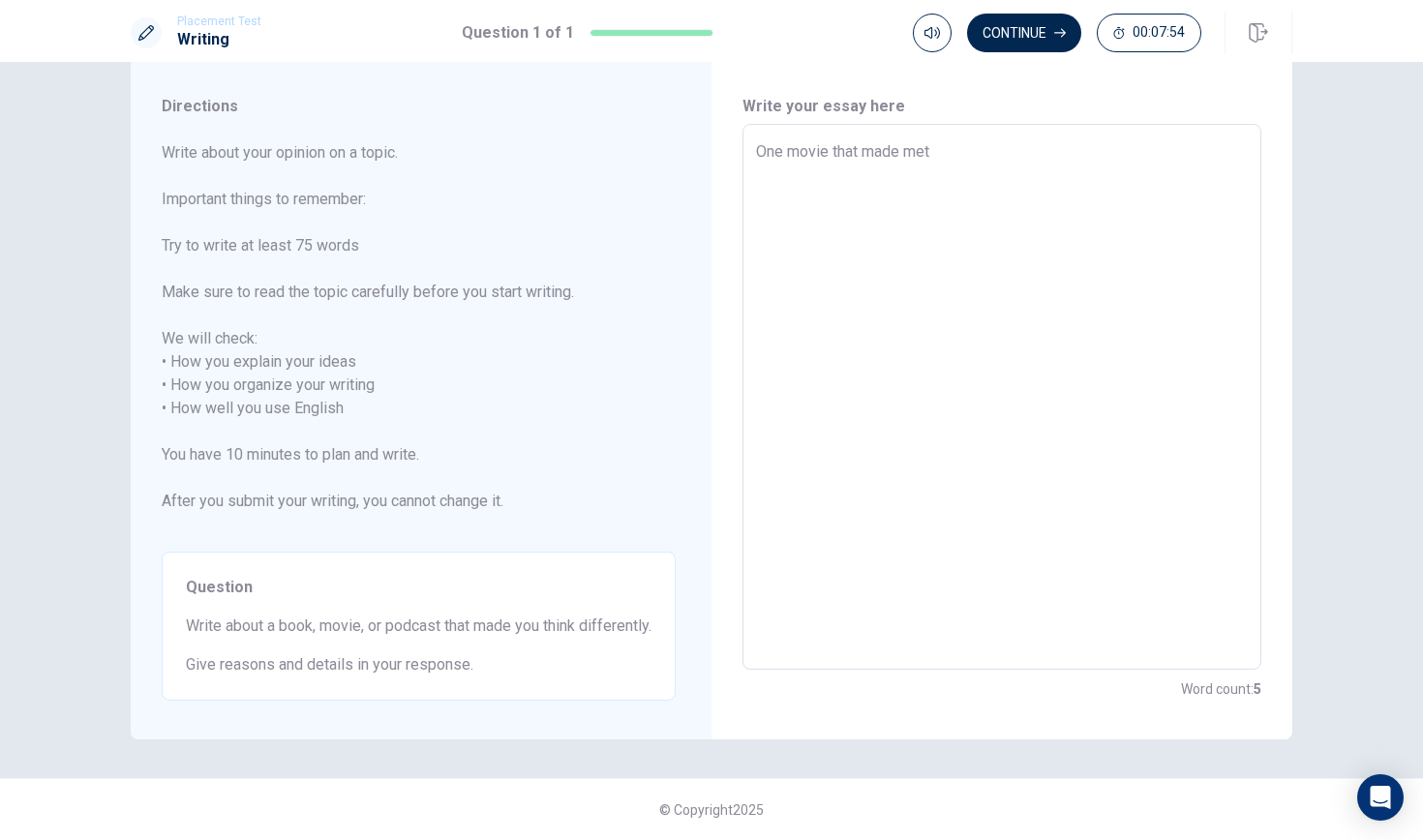 type on "One movie that made met" 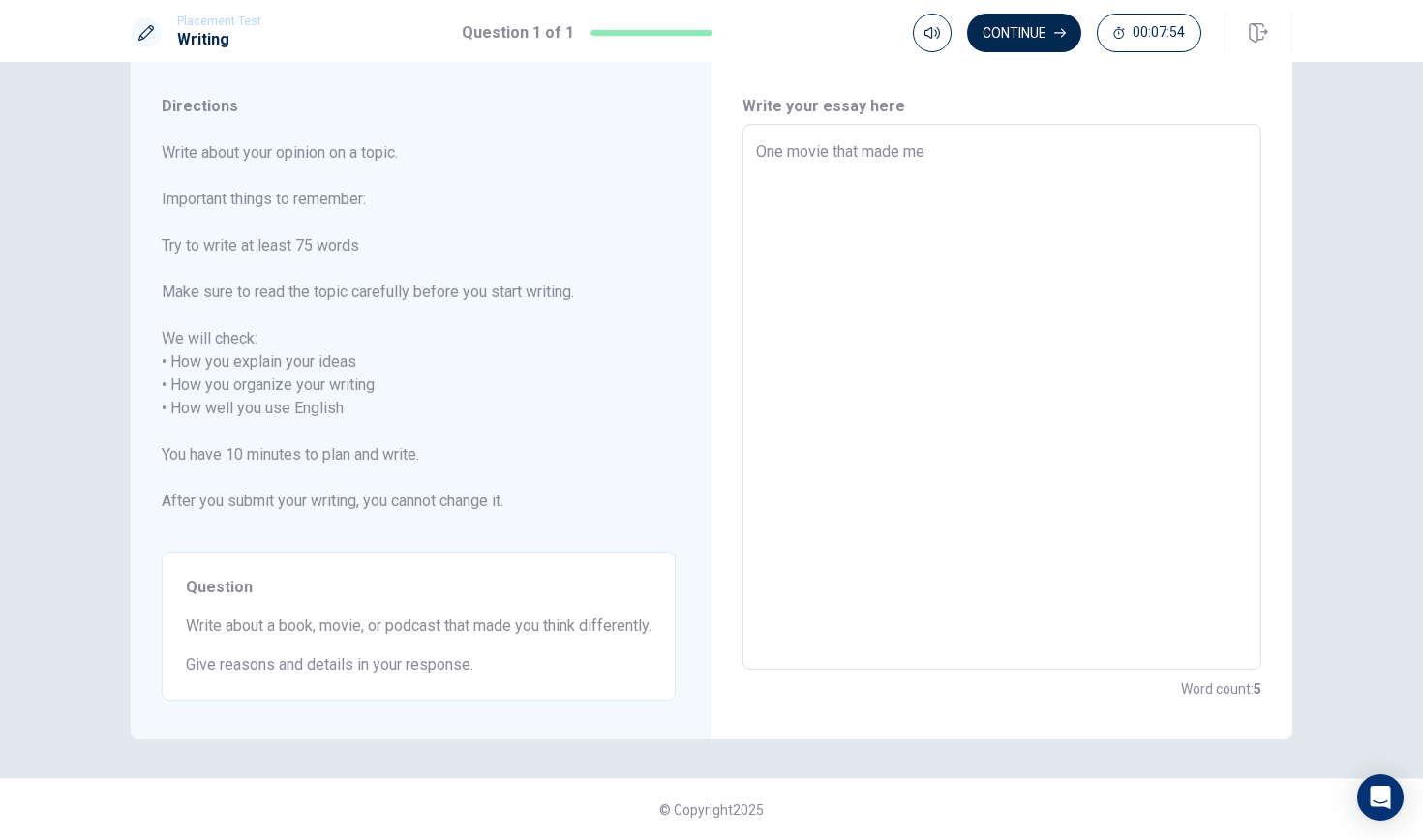 type on "x" 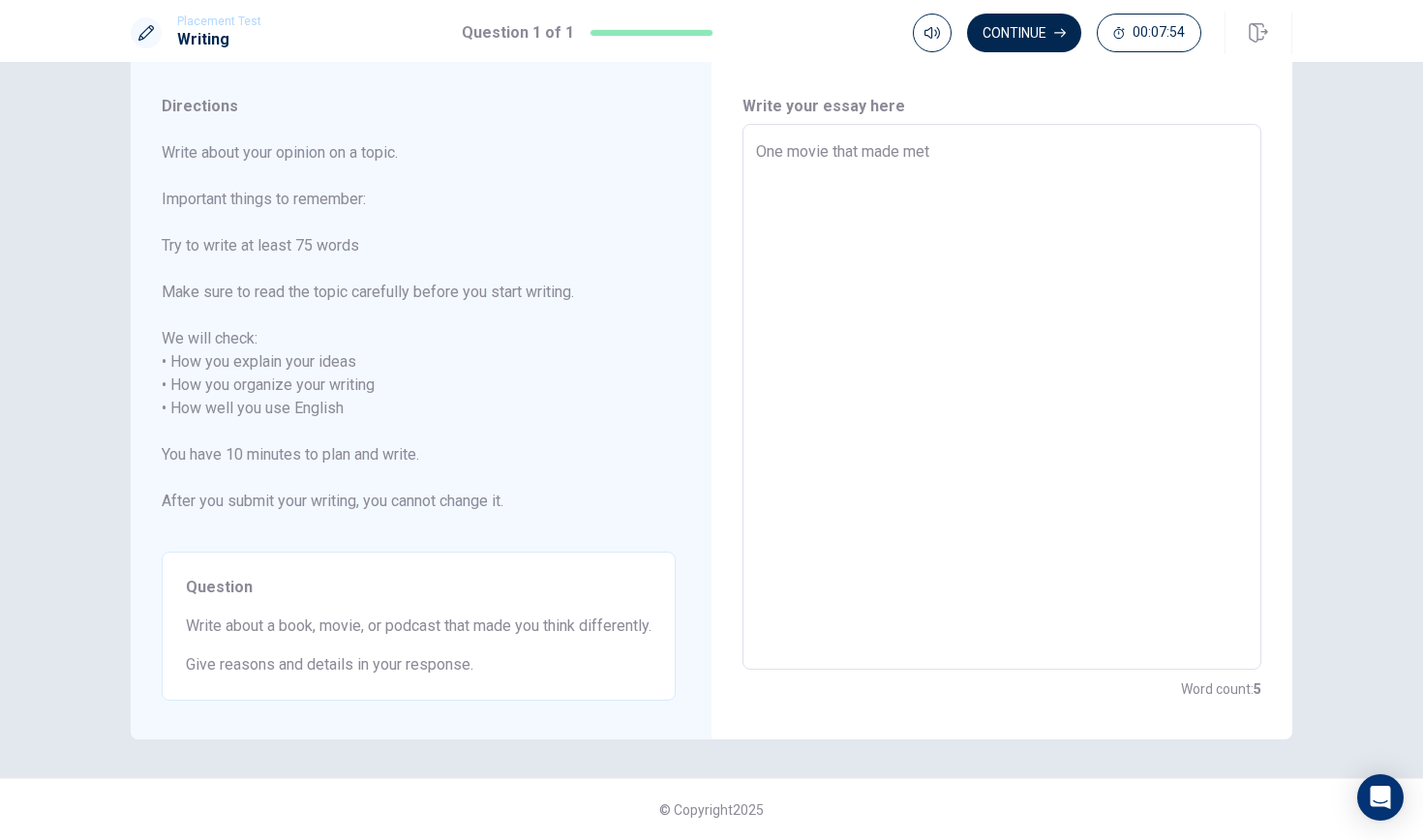type on "x" 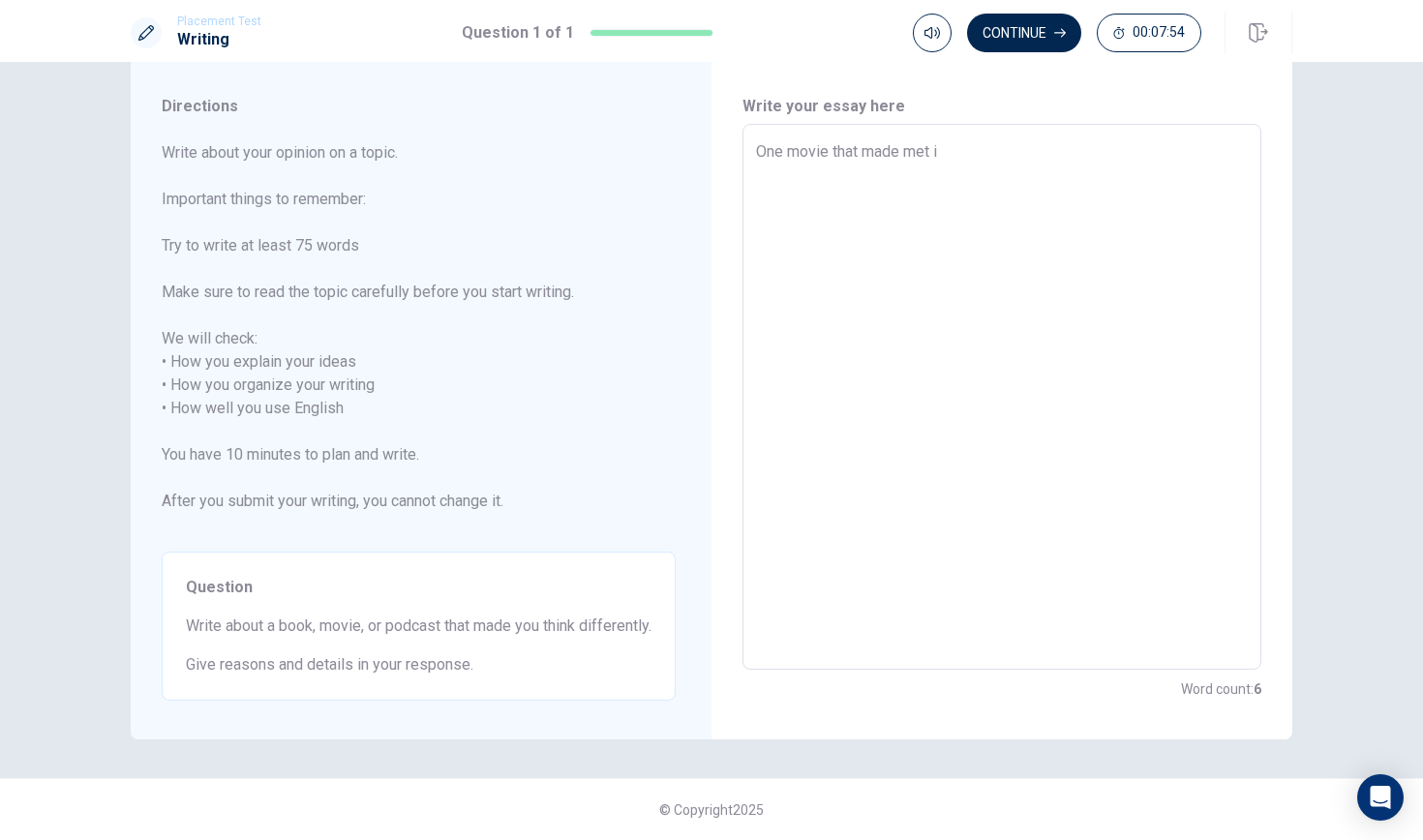 type on "x" 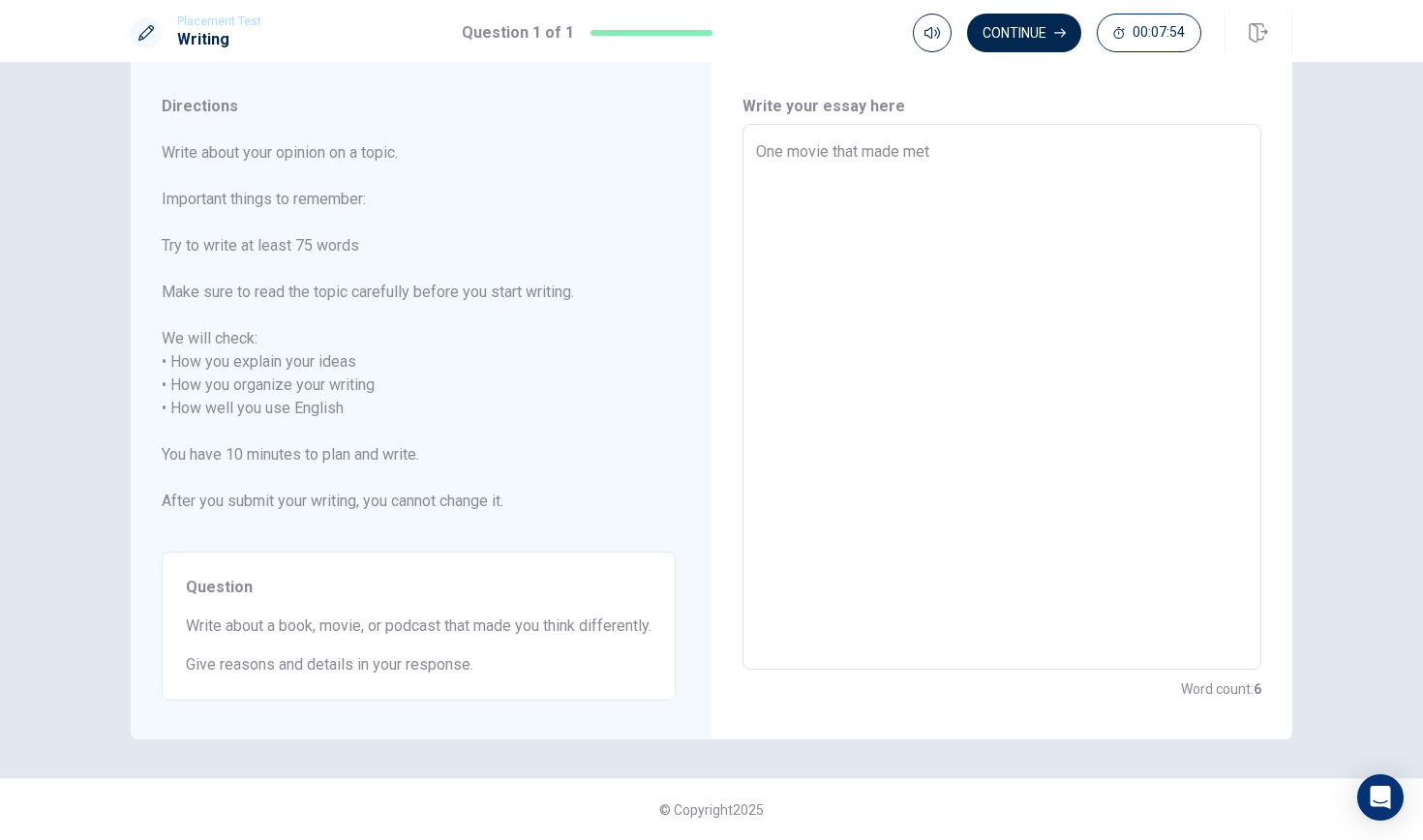 type on "x" 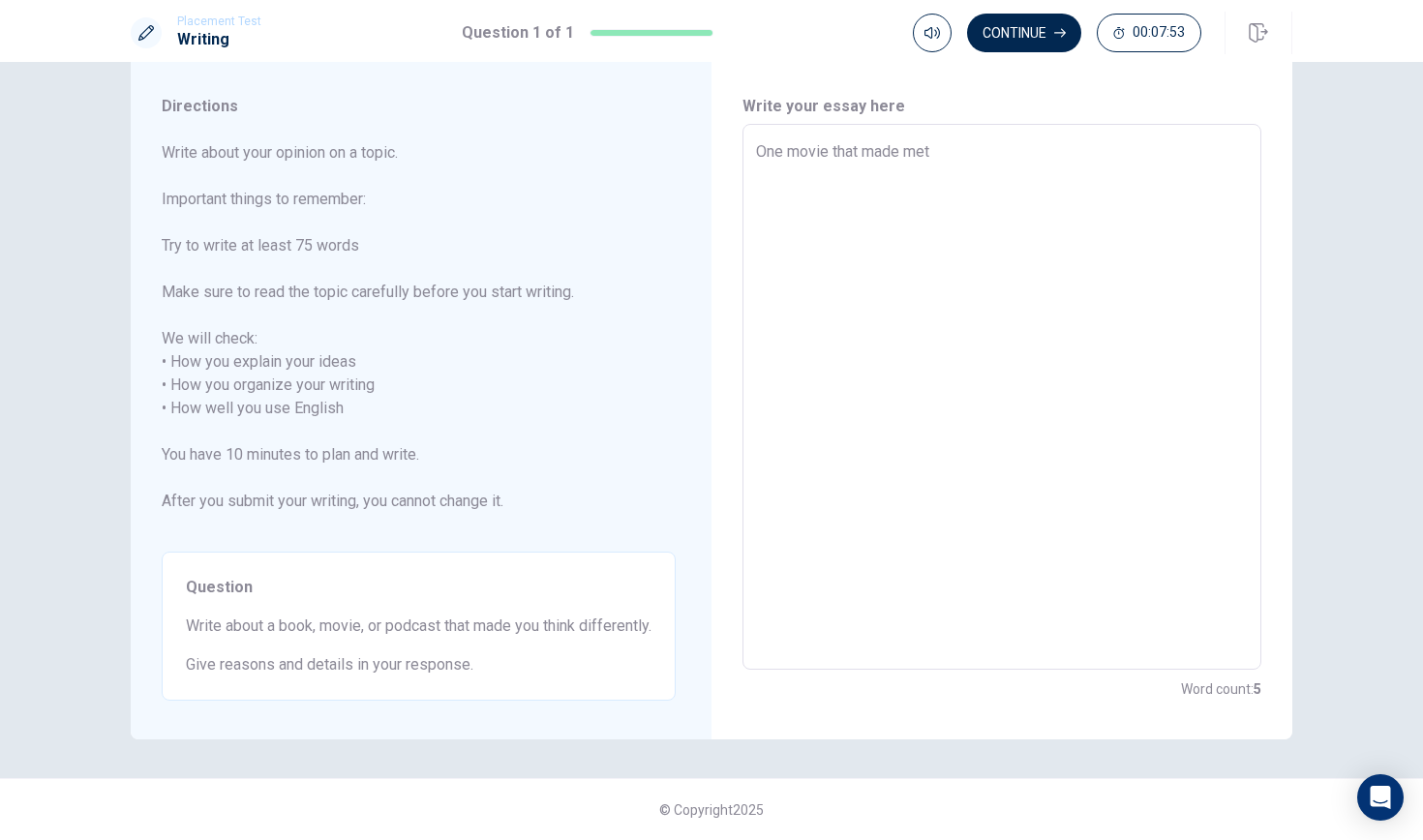 type on "One movie that made met" 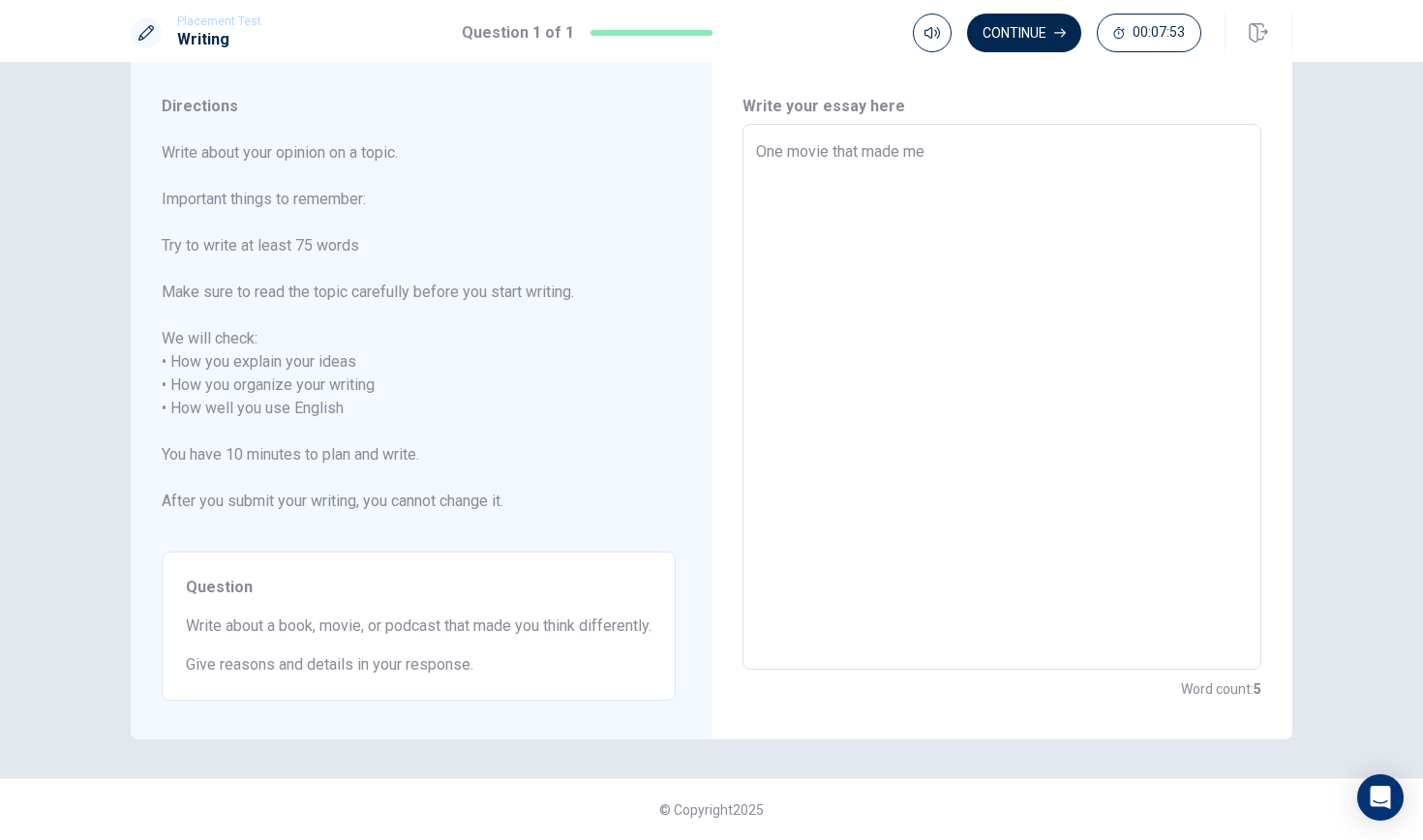 type on "x" 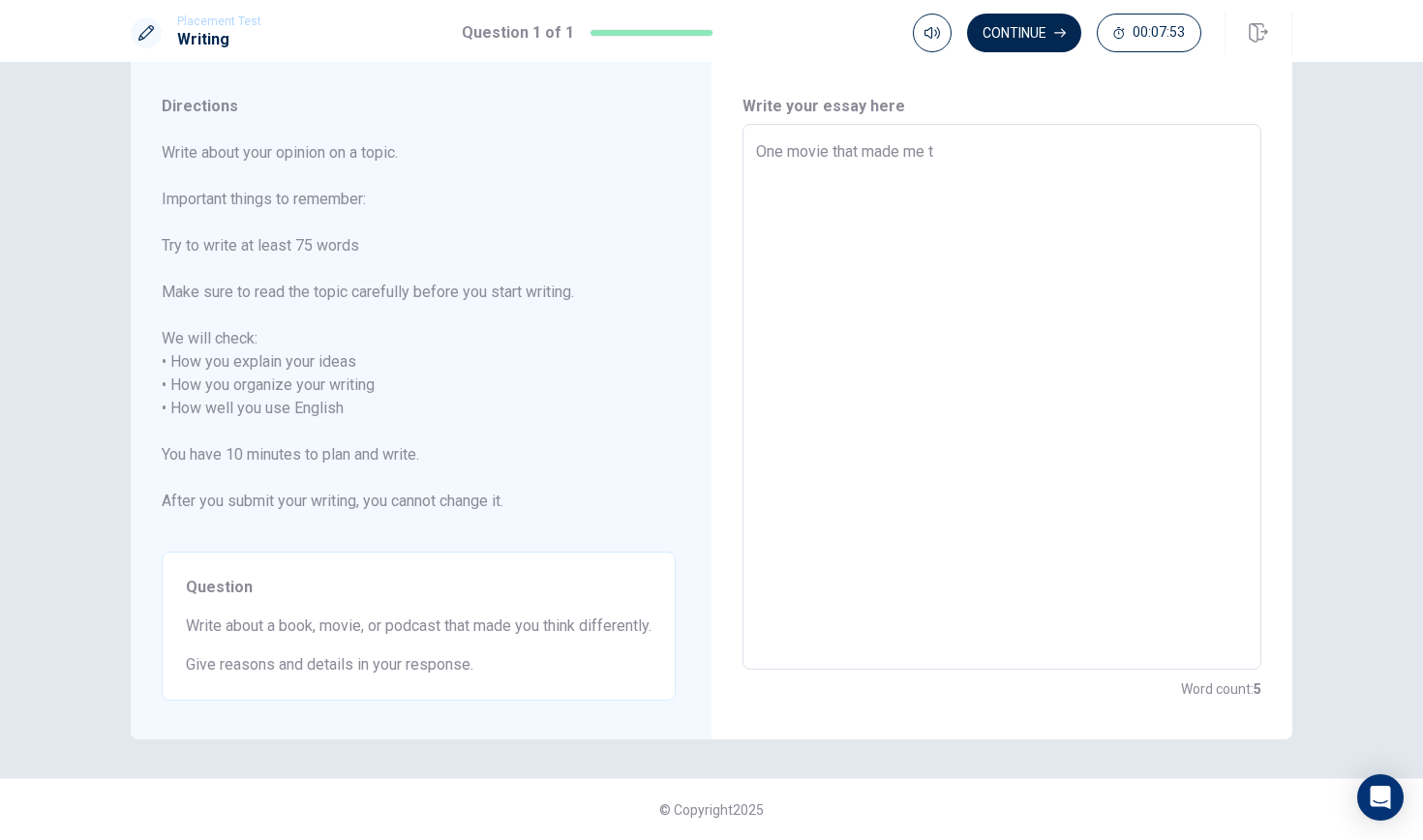 type on "x" 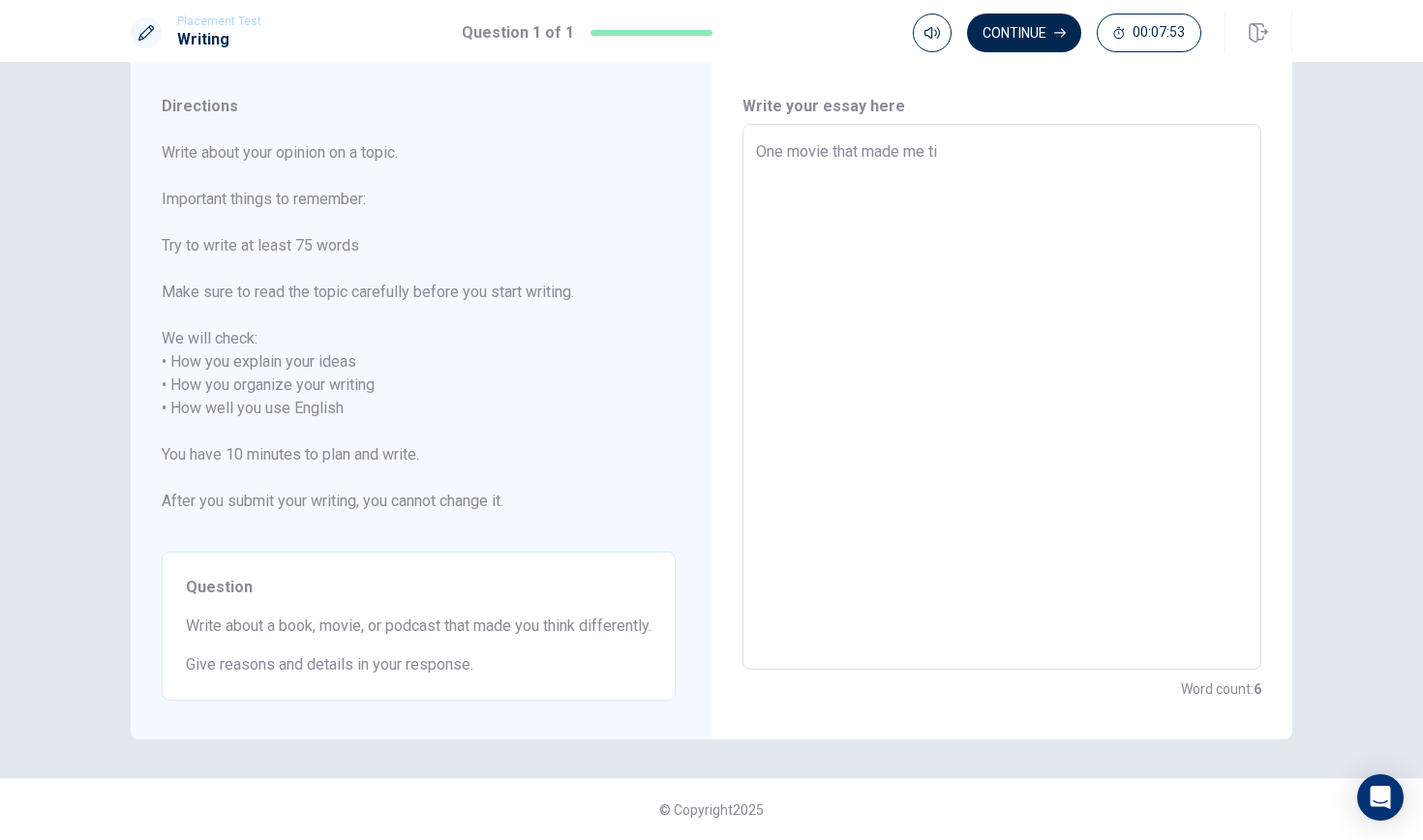 type on "x" 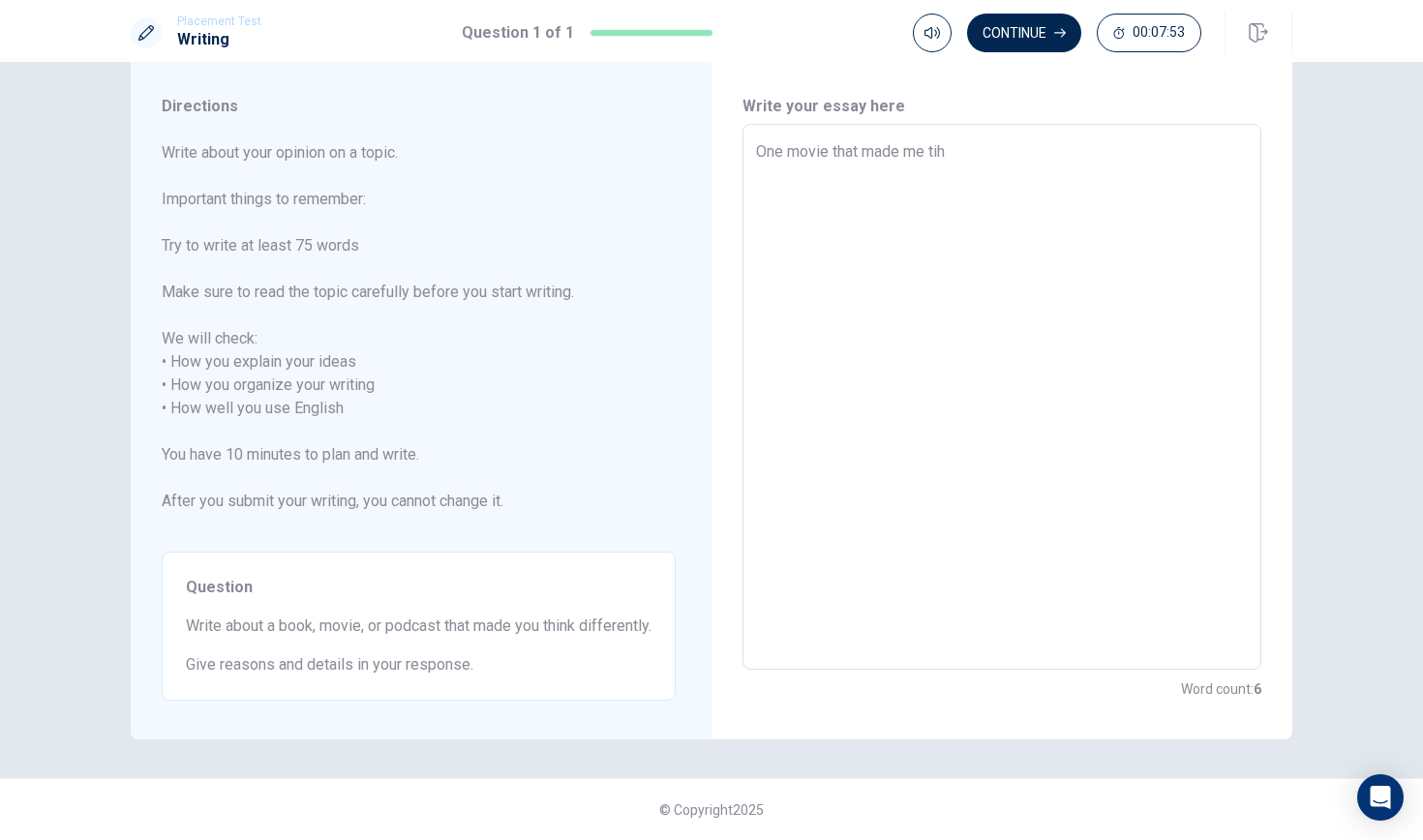 type on "x" 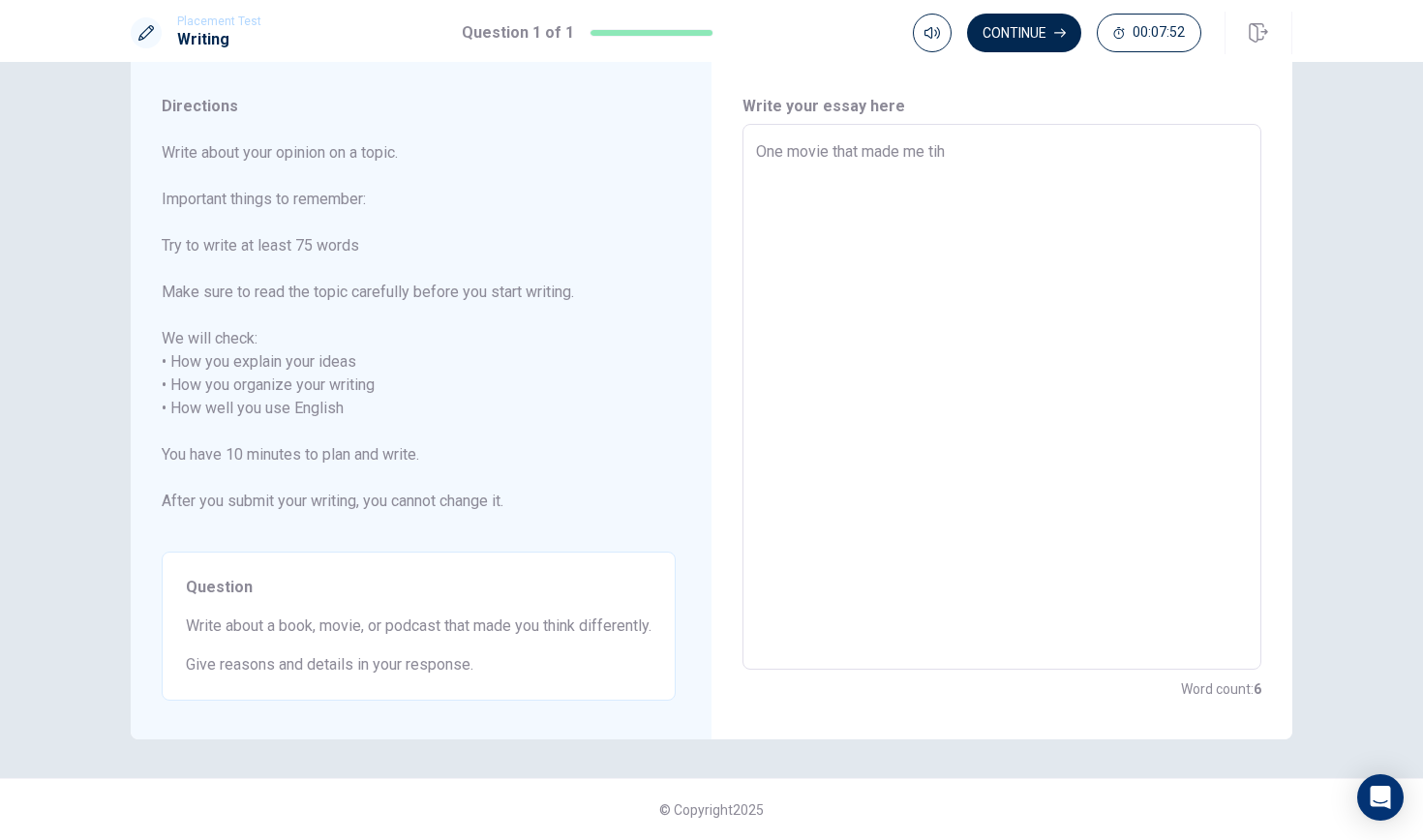 type on "One movie that made me ti" 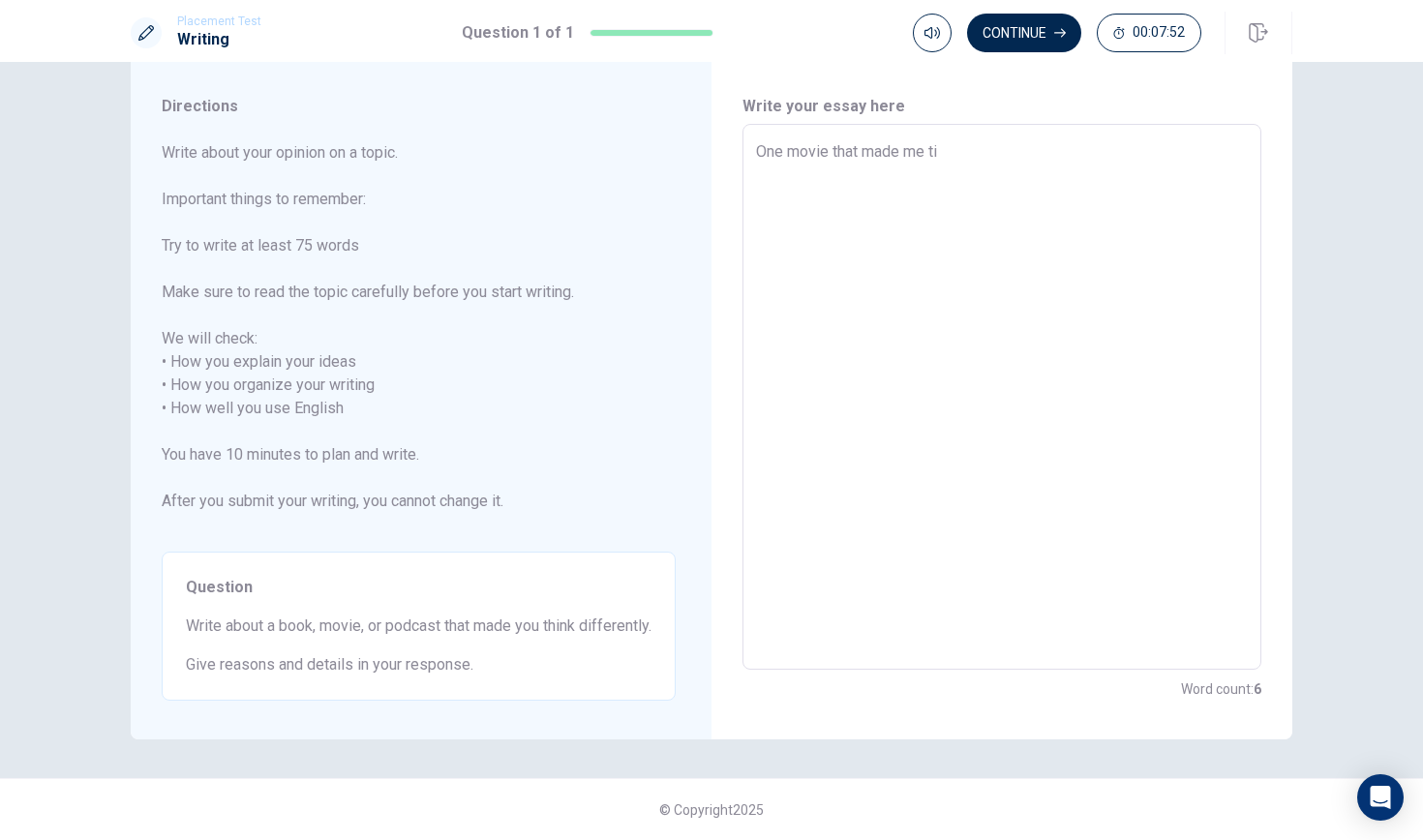 type on "x" 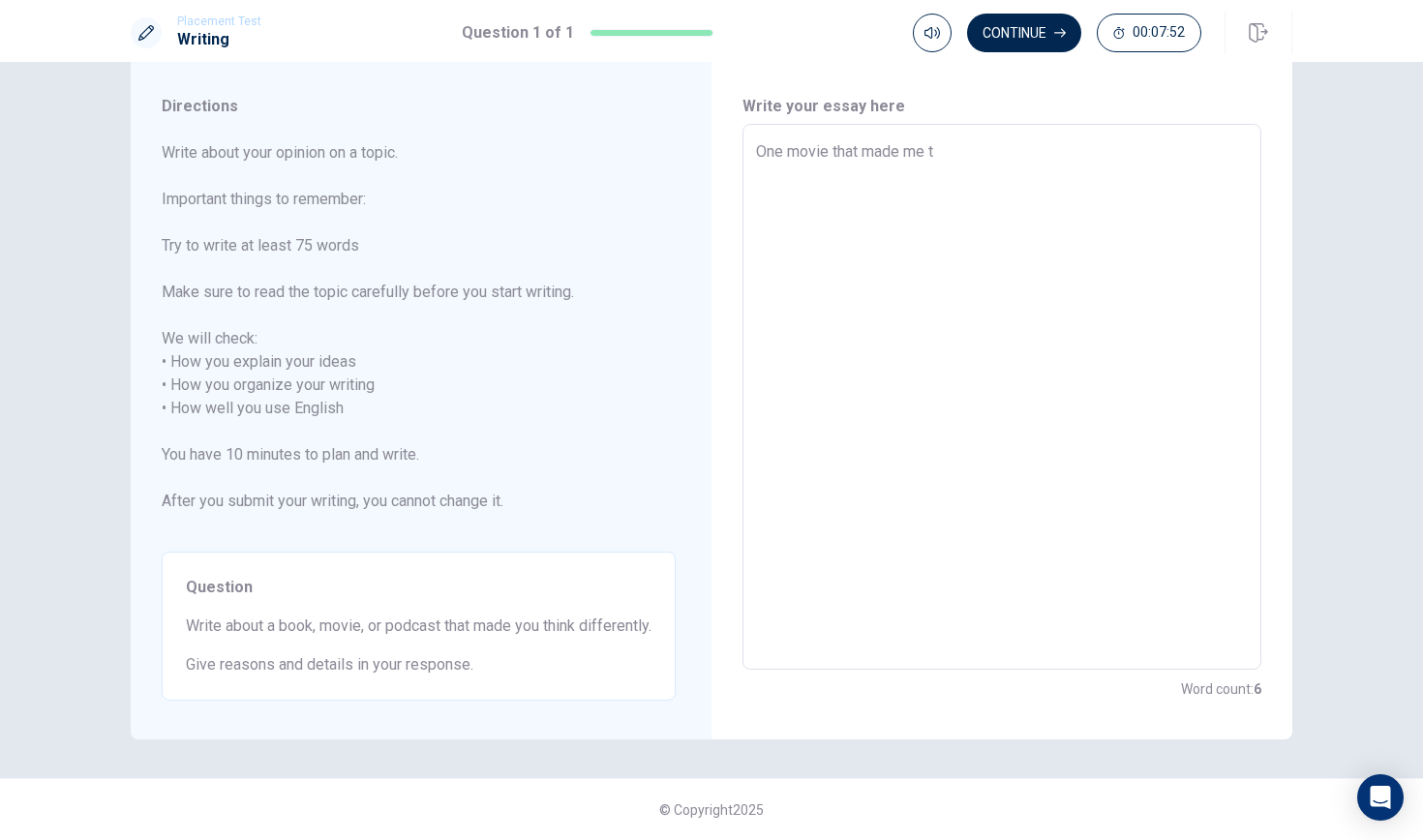 type on "x" 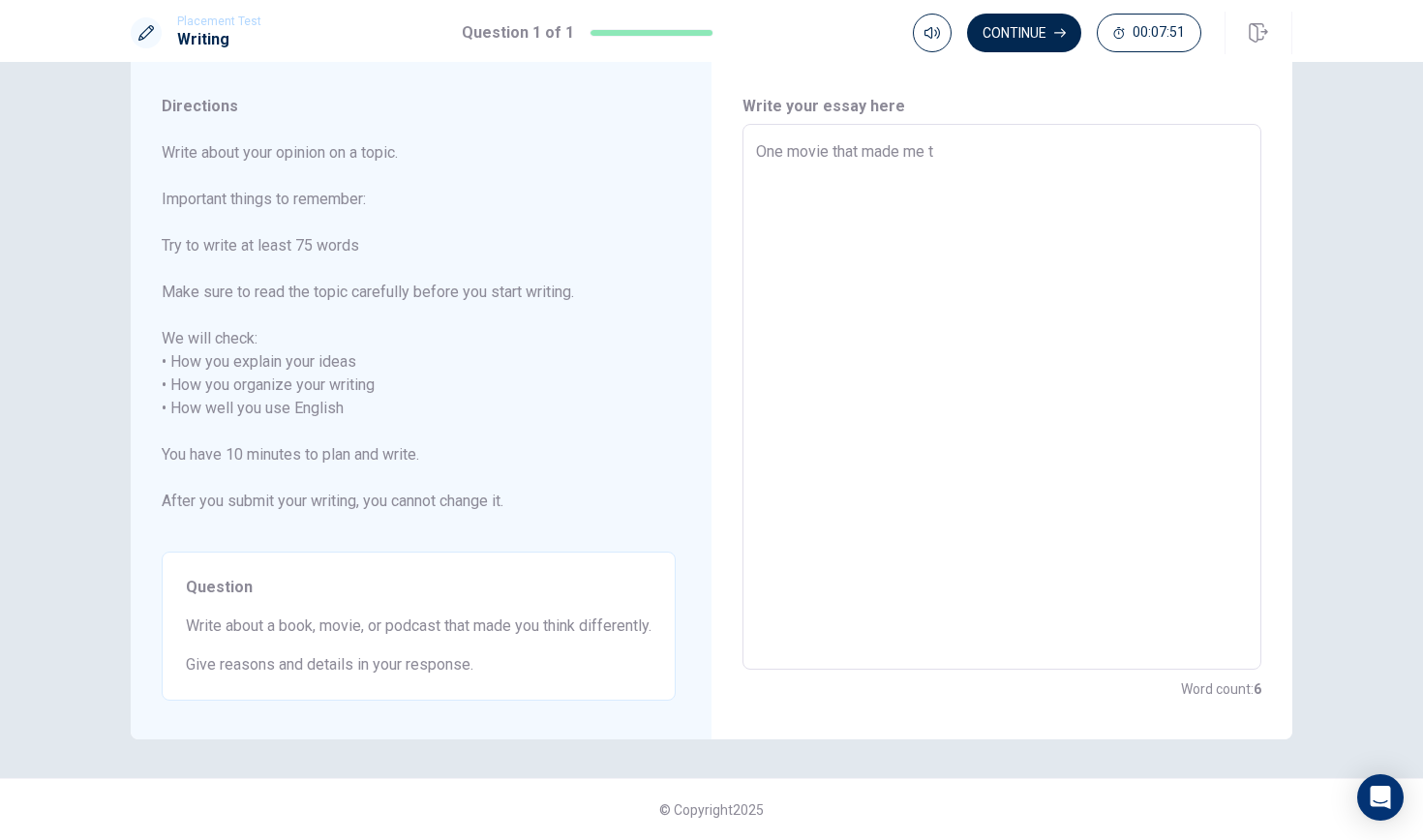 type on "One movie that made me th" 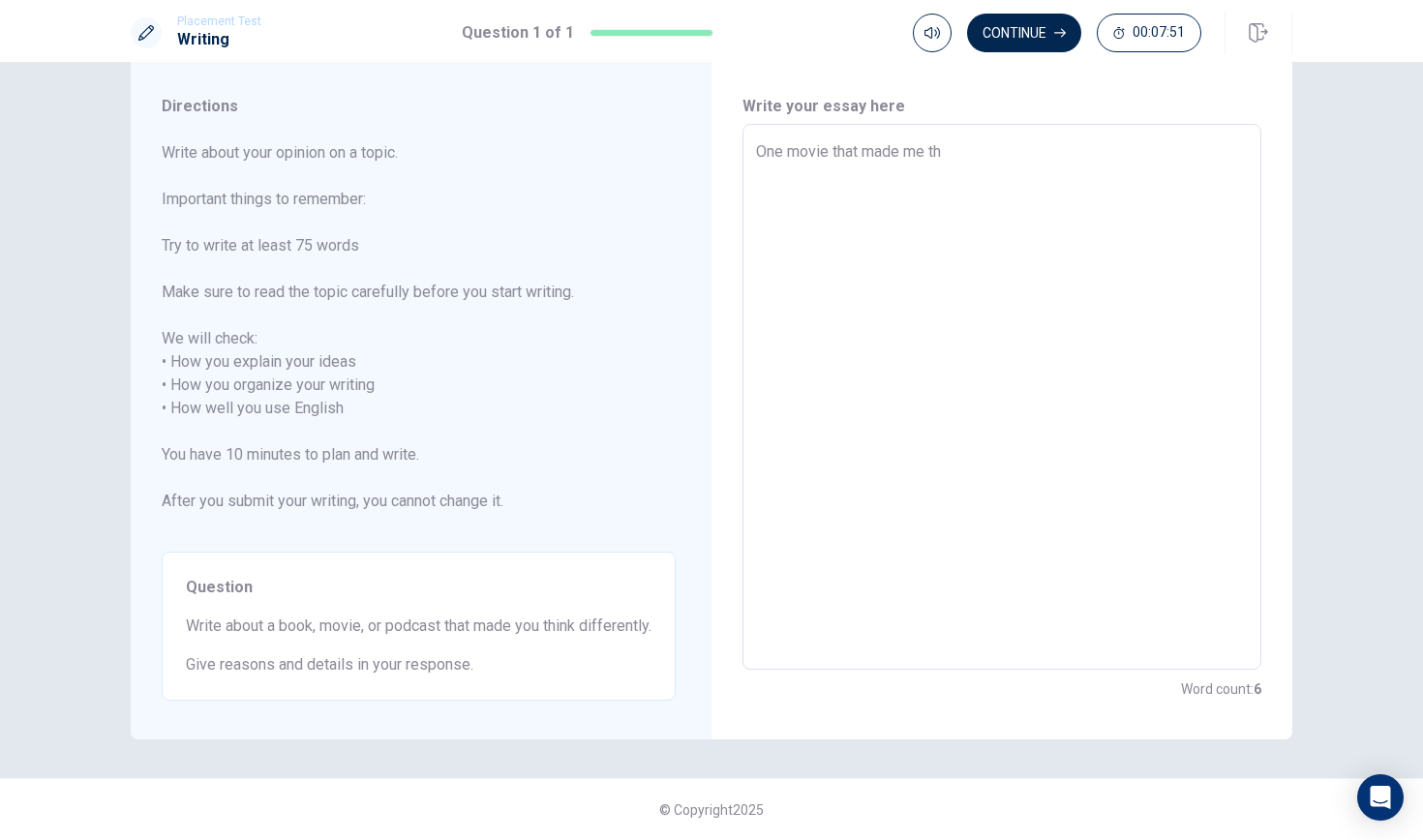 type on "x" 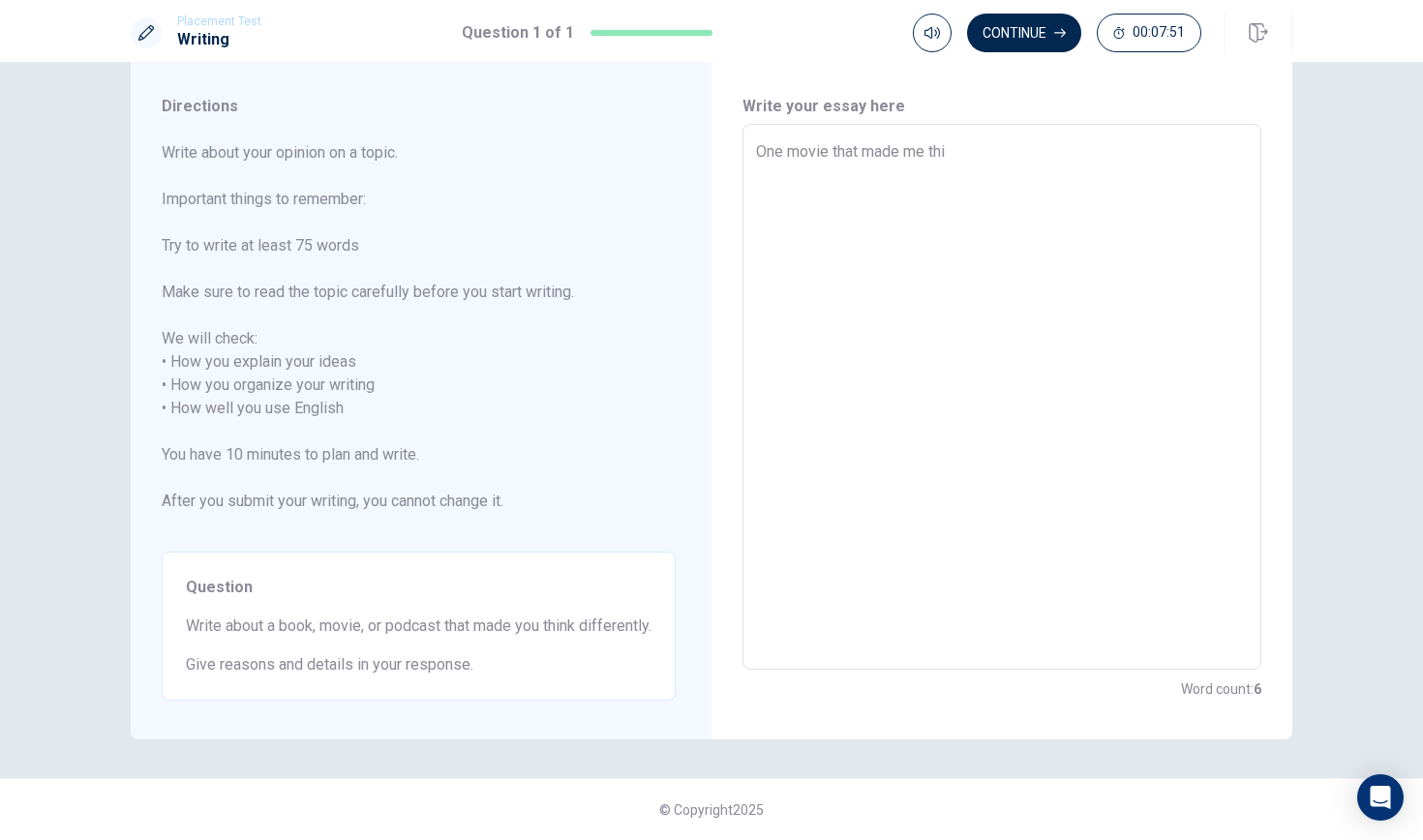 type on "x" 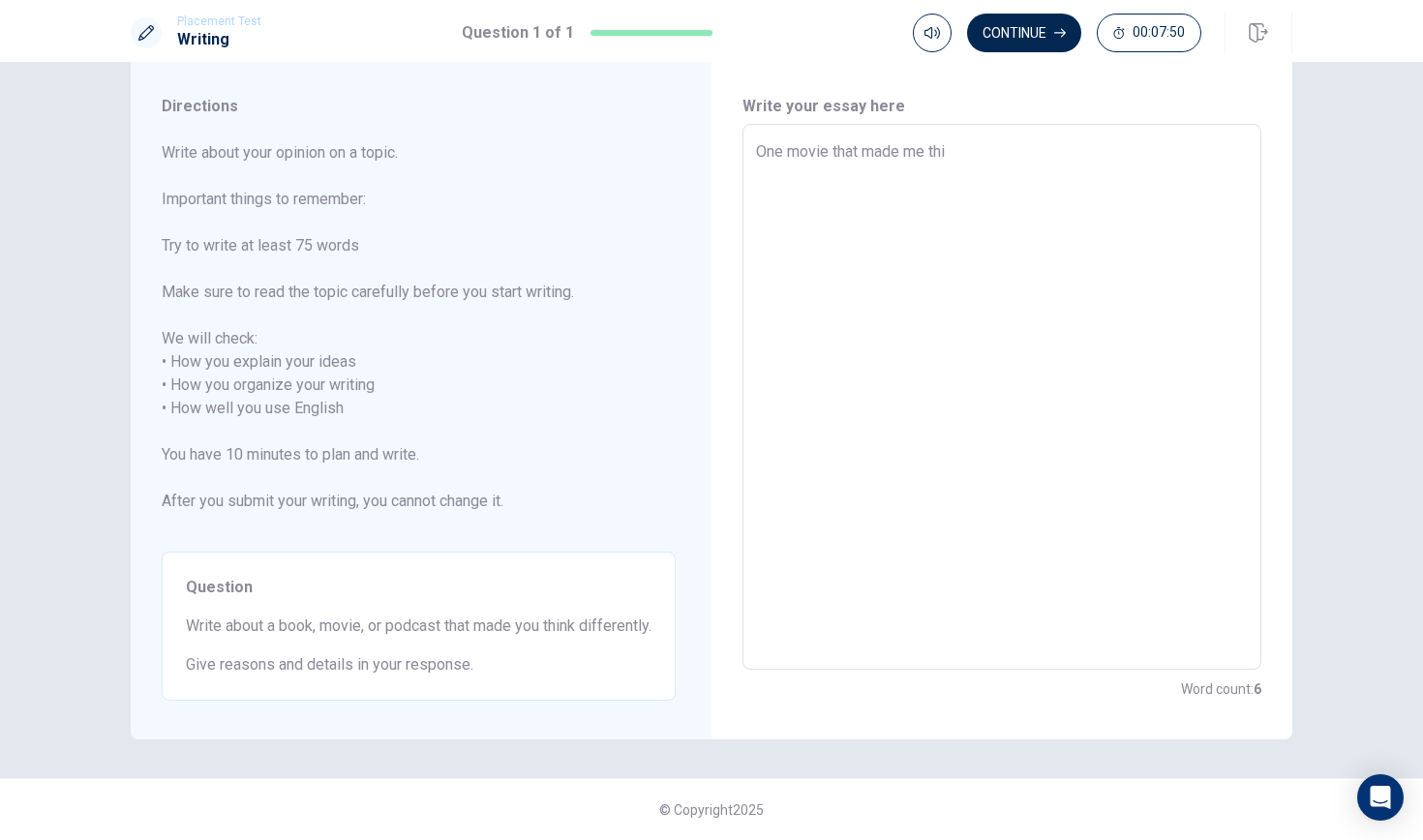 type on "One movie that made me thin" 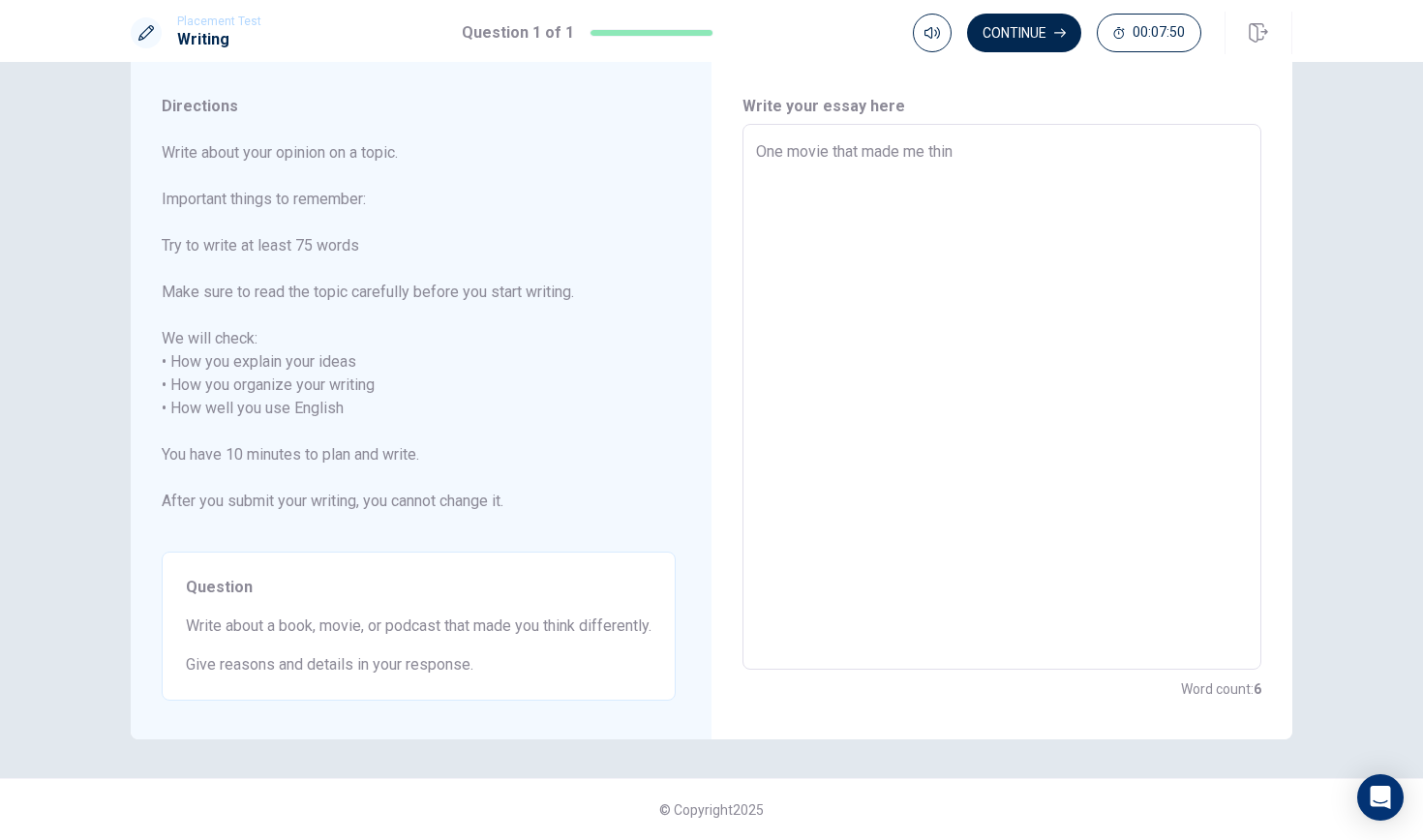 type on "x" 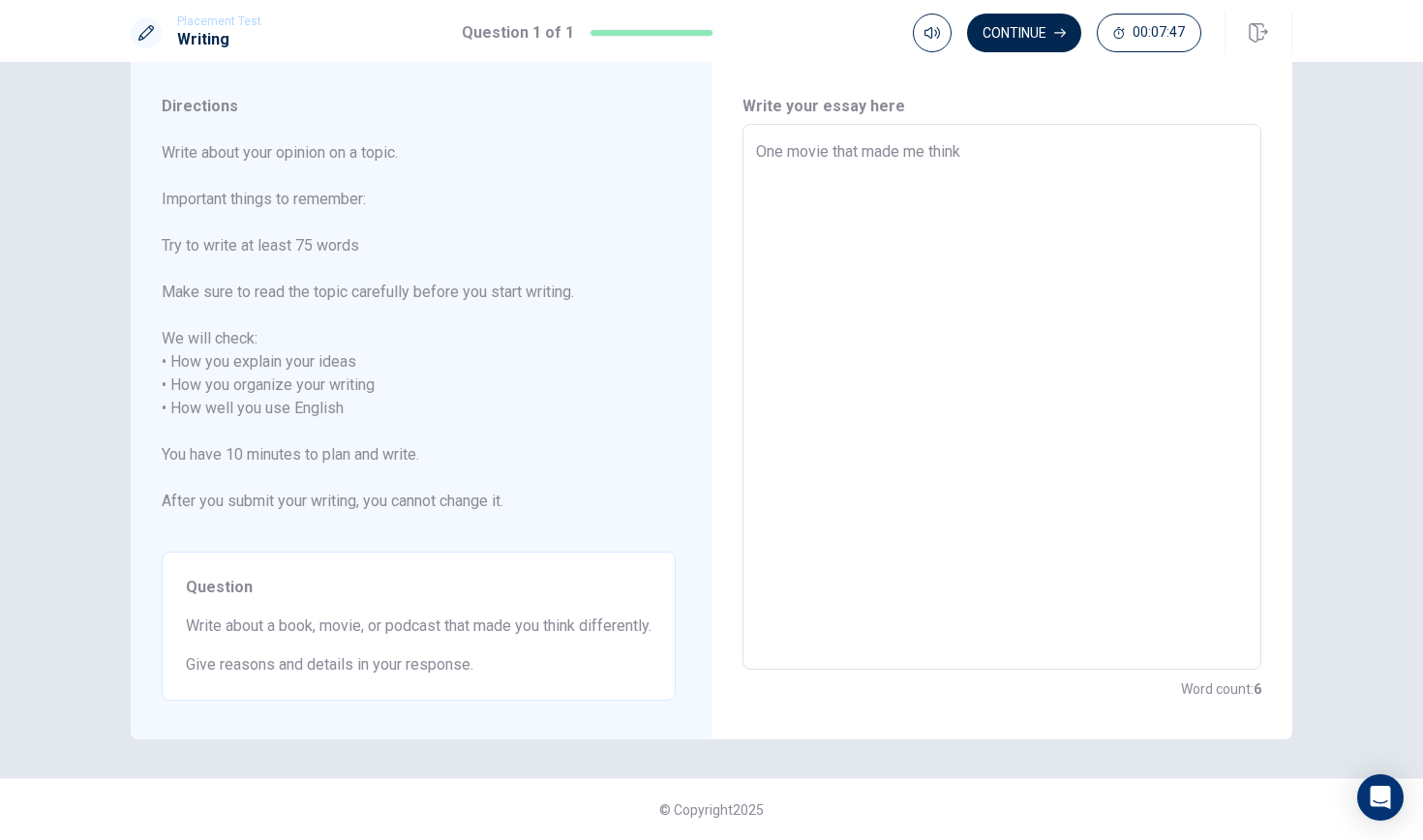 type on "x" 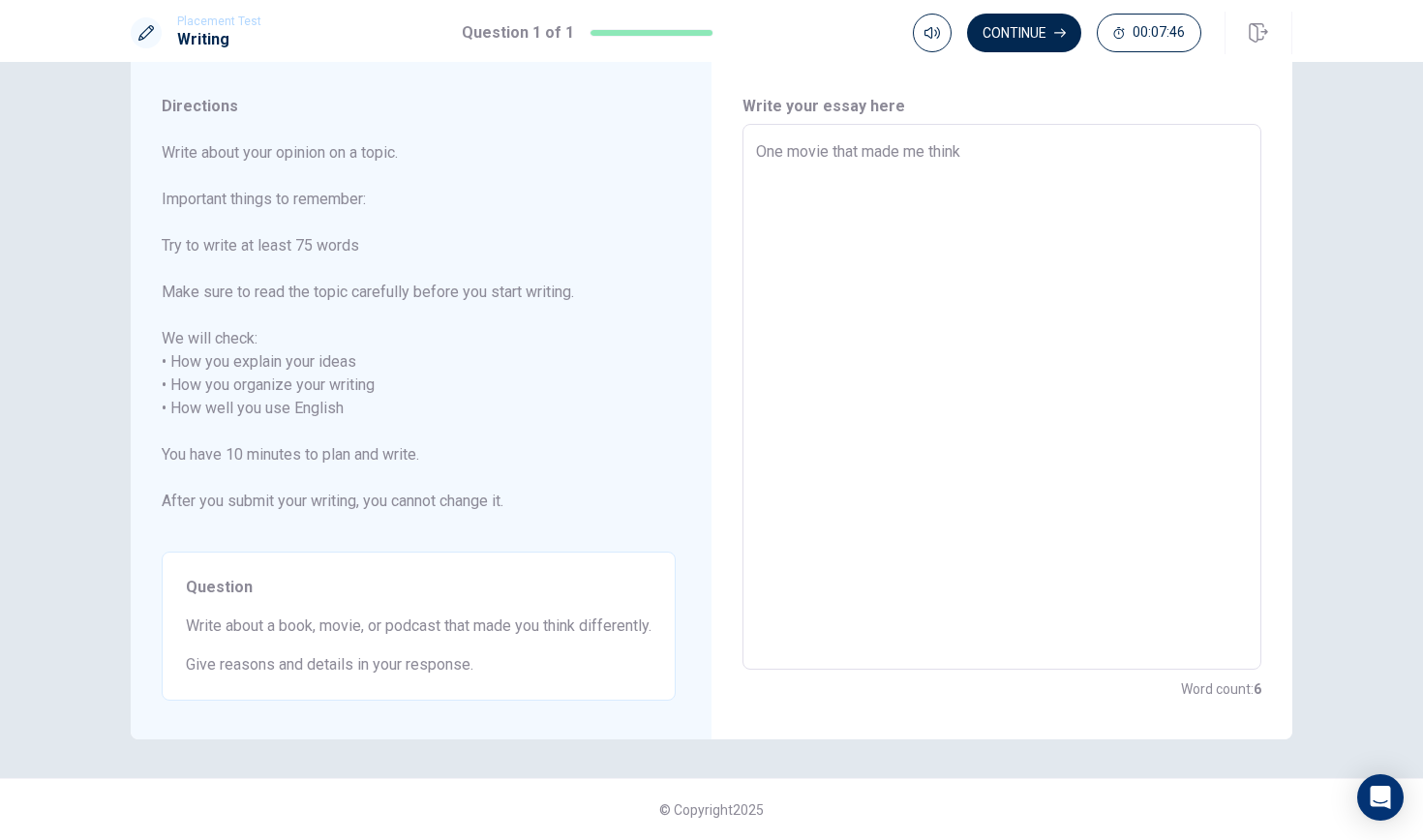 type on "One movie that made me think" 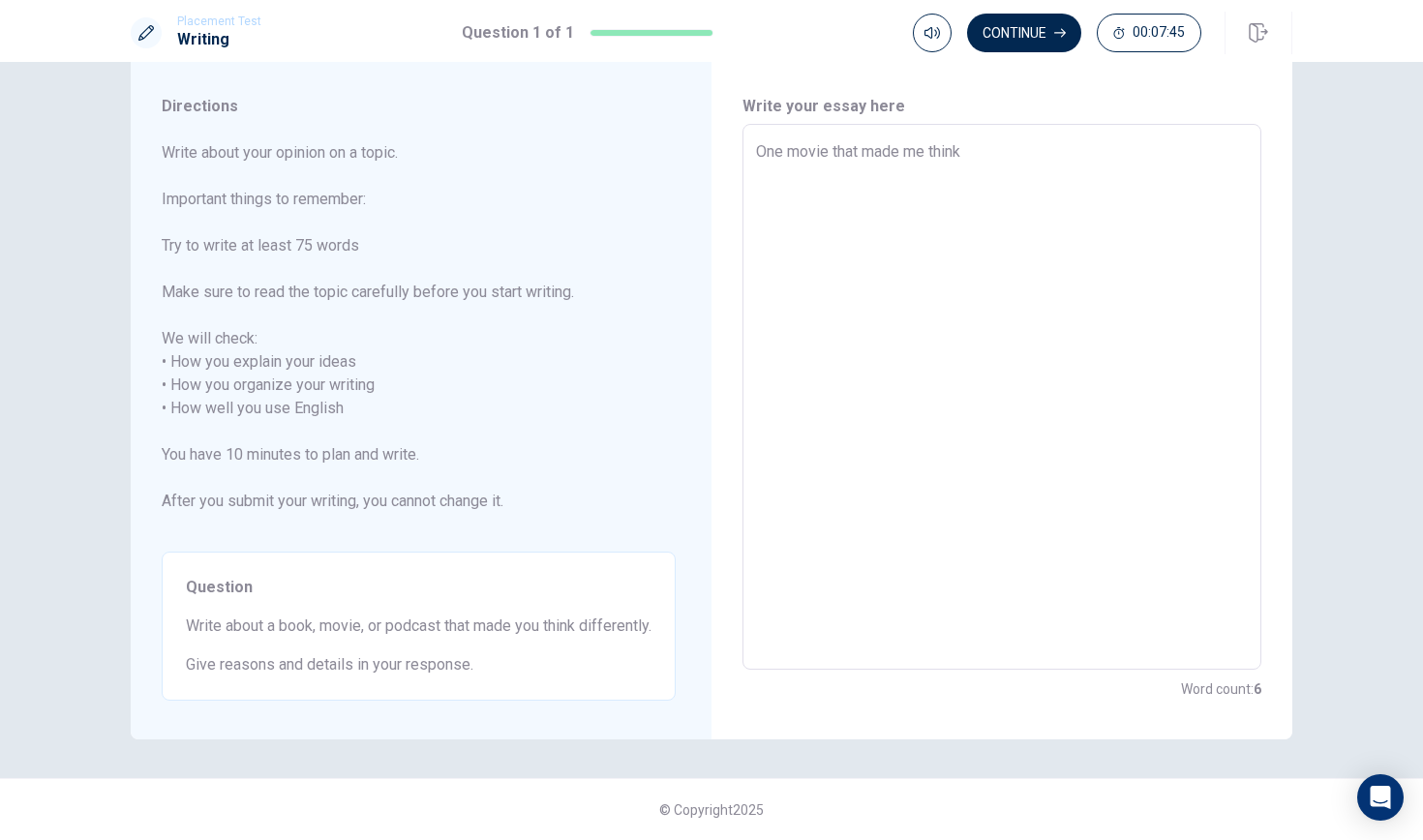 type on "One movie that made me think d" 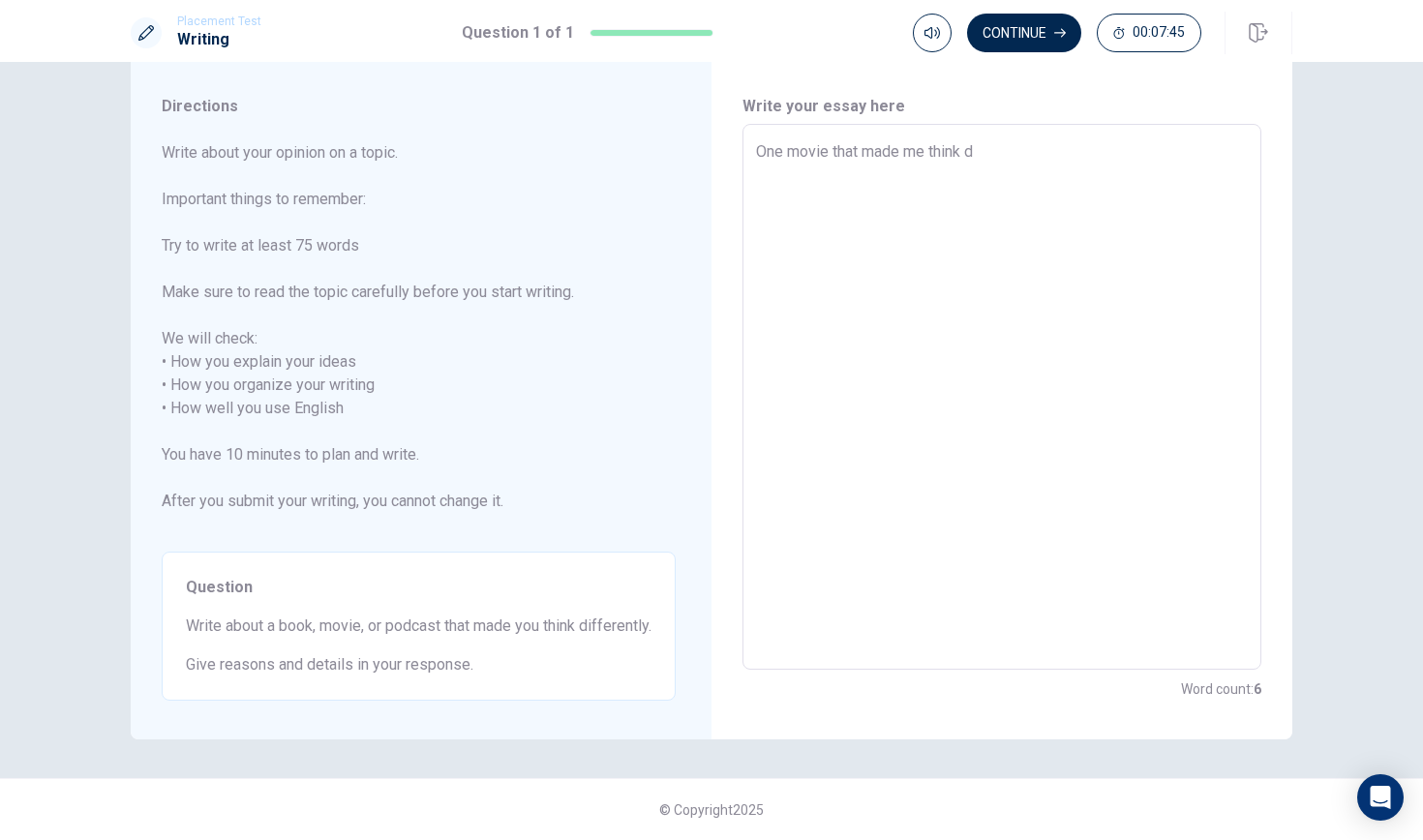 type on "x" 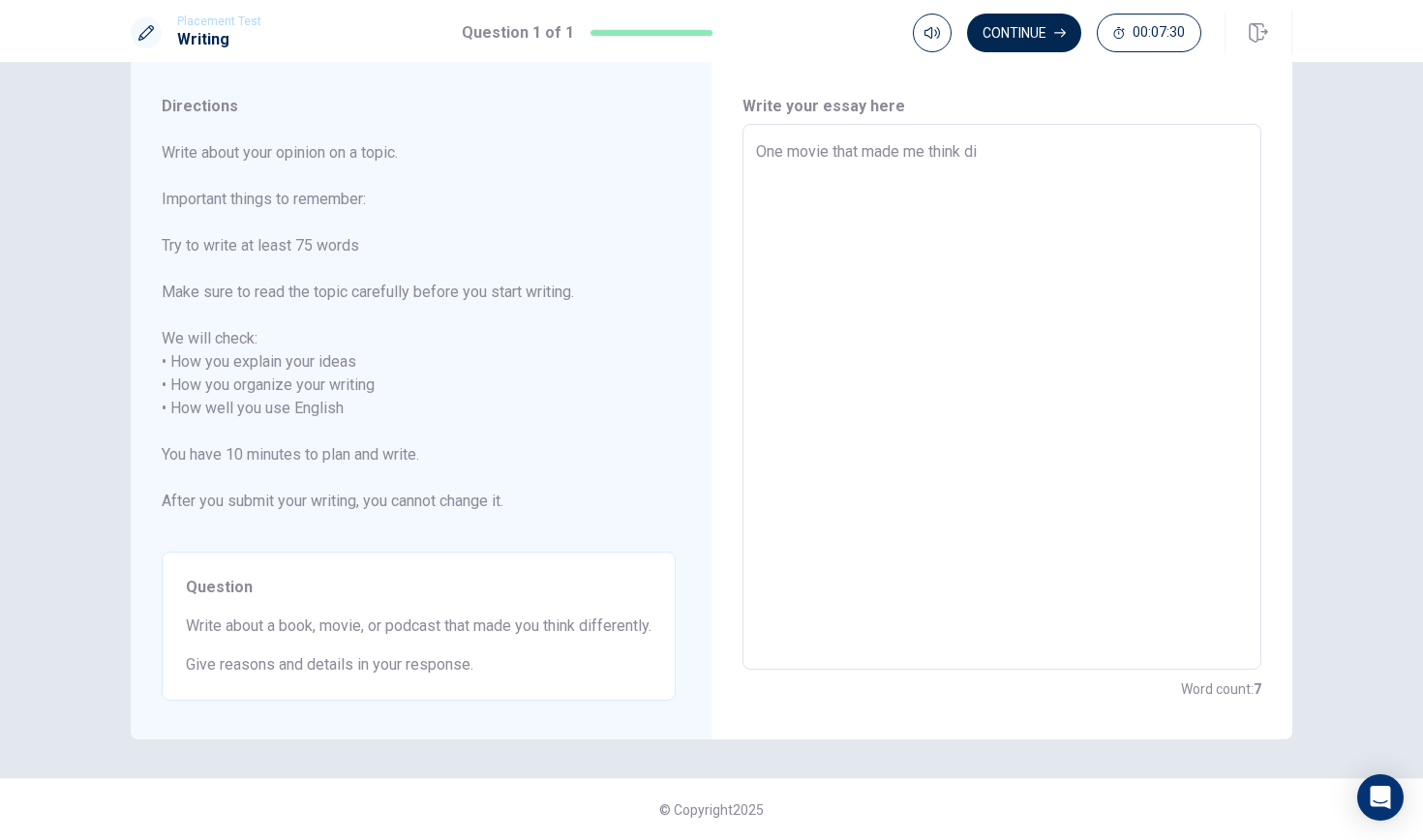type on "x" 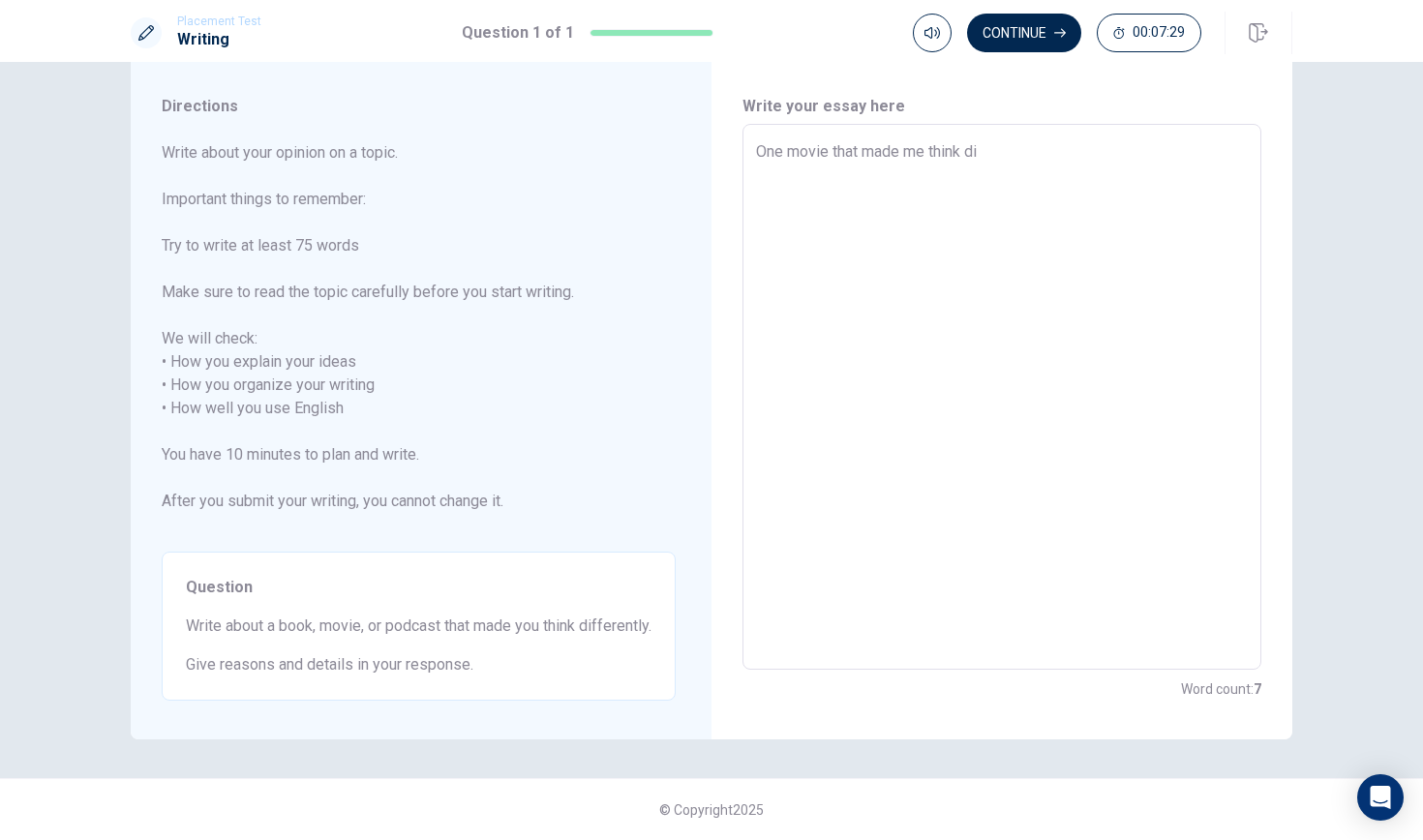 type on "One movie that made me think dif" 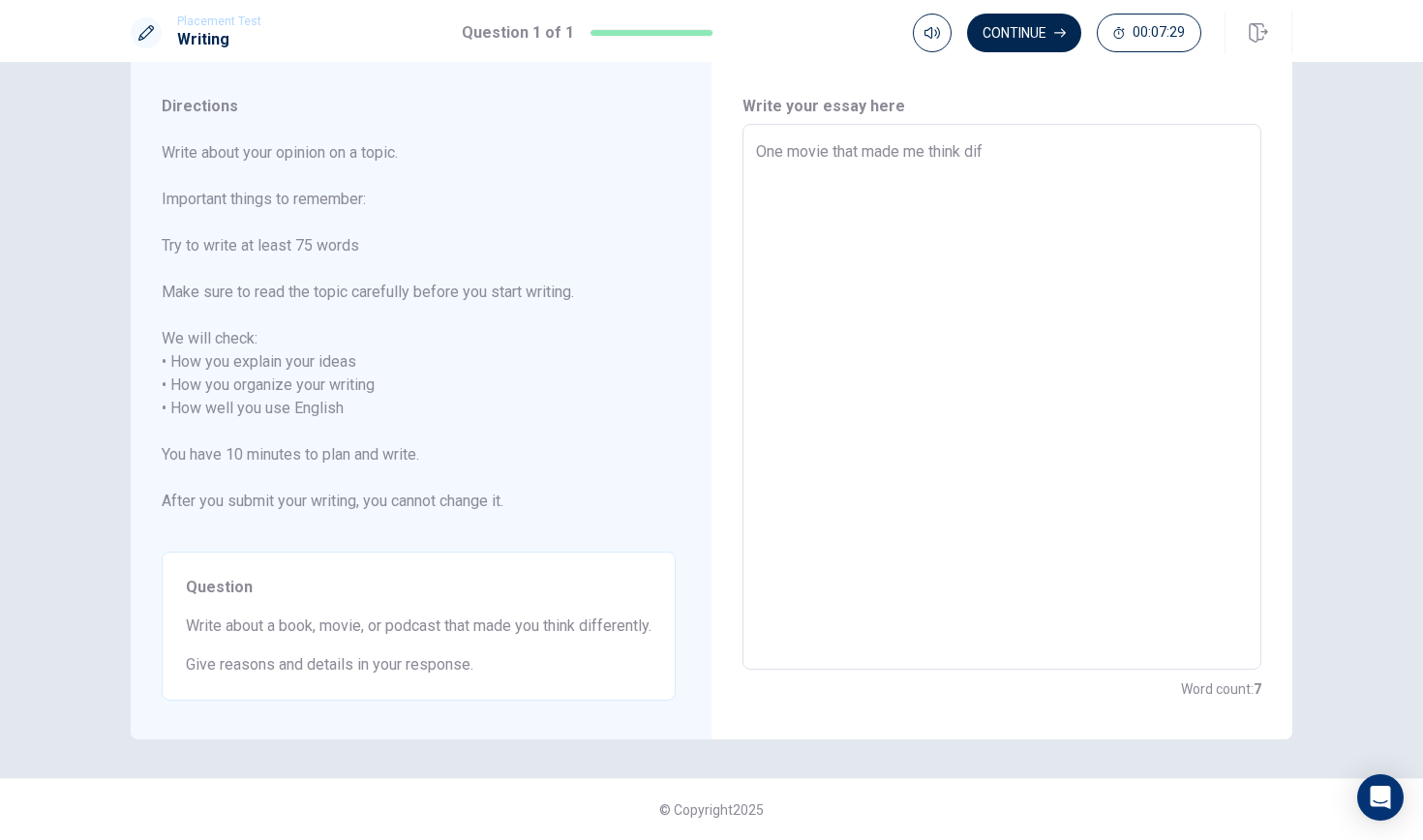 type on "x" 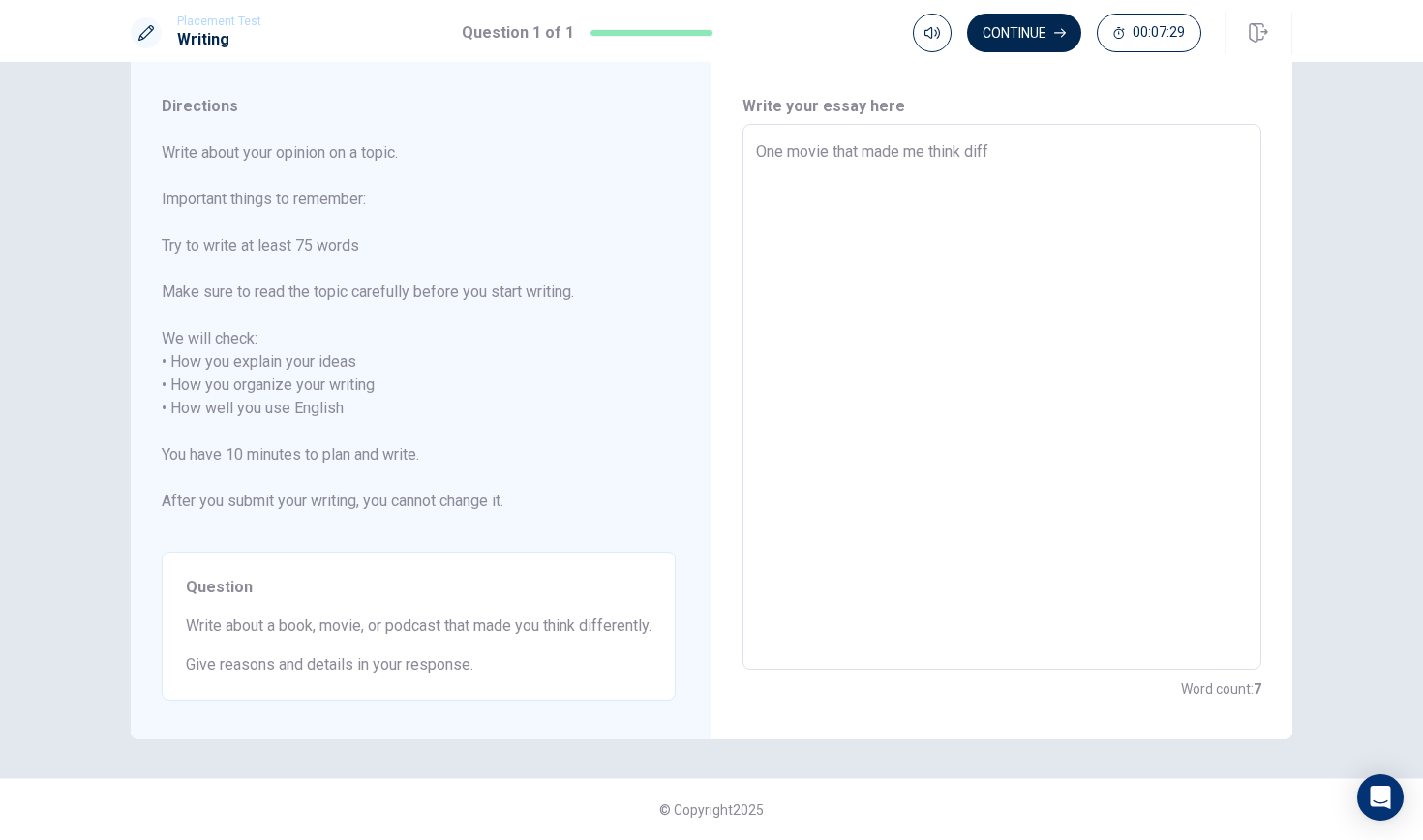 type on "x" 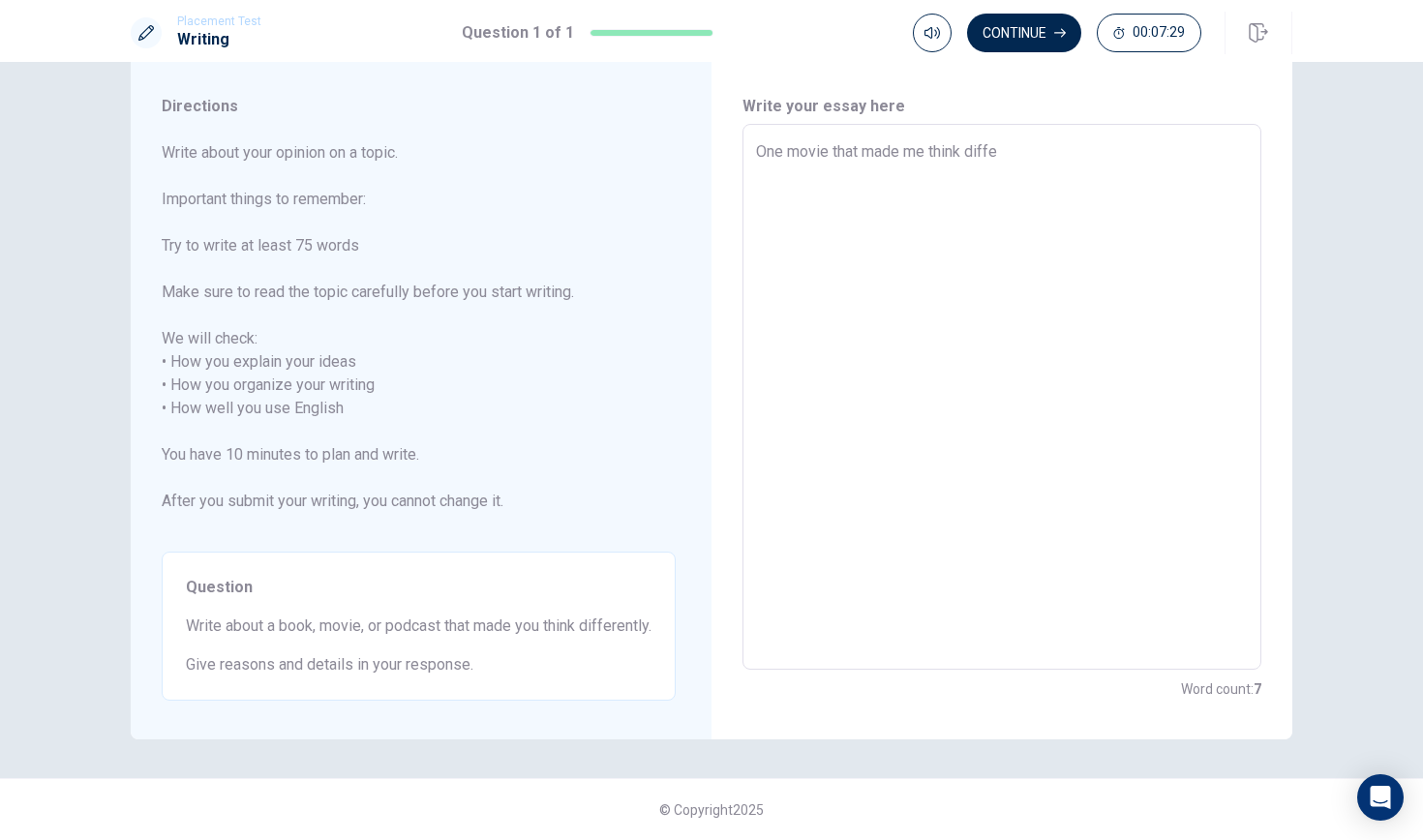 type on "x" 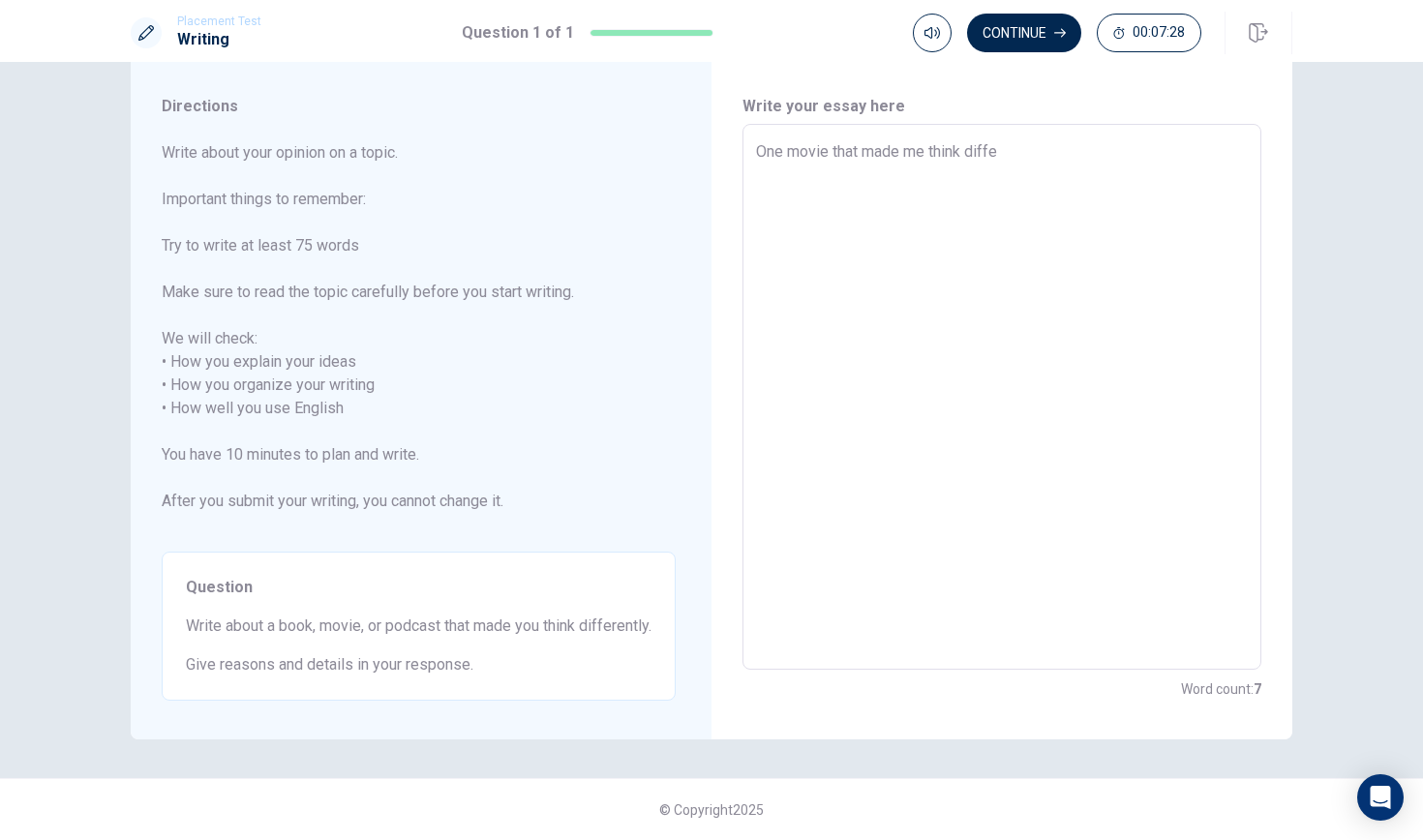 type on "One movie that made me think differ" 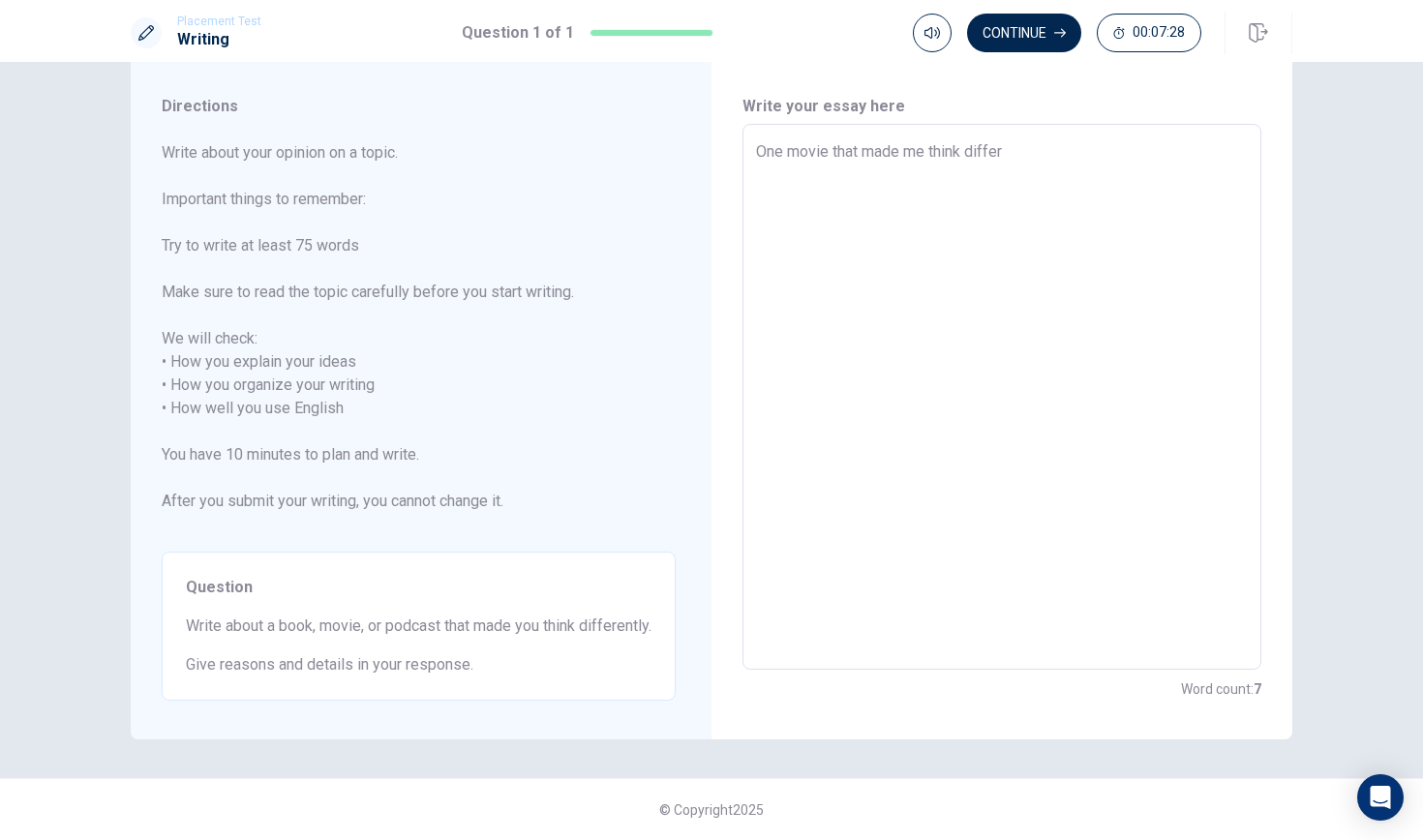 type on "x" 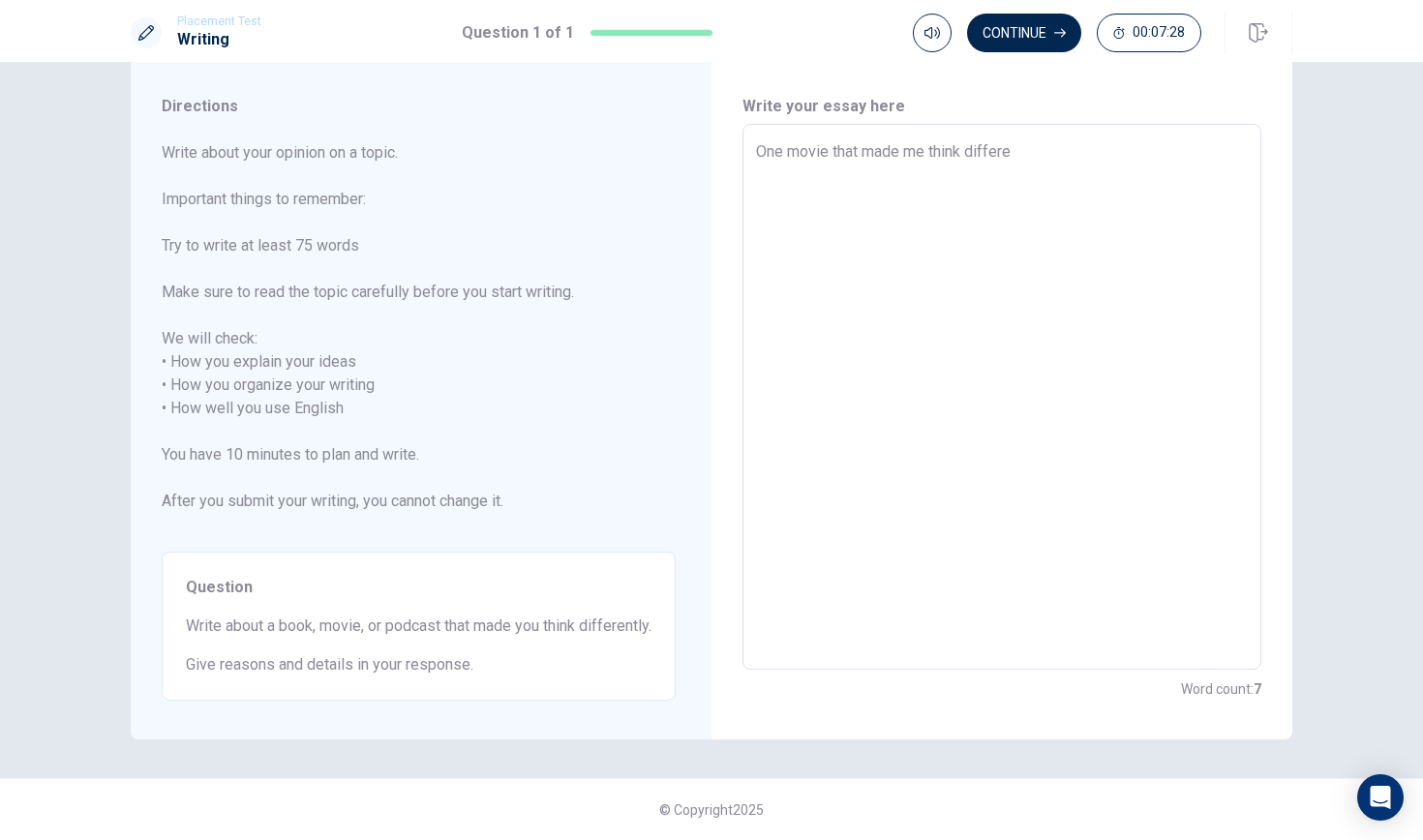 type on "x" 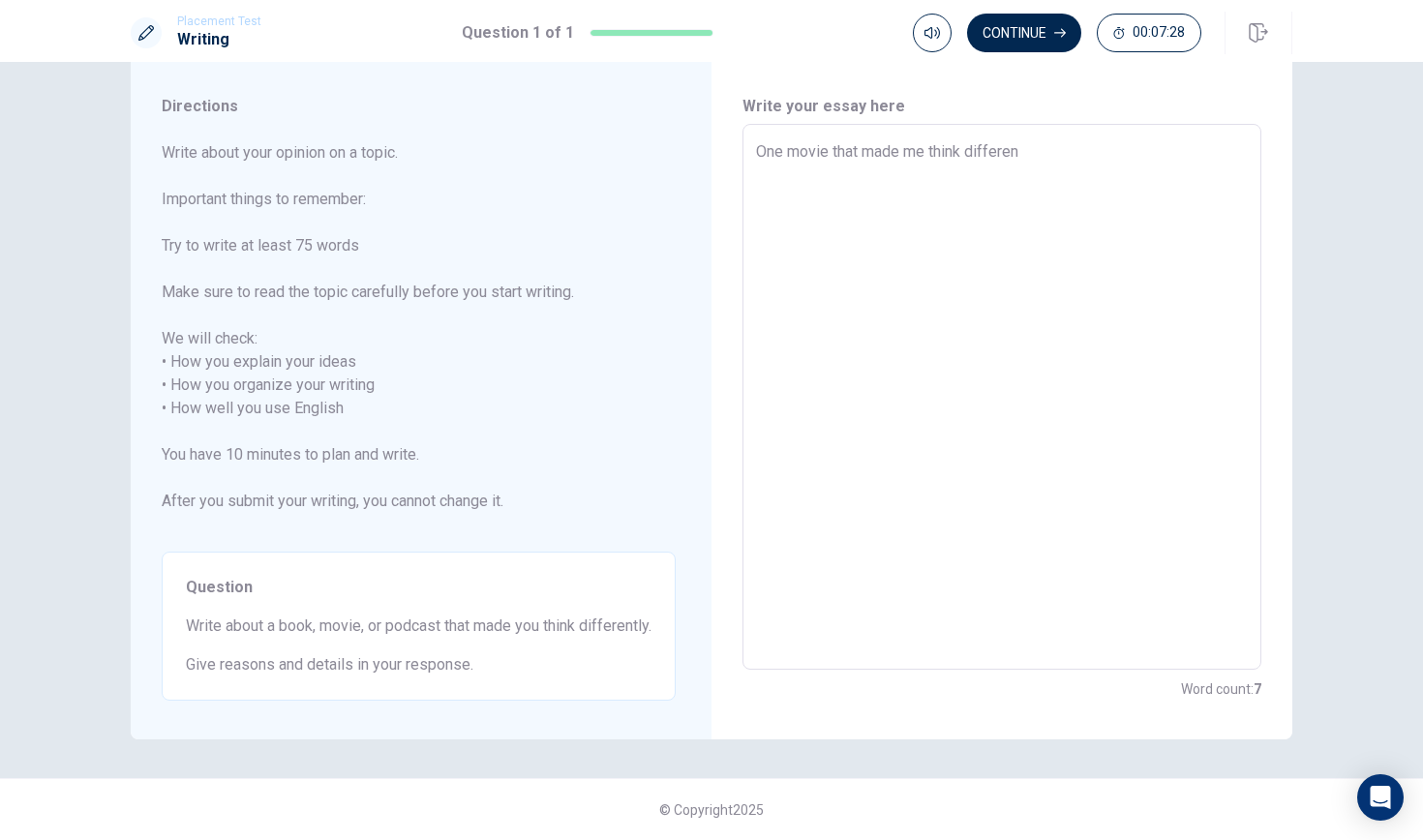 type on "x" 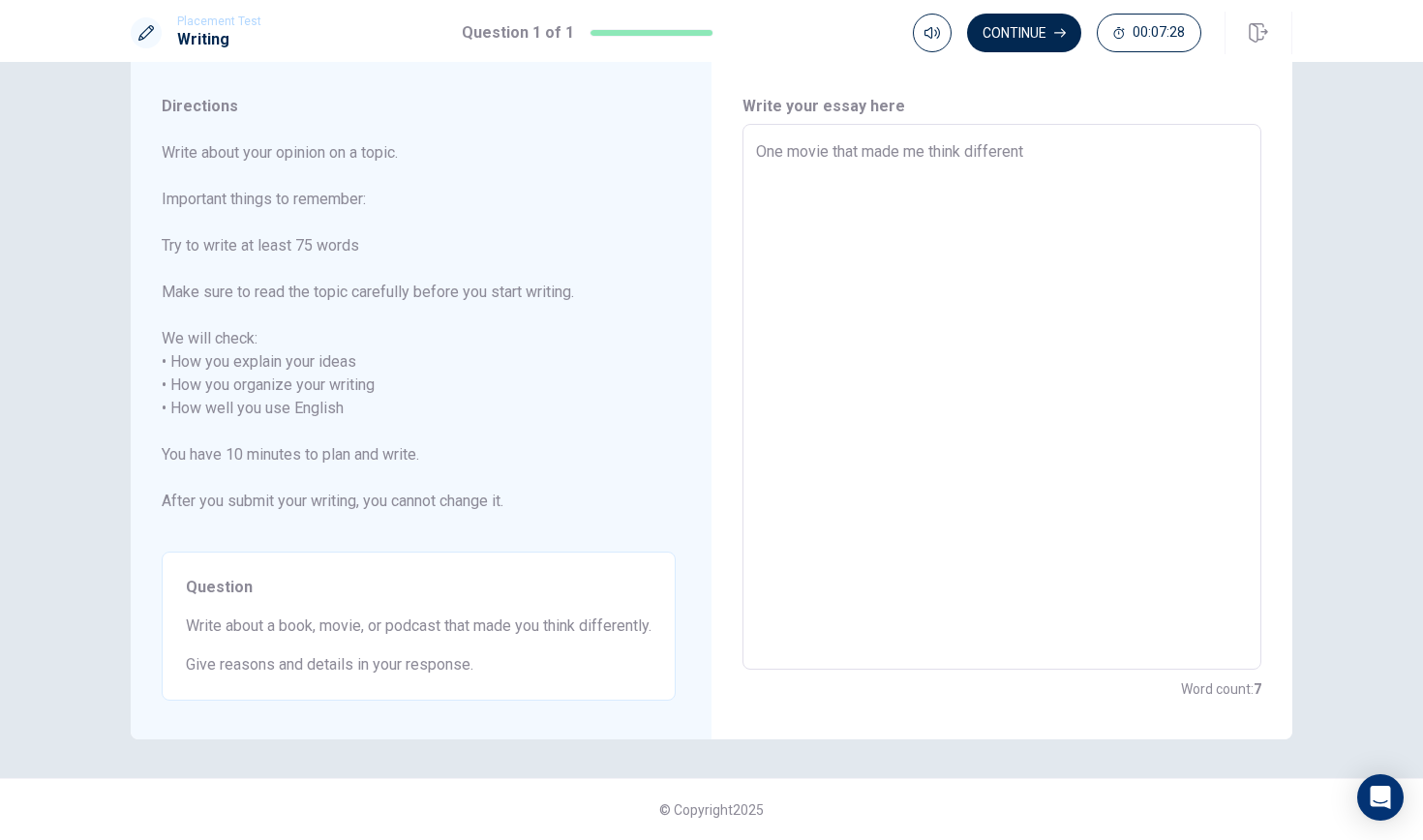 type on "x" 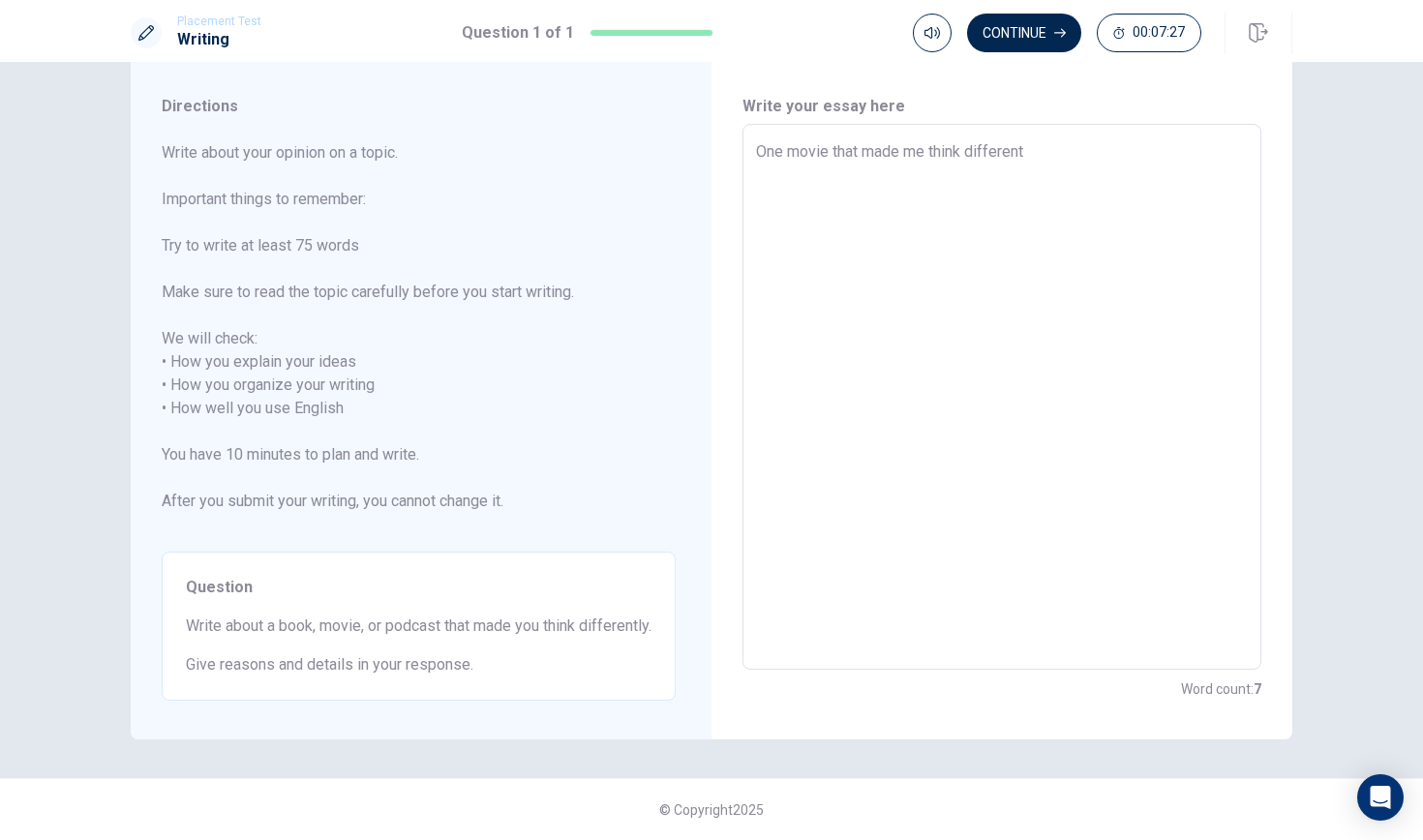 type on "One movie that made me think differentl" 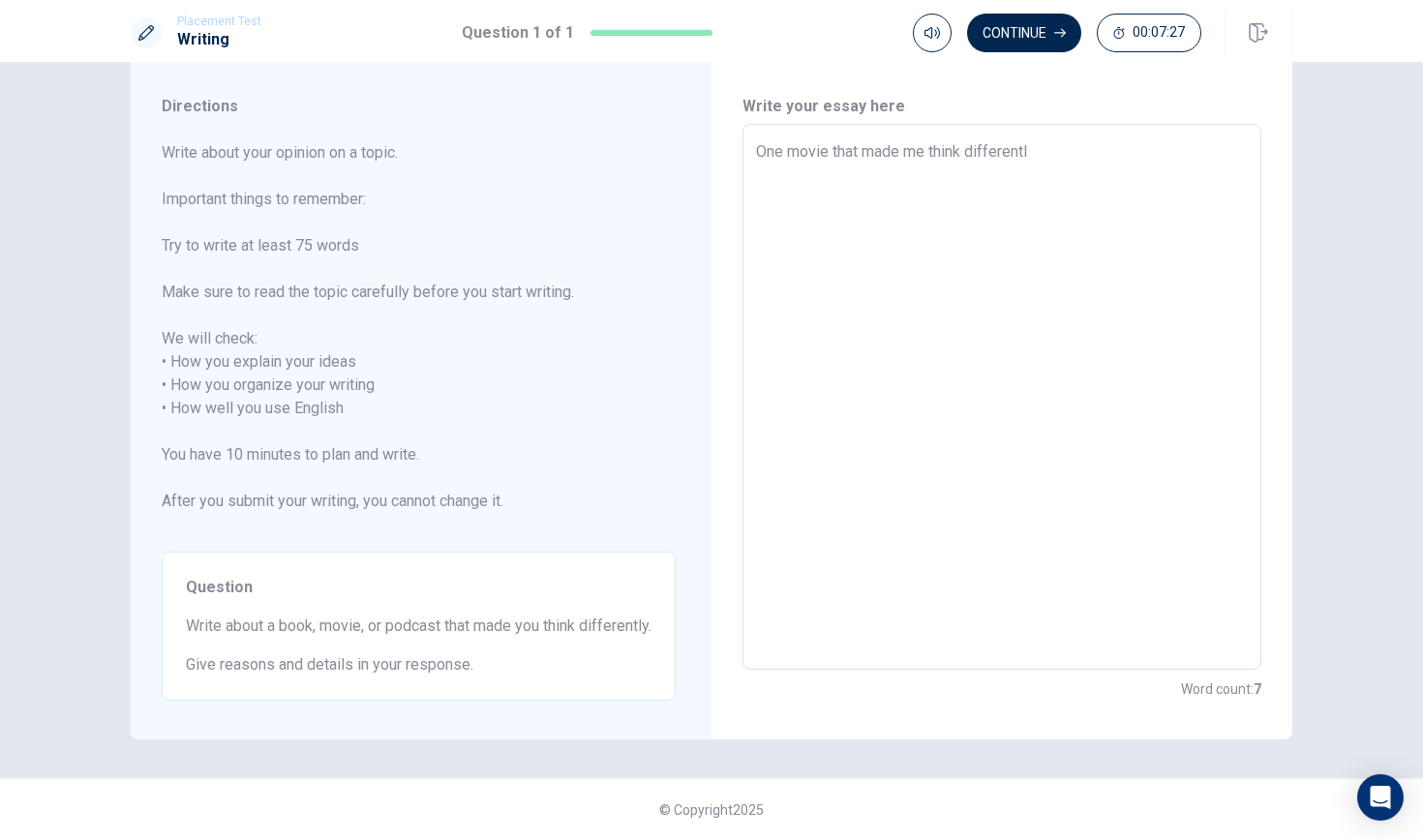 type on "x" 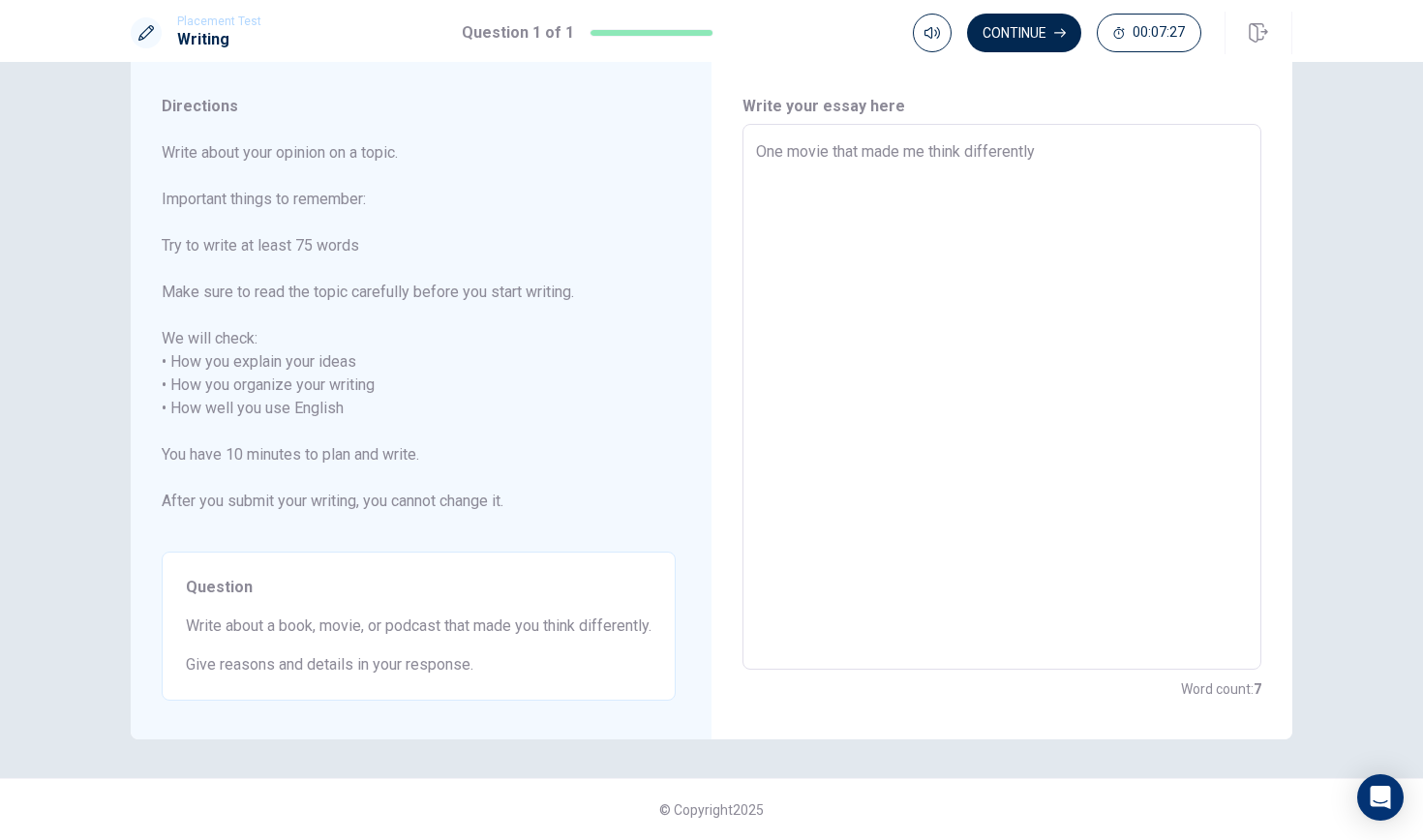 type on "x" 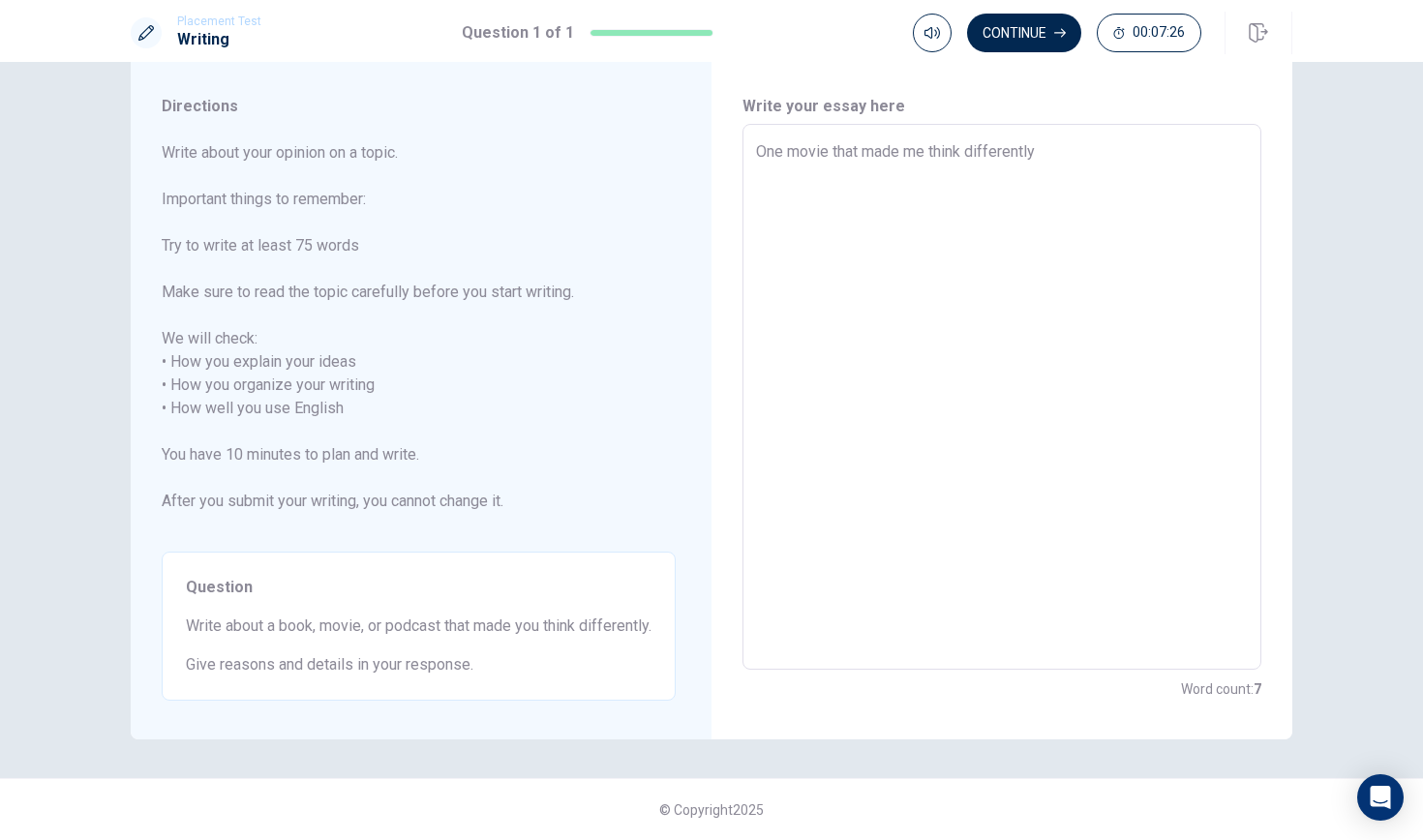 type on "One movie that made me think differently" 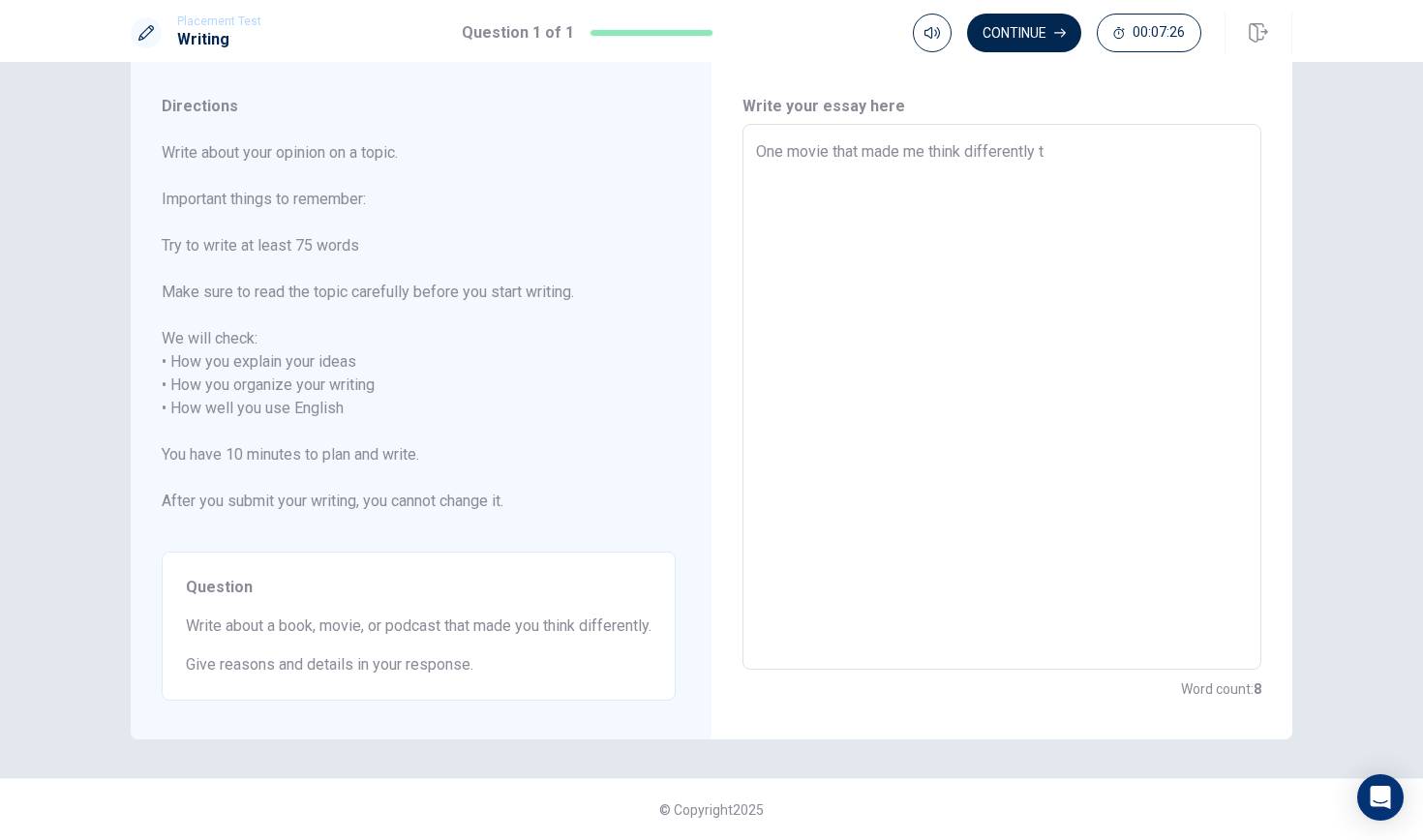 type on "x" 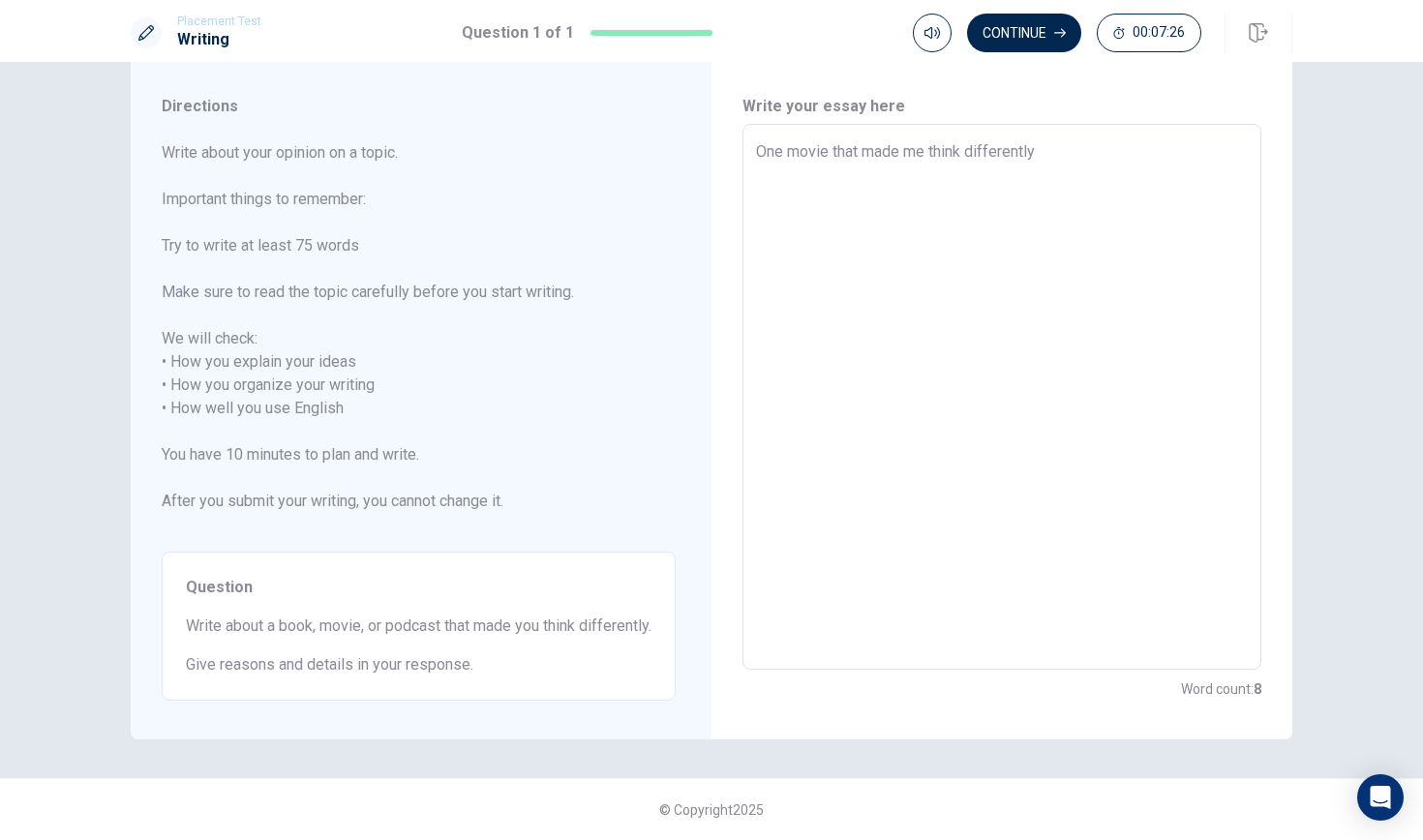 type on "x" 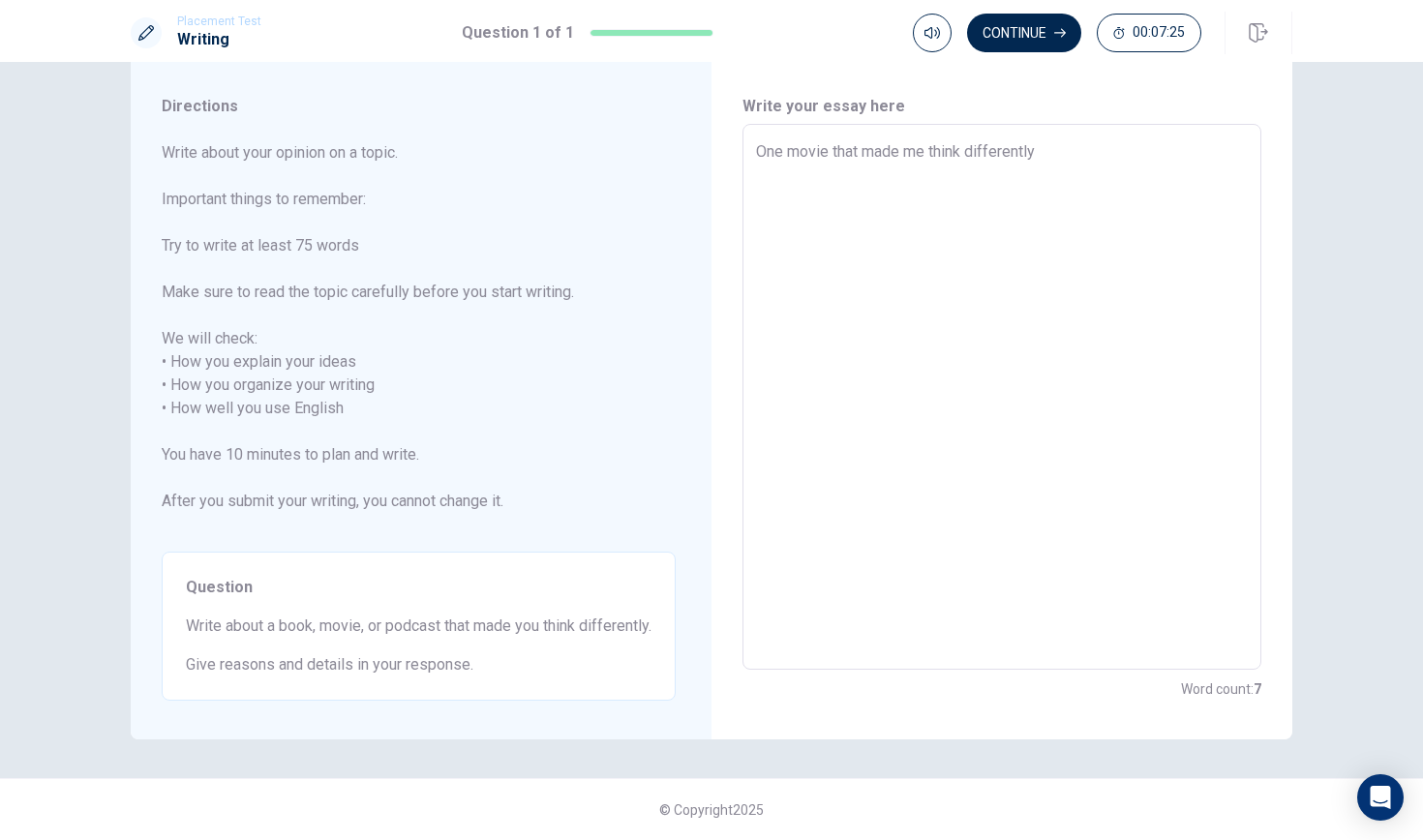 type on "One movie that made me think differently o" 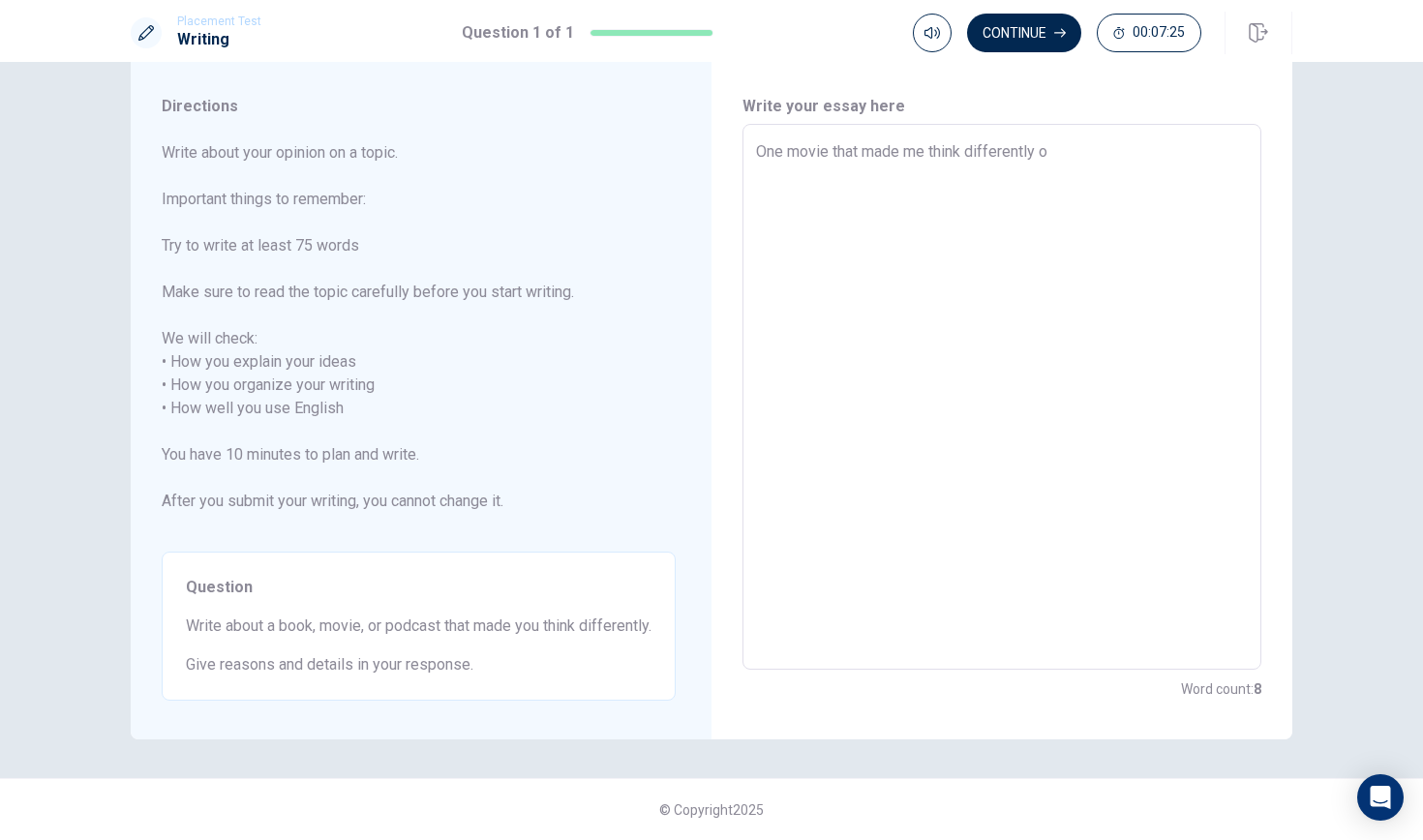 type on "x" 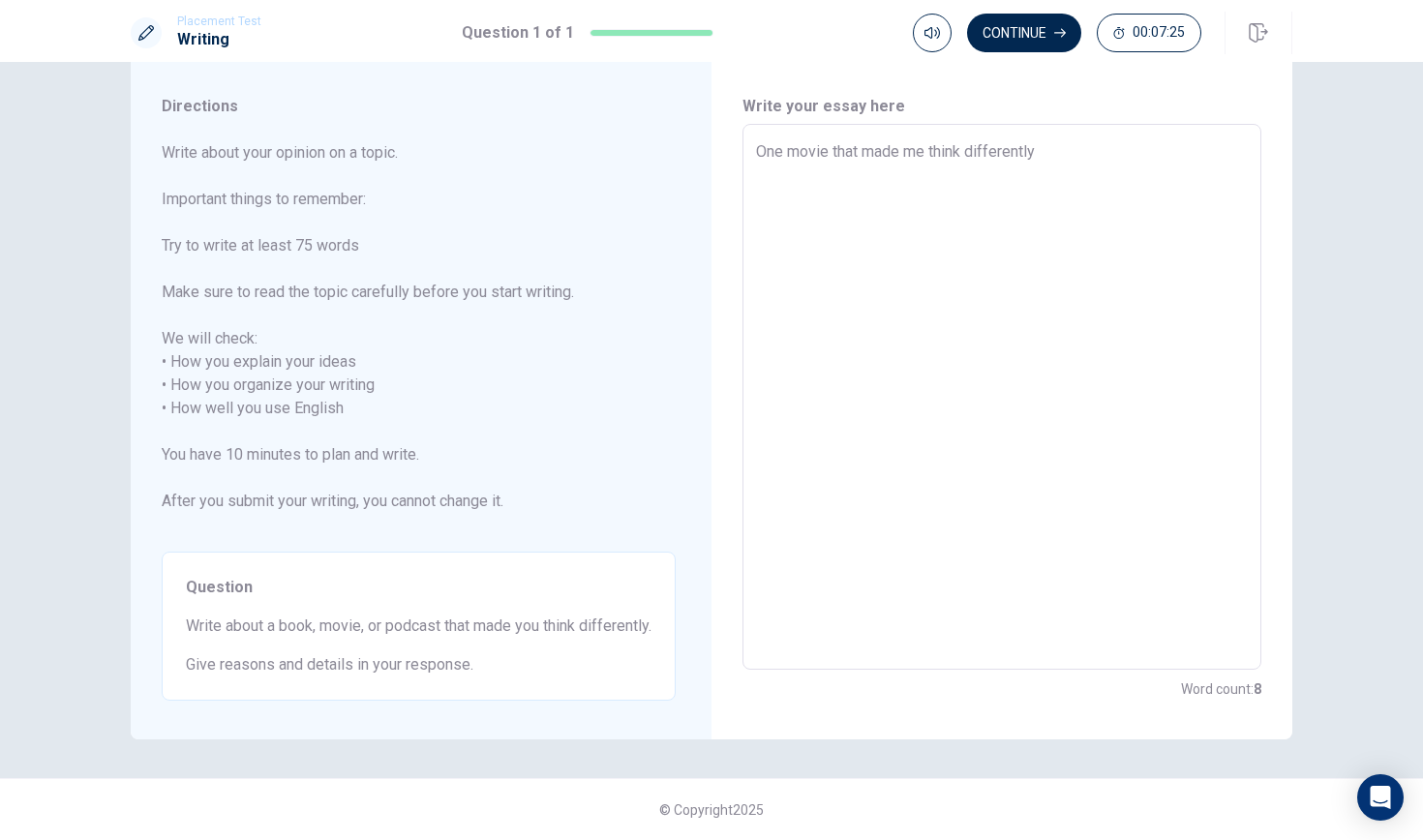type on "x" 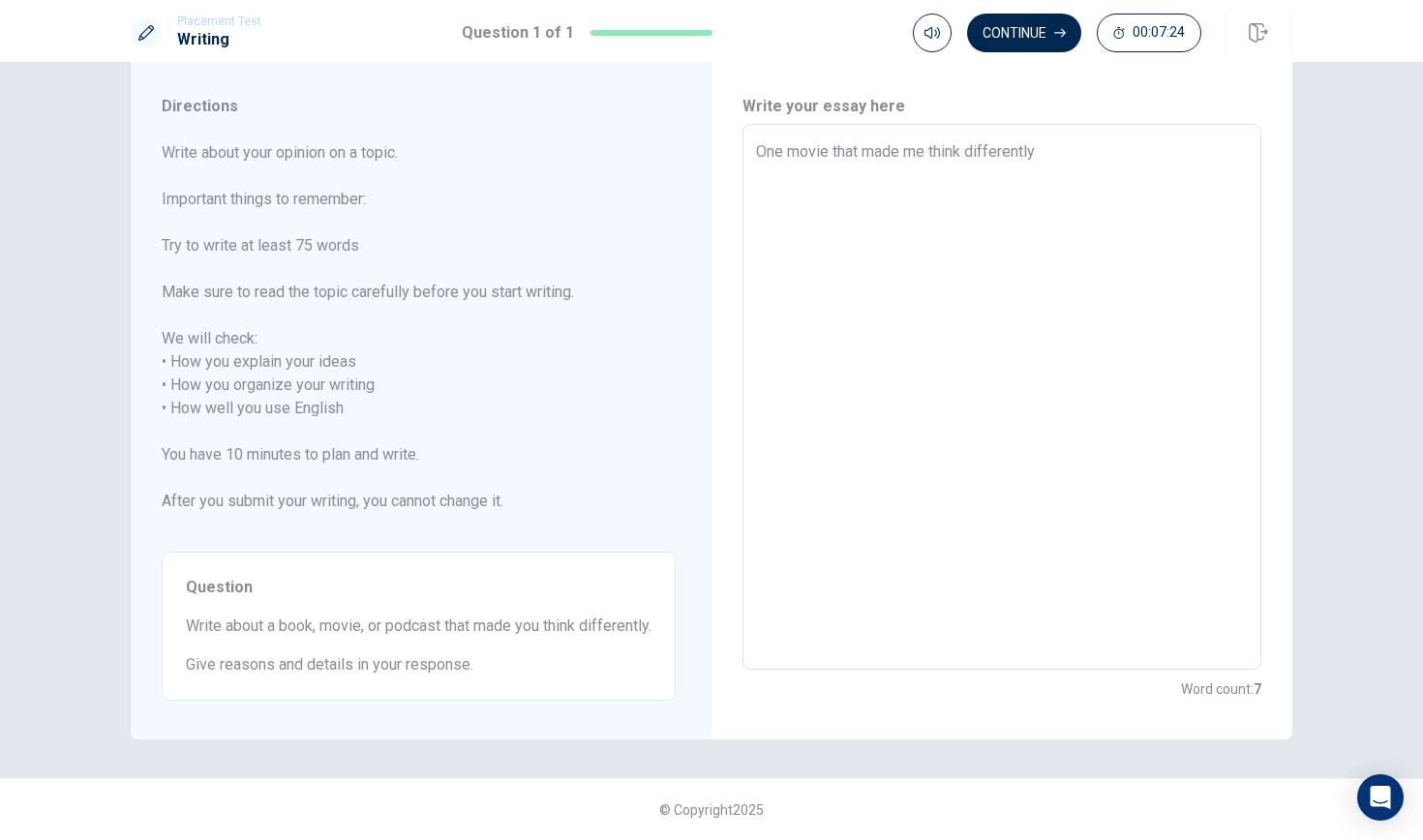 type on "One movie that made me think differently i" 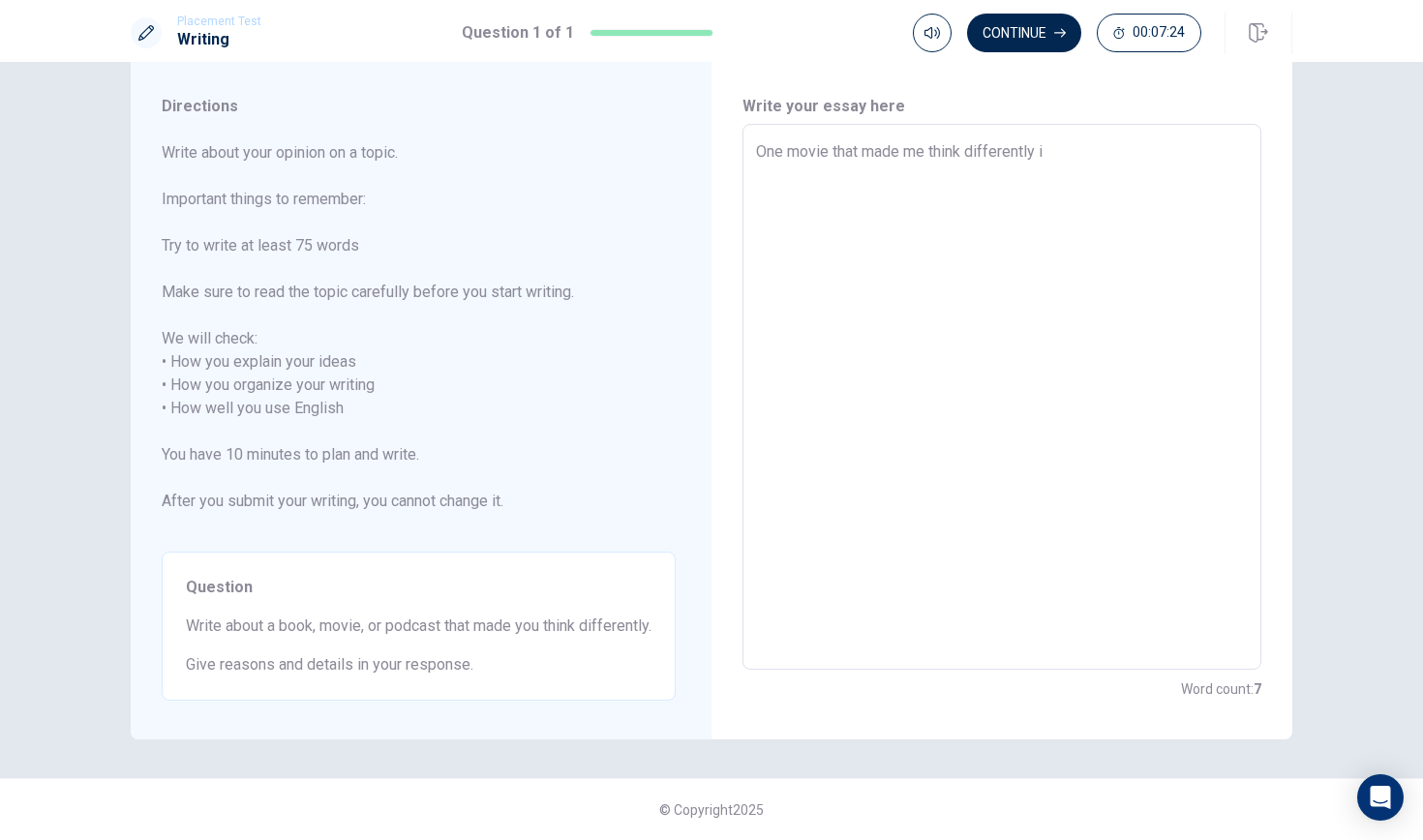 type on "x" 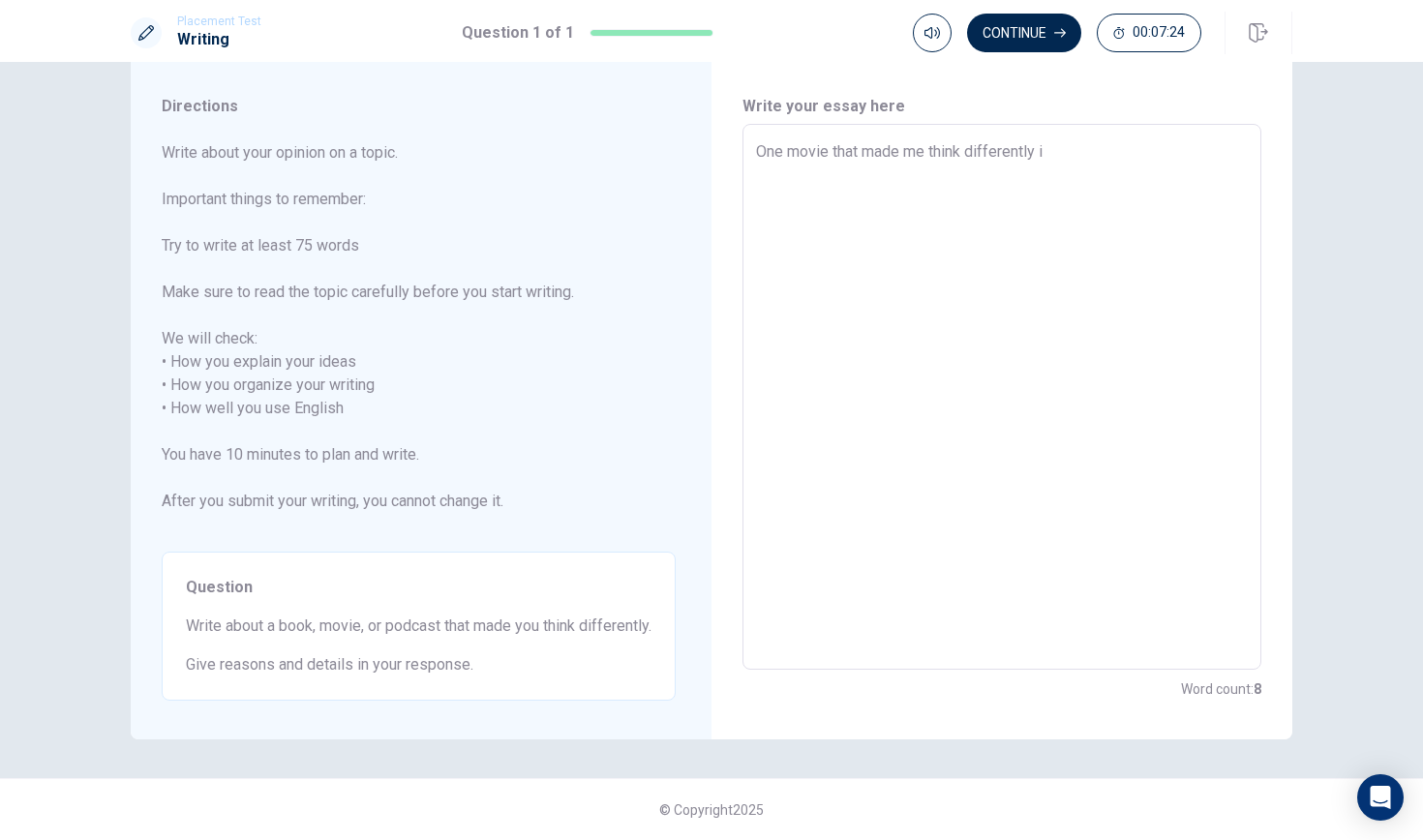 type on "One movie that made me think differently is" 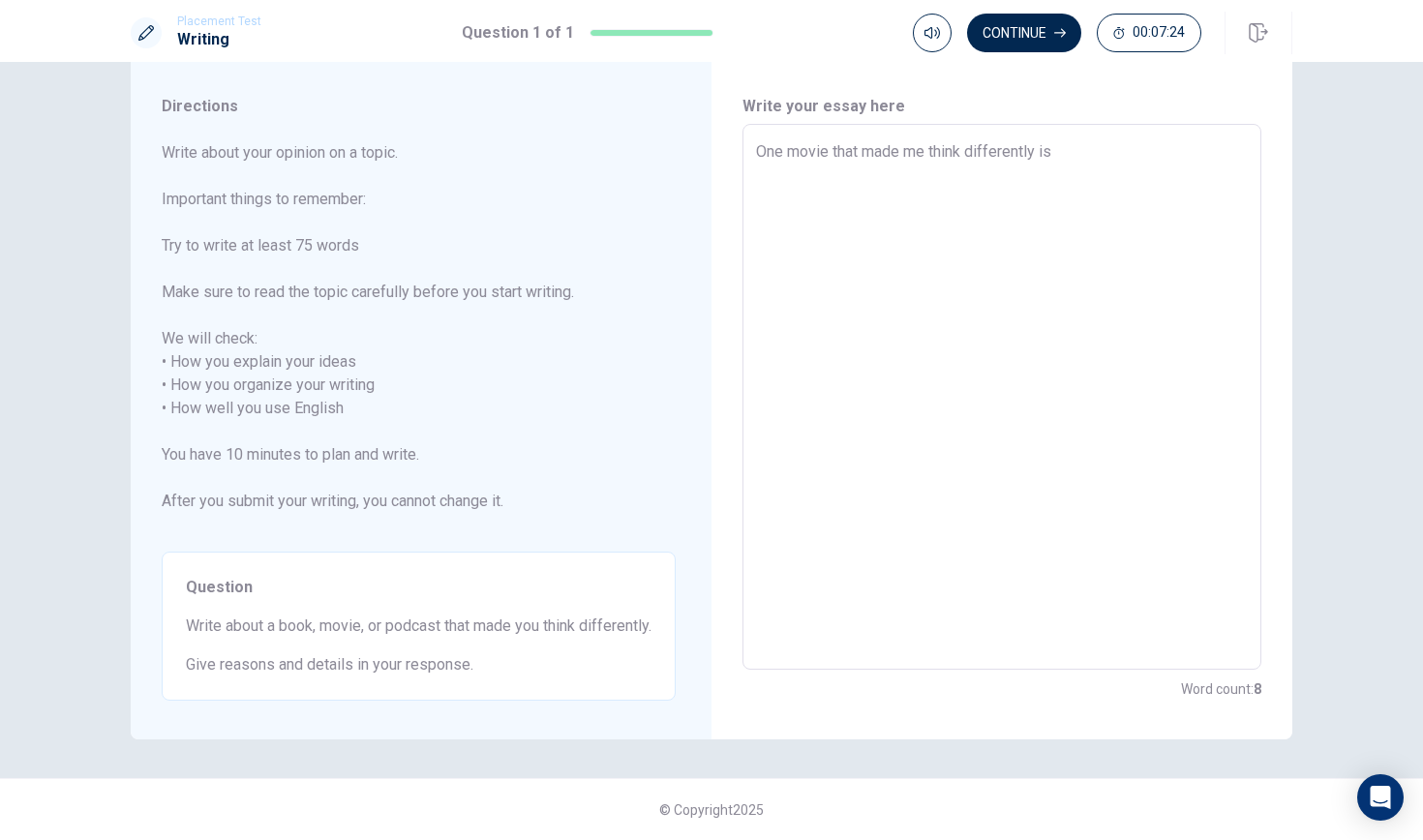 type on "x" 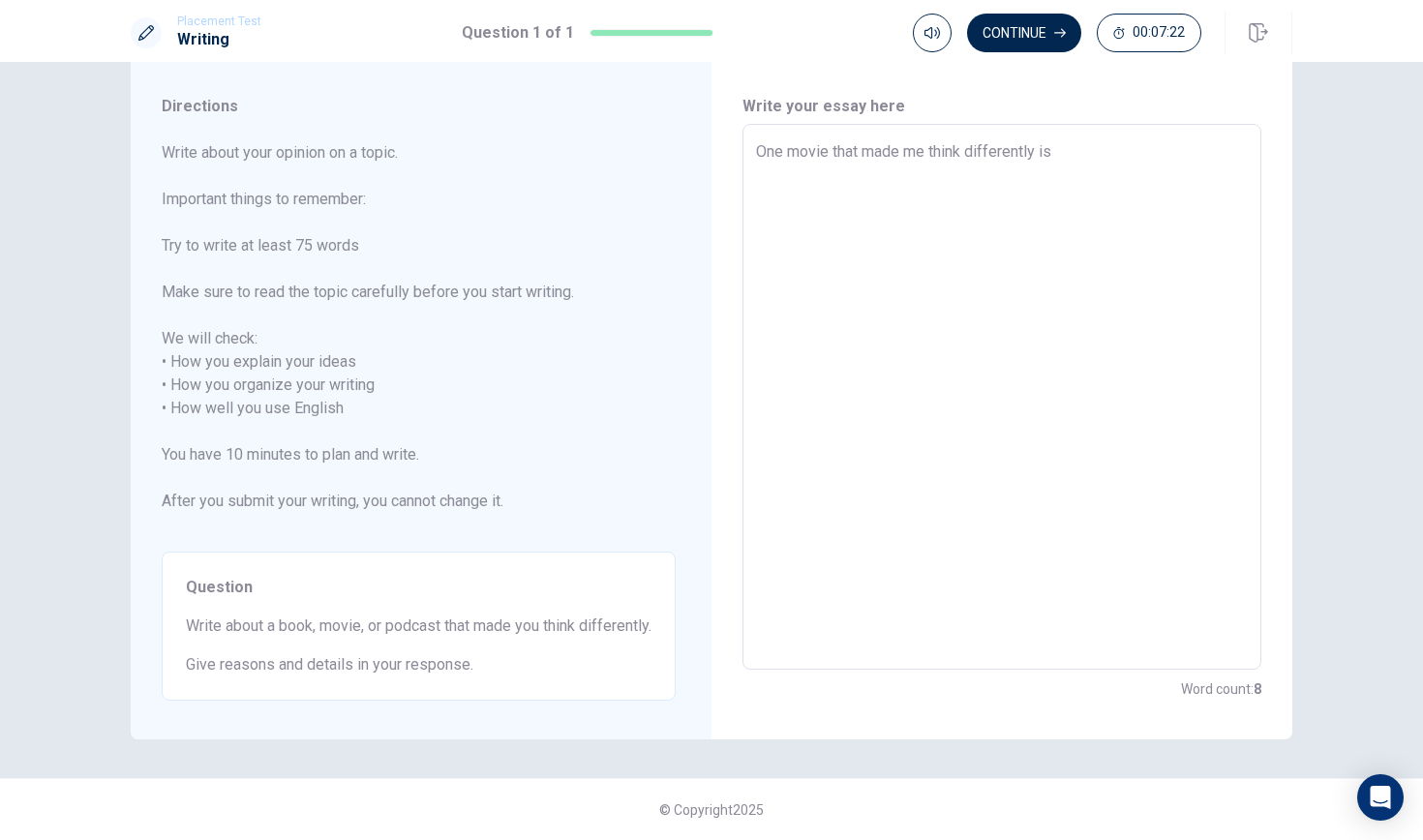 type on "One movie that made me think differently is I" 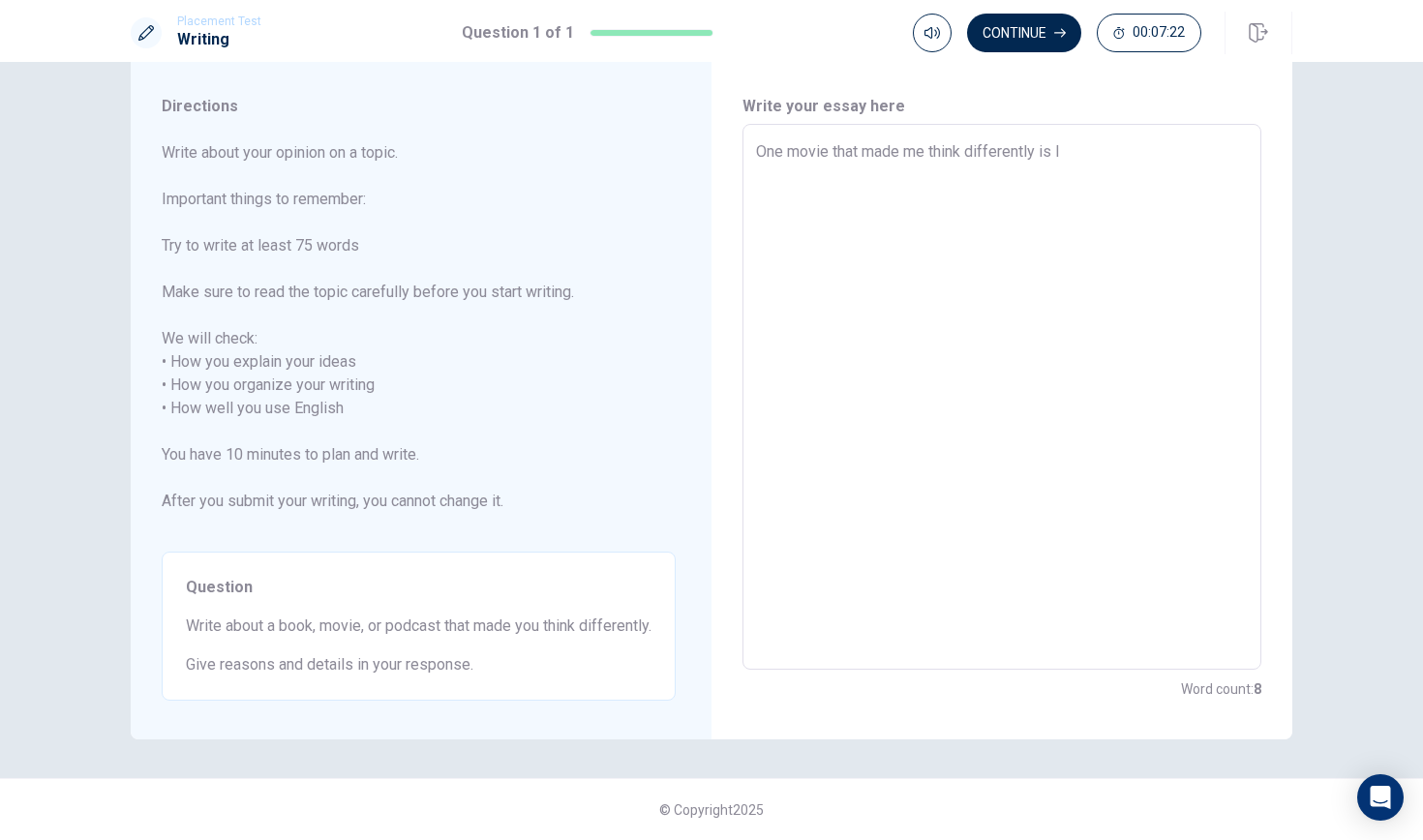 type on "x" 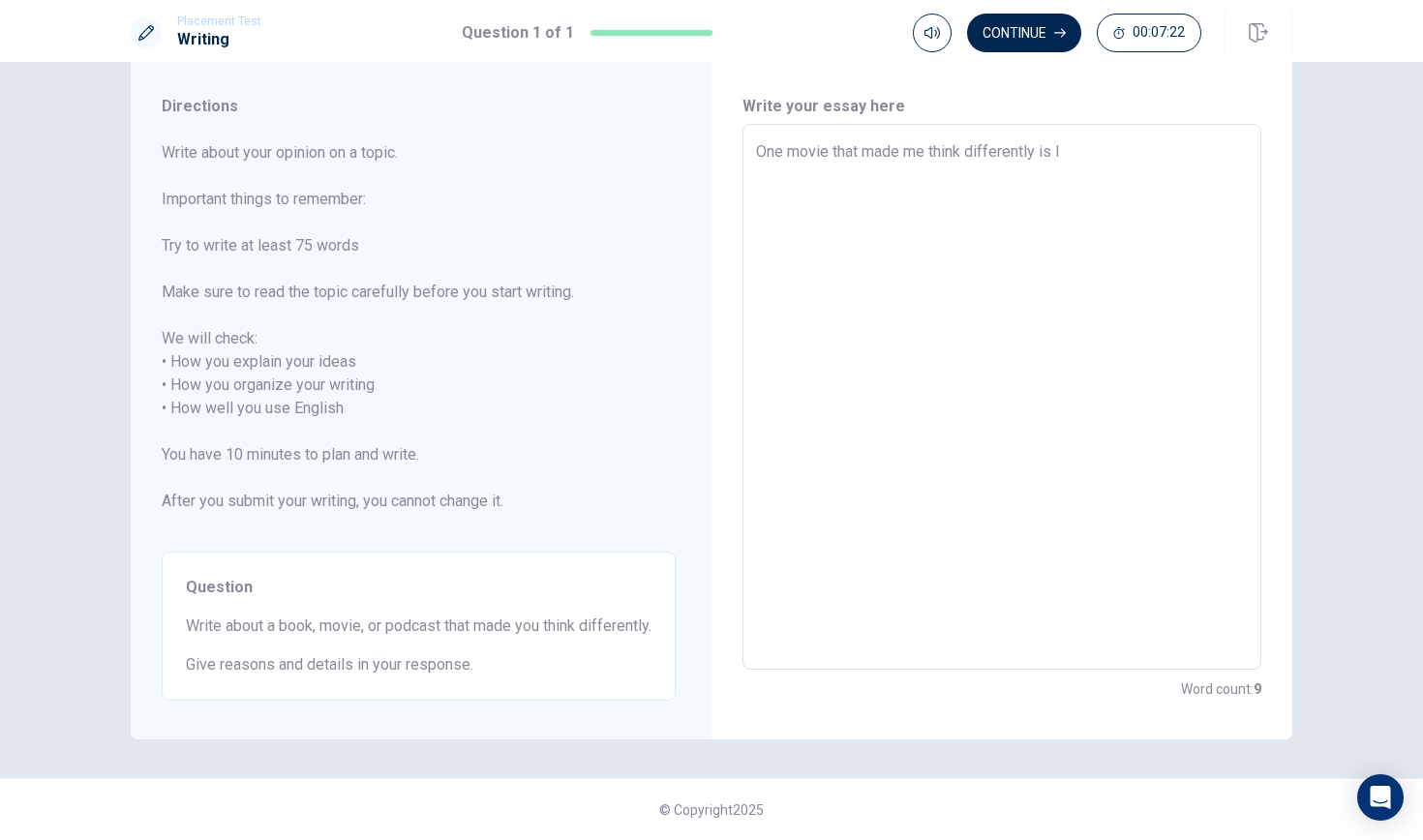 type on "One movie that made me think differently is In" 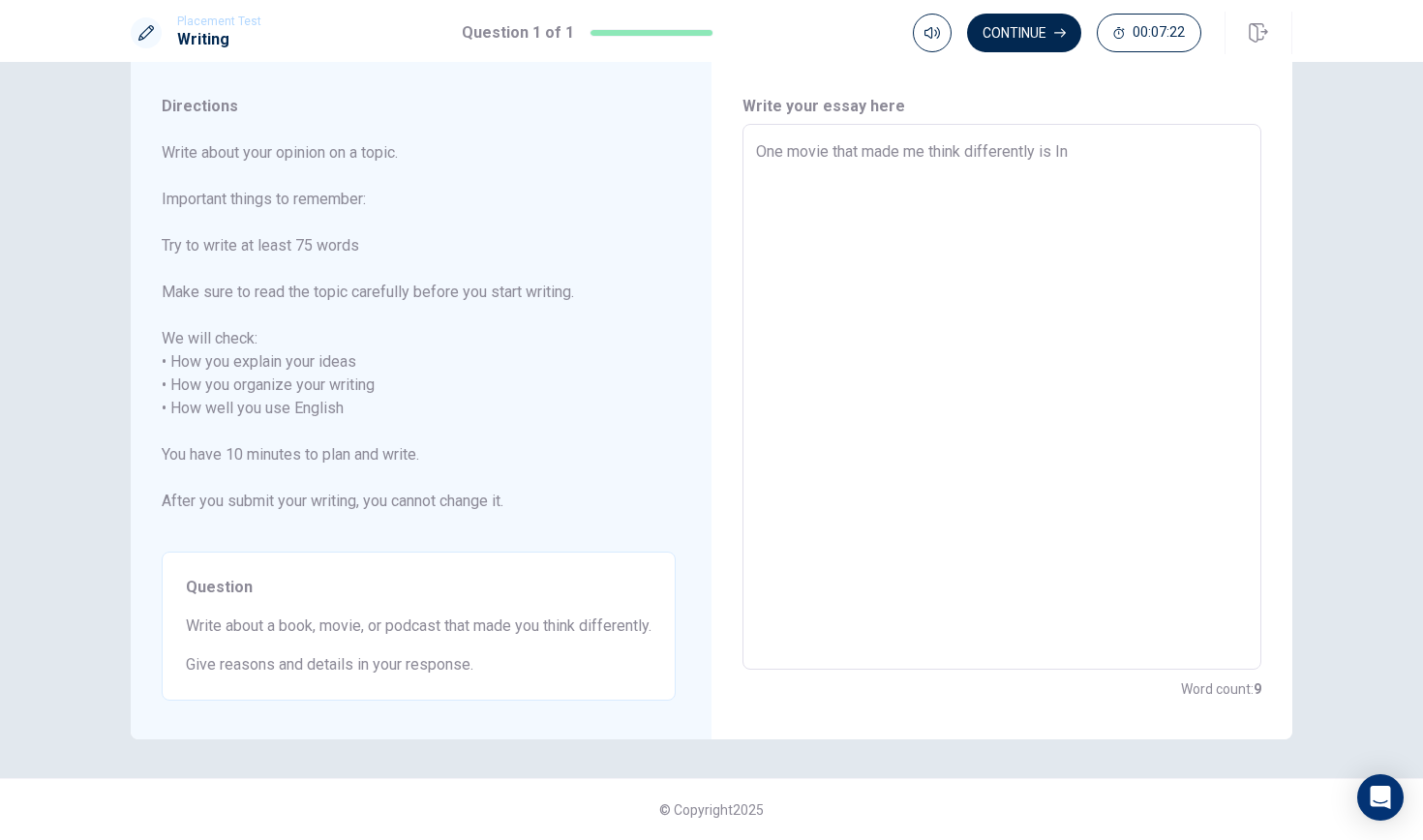 type on "x" 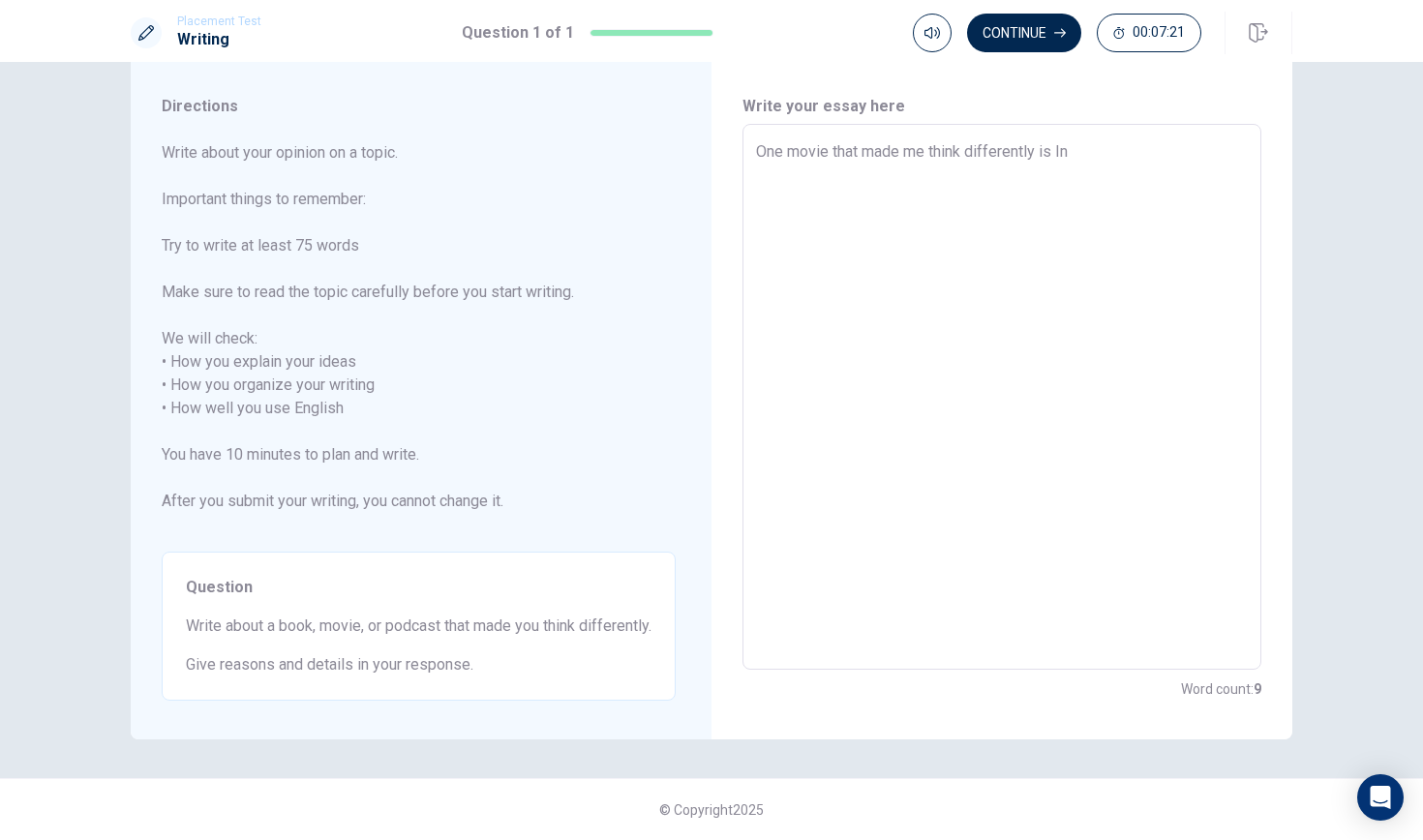 type on "One movie that made me think differently is Ins" 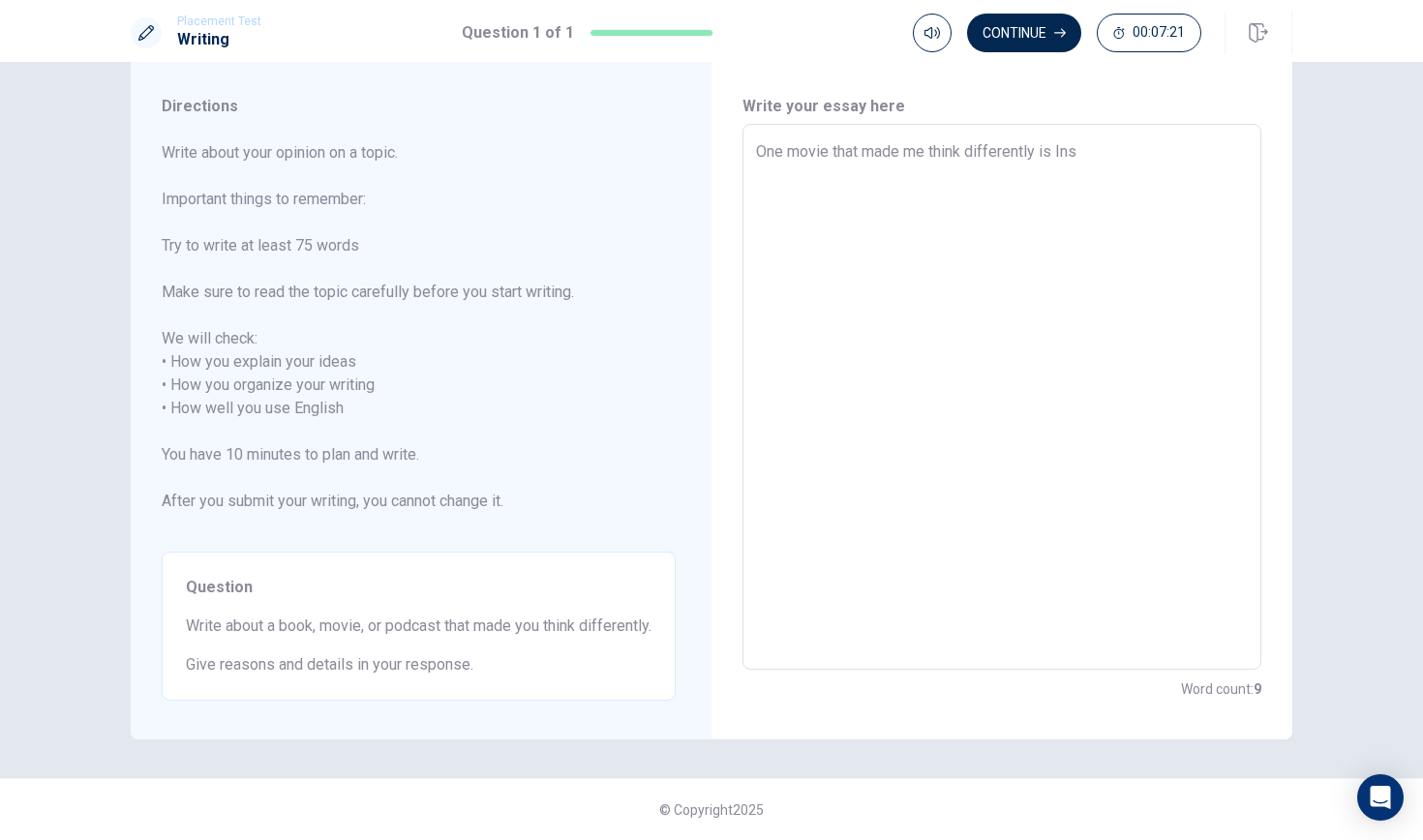 type on "x" 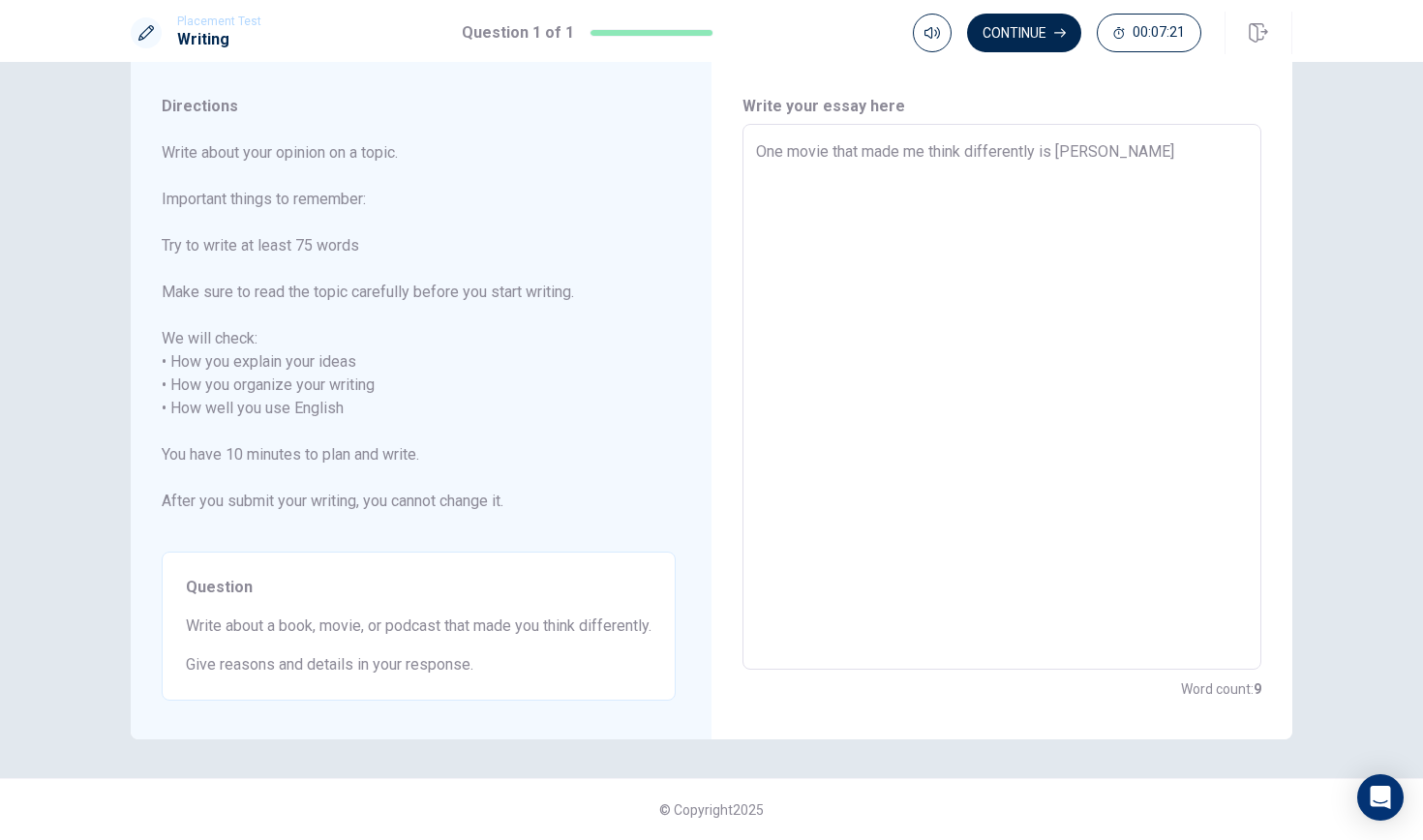 type on "x" 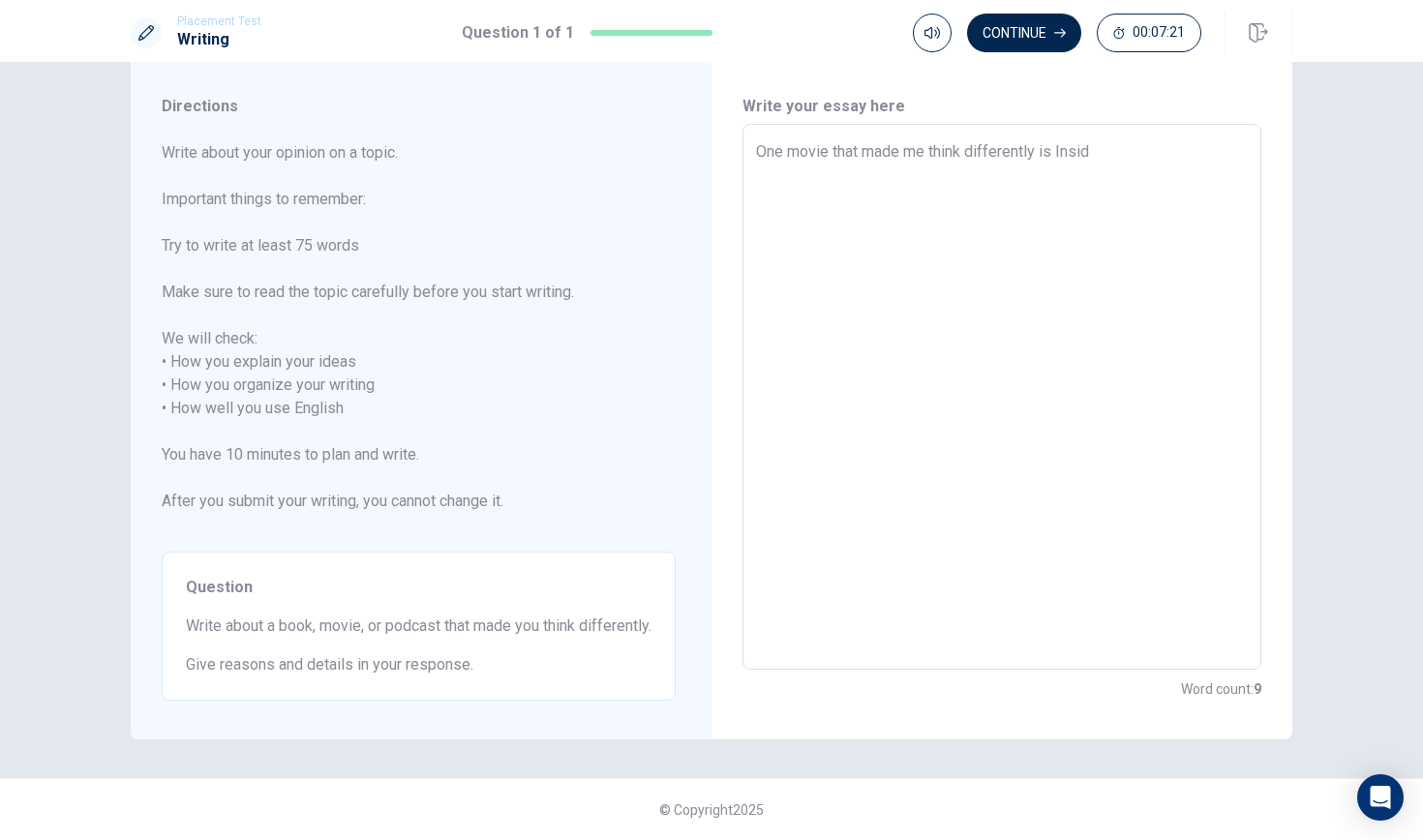 type 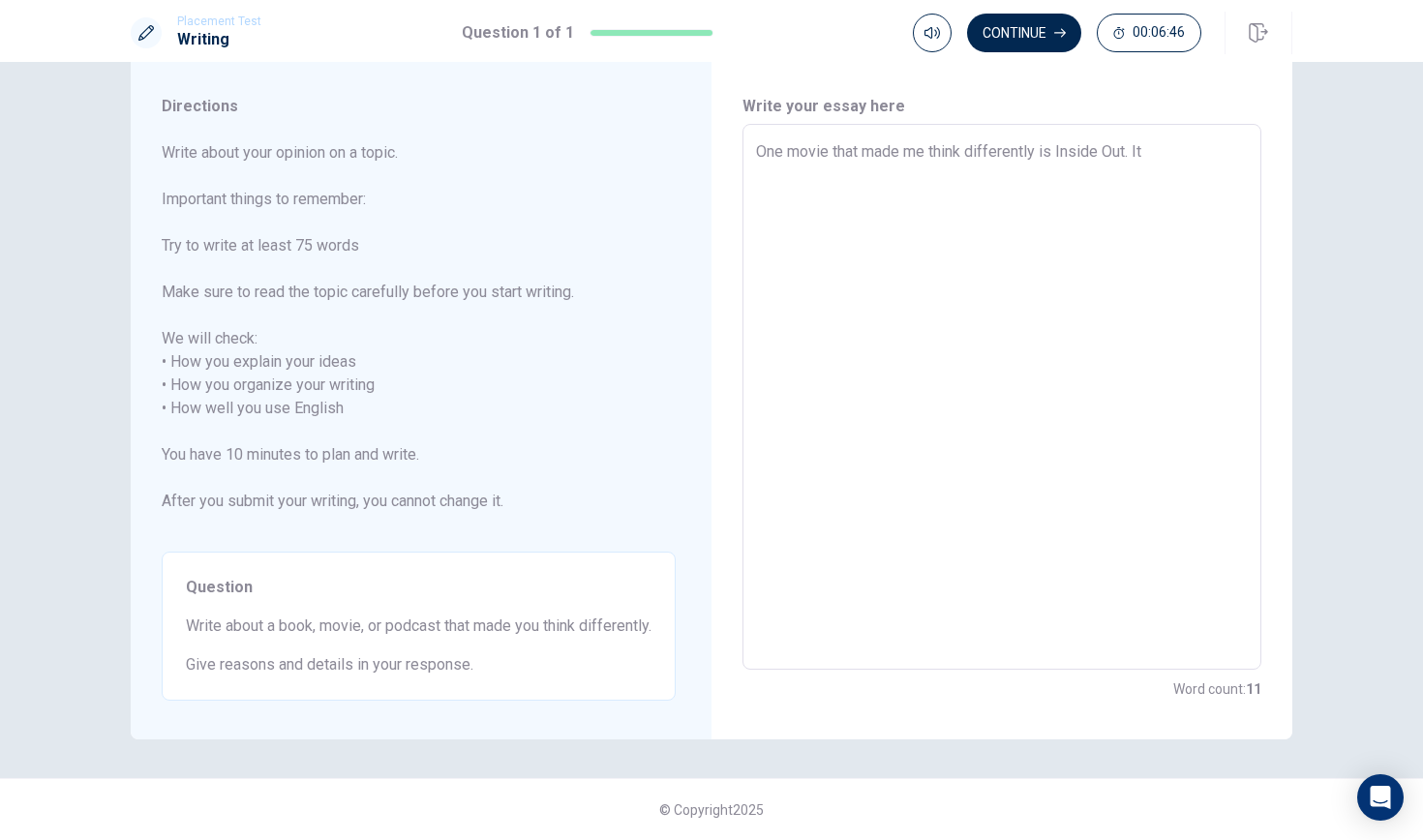 click on "One movie that made me think differently is Inside Out. It" at bounding box center (1002, 397) 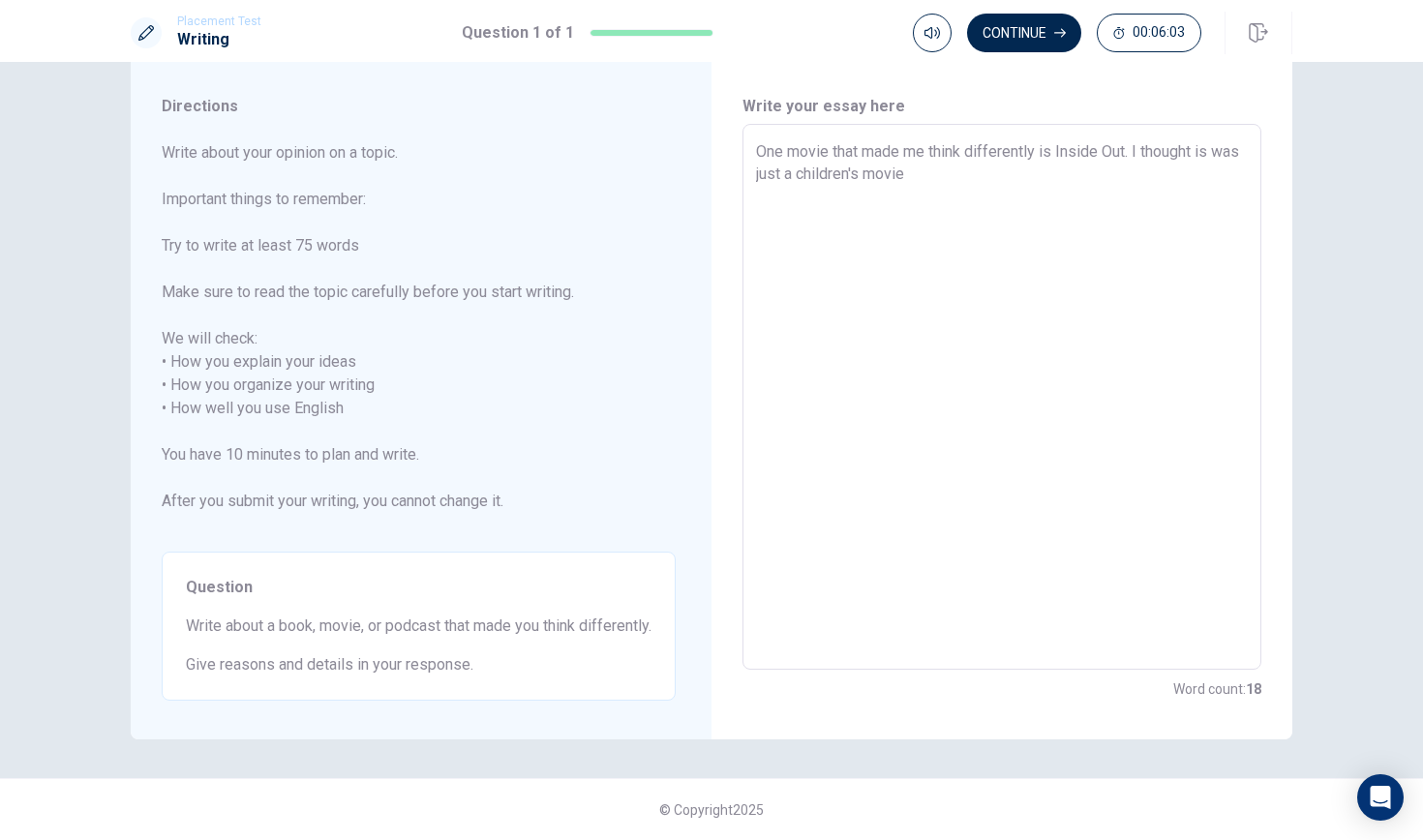 click on "One movie that made me think differently is Inside Out. I thought is was just a children's movie" at bounding box center [1002, 397] 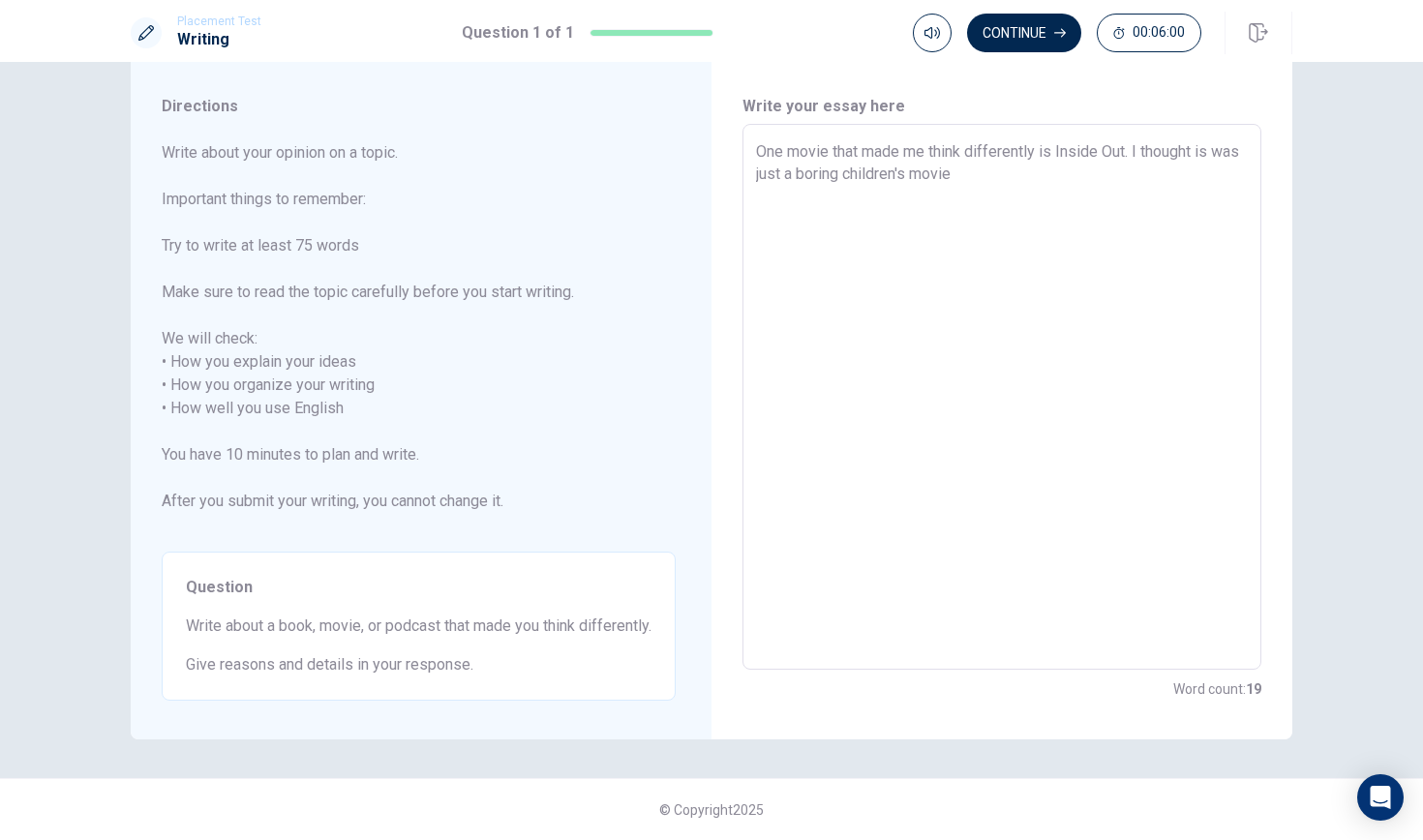click on "One movie that made me think differently is Inside Out. I thought is was just a boring children's movie" at bounding box center (1002, 397) 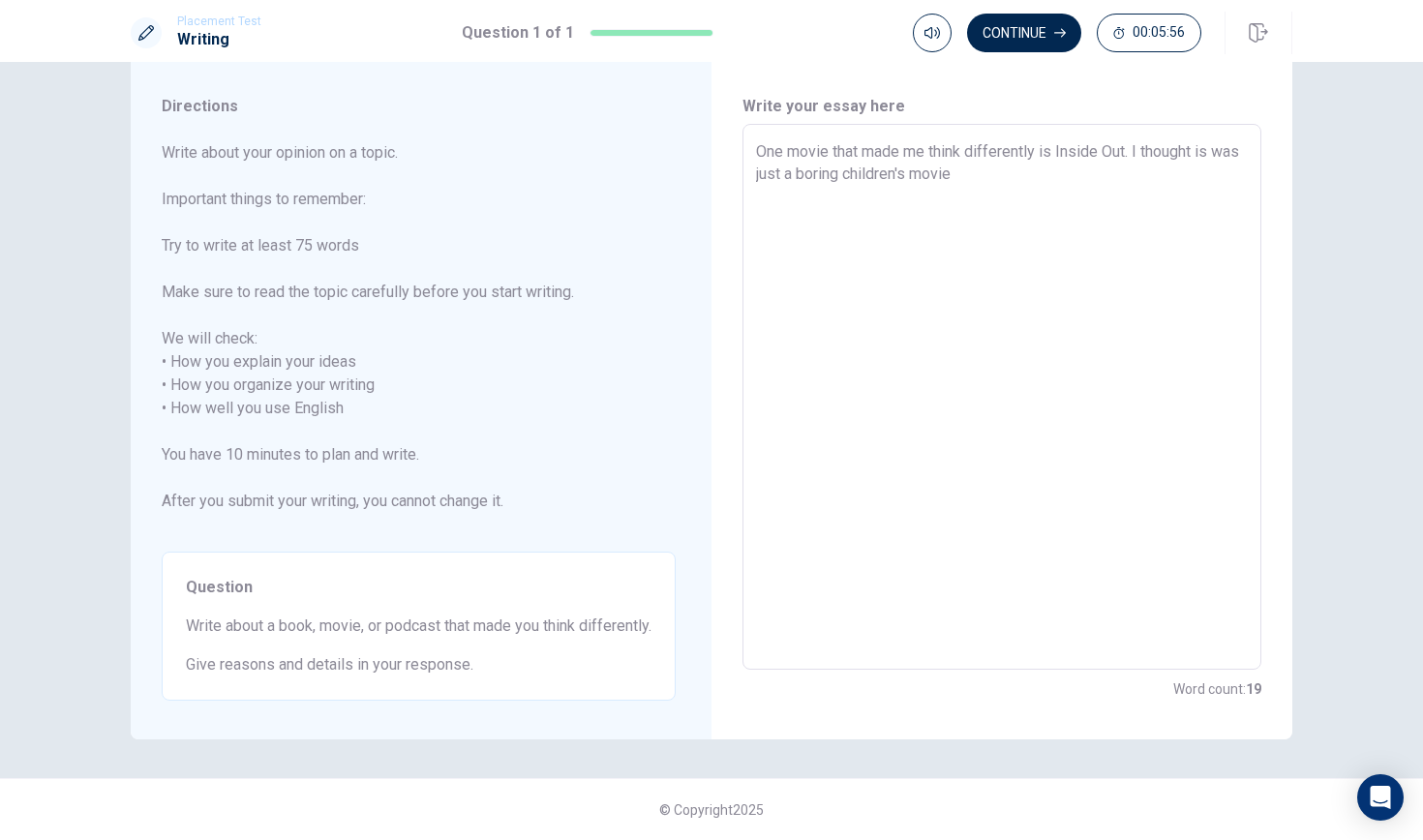 click on "One movie that made me think differently is Inside Out. I thought is was just a boring children's movie" at bounding box center [1002, 397] 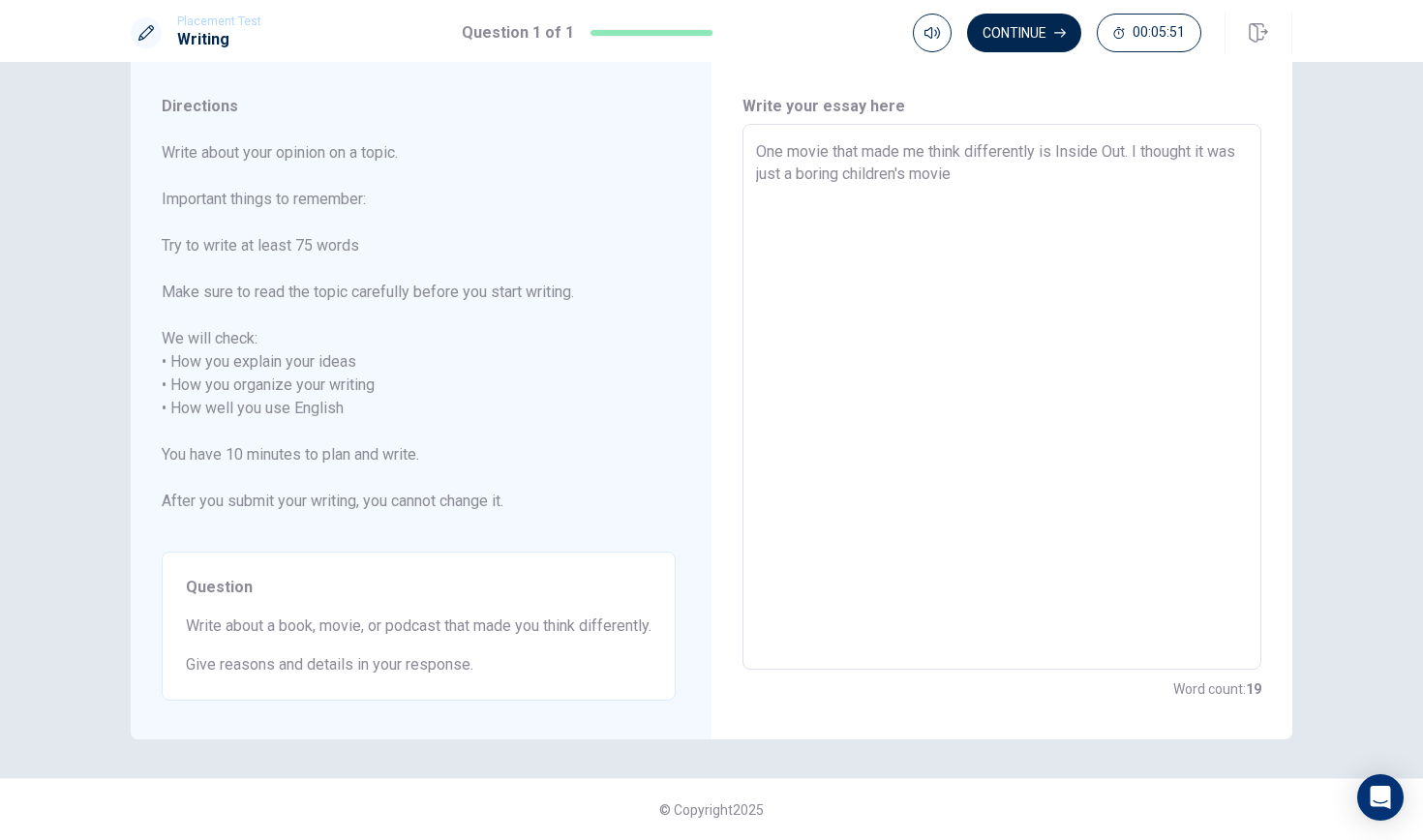click on "One movie that made me think differently is Inside Out. I thought it was just a boring children's movie" at bounding box center (1002, 397) 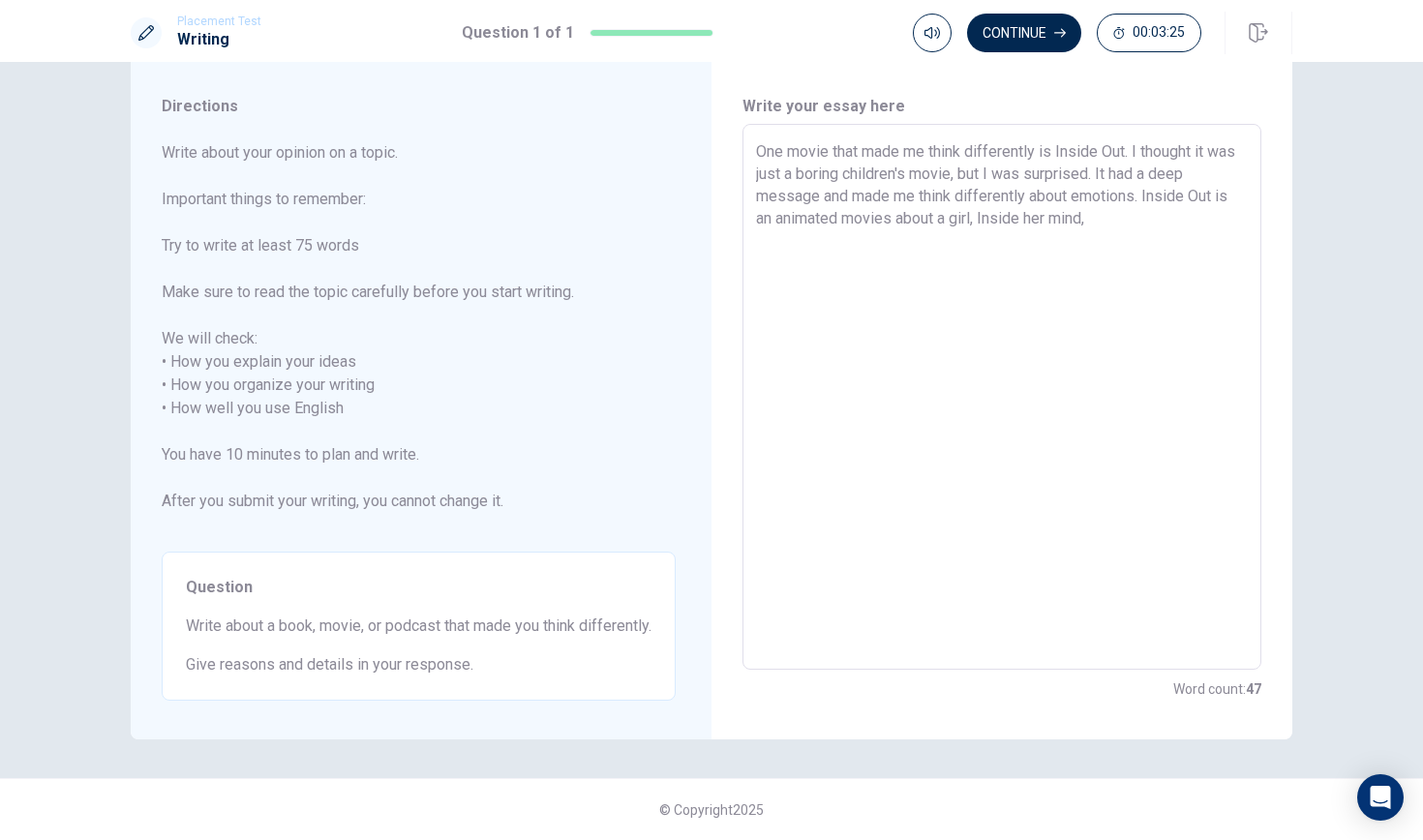 click on "One movie that made me think differently is Inside Out. I thought it was just a boring children's movie, but I was surprised. It had a deep message and made me think differently about emotions. Inside Out is an animated movies about a girl, Inside her mind," at bounding box center (1002, 397) 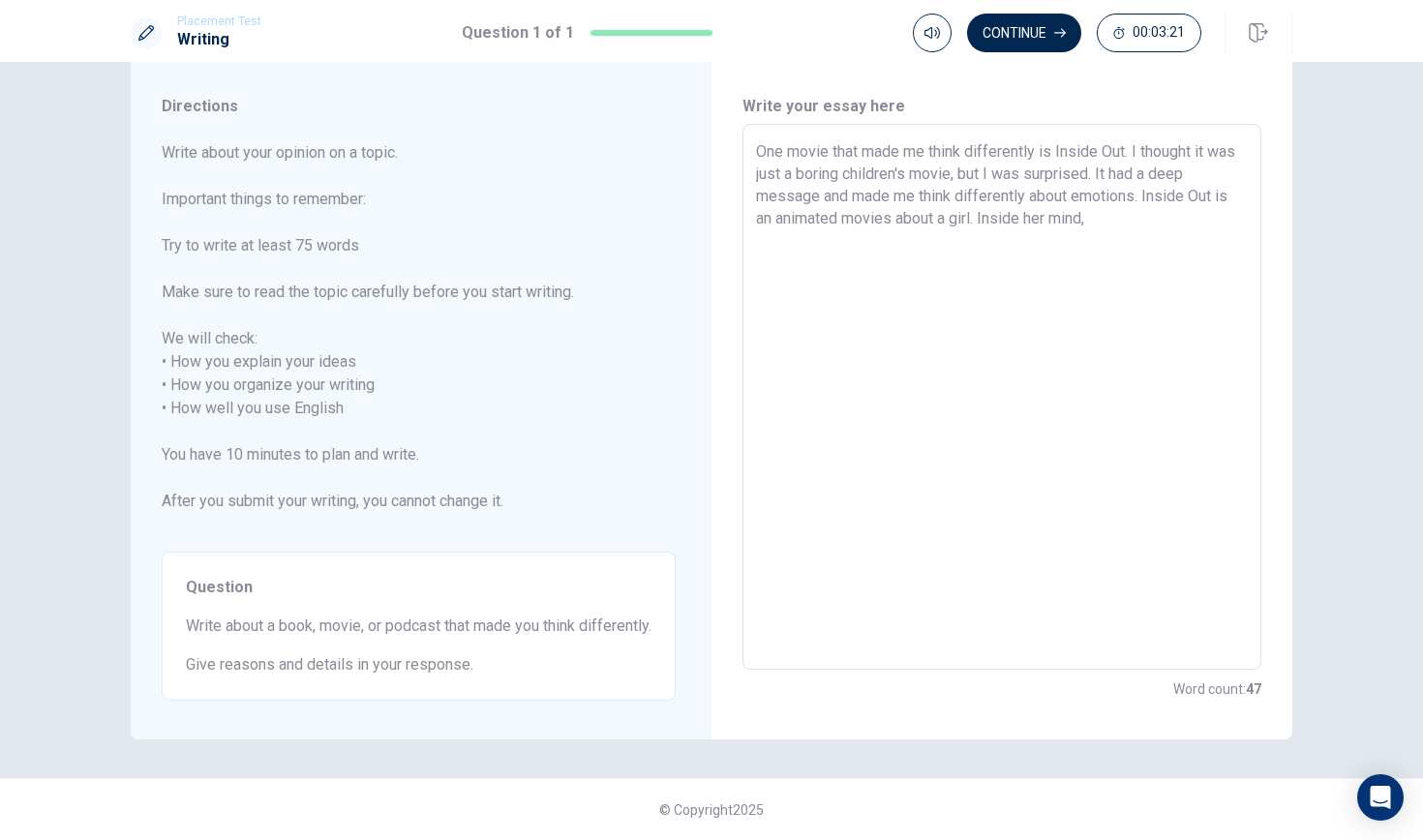 click on "One movie that made me think differently is Inside Out. I thought it was just a boring children's movie, but I was surprised. It had a deep message and made me think differently about emotions. Inside Out is an animated movies about a girl. Inside her mind," at bounding box center [1002, 397] 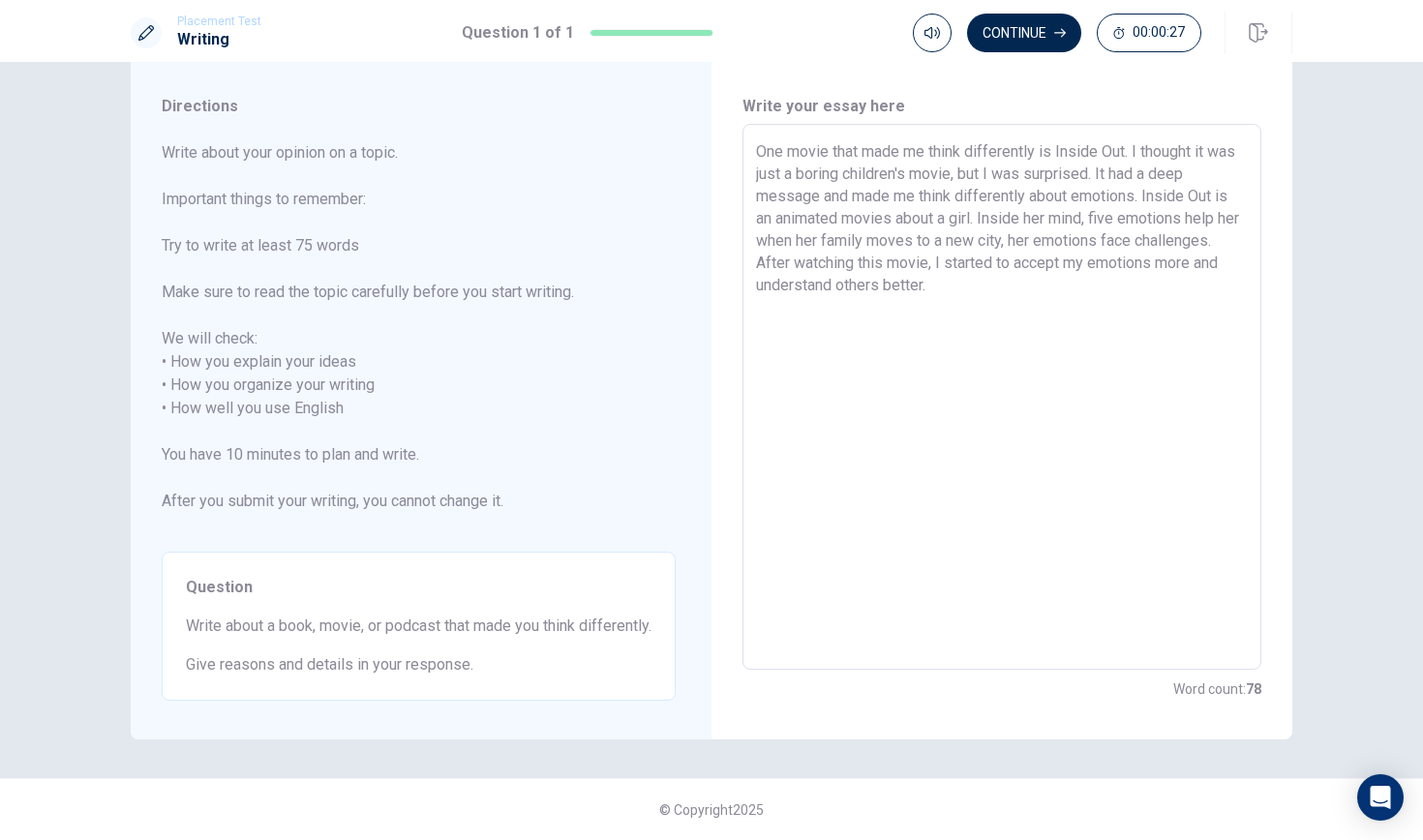 click on "One movie that made me think differently is Inside Out. I thought it was just a boring children's movie, but I was surprised. It had a deep message and made me think differently about emotions. Inside Out is an animated movies about a girl. Inside her mind, five emotions help her when her family moves to a new city, her emotions face challenges. After watching this movie, I started to accept my emotions more and understand others better." at bounding box center (1002, 397) 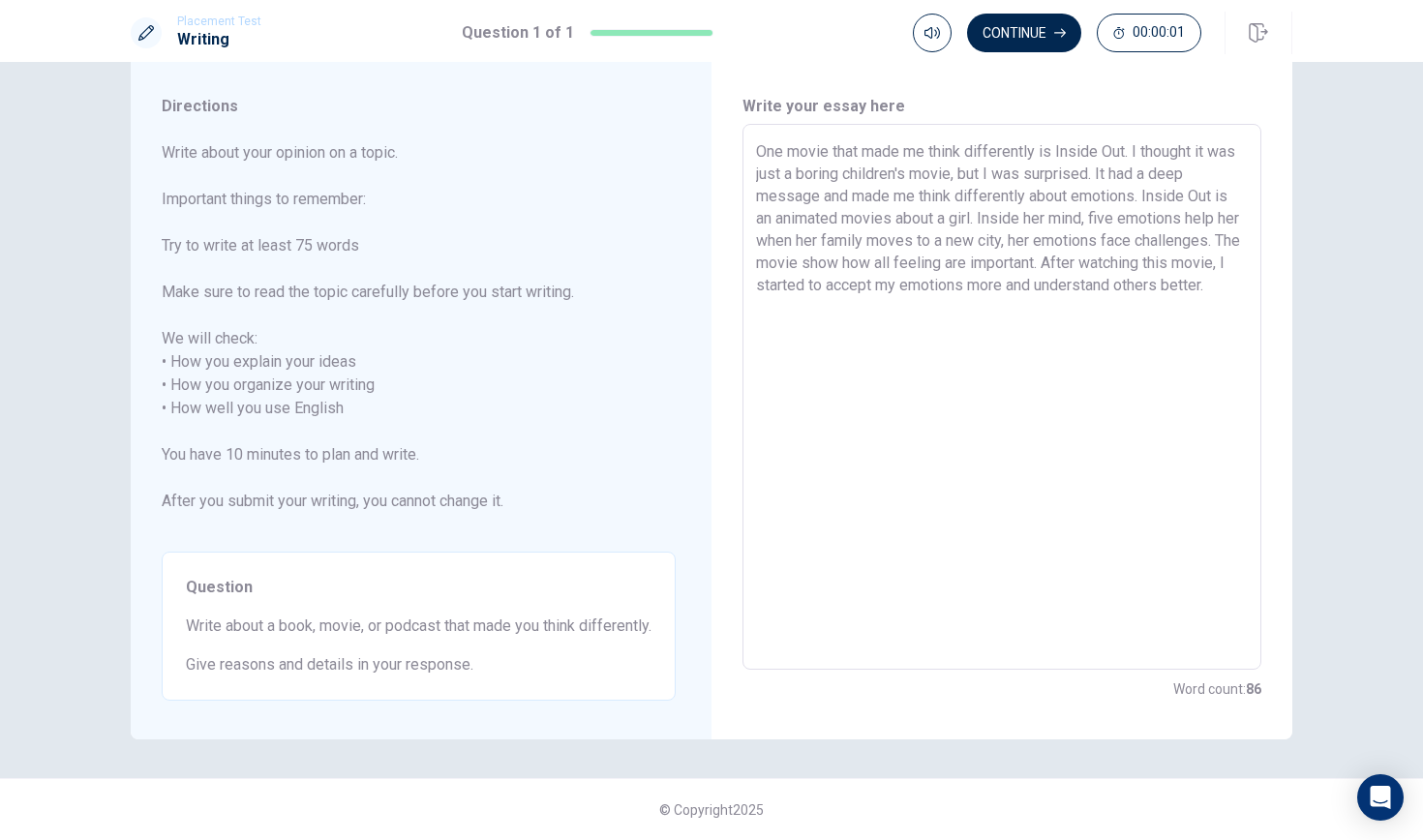 click on "One movie that made me think differently is Inside Out. I thought it was just a boring children's movie, but I was surprised. It had a deep message and made me think differently about emotions. Inside Out is an animated movies about a girl. Inside her mind, five emotions help her when her family moves to a new city, her emotions face challenges. The movie show how all feeling are important. After watching this movie, I started to accept my emotions more and understand others better." at bounding box center (1002, 397) 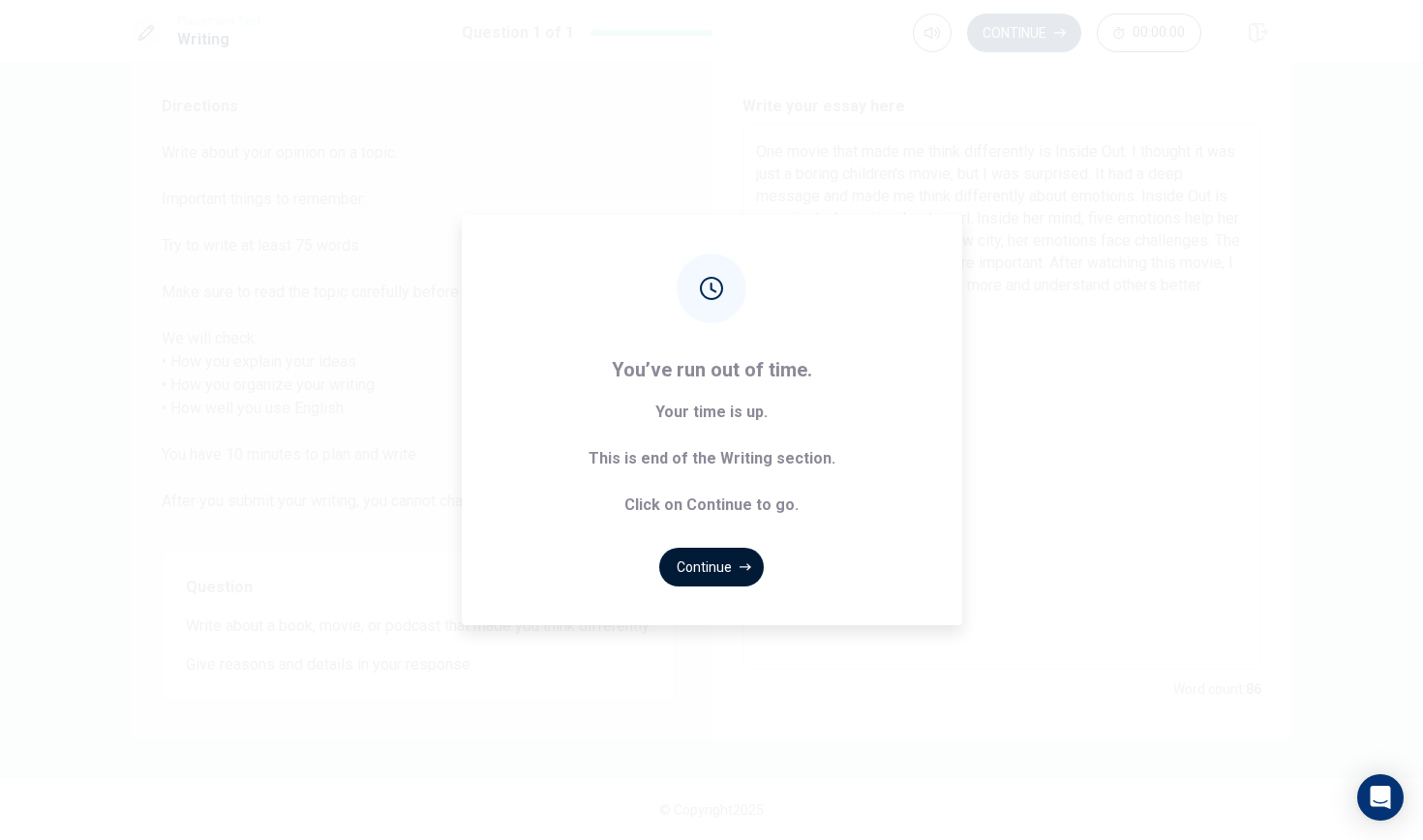 click on "Continue" at bounding box center (712, 567) 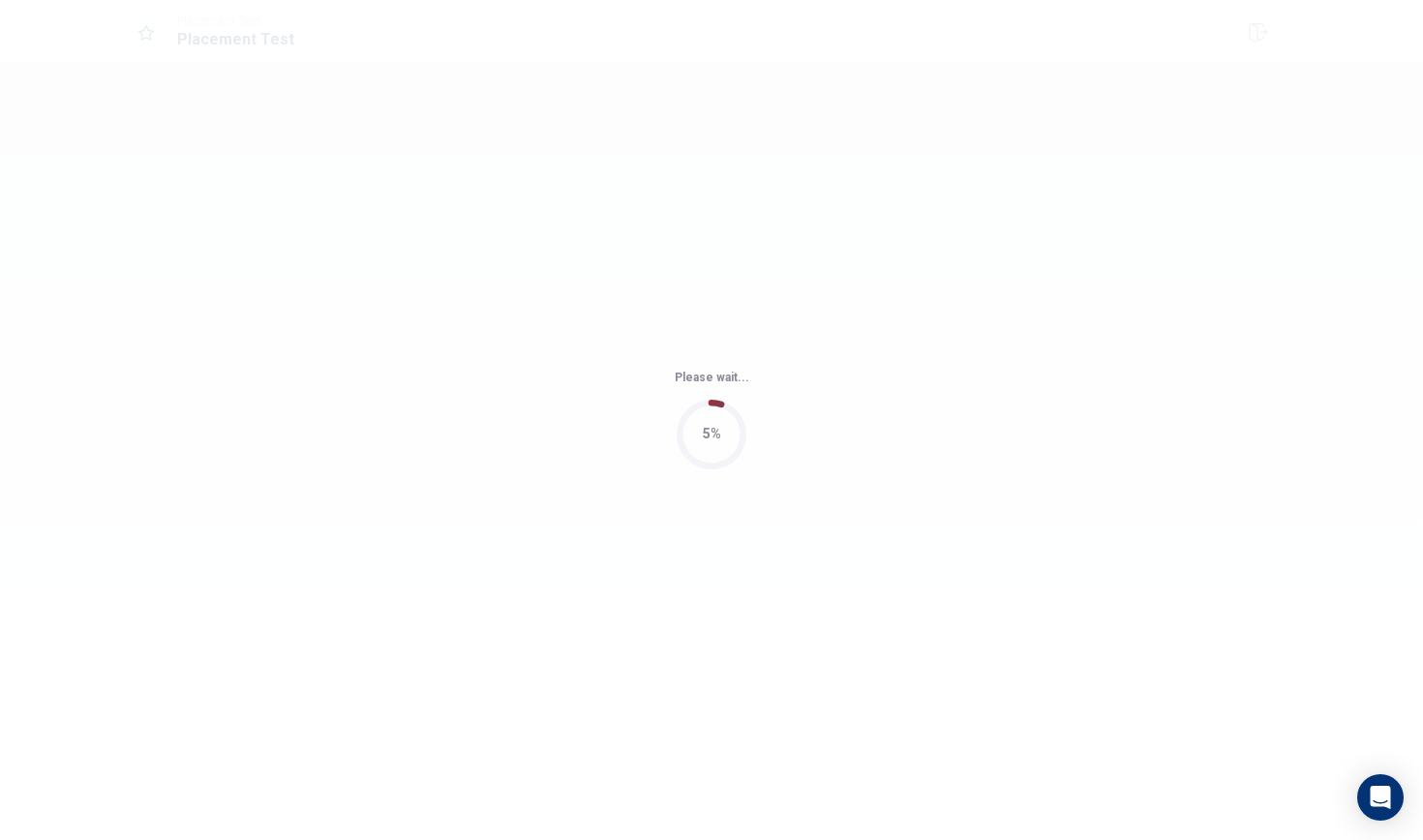scroll, scrollTop: 0, scrollLeft: 0, axis: both 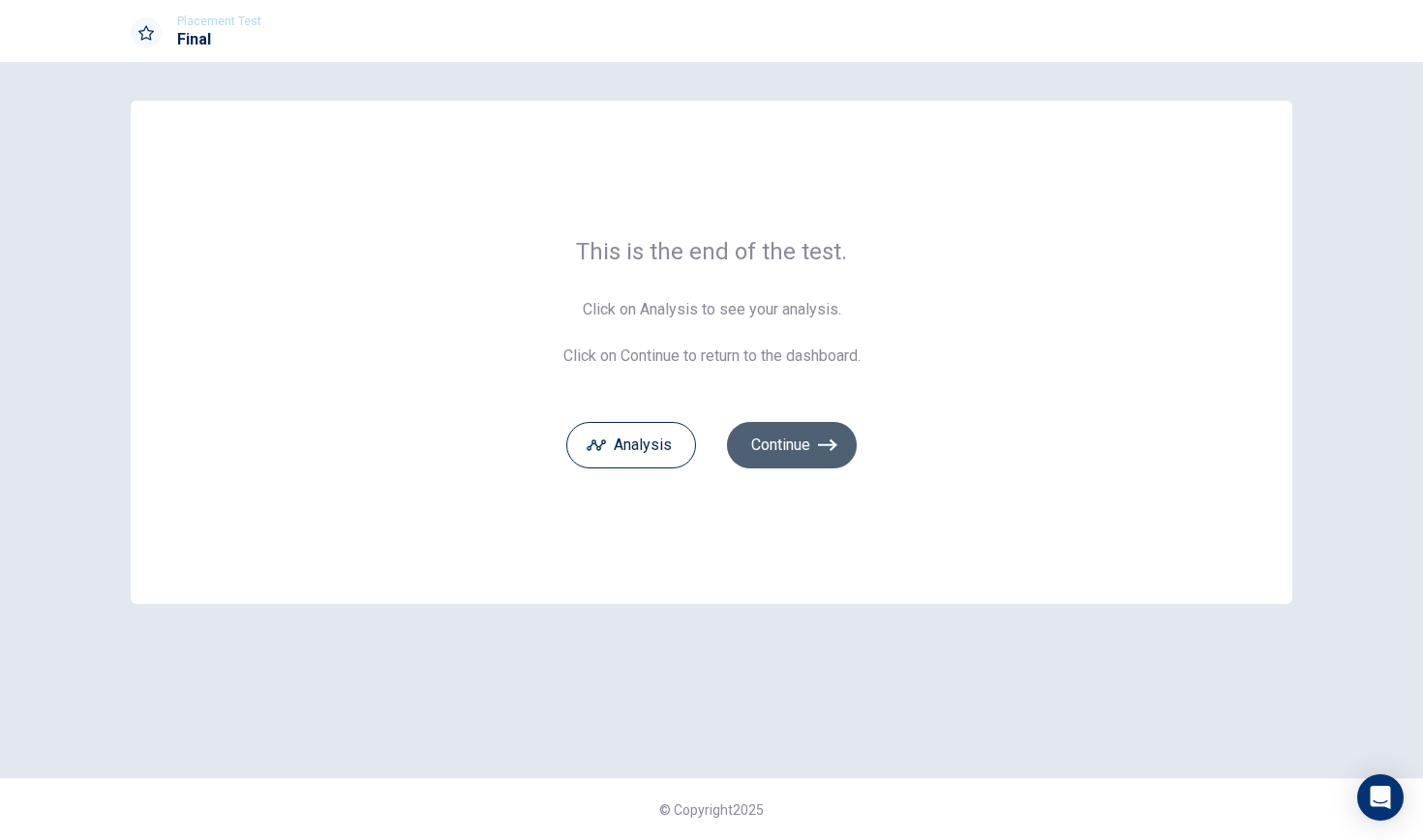 click on "Continue" at bounding box center (792, 445) 